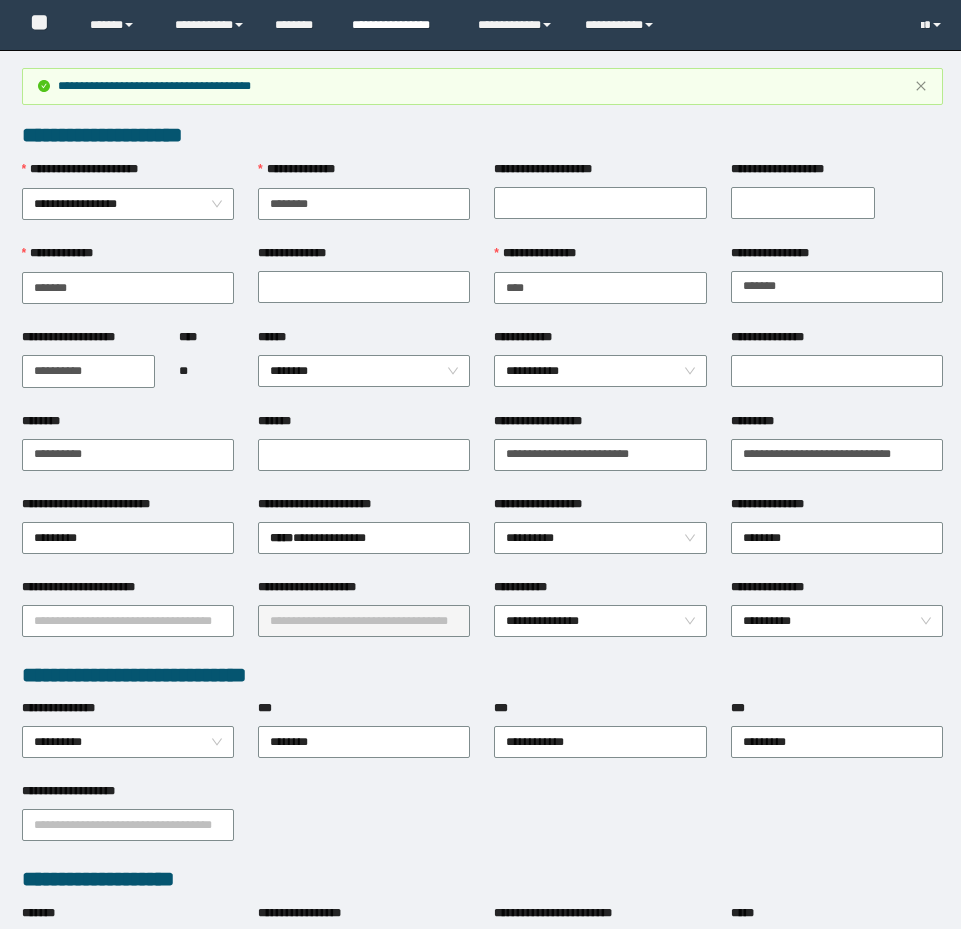 scroll, scrollTop: 0, scrollLeft: 0, axis: both 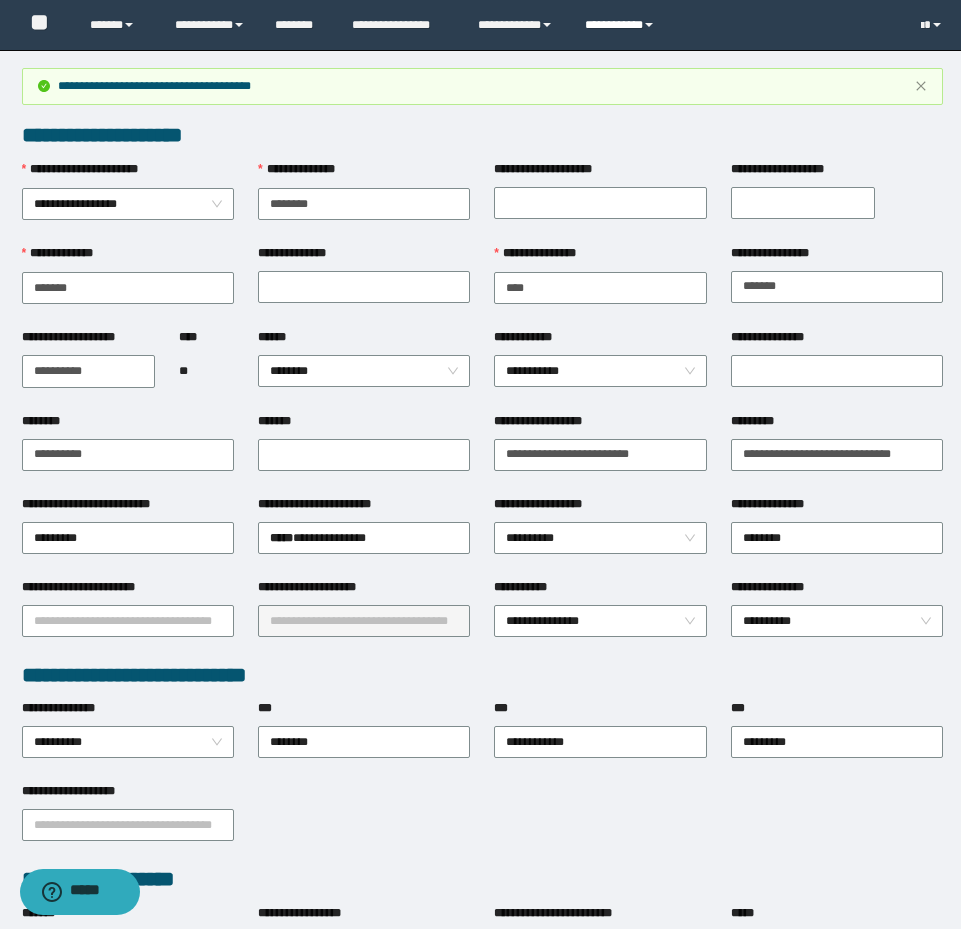 click on "**********" at bounding box center [622, 25] 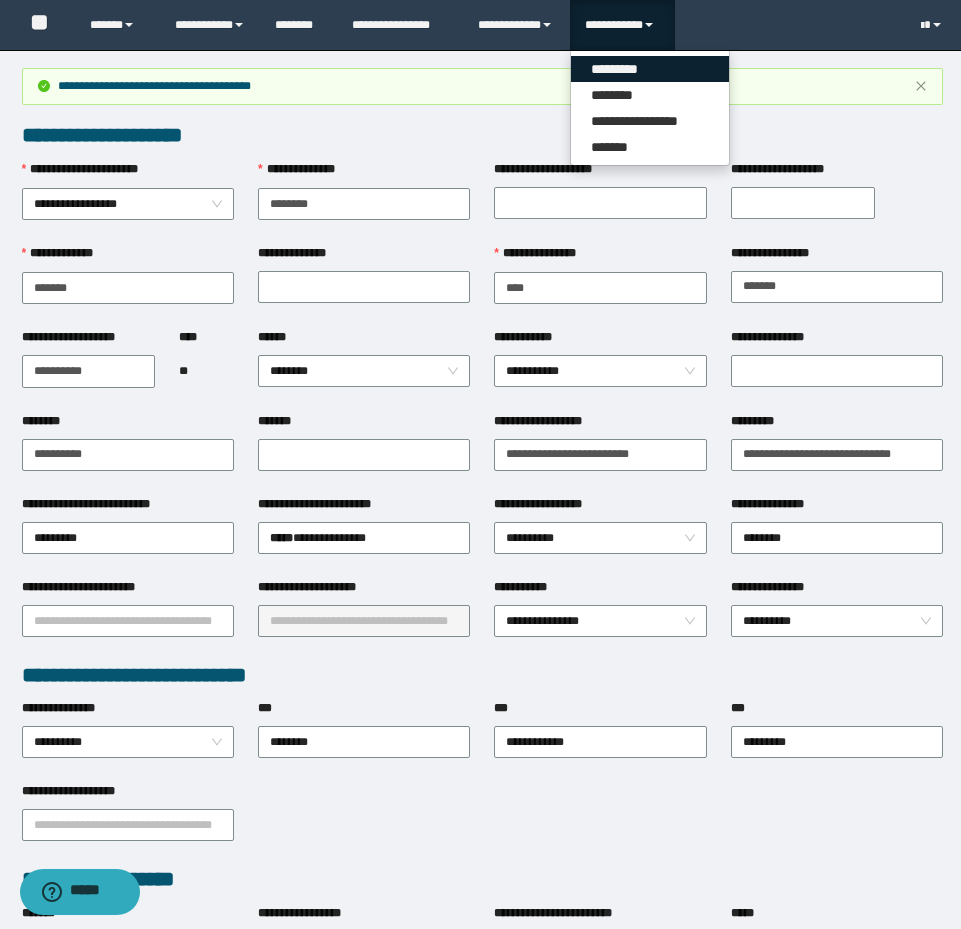 click on "*********" at bounding box center (650, 69) 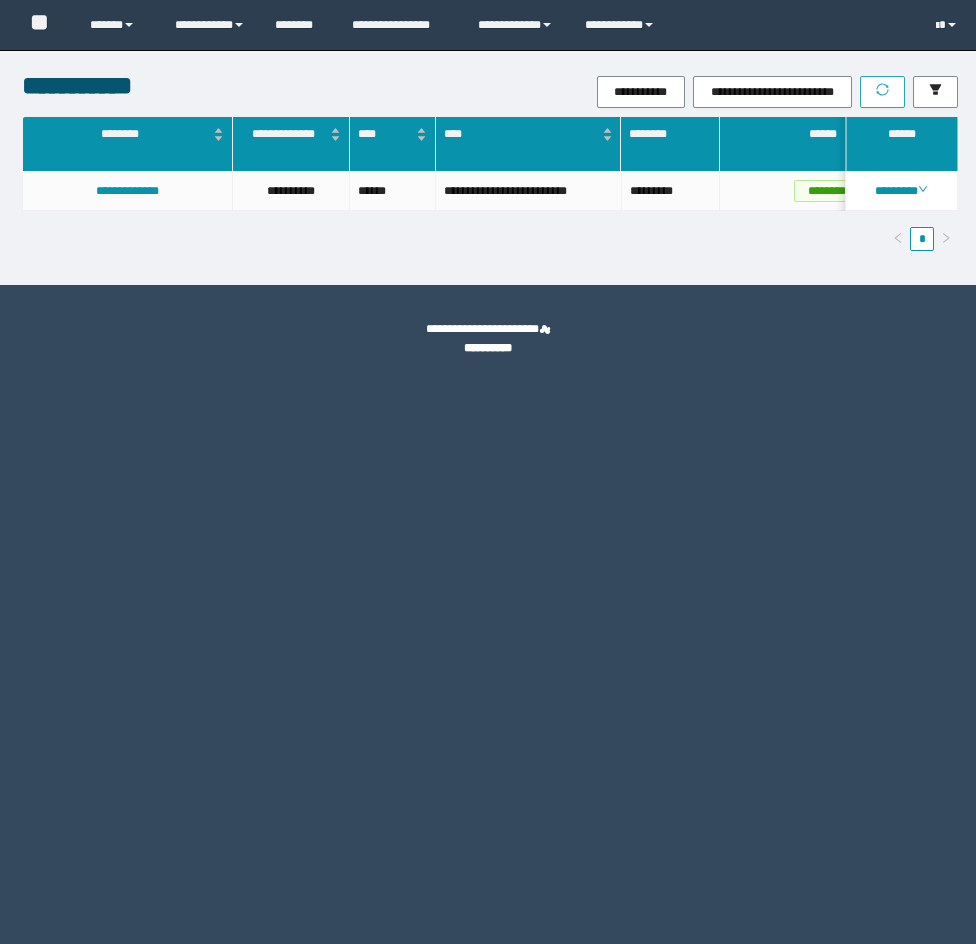 scroll, scrollTop: 0, scrollLeft: 0, axis: both 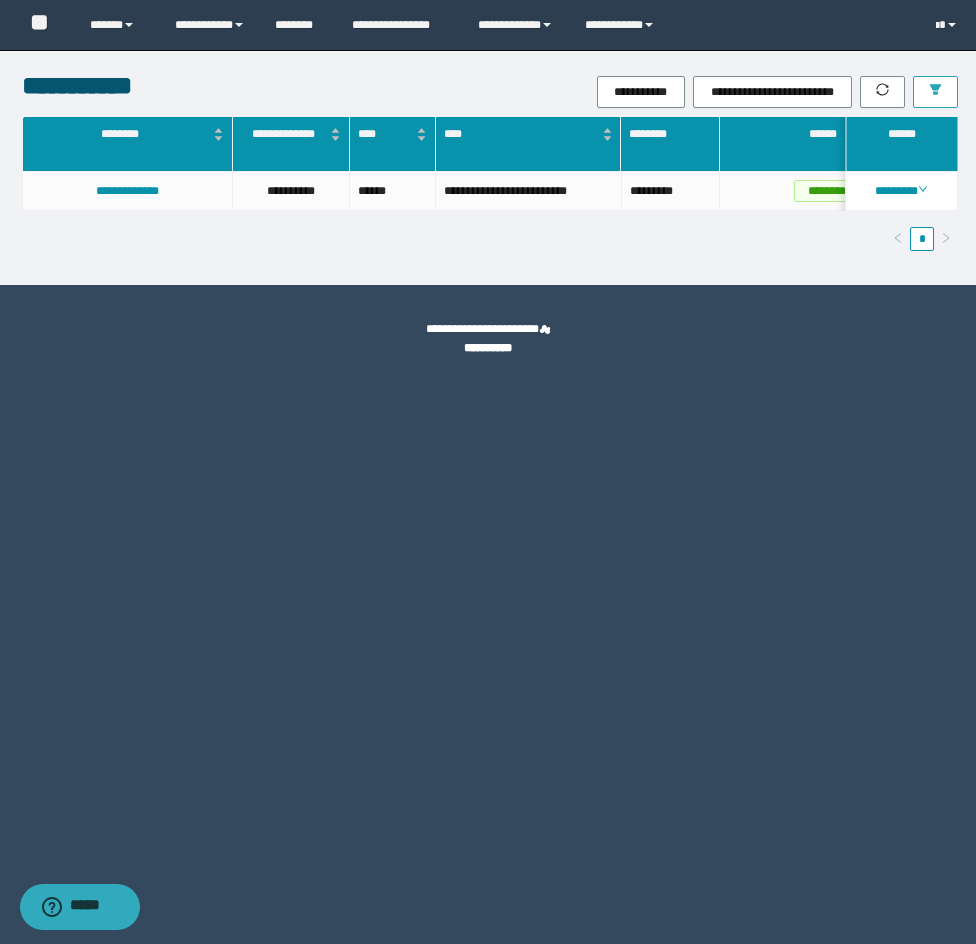 click 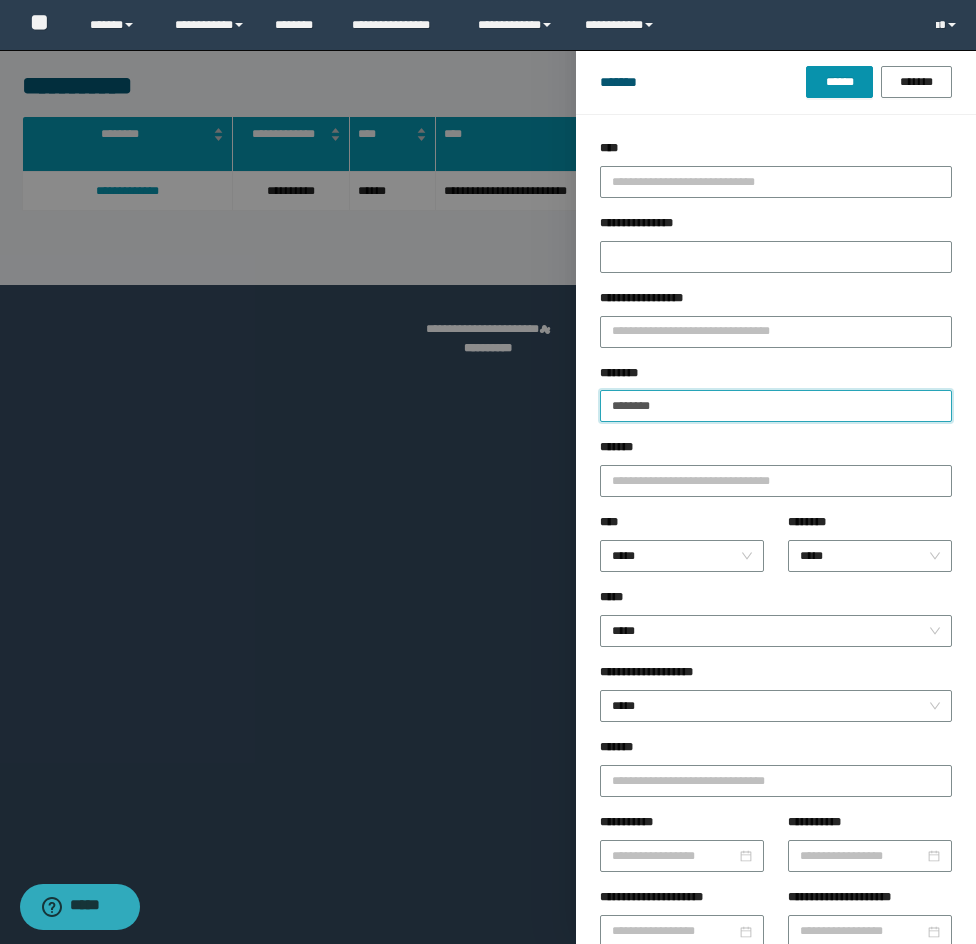 drag, startPoint x: 721, startPoint y: 390, endPoint x: 561, endPoint y: 354, distance: 164 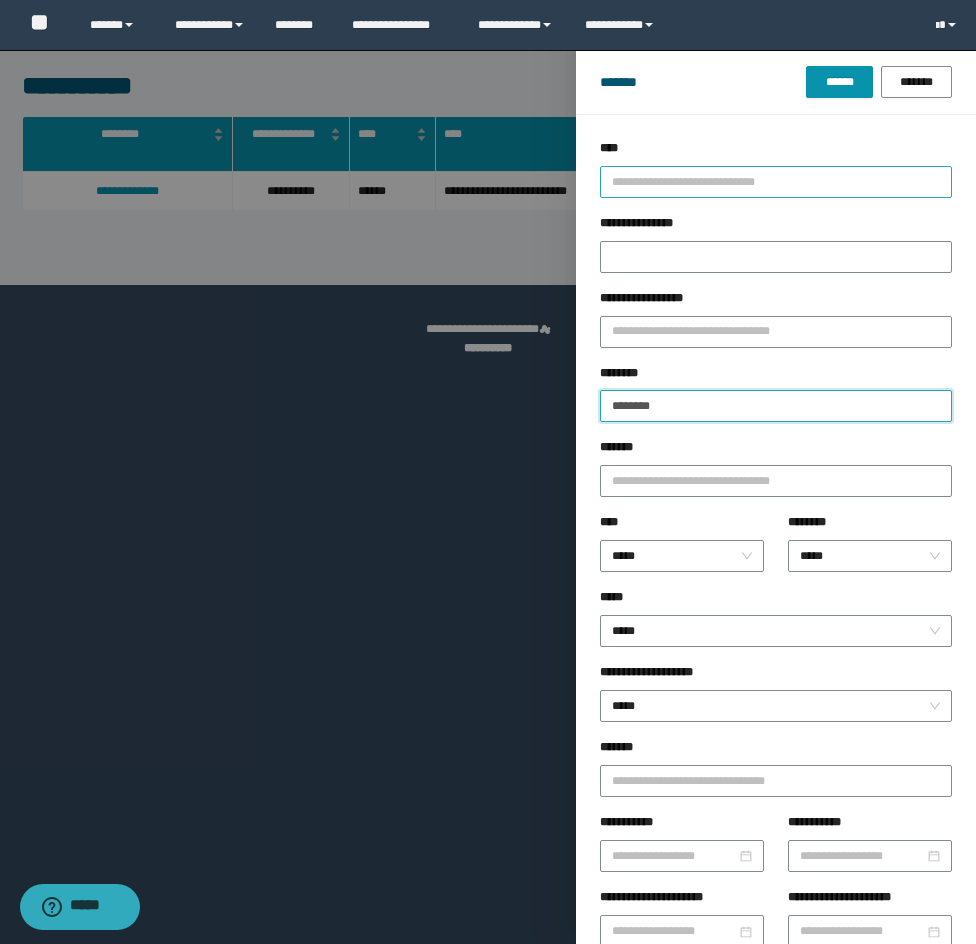 paste 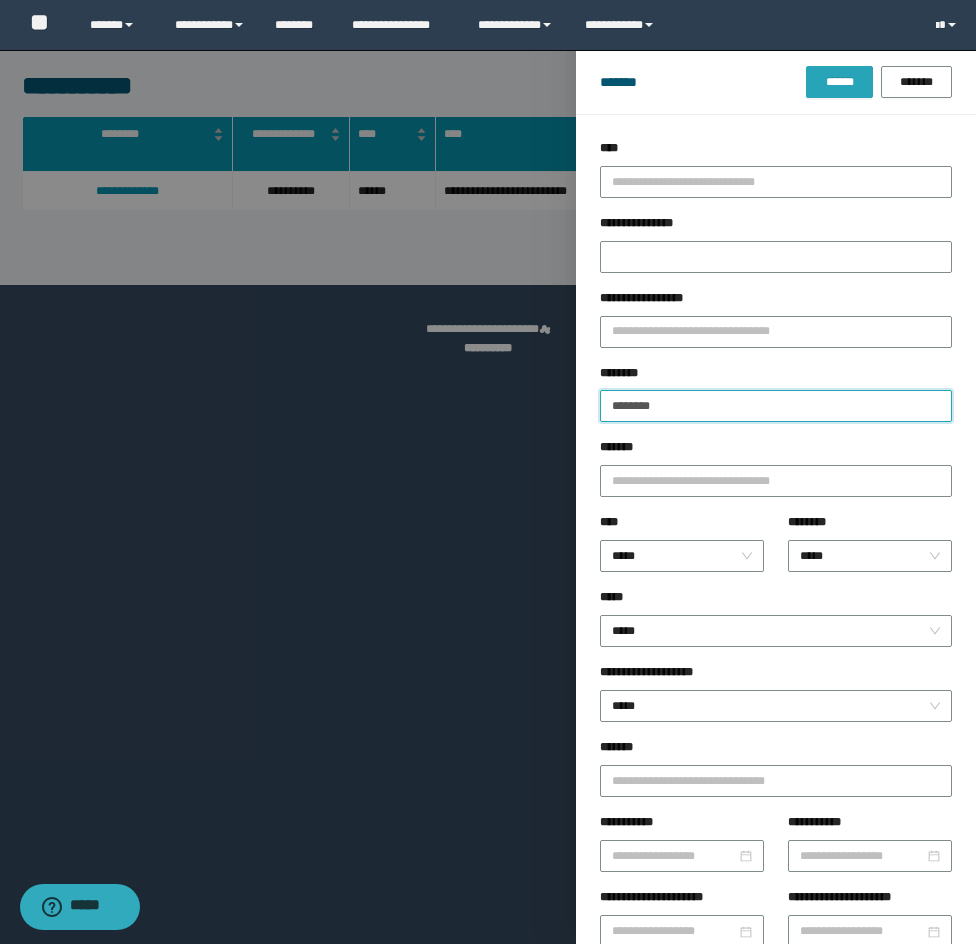 type on "********" 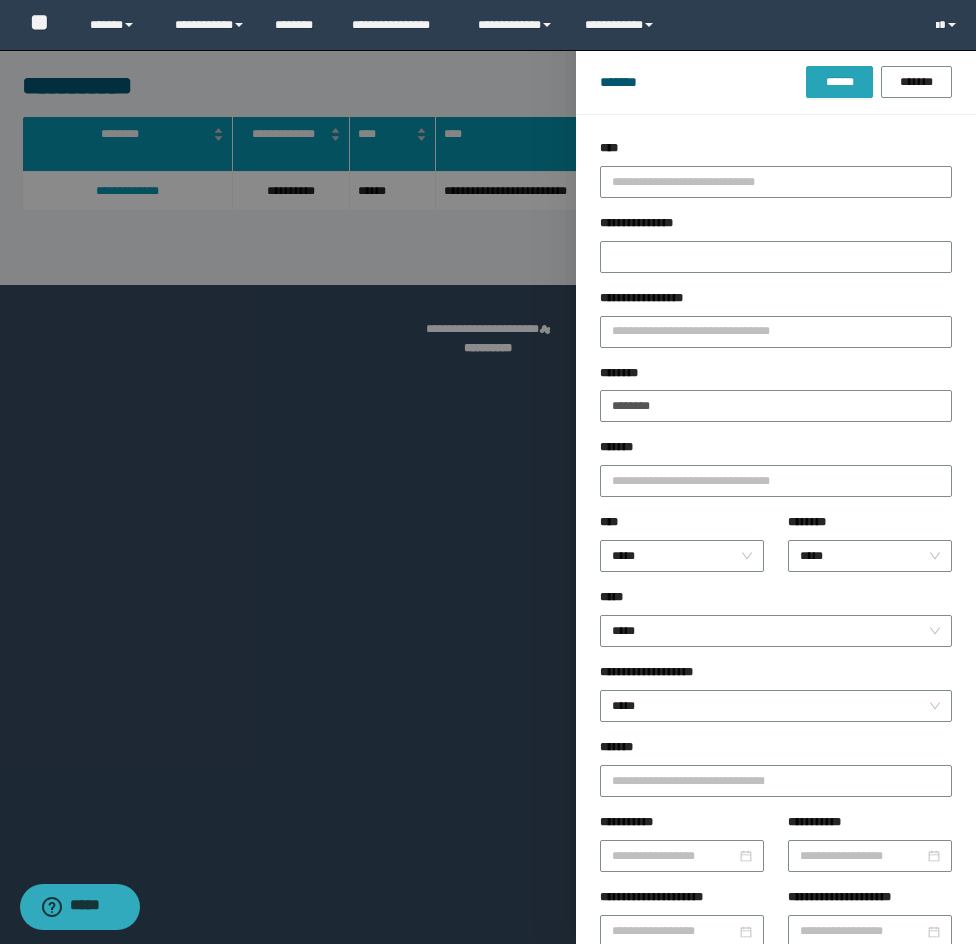 click on "******" at bounding box center (839, 82) 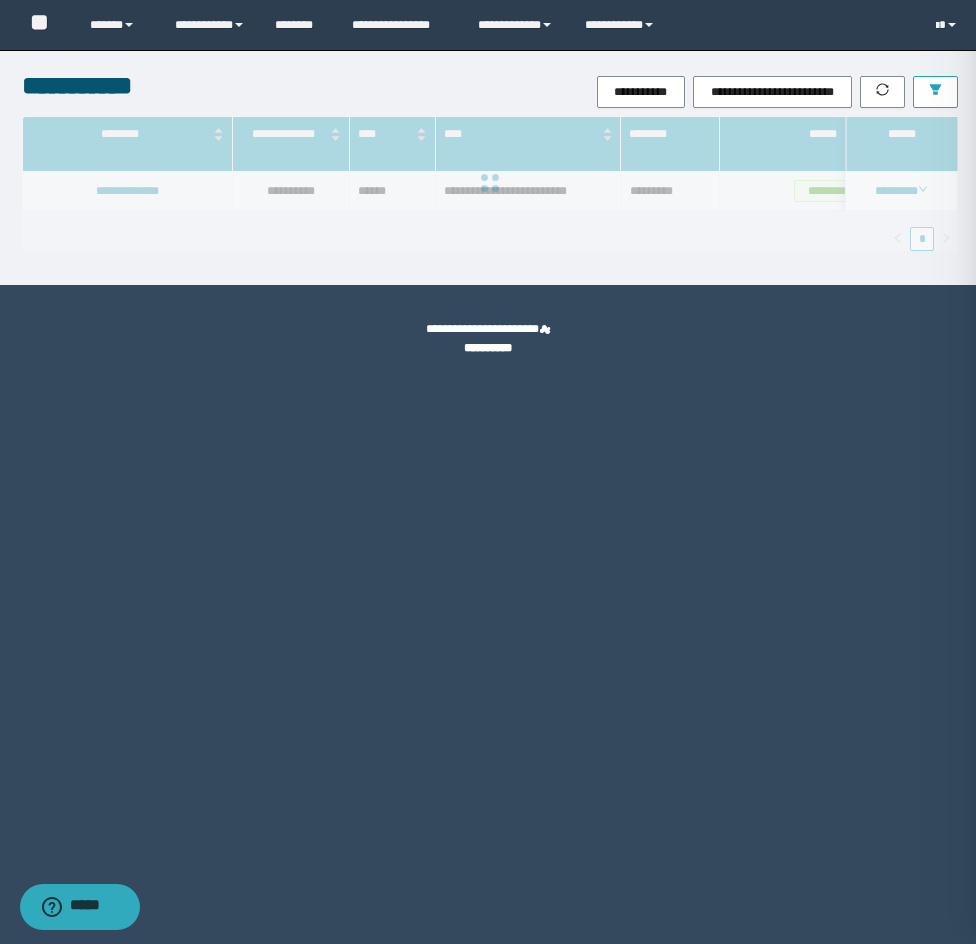 type 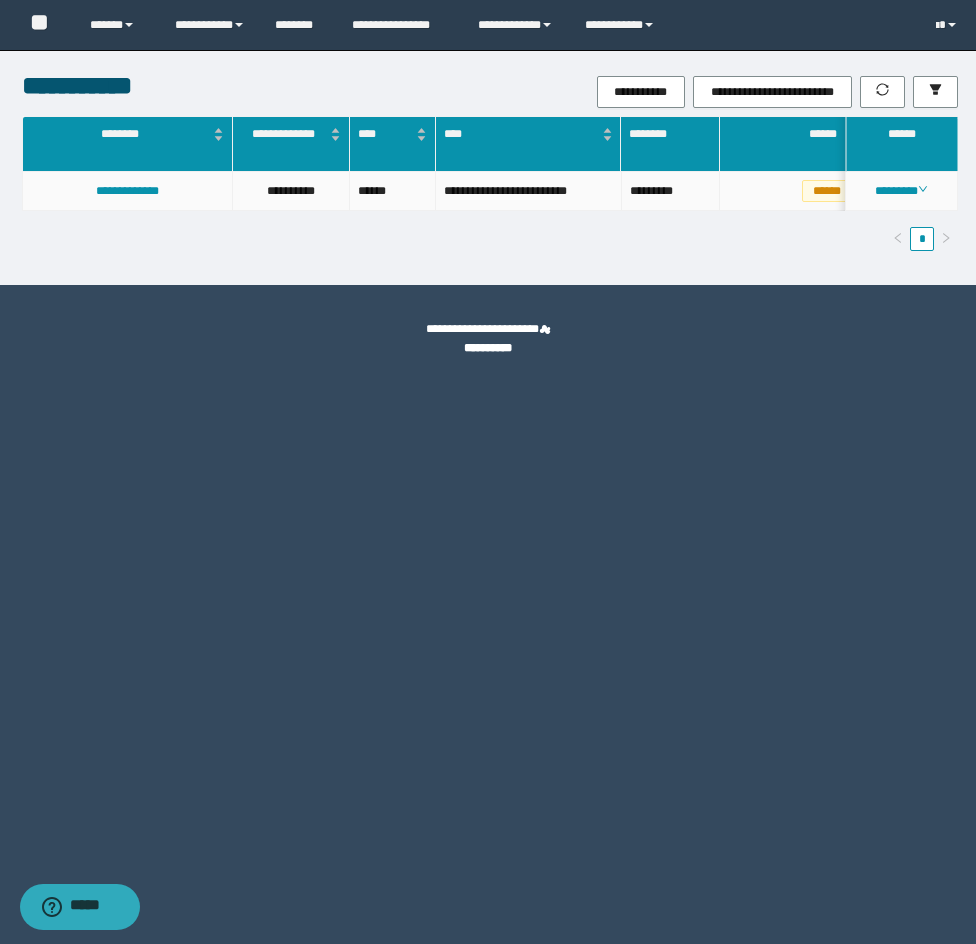 click on "********" at bounding box center (902, 191) 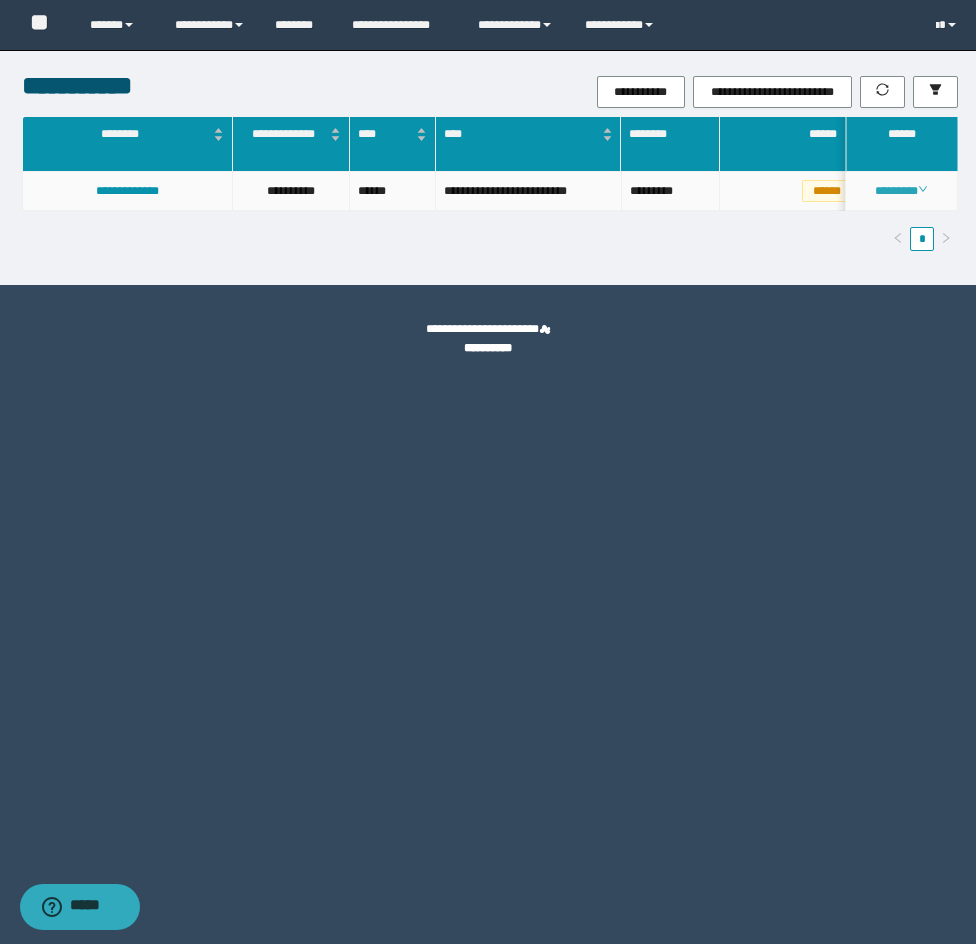 click on "********" at bounding box center (901, 191) 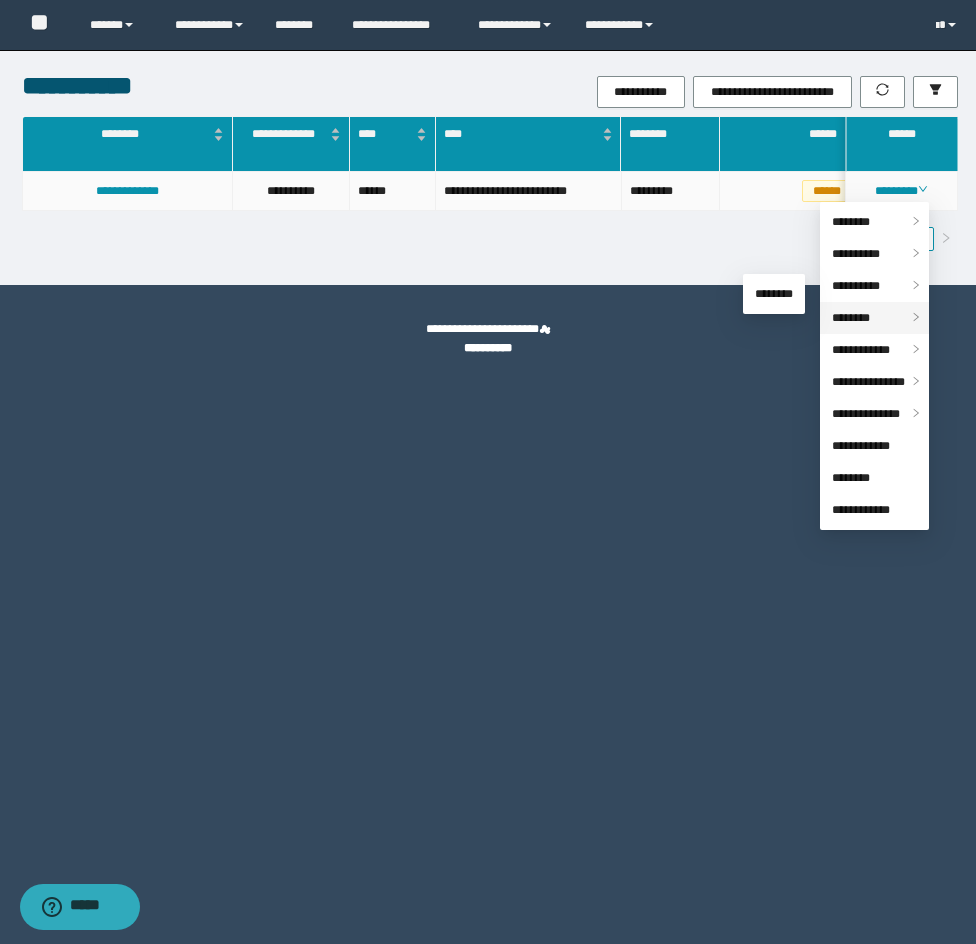 click on "********" at bounding box center (874, 318) 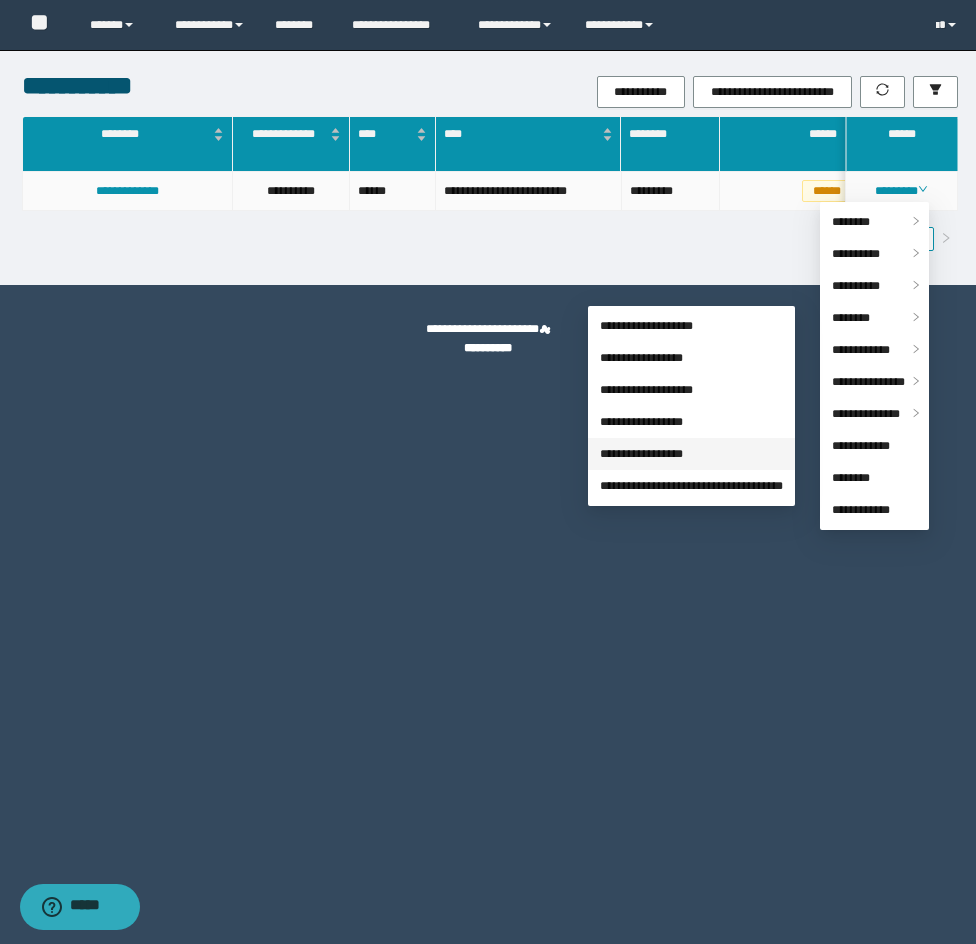 click on "**********" at bounding box center [641, 454] 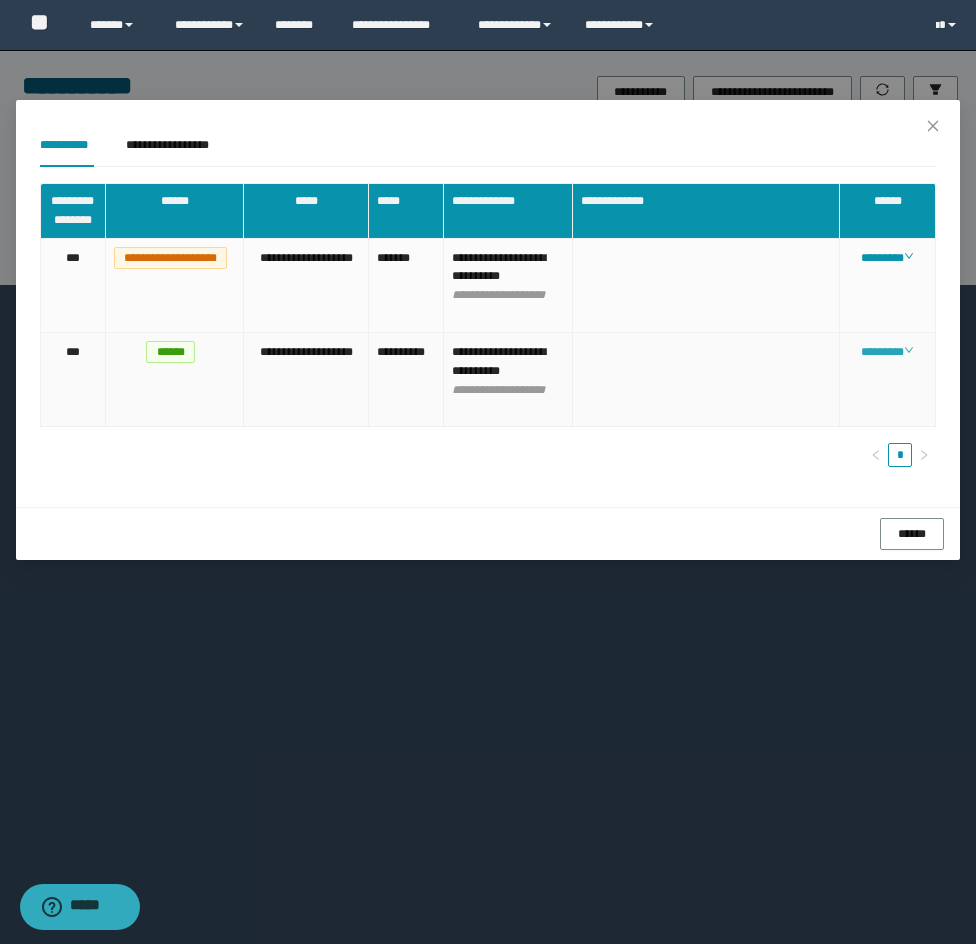 click on "********" at bounding box center [887, 352] 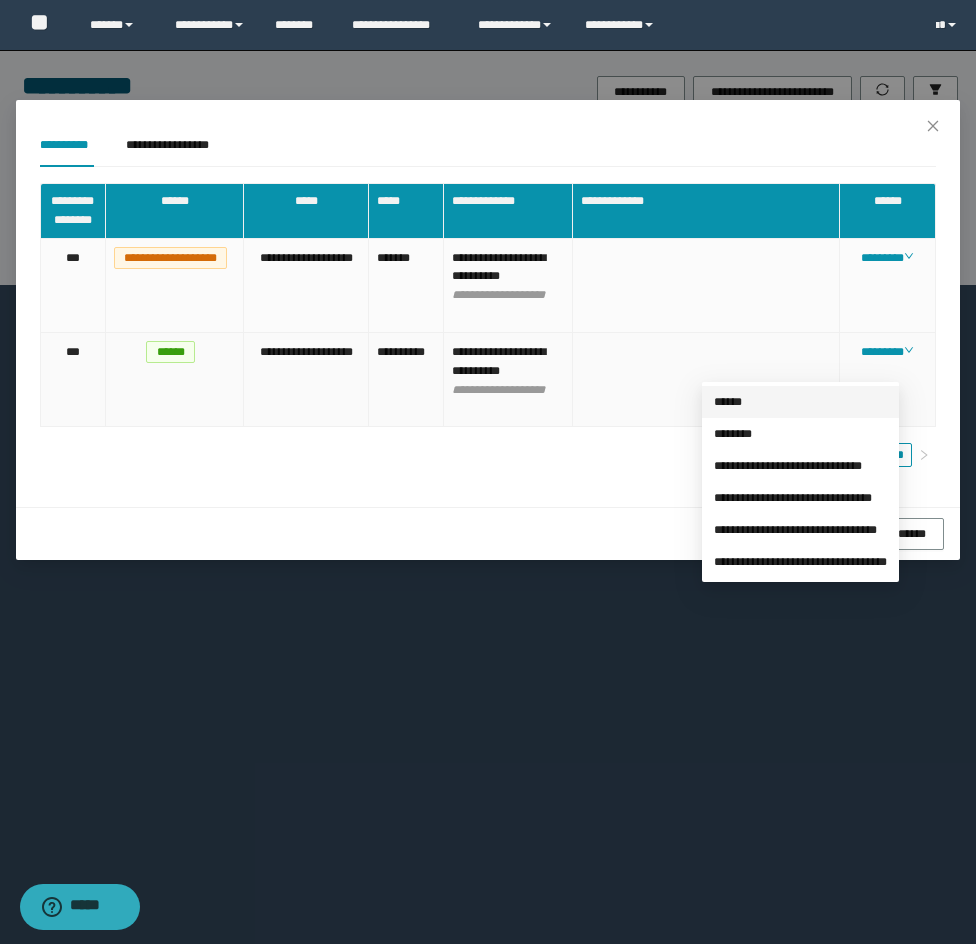 click on "******" at bounding box center (728, 402) 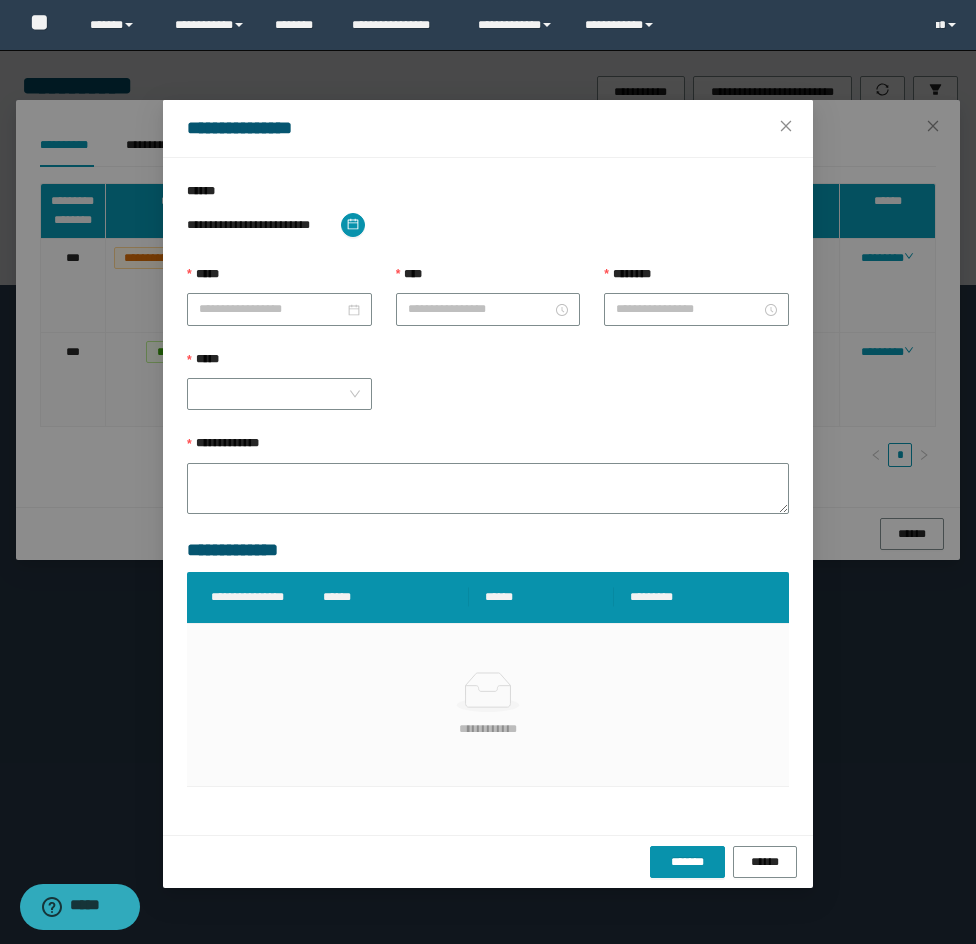type on "**********" 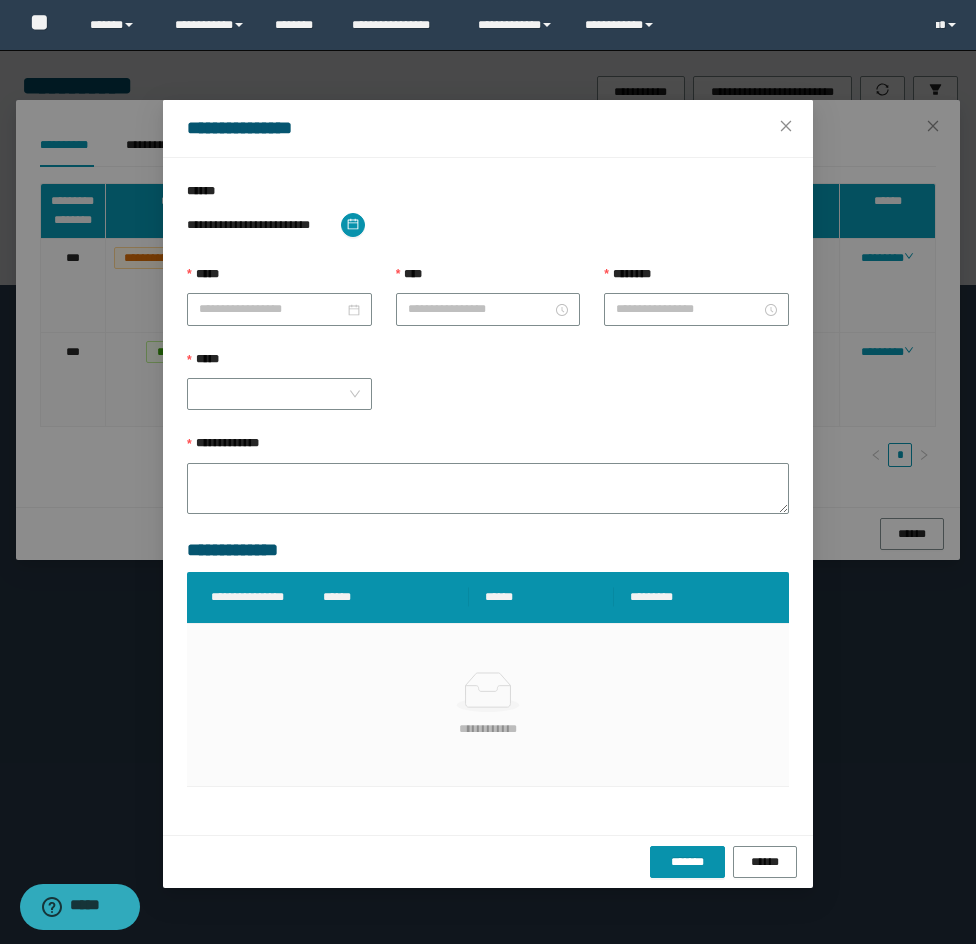 type on "*******" 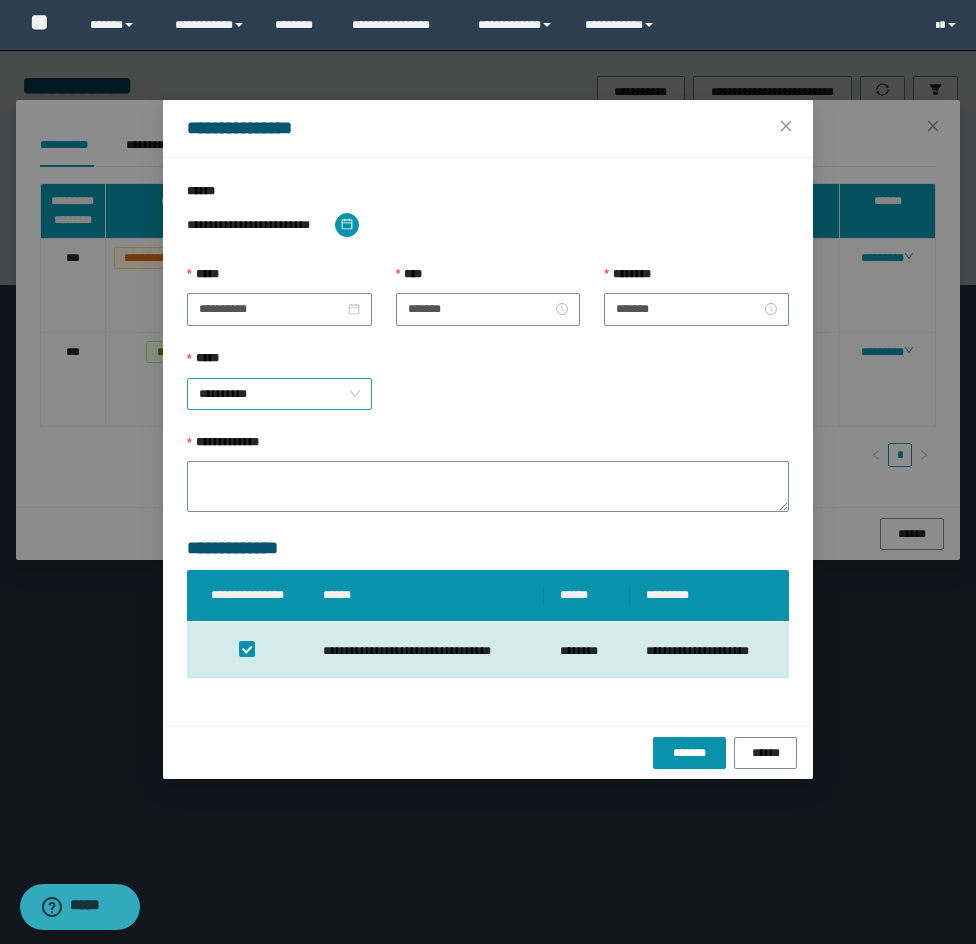 click on "**********" at bounding box center (279, 394) 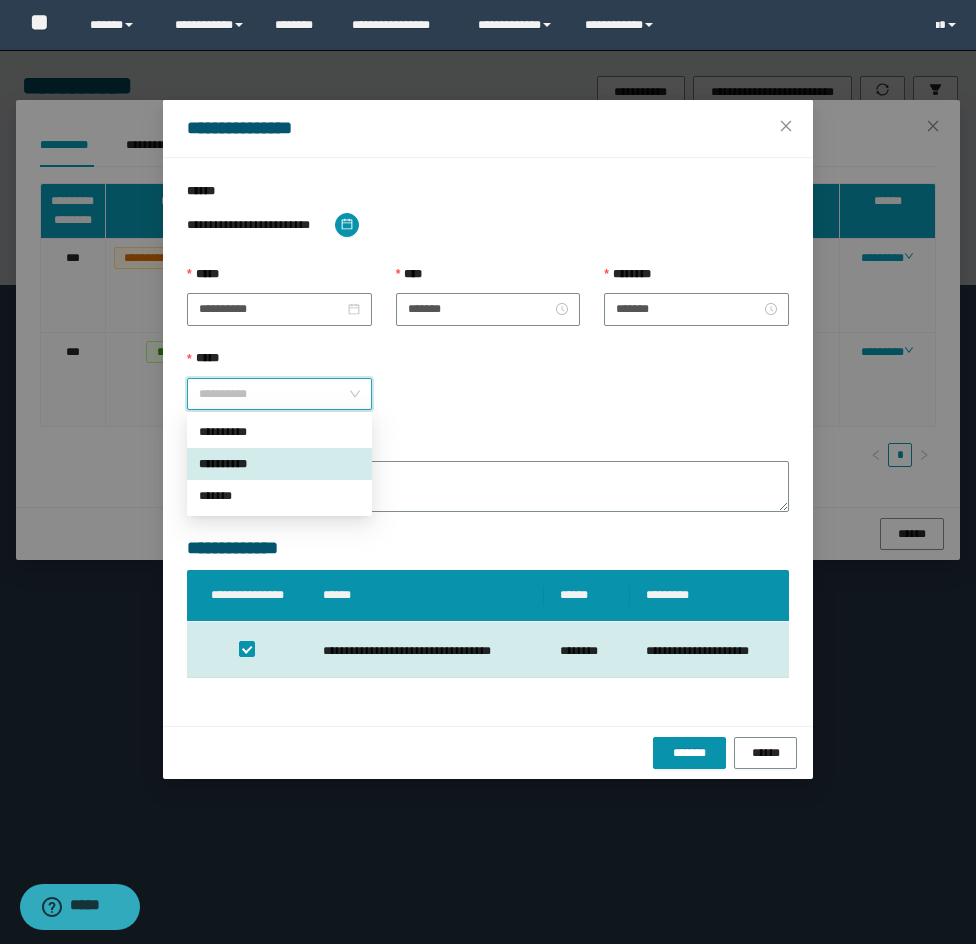 click on "*******" at bounding box center (279, 496) 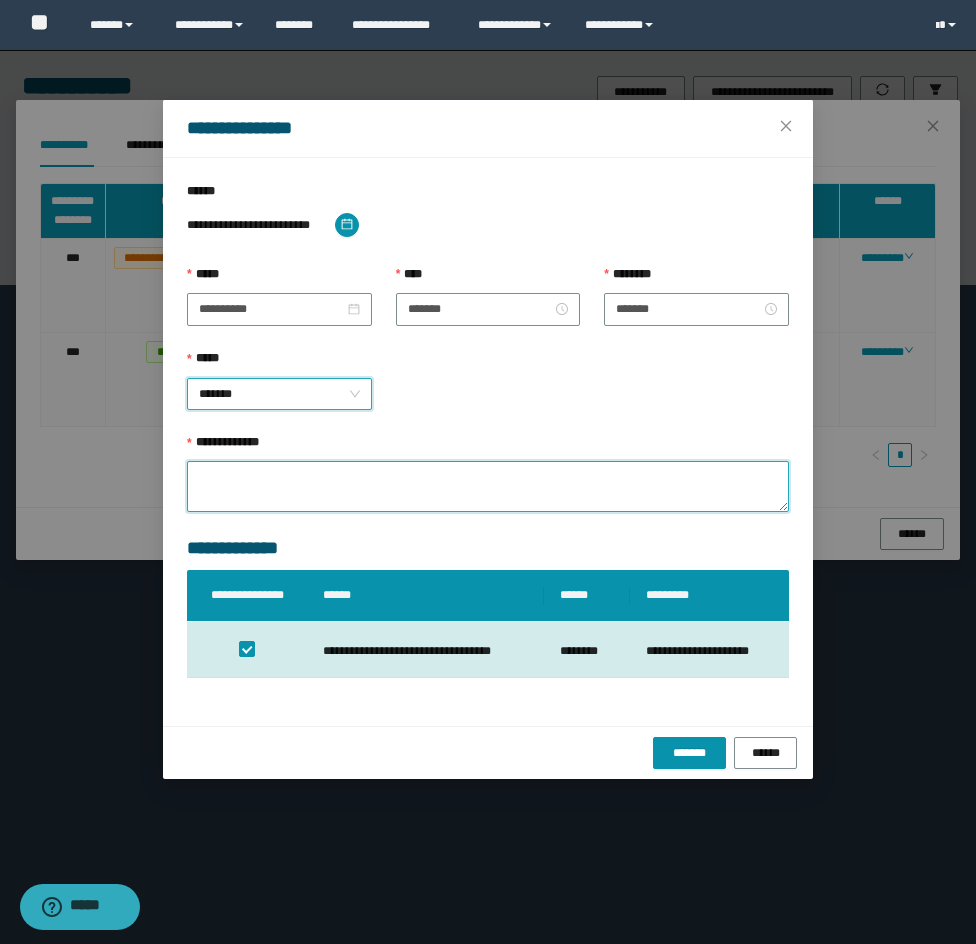 click on "**********" at bounding box center (488, 486) 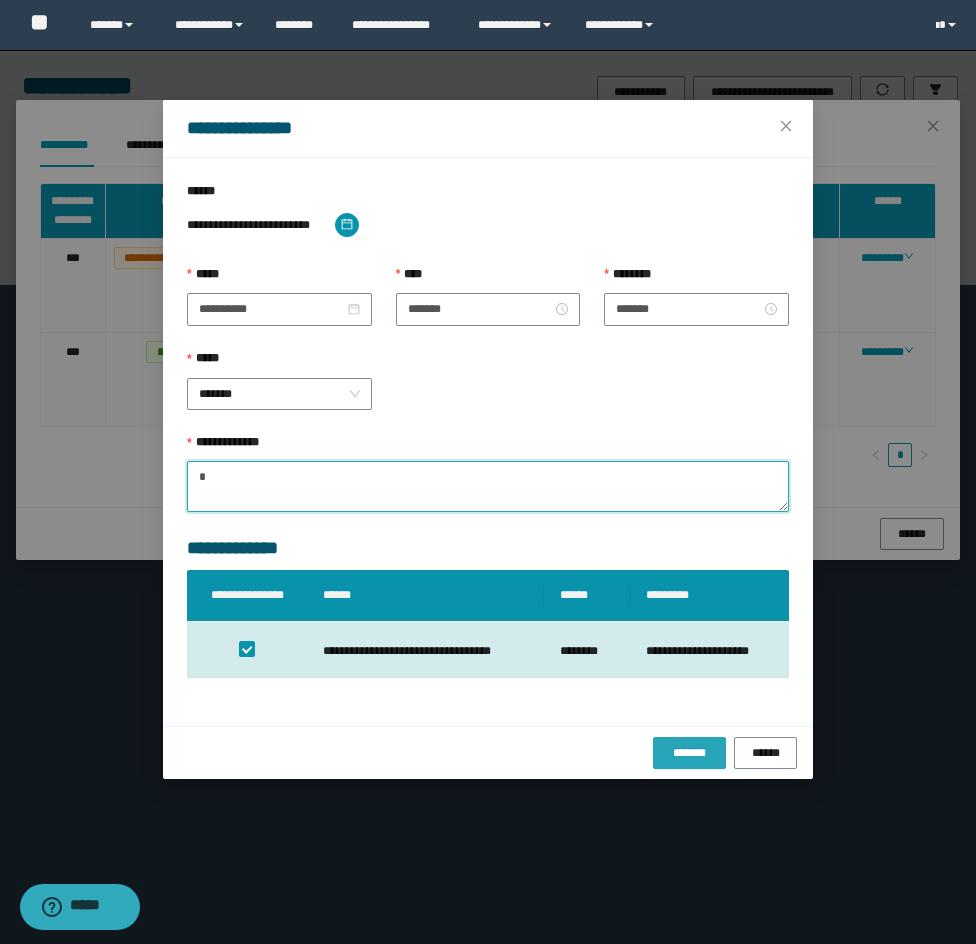 type on "*" 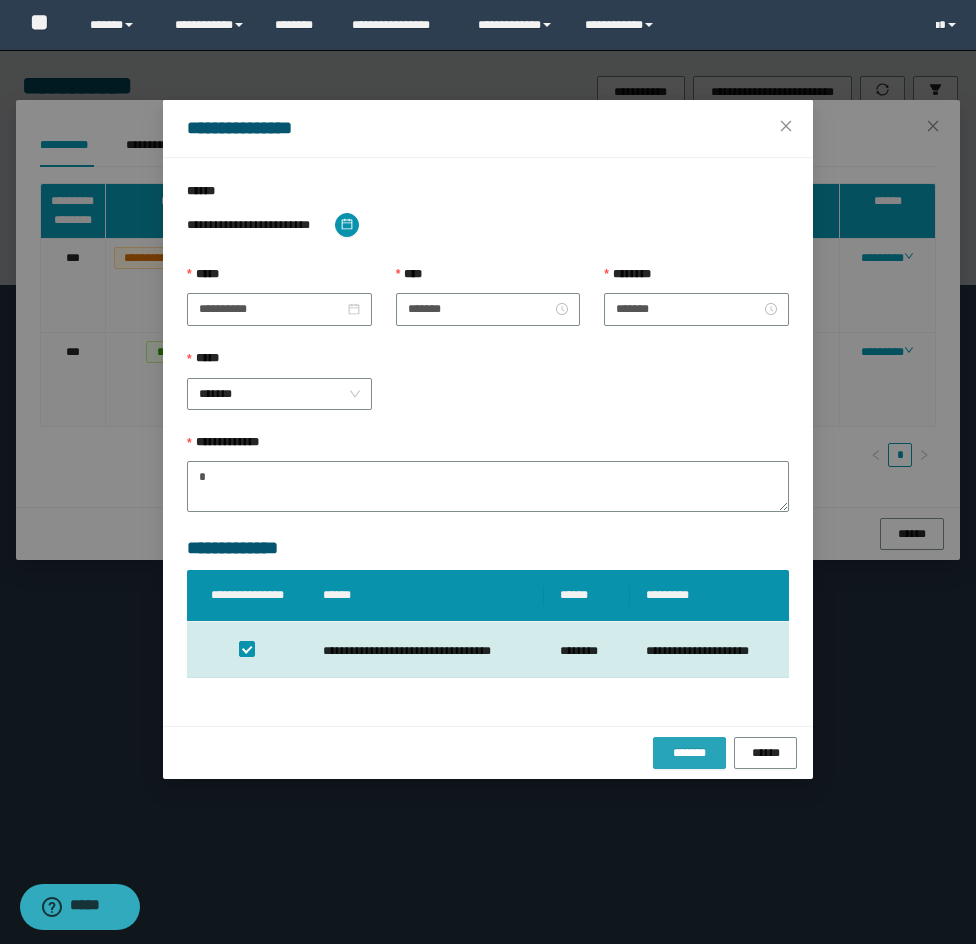 click on "*******" at bounding box center (689, 753) 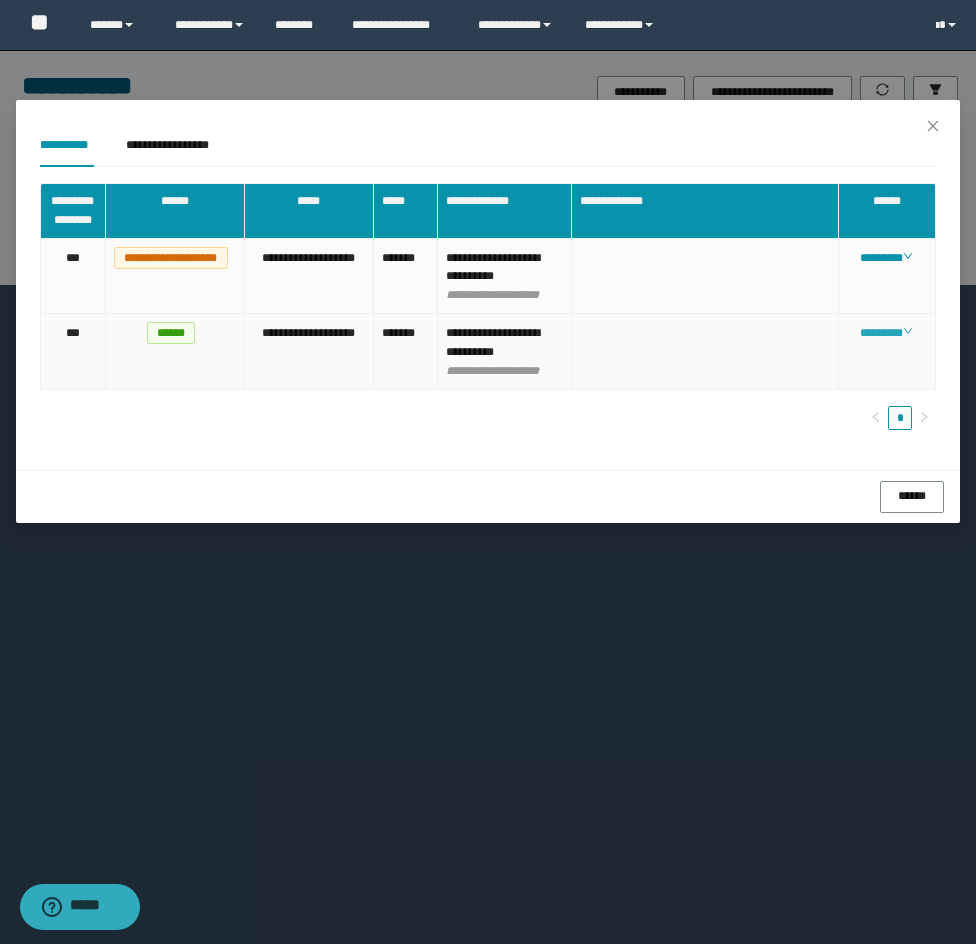 click on "********" at bounding box center [886, 333] 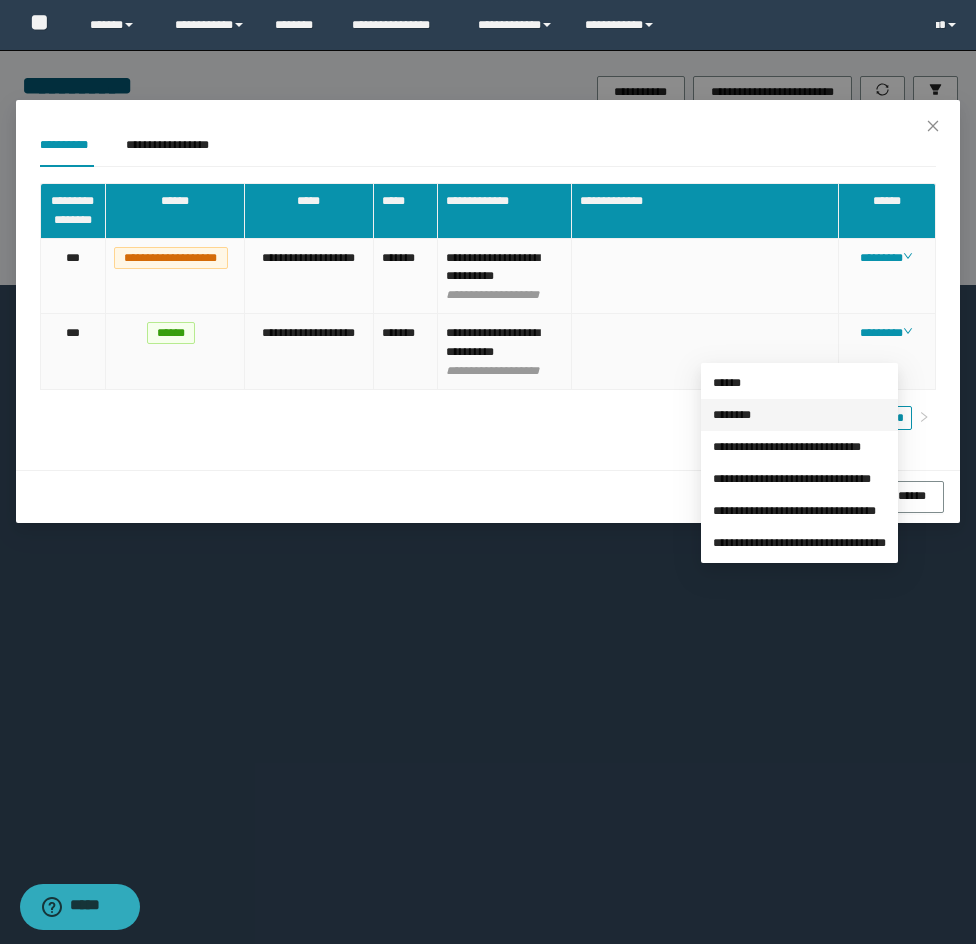 click on "********" at bounding box center (732, 415) 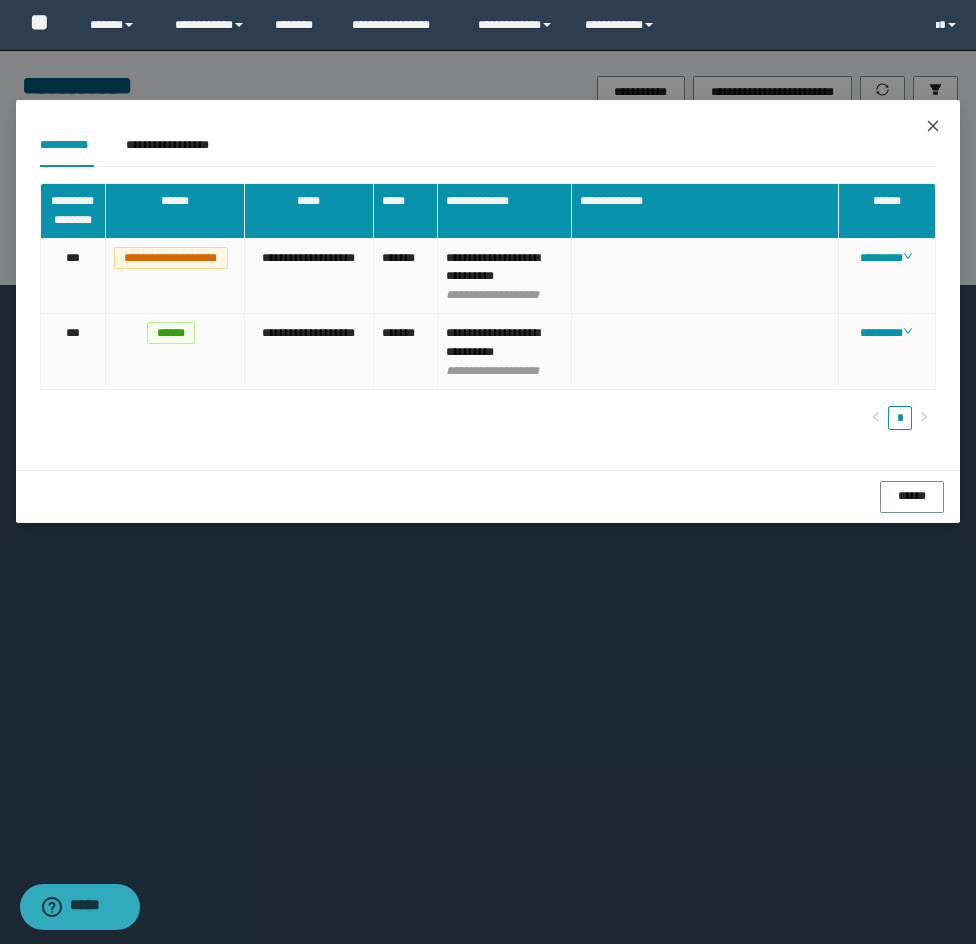 click at bounding box center (933, 127) 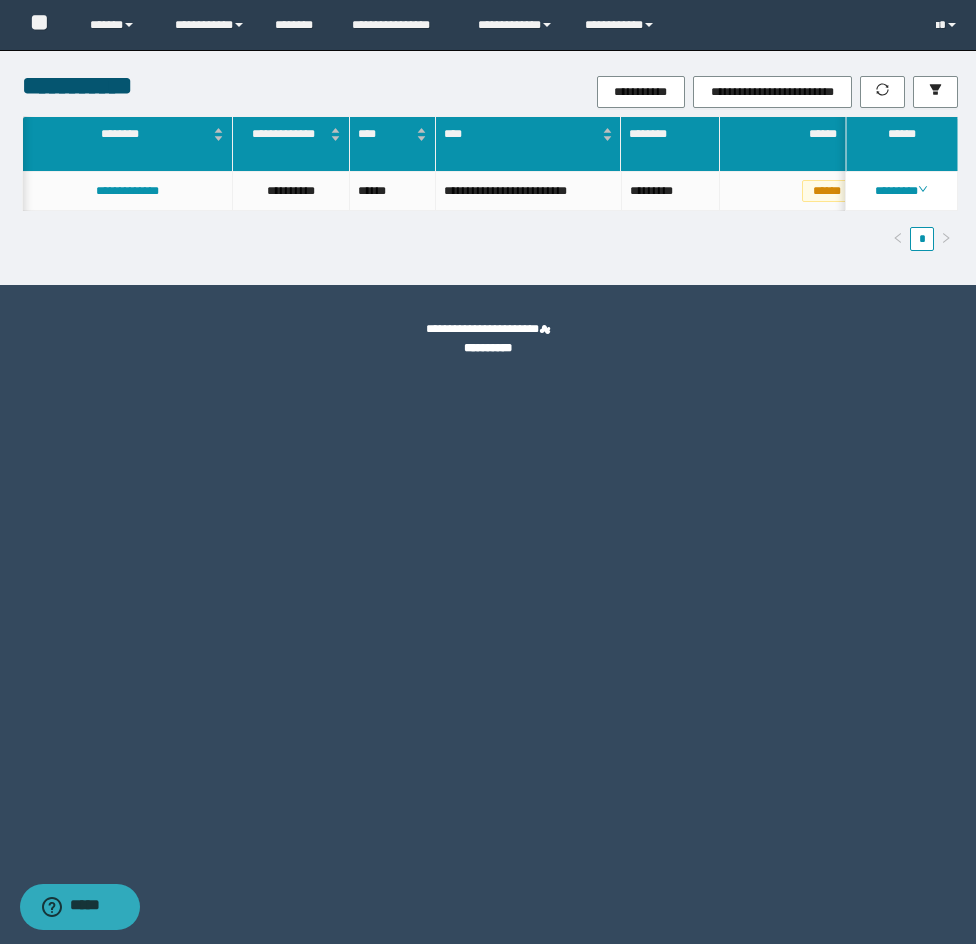 scroll, scrollTop: 0, scrollLeft: 818, axis: horizontal 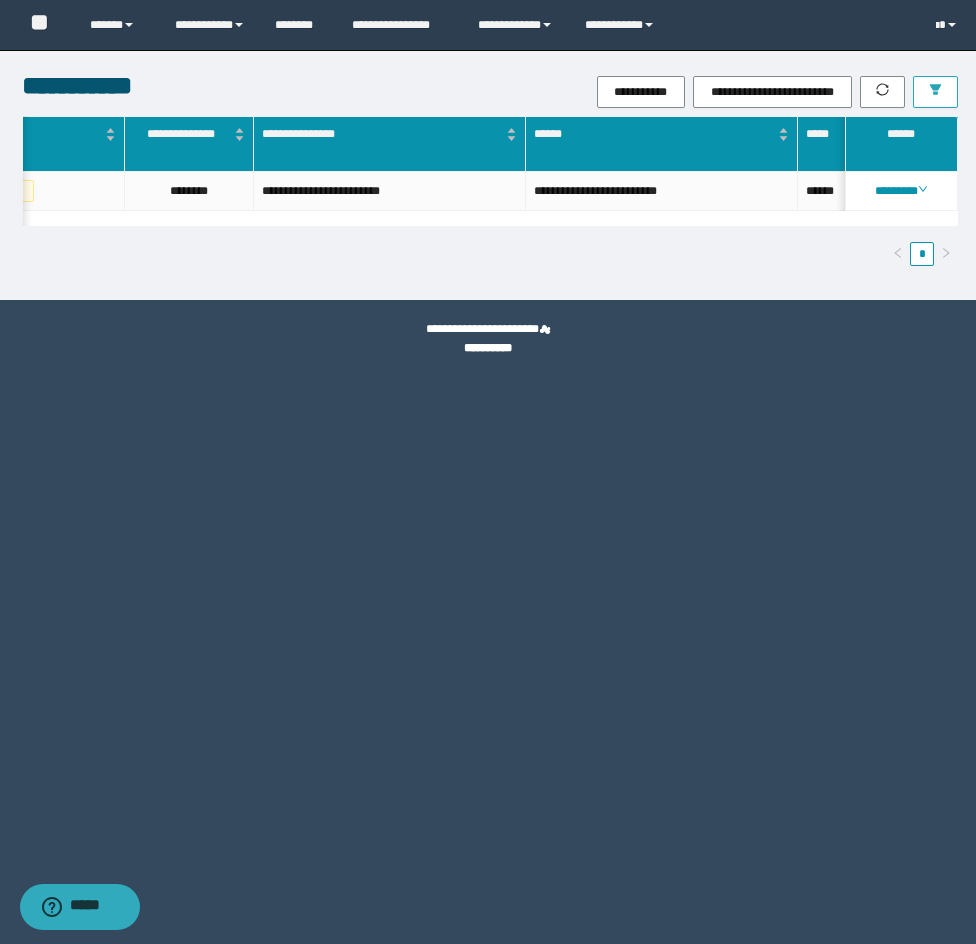 click at bounding box center (935, 92) 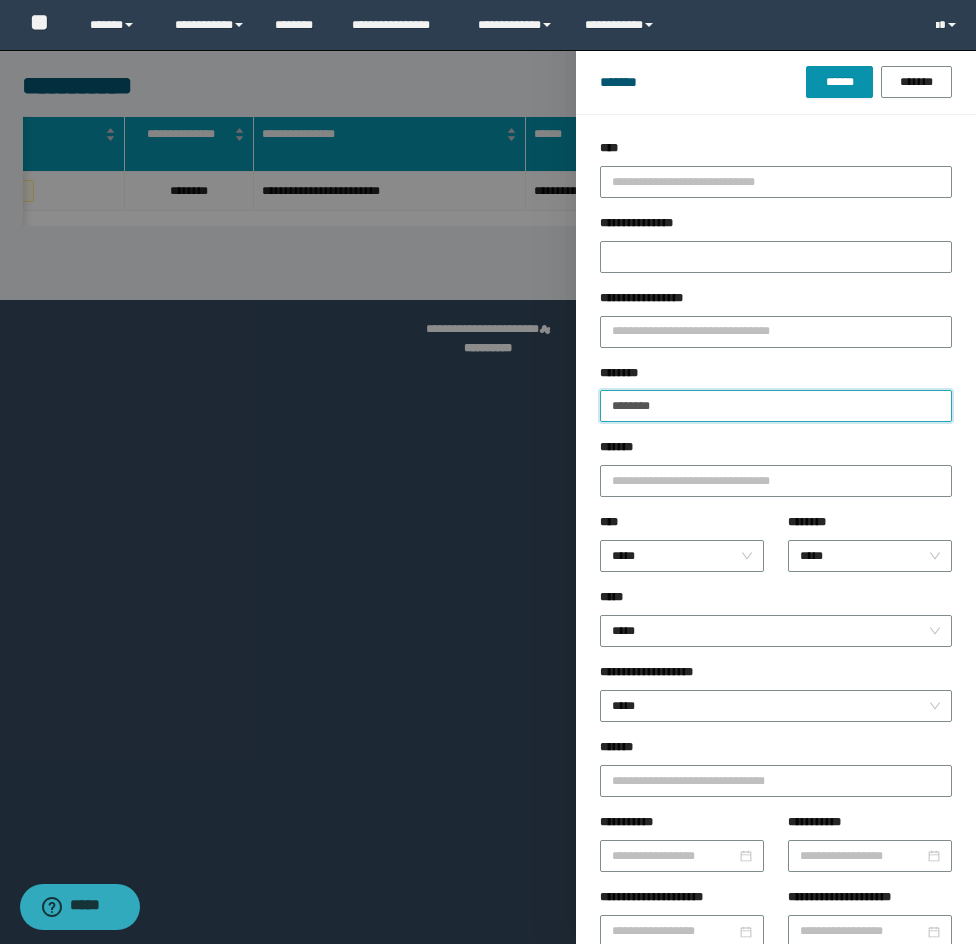 drag, startPoint x: 715, startPoint y: 413, endPoint x: 588, endPoint y: 393, distance: 128.56516 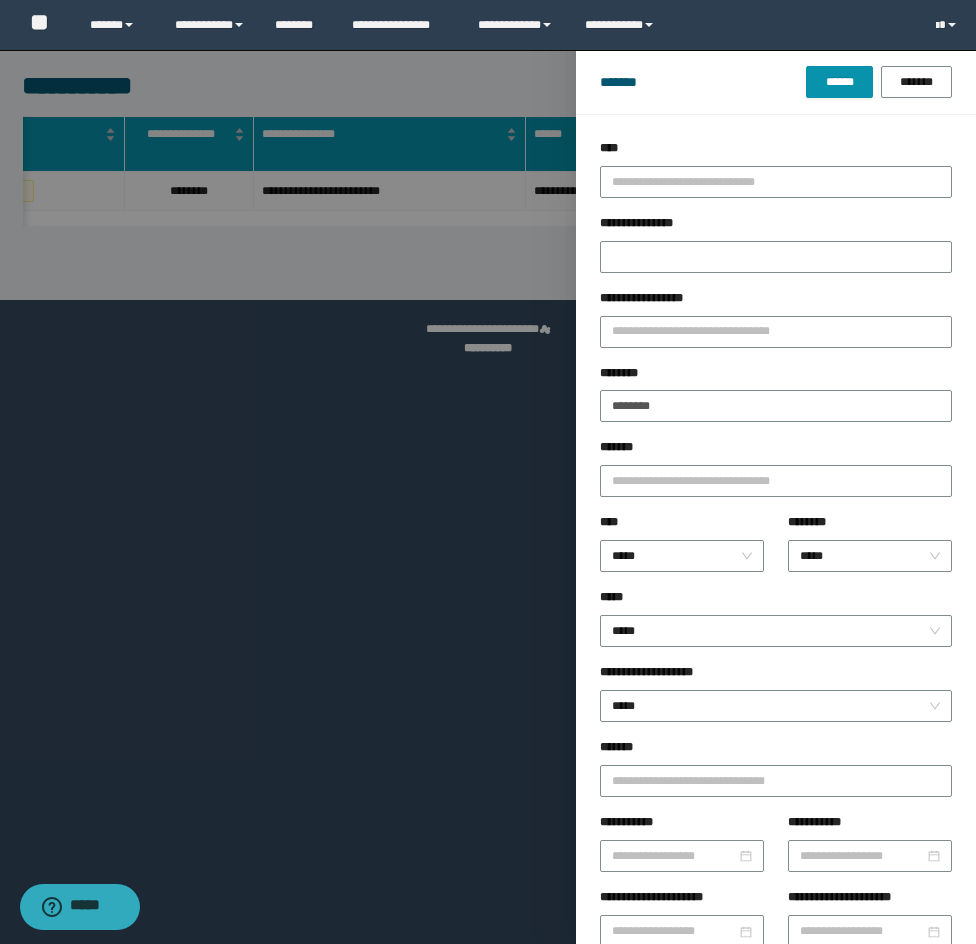 click on "******* ****** *******" at bounding box center (776, 82) 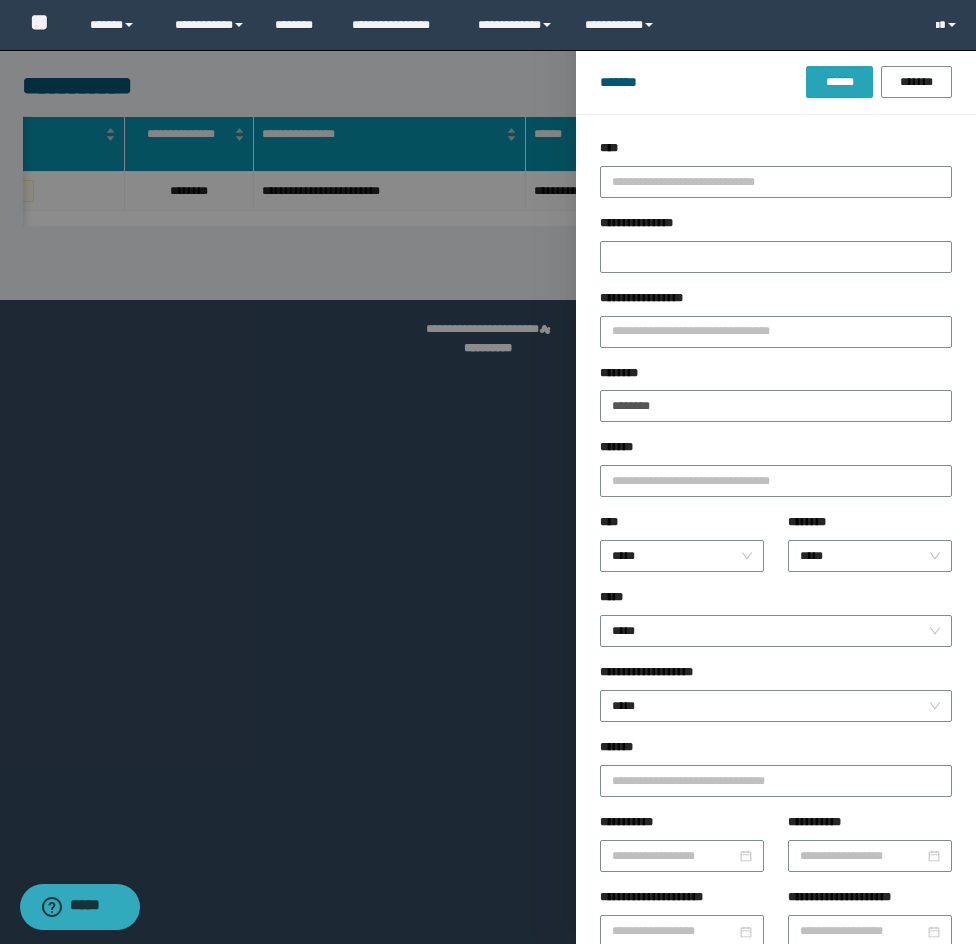click on "******" at bounding box center [839, 82] 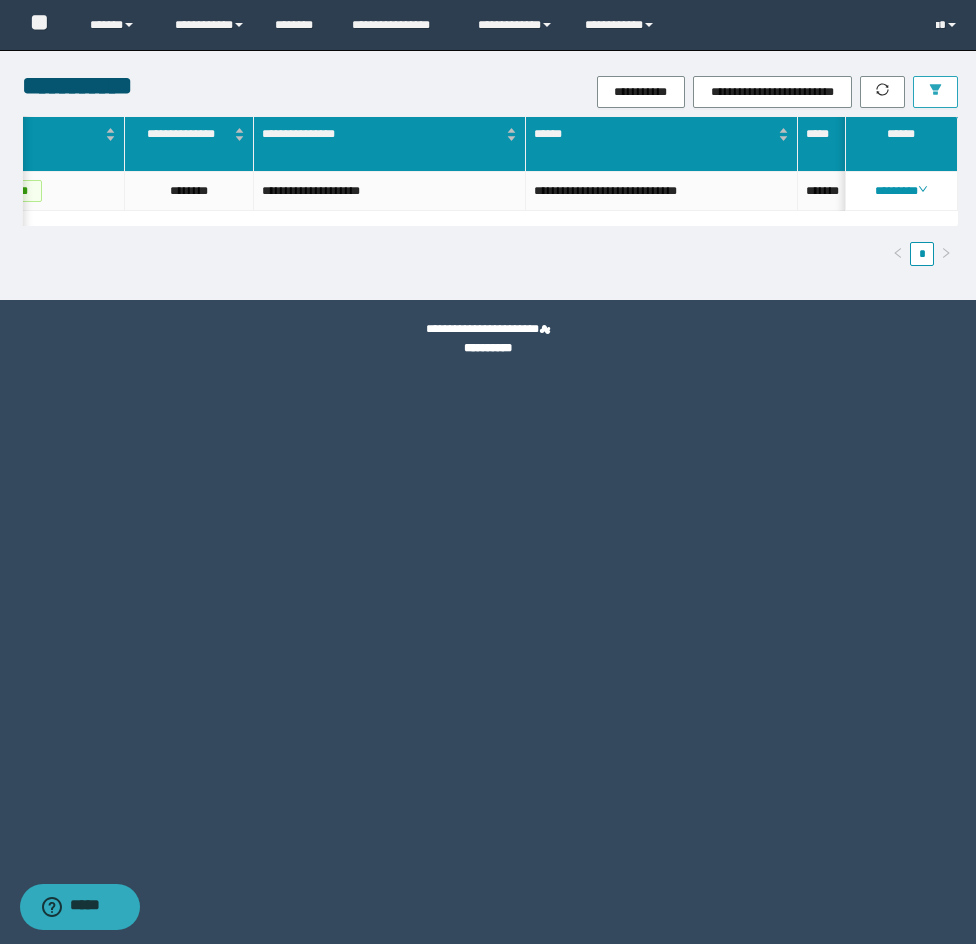scroll, scrollTop: 0, scrollLeft: 203, axis: horizontal 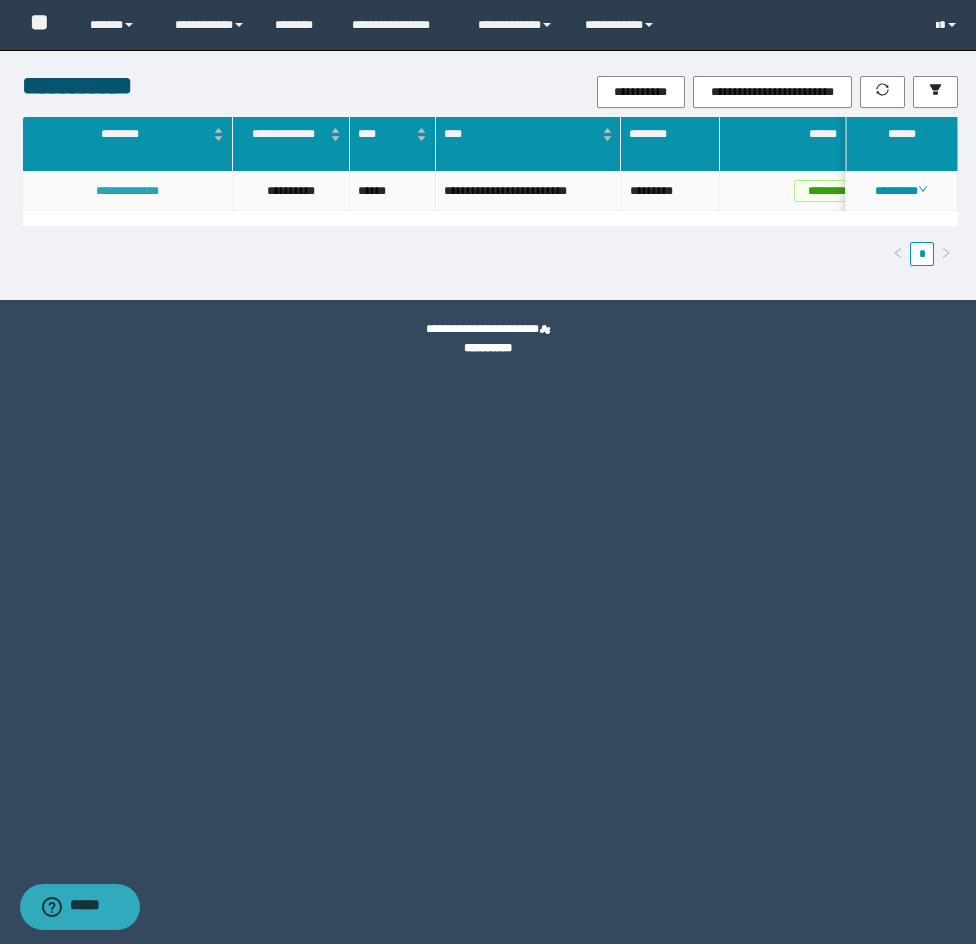 click on "**********" at bounding box center (127, 191) 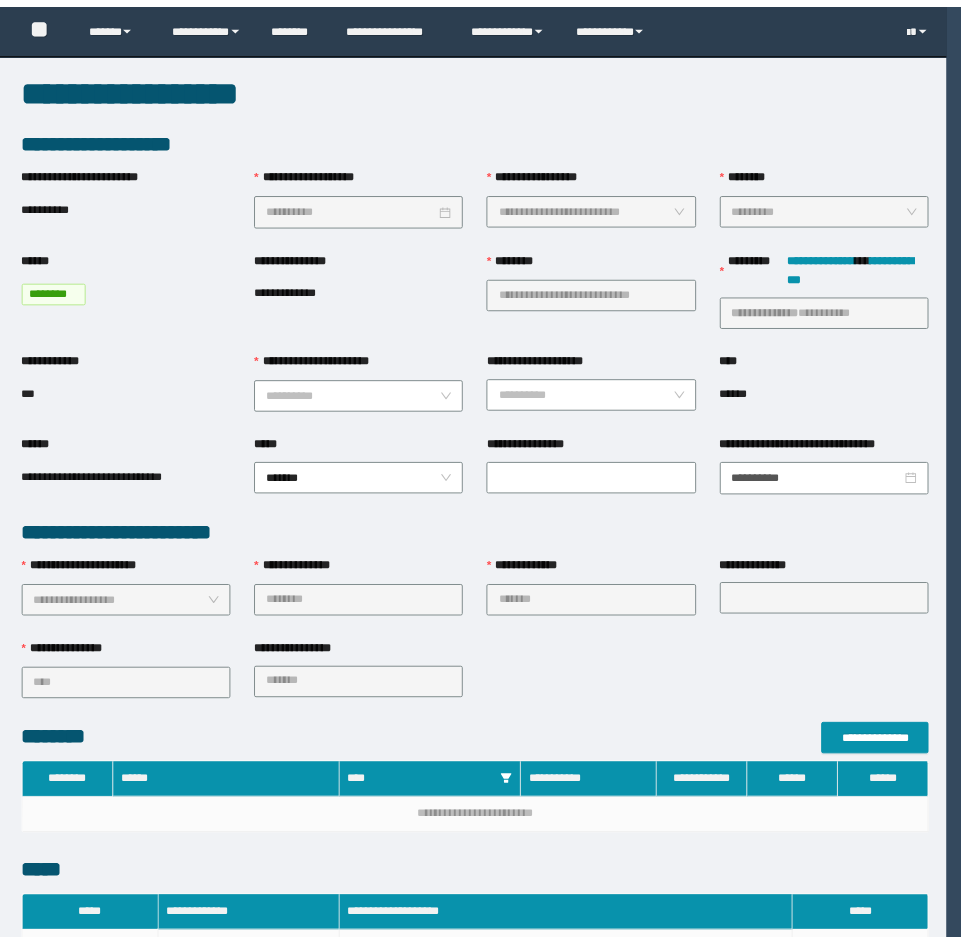 scroll, scrollTop: 0, scrollLeft: 0, axis: both 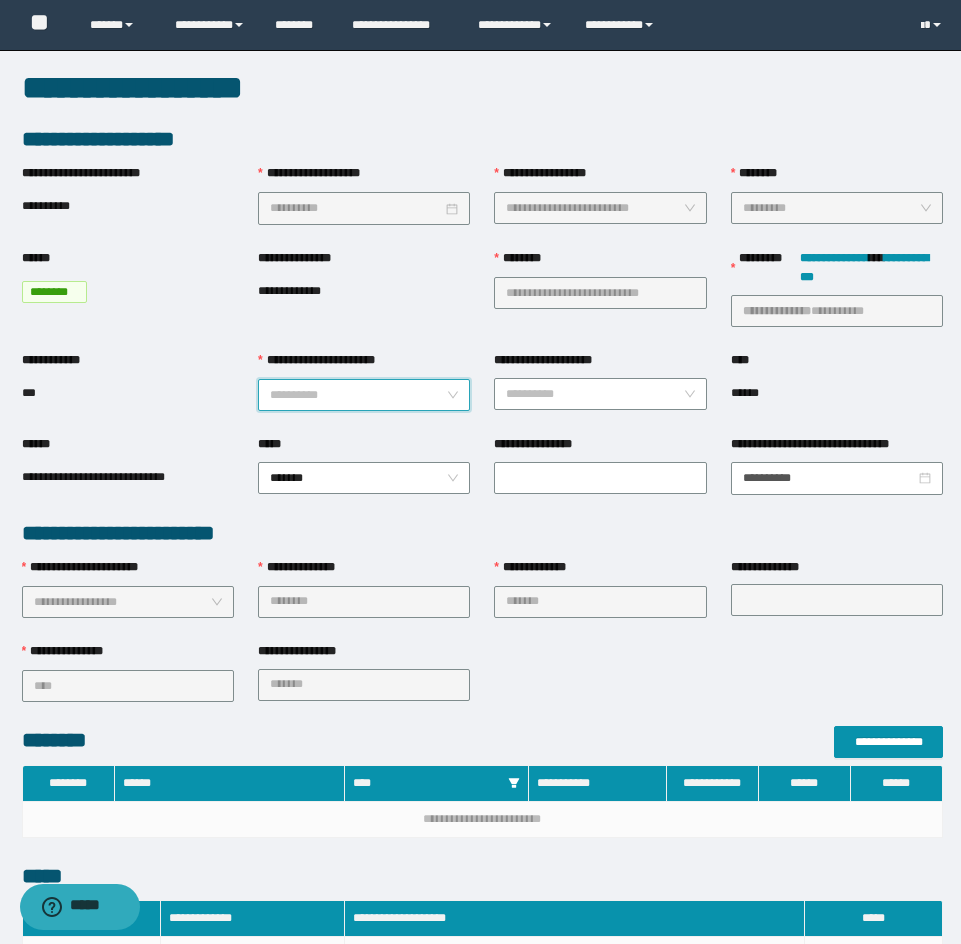 click on "**********" at bounding box center (358, 395) 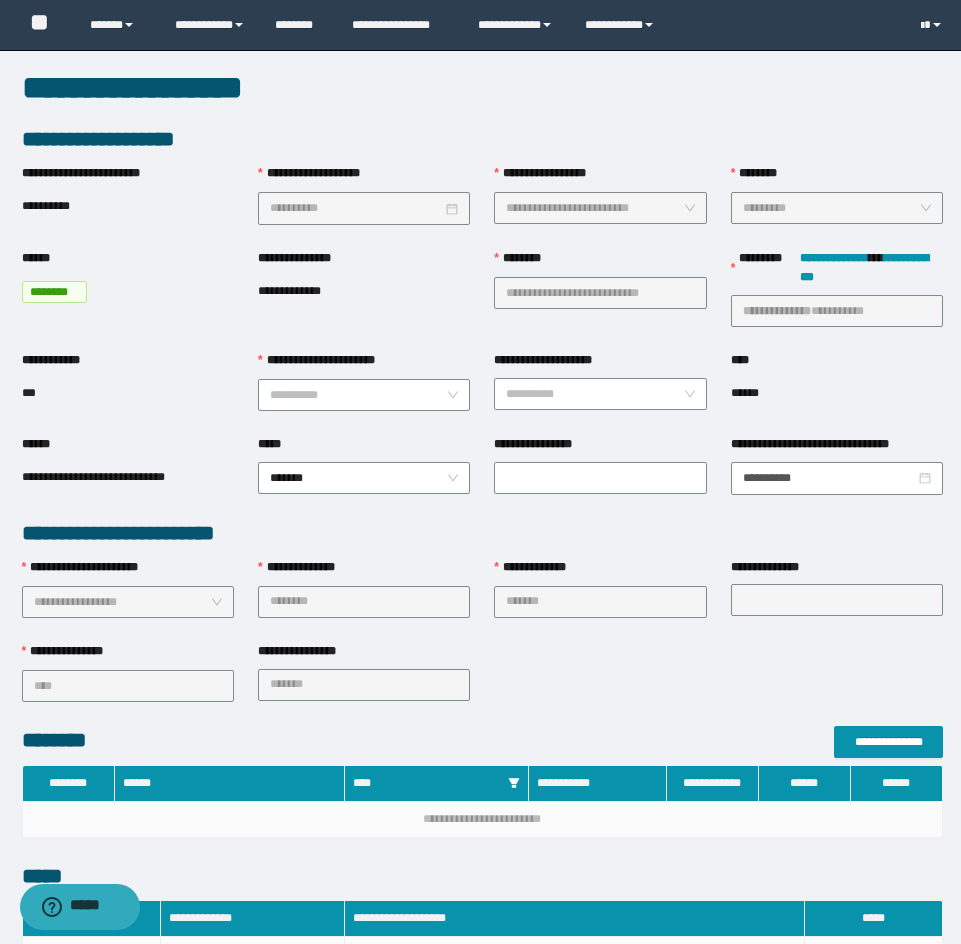 click on "*****" at bounding box center (364, 448) 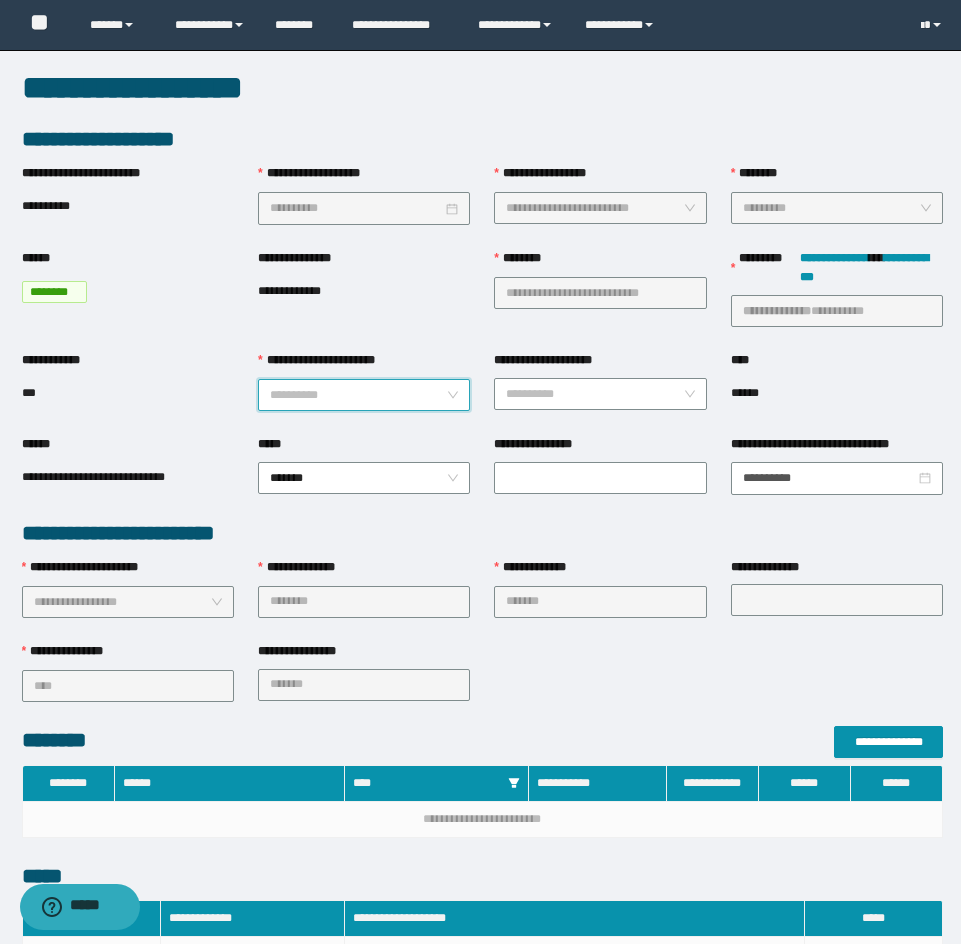 click on "**********" at bounding box center (358, 395) 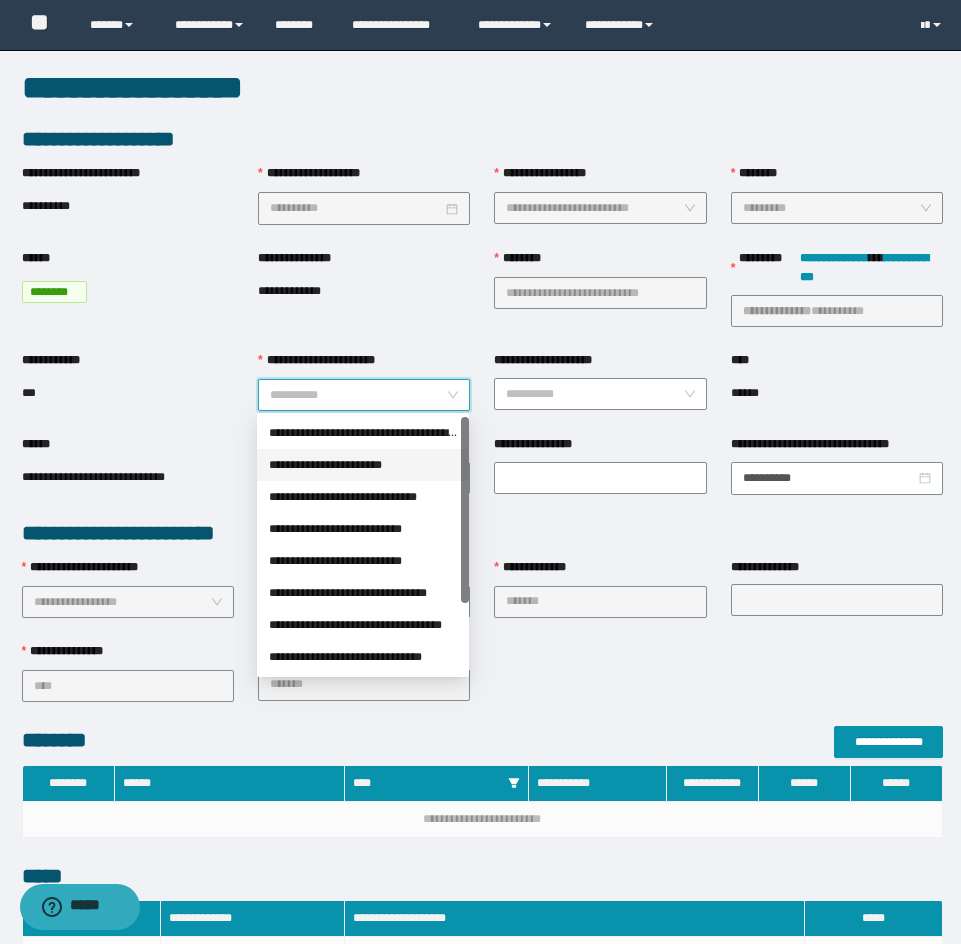 click on "**********" at bounding box center (363, 465) 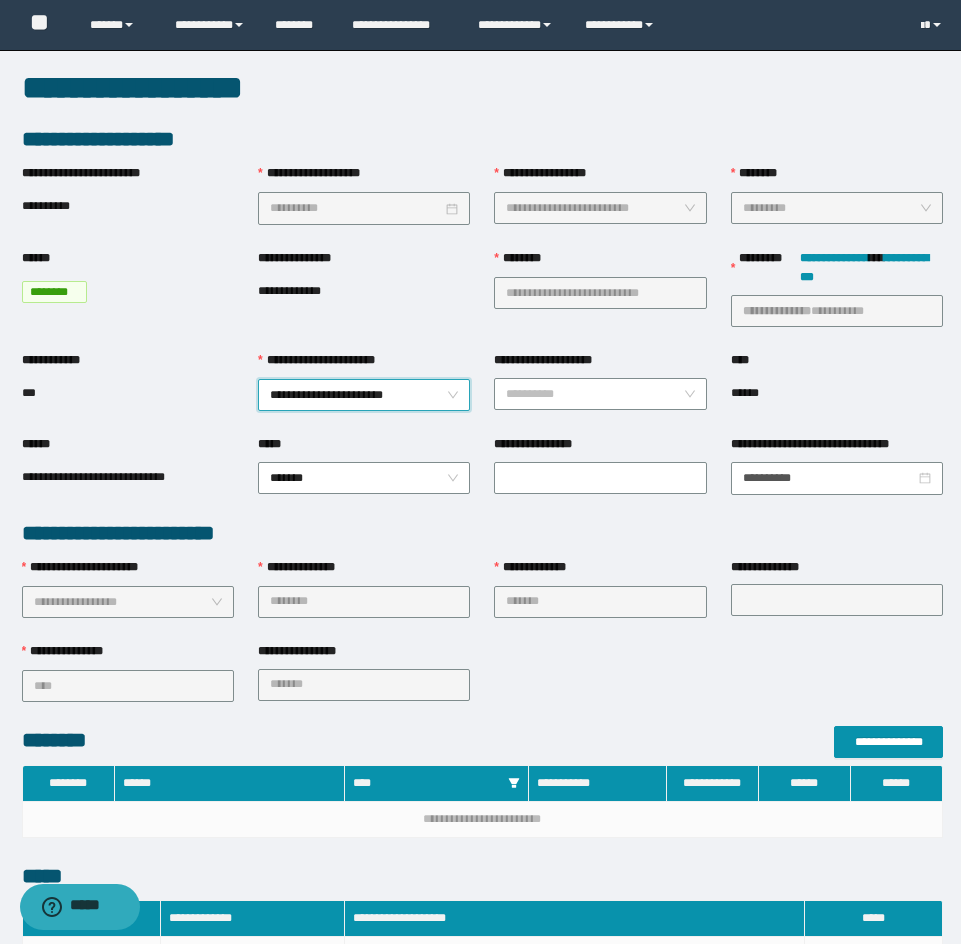 scroll, scrollTop: 494, scrollLeft: 0, axis: vertical 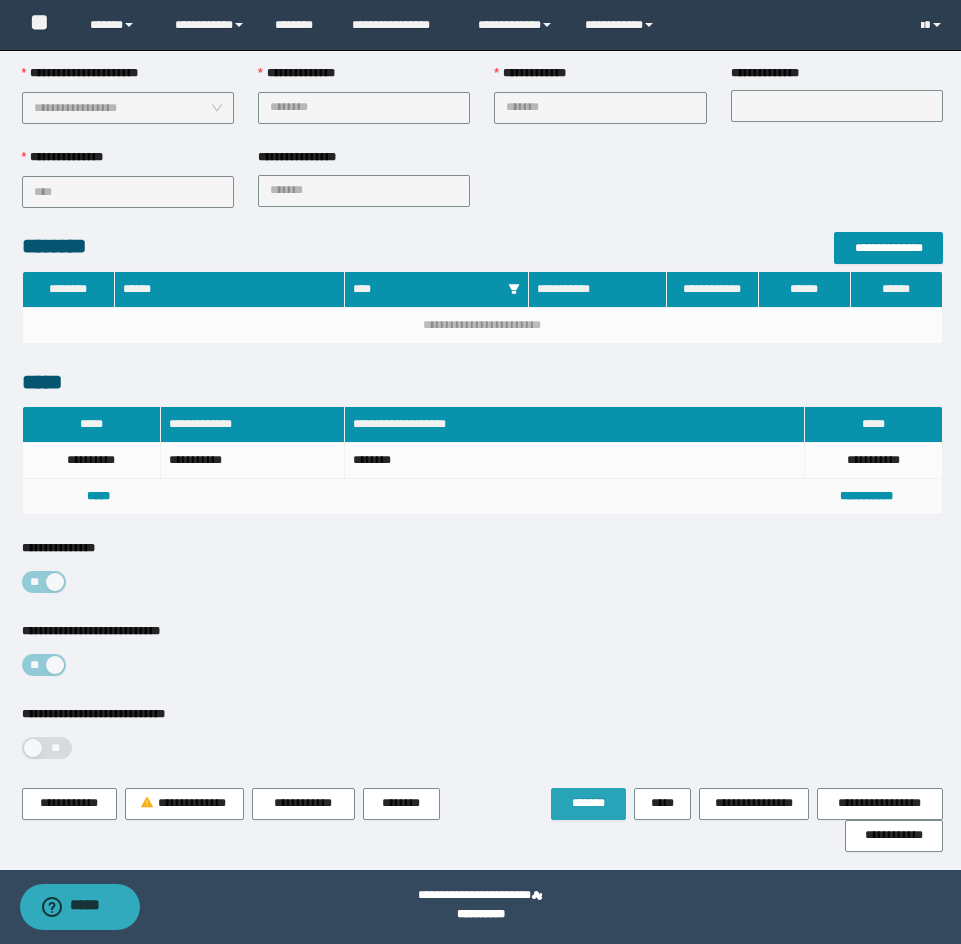 click on "*******" at bounding box center (588, 804) 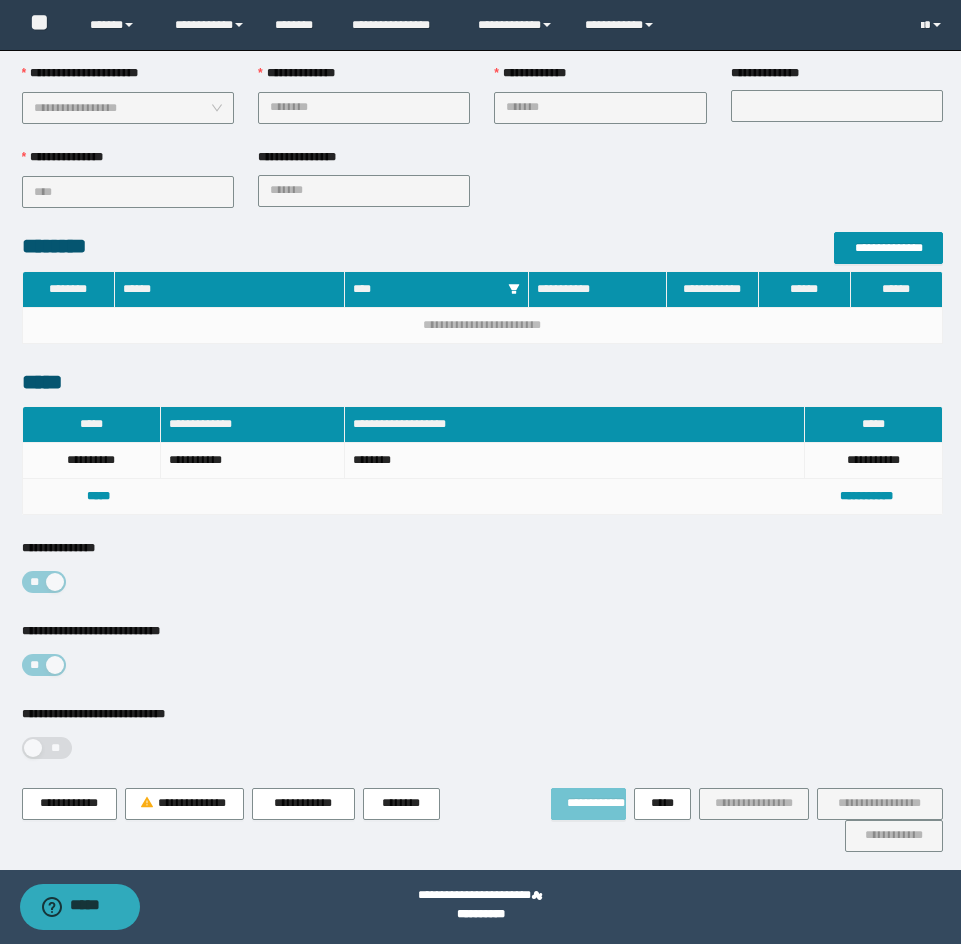 type 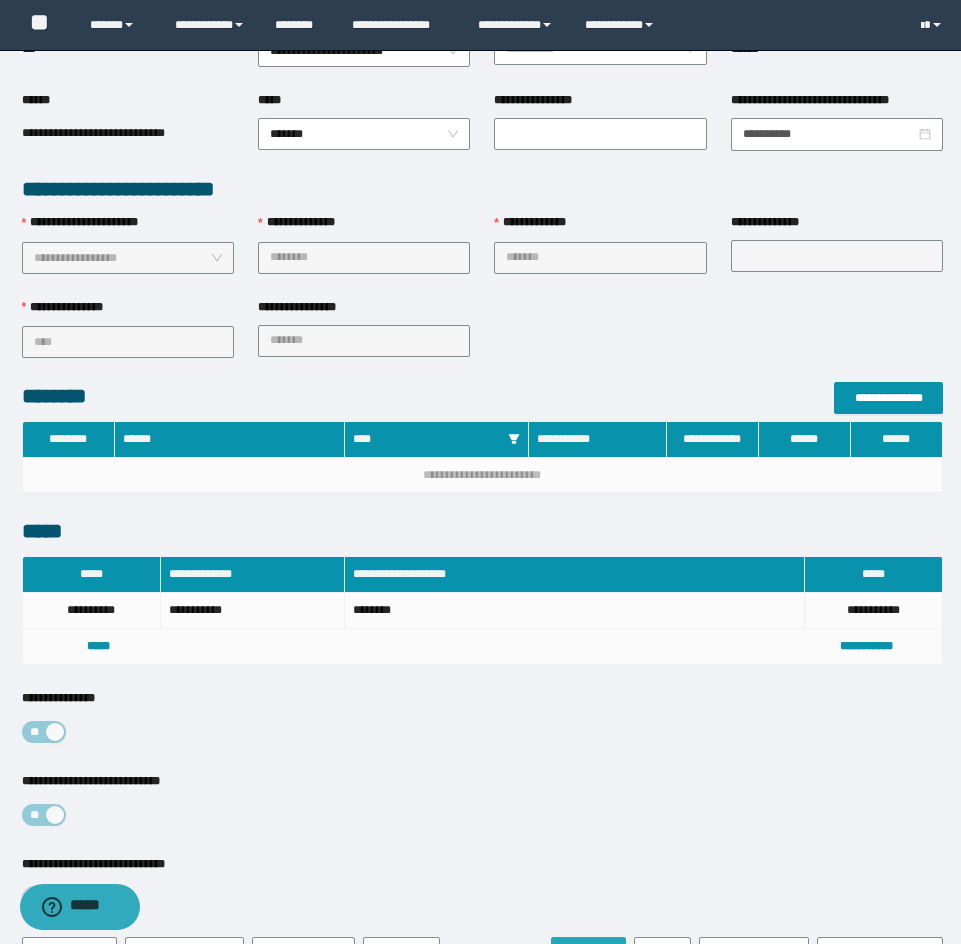 scroll, scrollTop: 0, scrollLeft: 0, axis: both 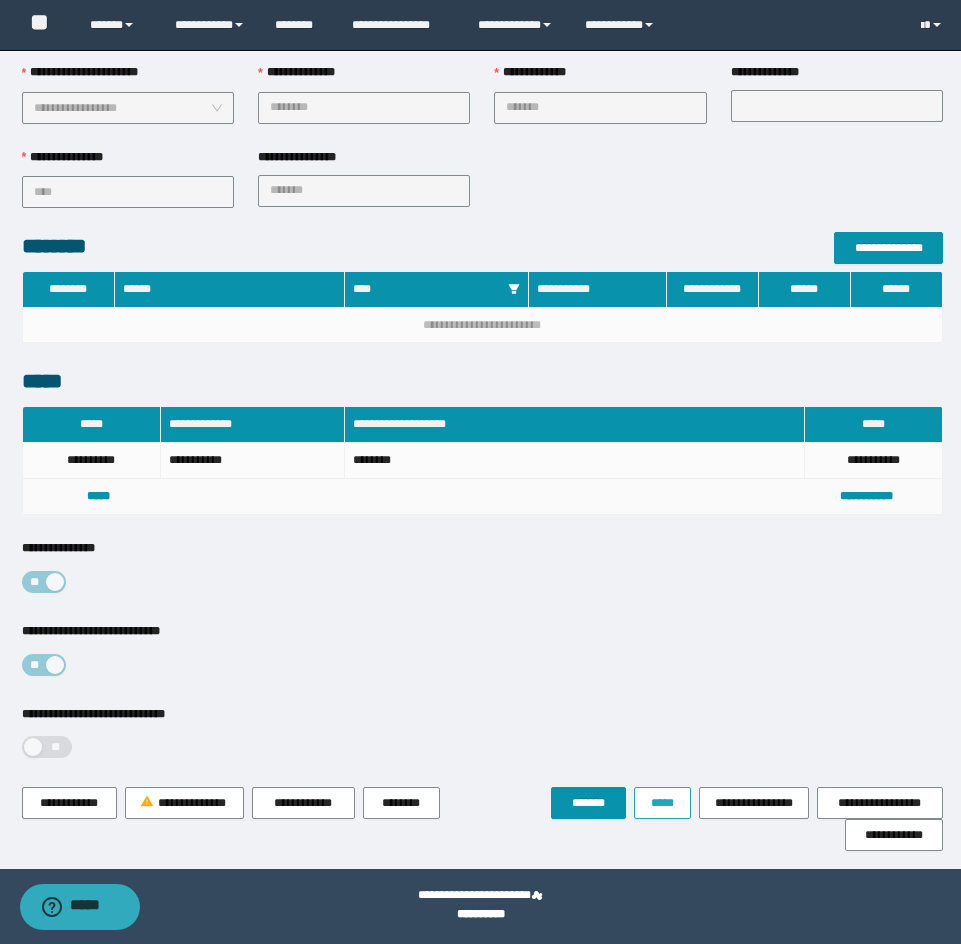 click on "*****" at bounding box center [662, 803] 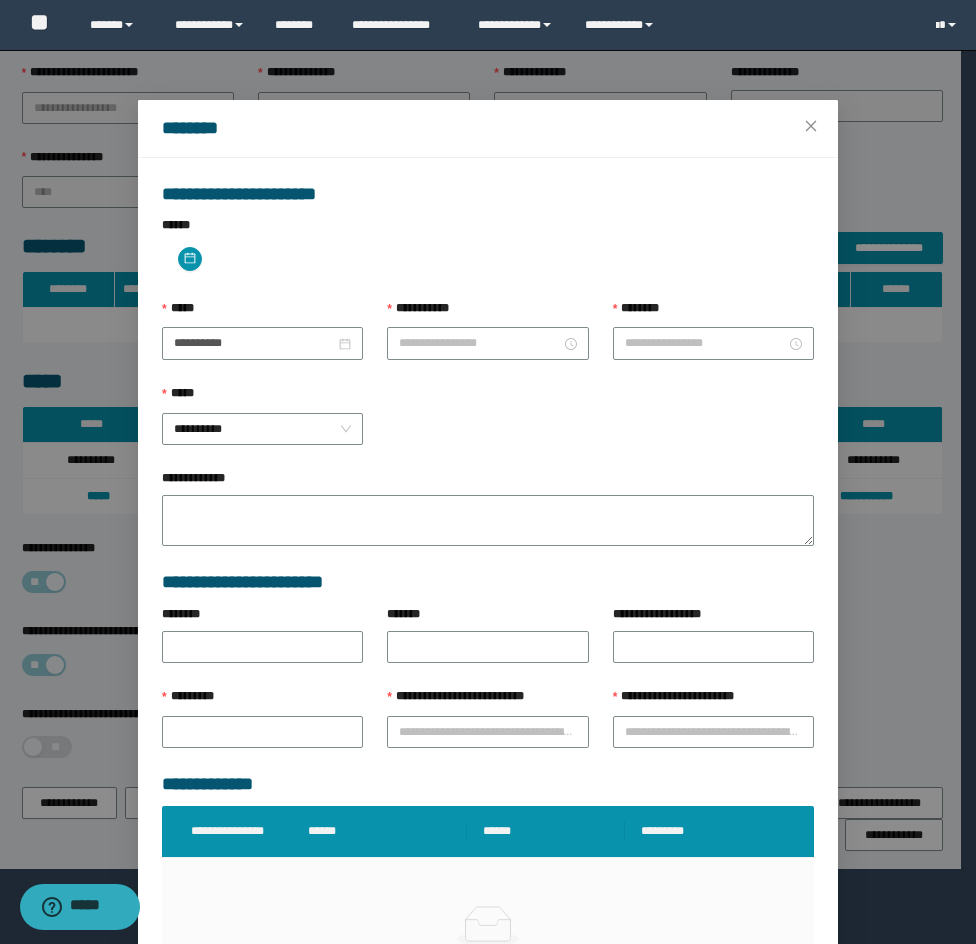 type on "*******" 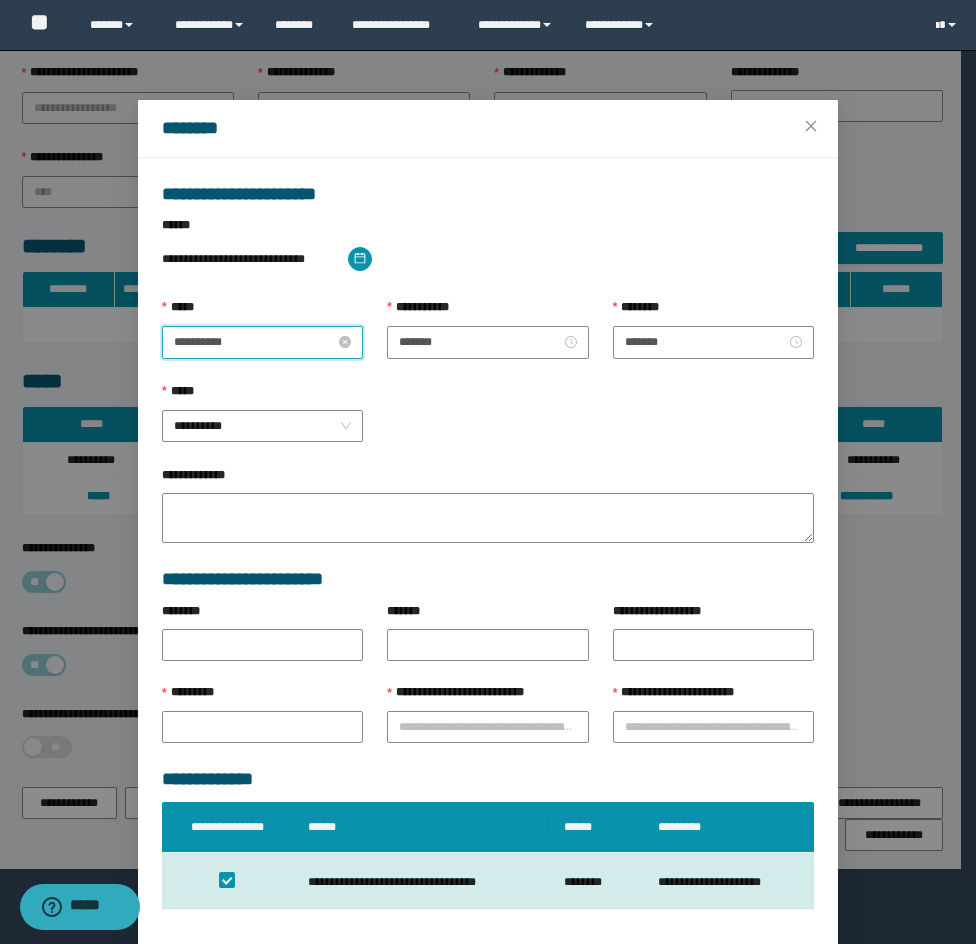 click on "**********" at bounding box center (254, 342) 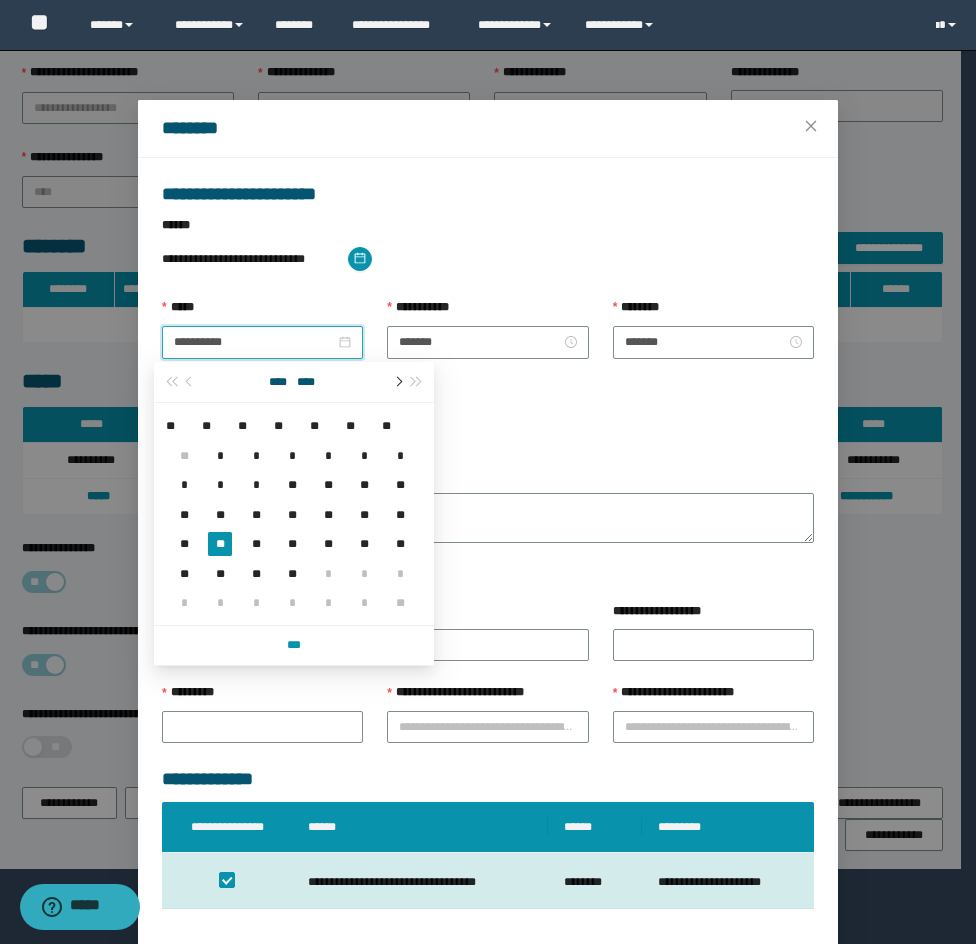click at bounding box center (397, 382) 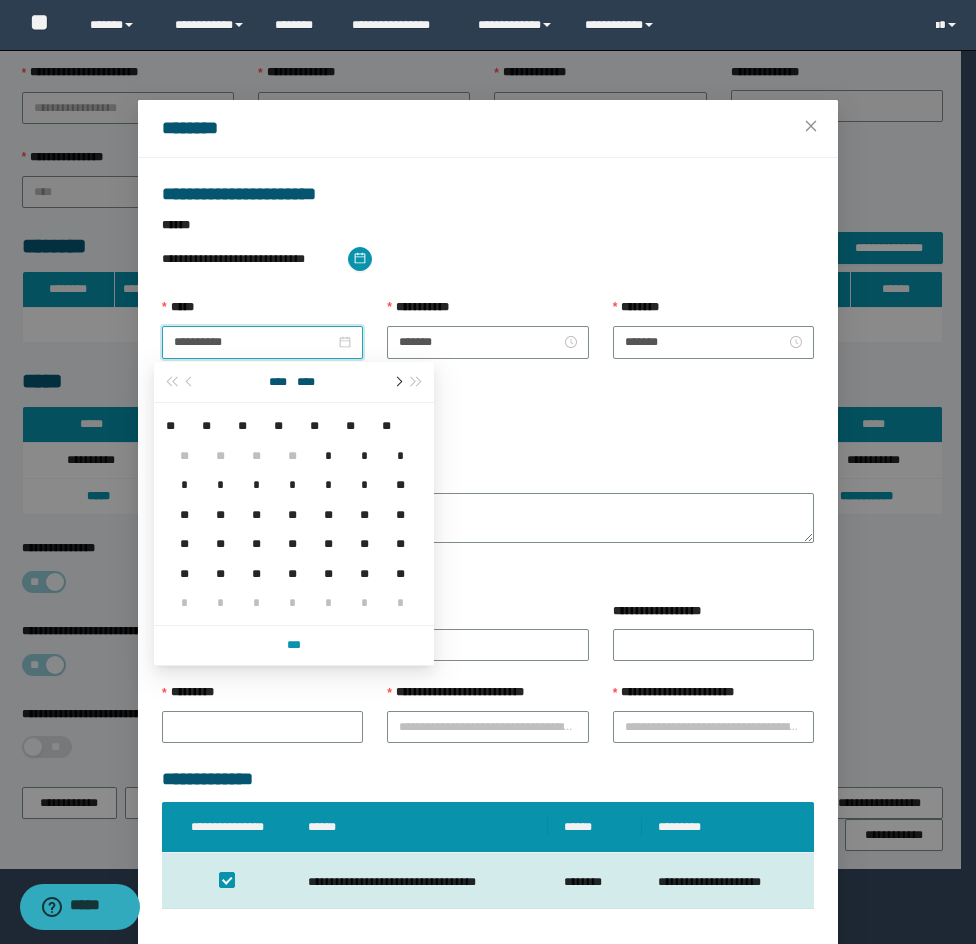 click at bounding box center [397, 382] 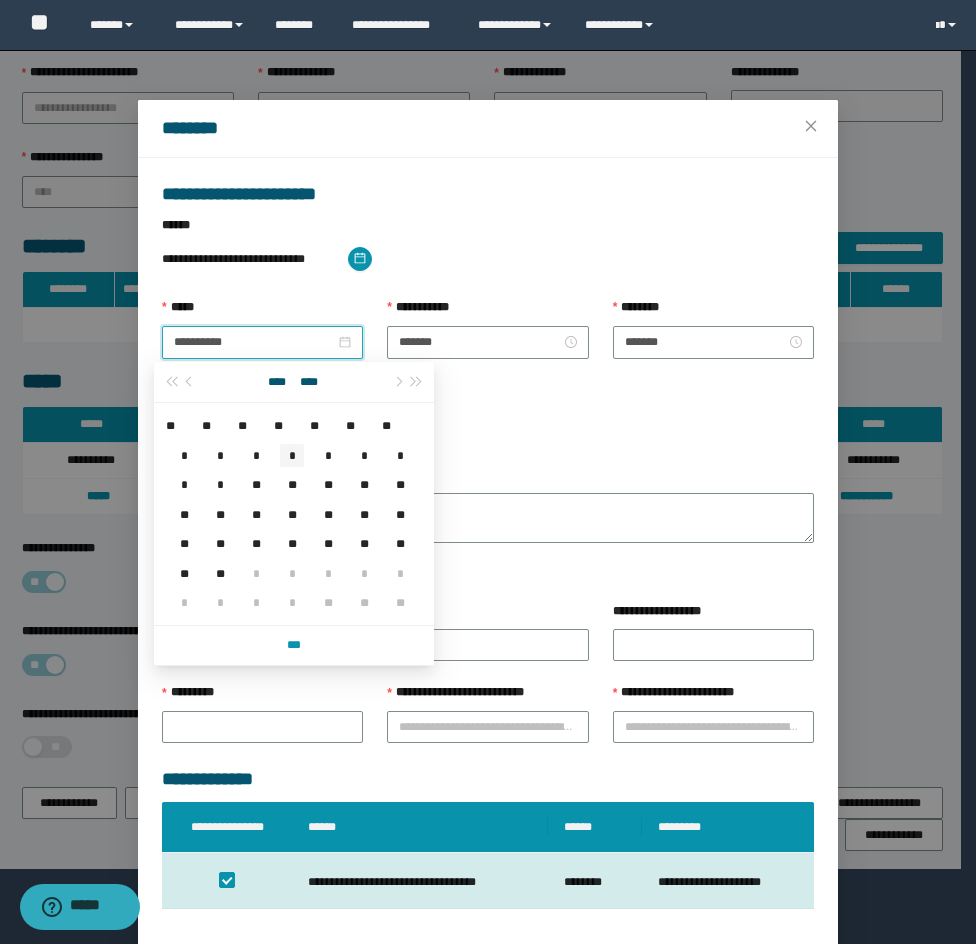 type on "**********" 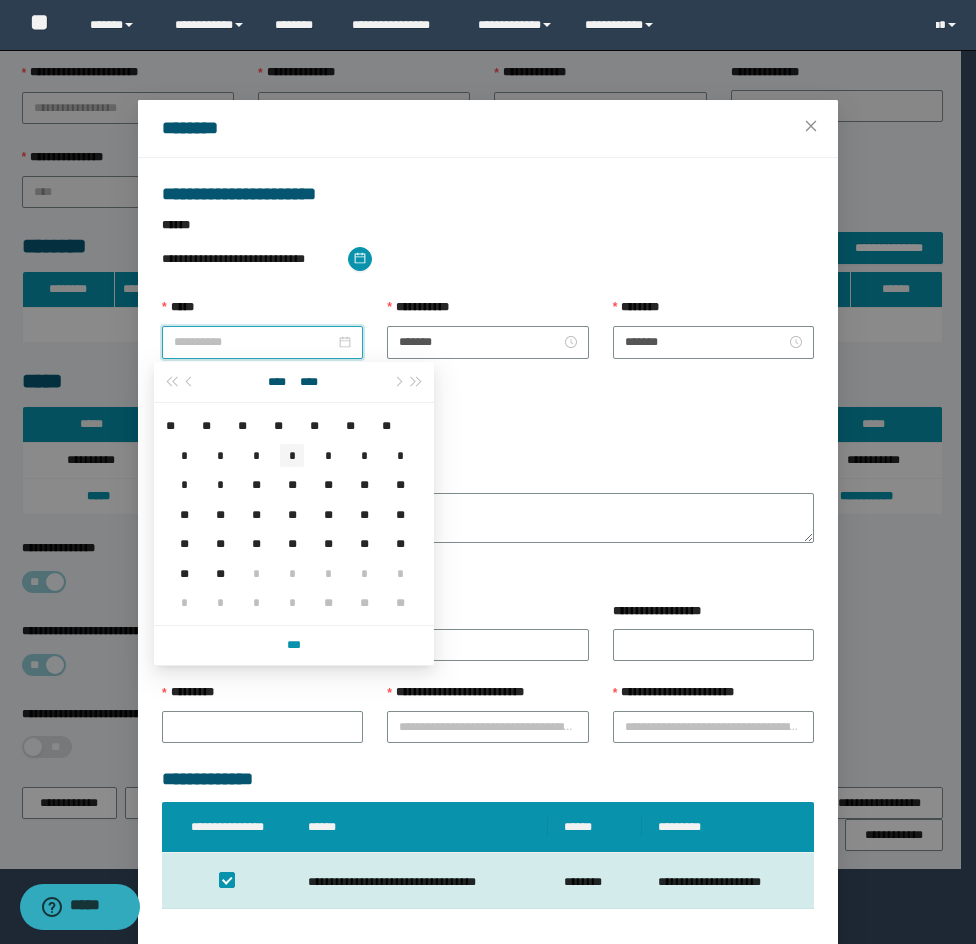 click on "*" at bounding box center (292, 455) 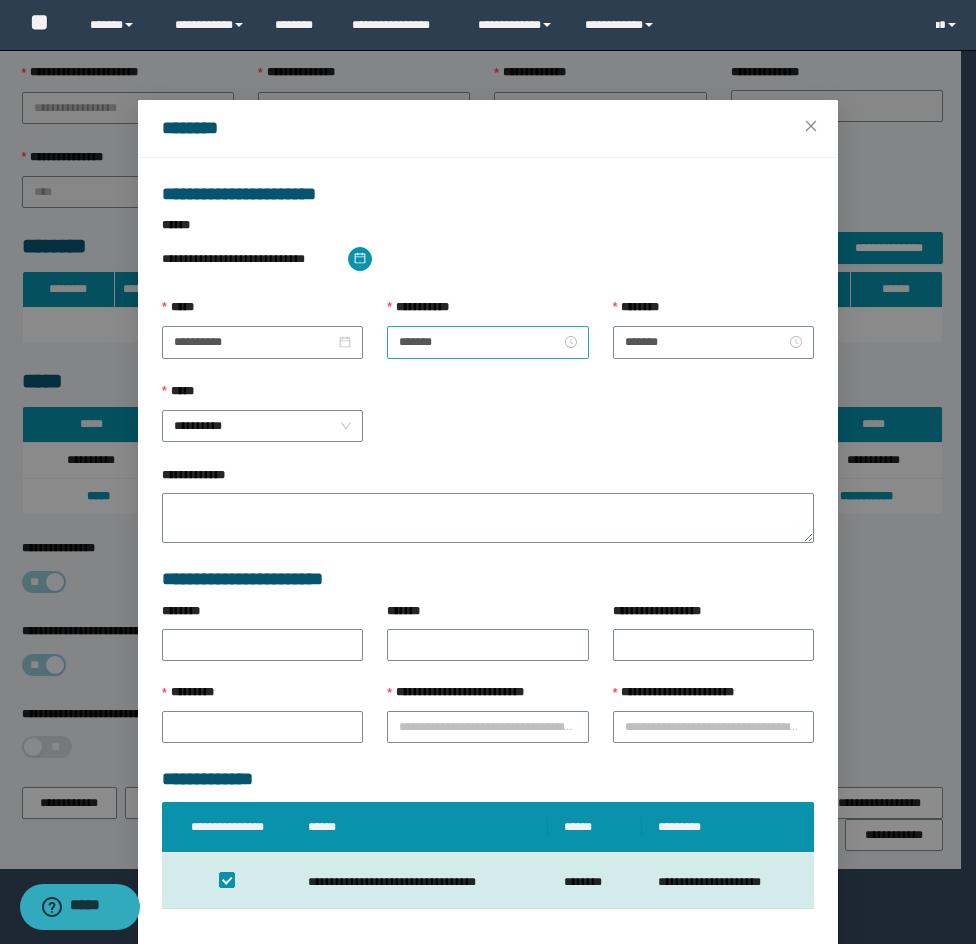 click on "*******" at bounding box center (487, 342) 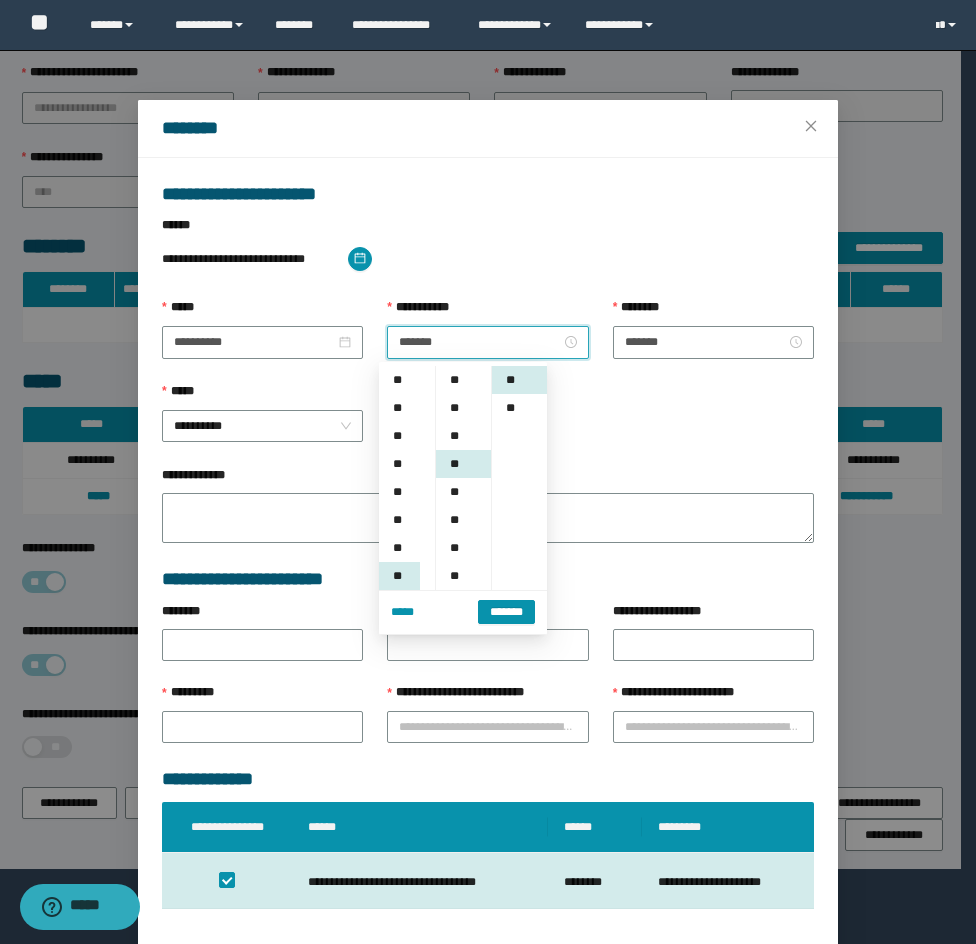 scroll, scrollTop: 190, scrollLeft: 0, axis: vertical 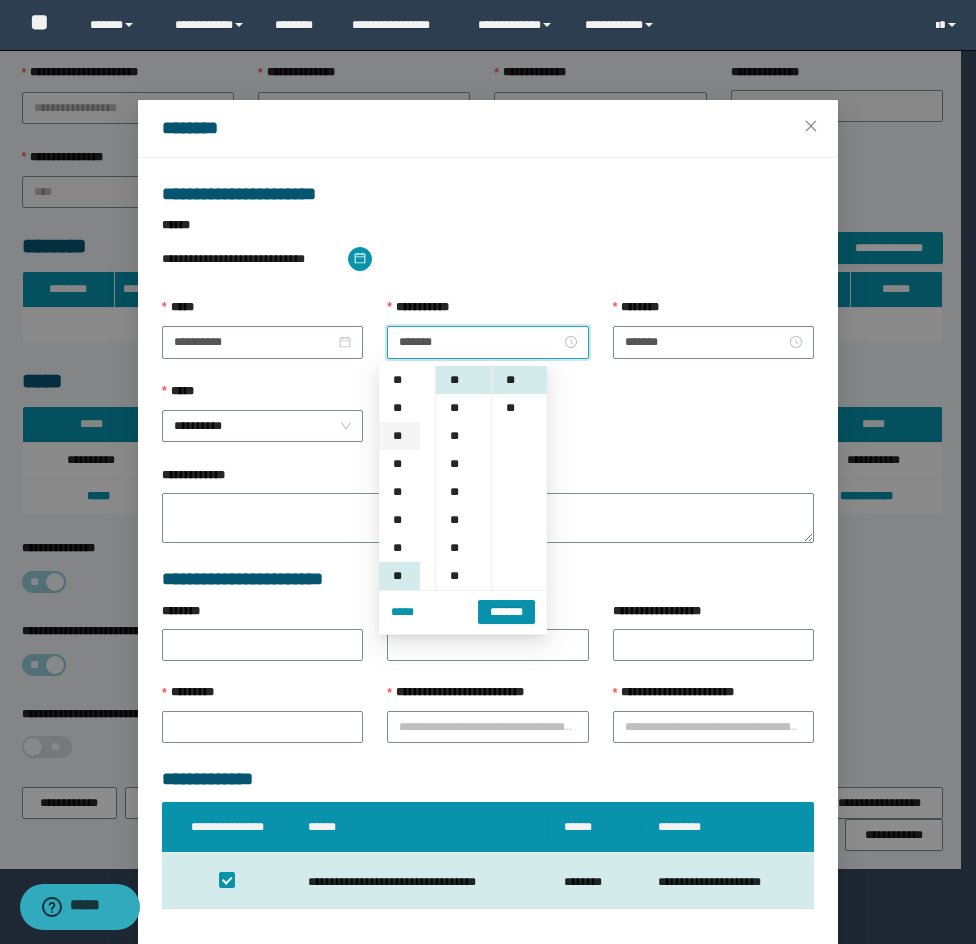click on "**" at bounding box center [399, 436] 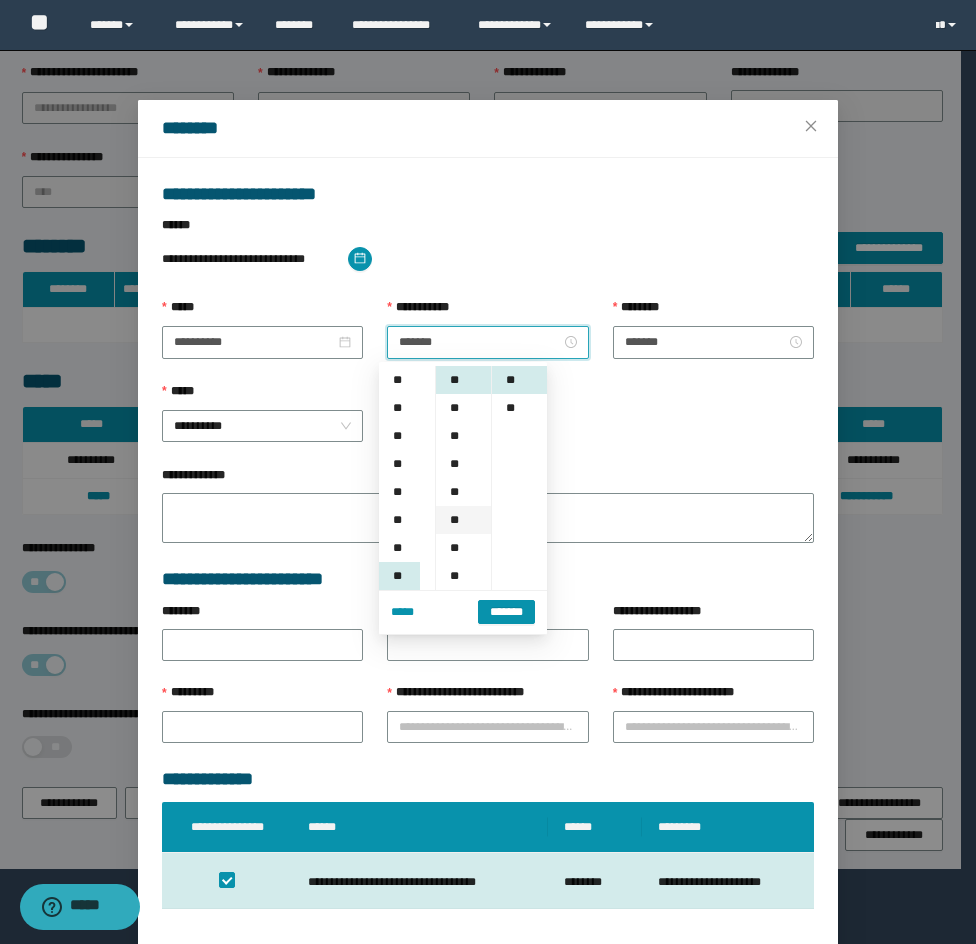 scroll, scrollTop: 56, scrollLeft: 0, axis: vertical 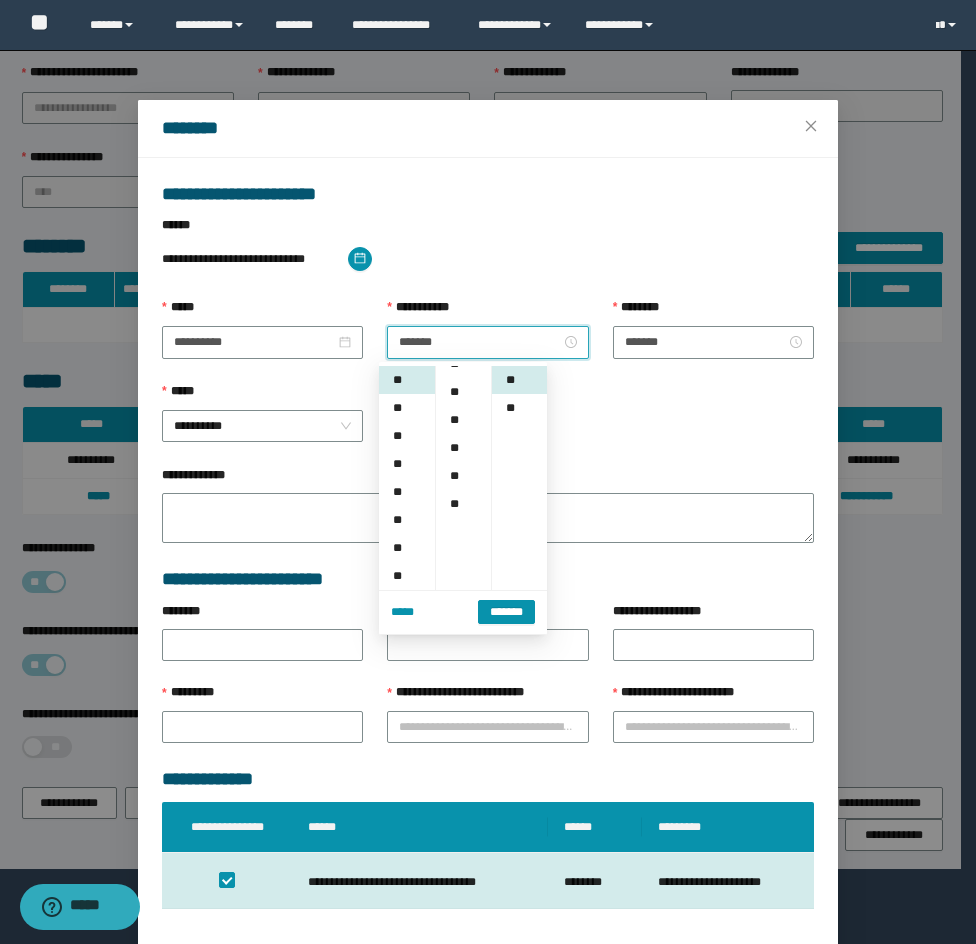 click on "** ** ** ** ** ** ** ** ** ** ** **" at bounding box center (463, 478) 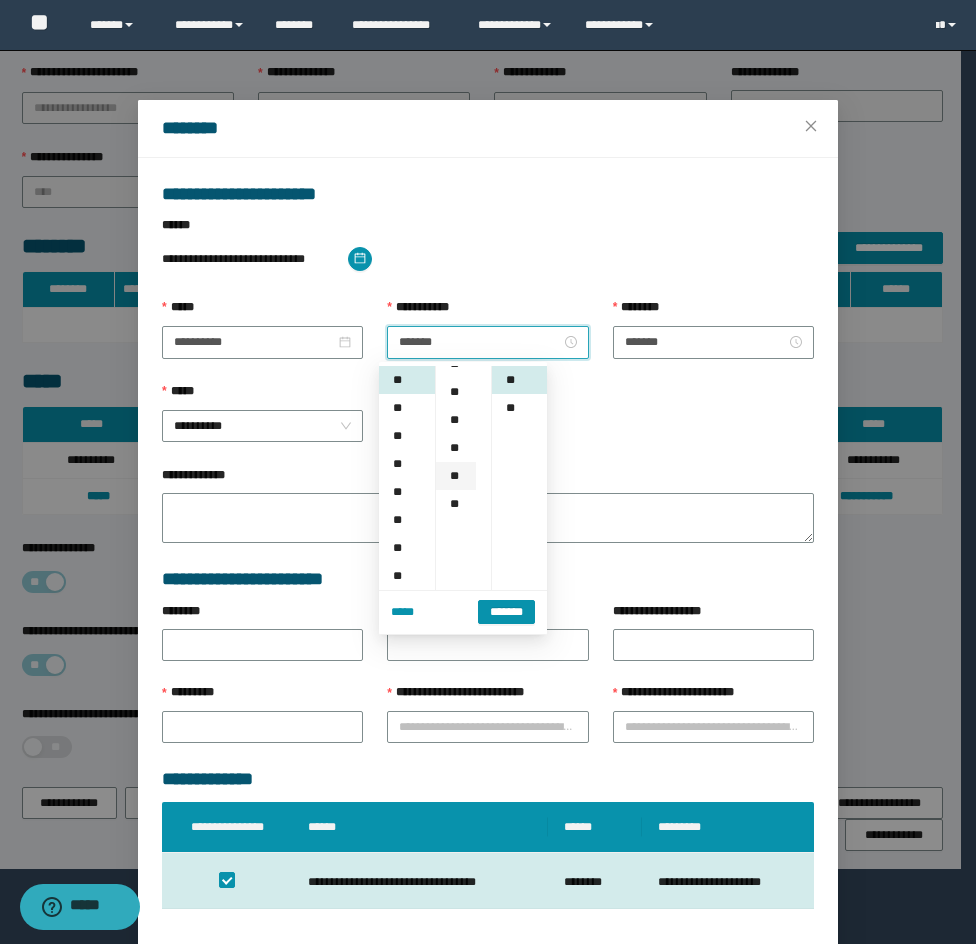 type on "**********" 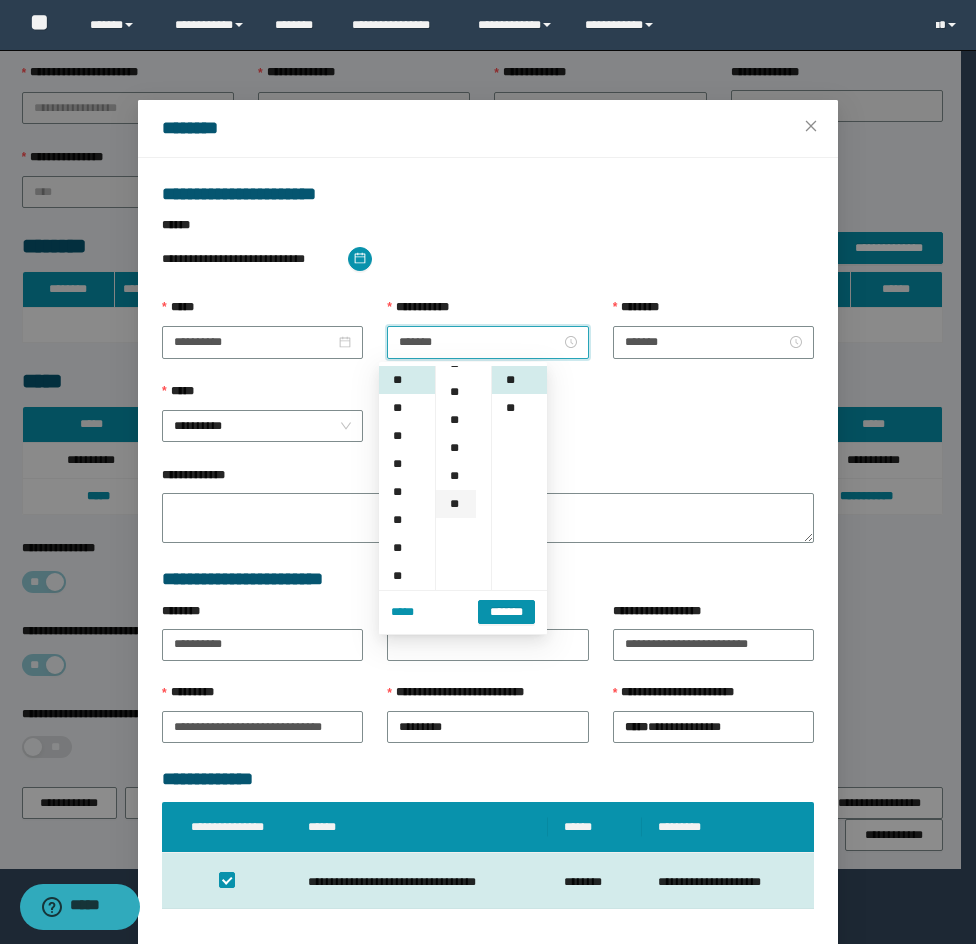 click on "**" at bounding box center [456, 504] 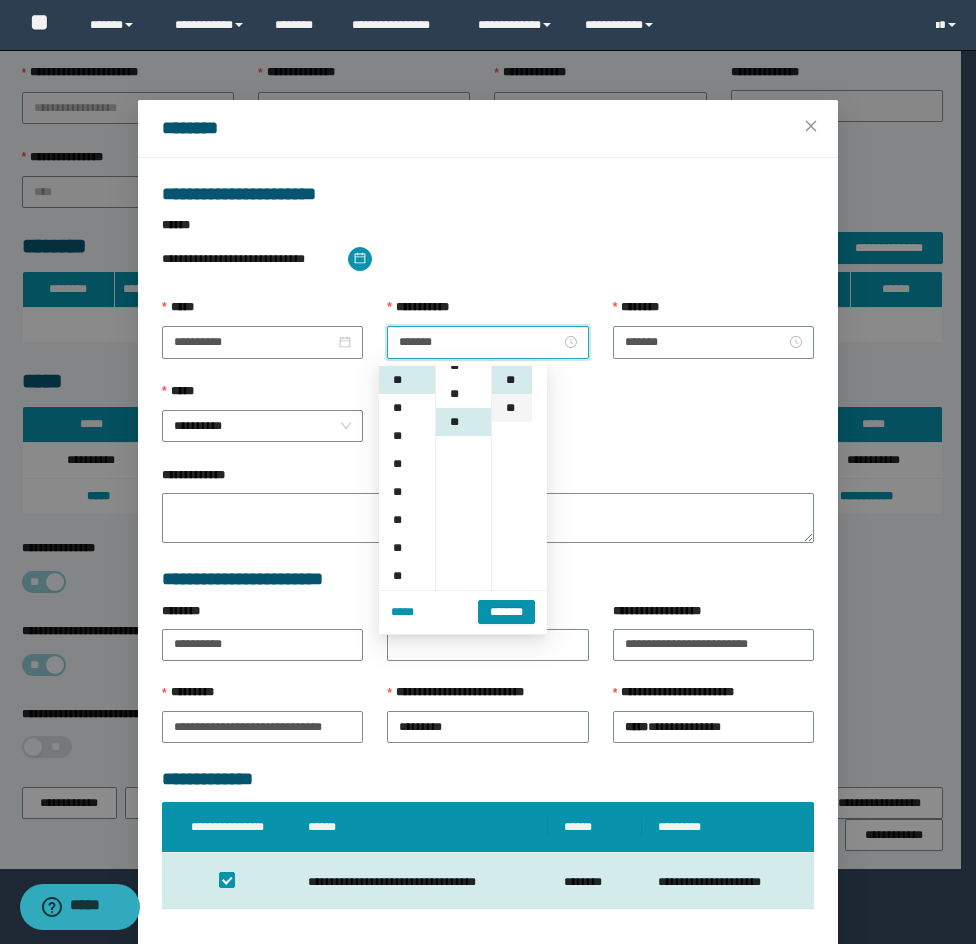 scroll, scrollTop: 308, scrollLeft: 0, axis: vertical 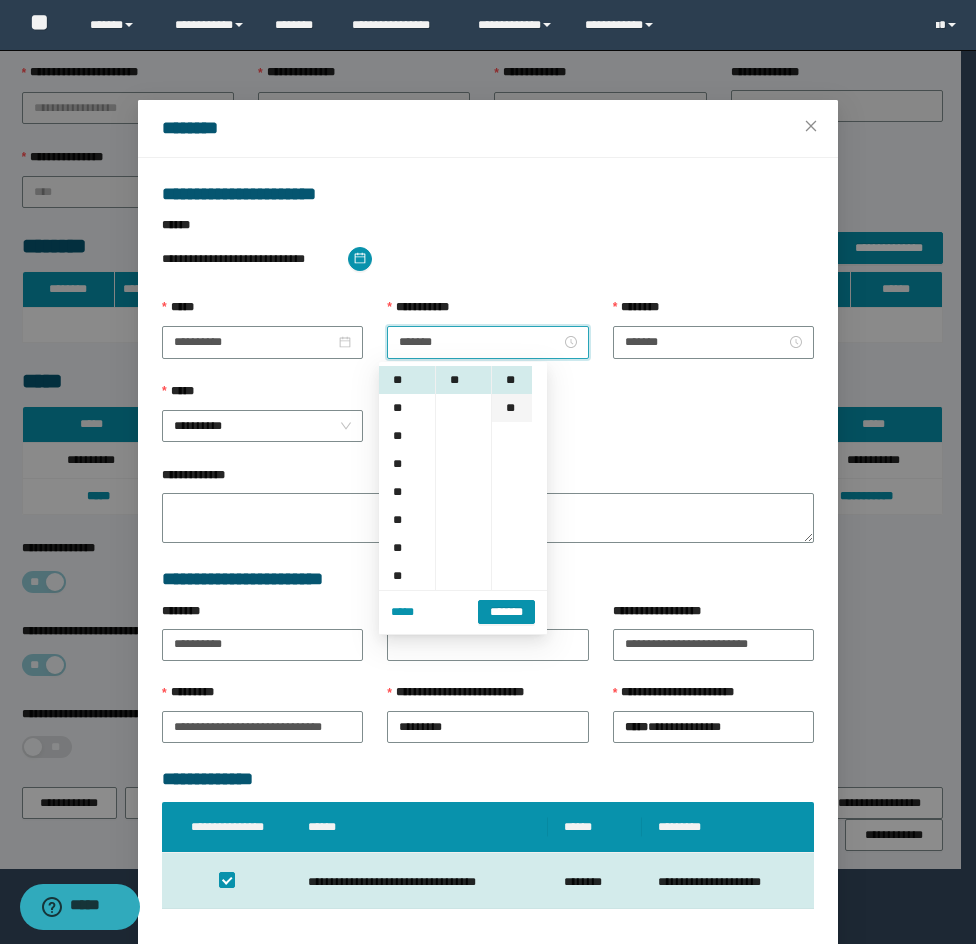 click on "**" at bounding box center (512, 408) 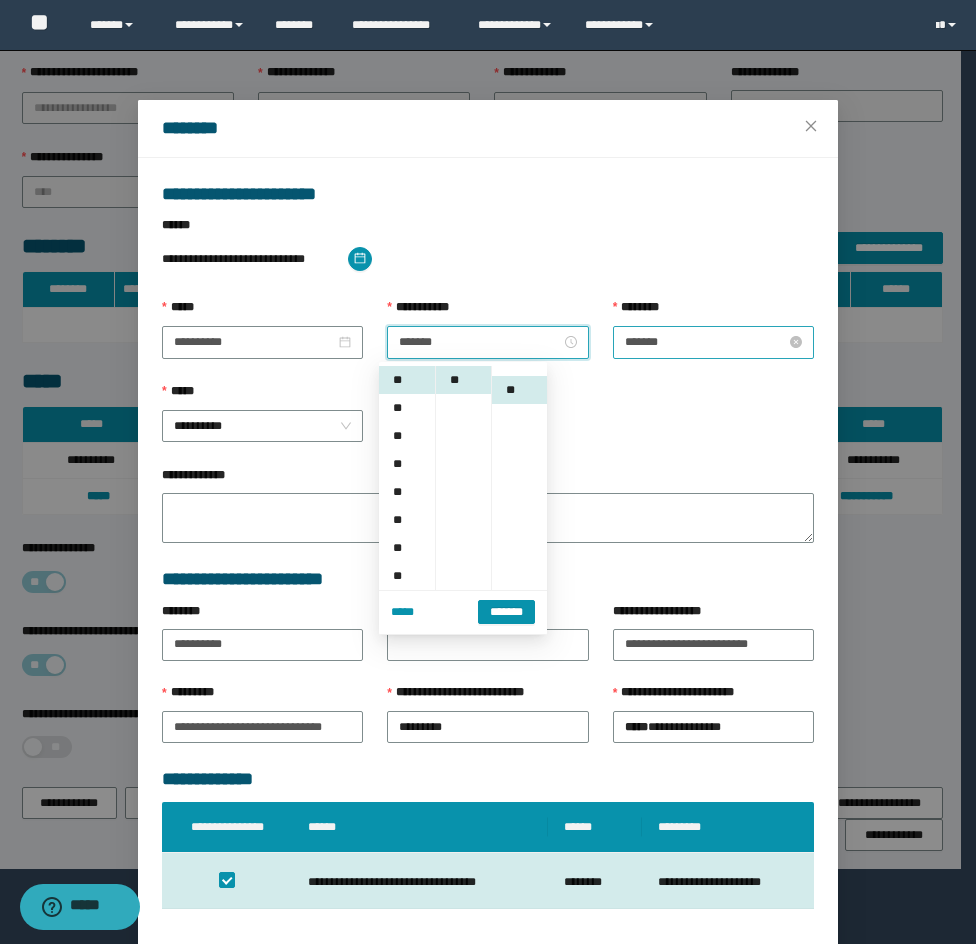 scroll, scrollTop: 28, scrollLeft: 0, axis: vertical 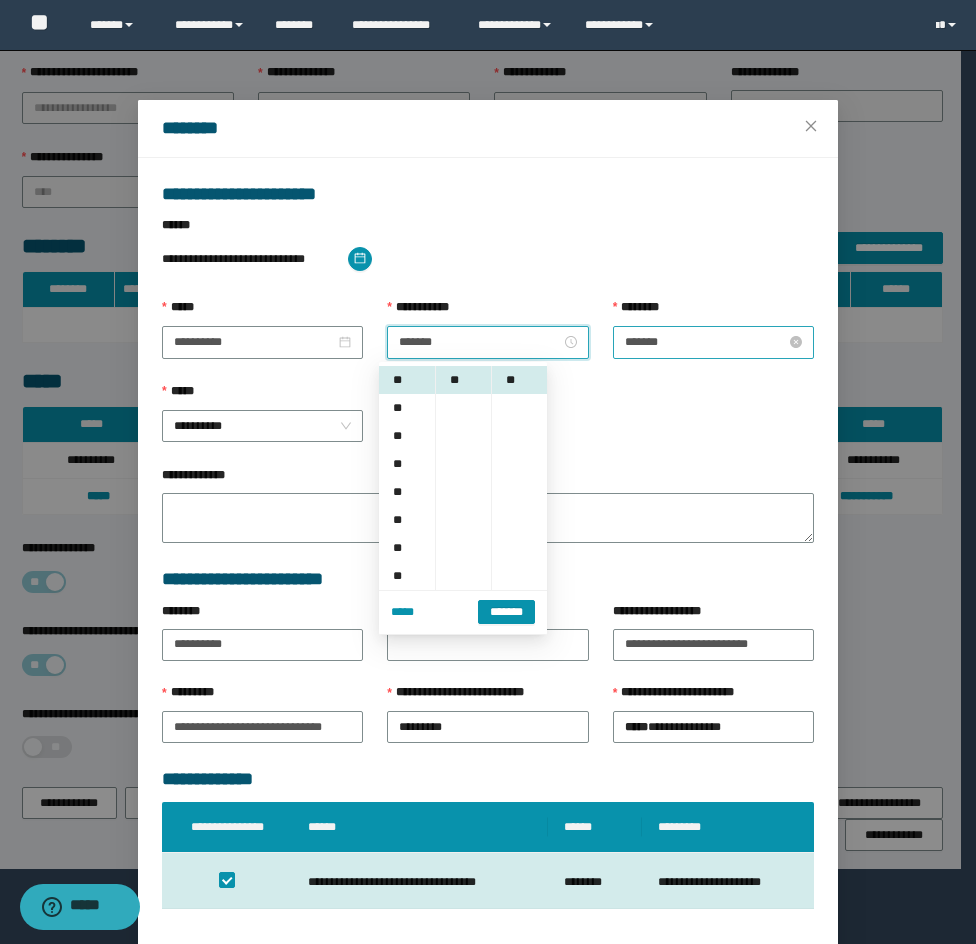 click on "*******" at bounding box center [705, 342] 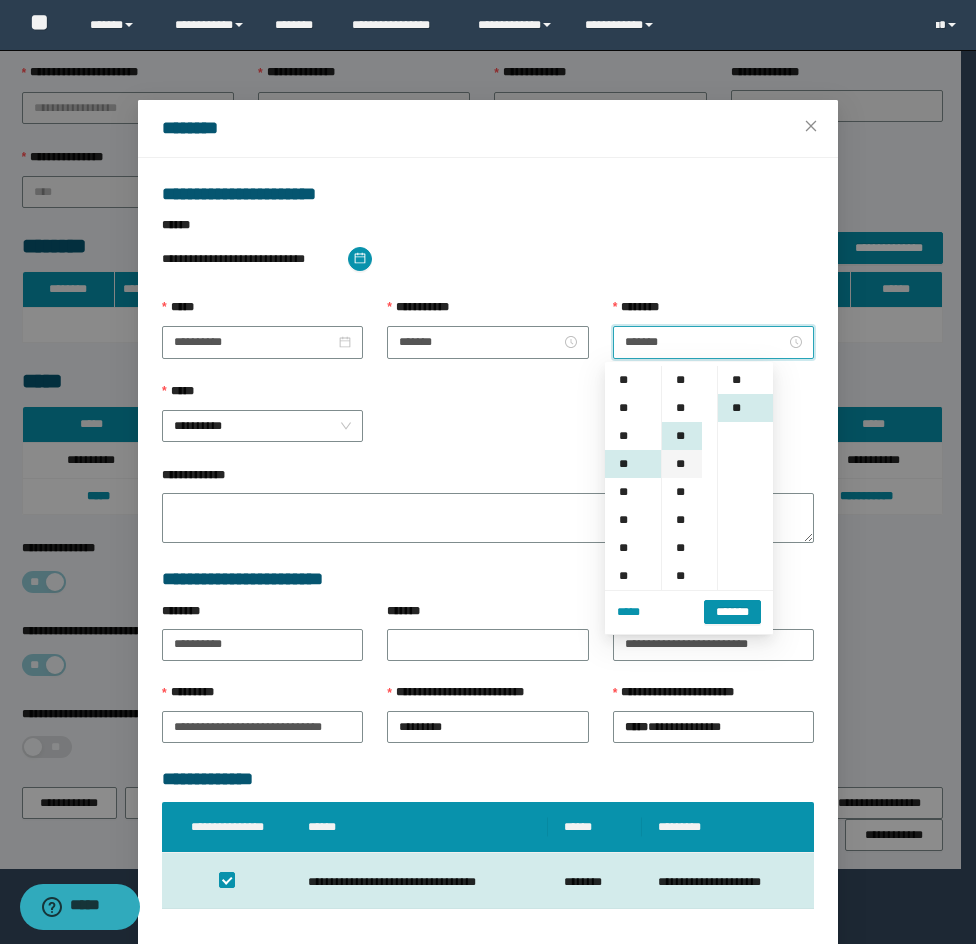 scroll, scrollTop: 84, scrollLeft: 0, axis: vertical 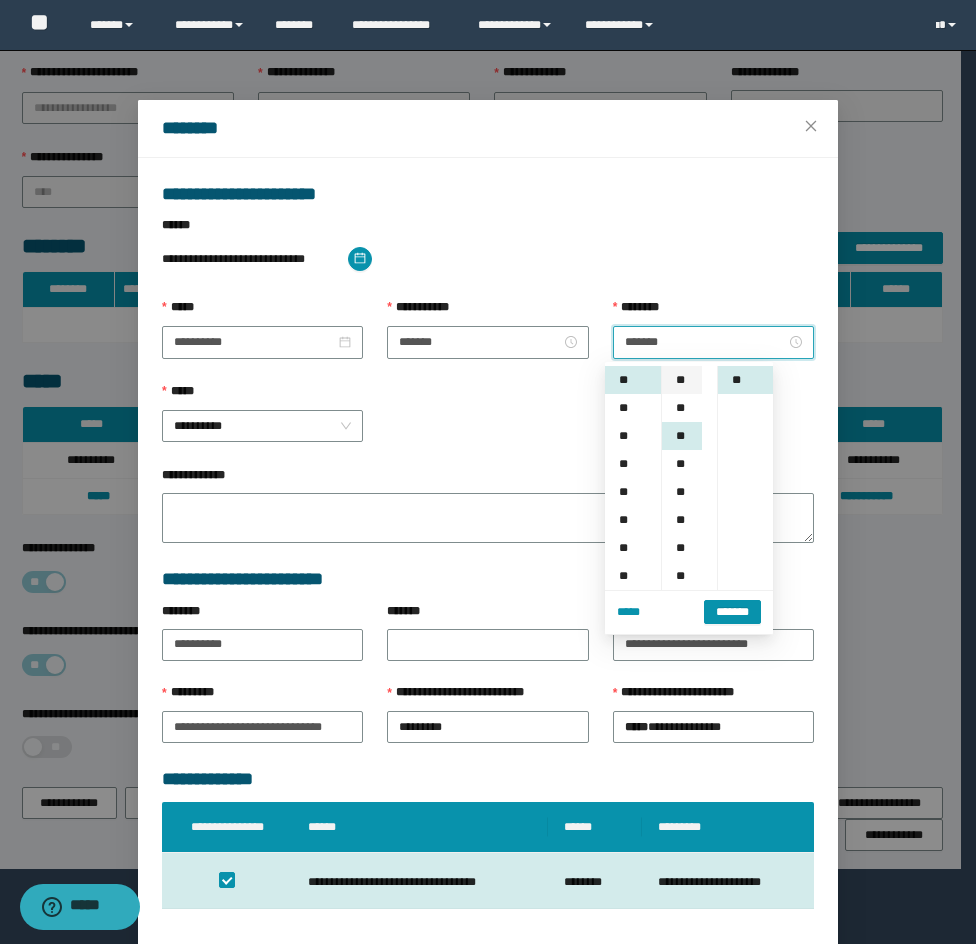 click on "**" at bounding box center [682, 380] 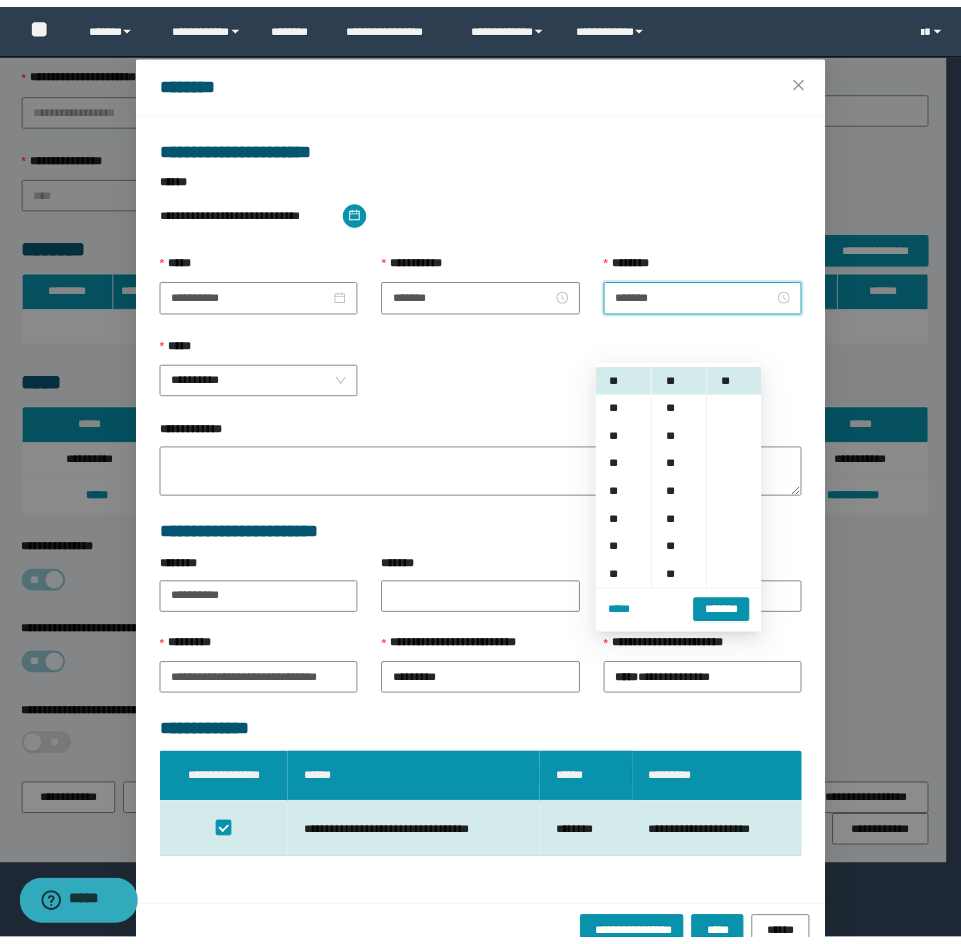 scroll, scrollTop: 90, scrollLeft: 0, axis: vertical 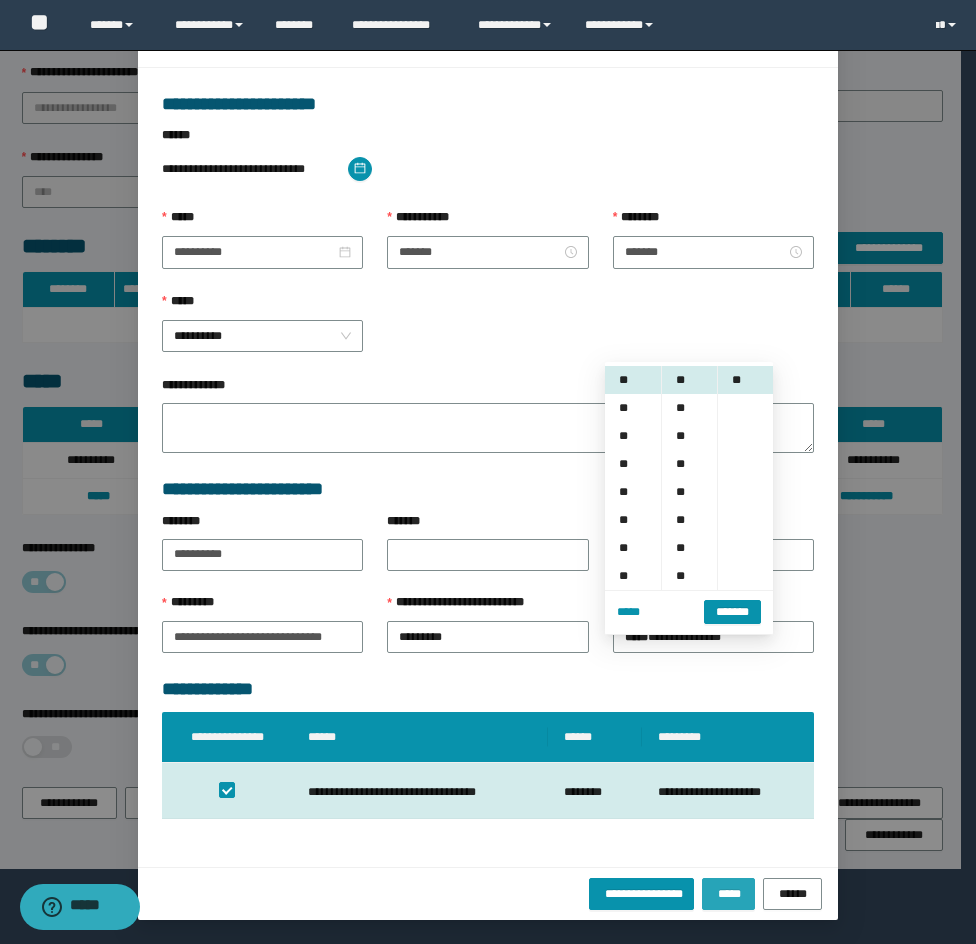 click on "*****" at bounding box center (728, 894) 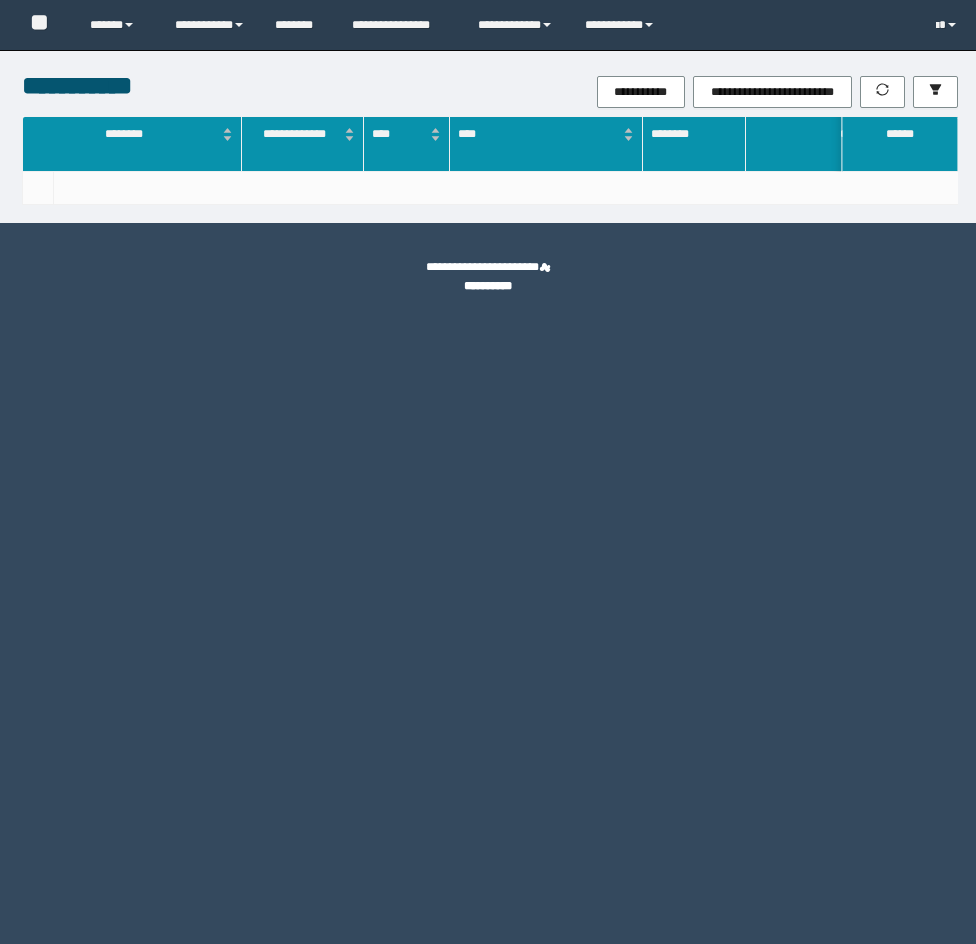 scroll, scrollTop: 0, scrollLeft: 0, axis: both 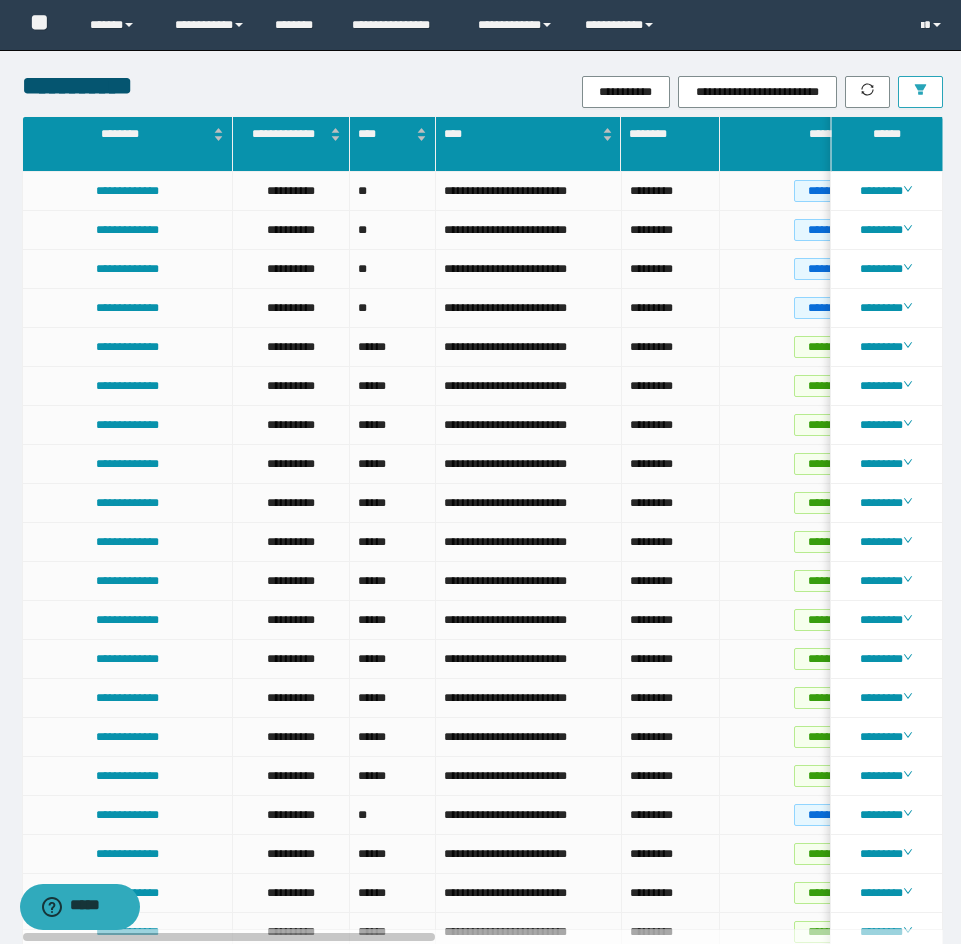 click at bounding box center (920, 92) 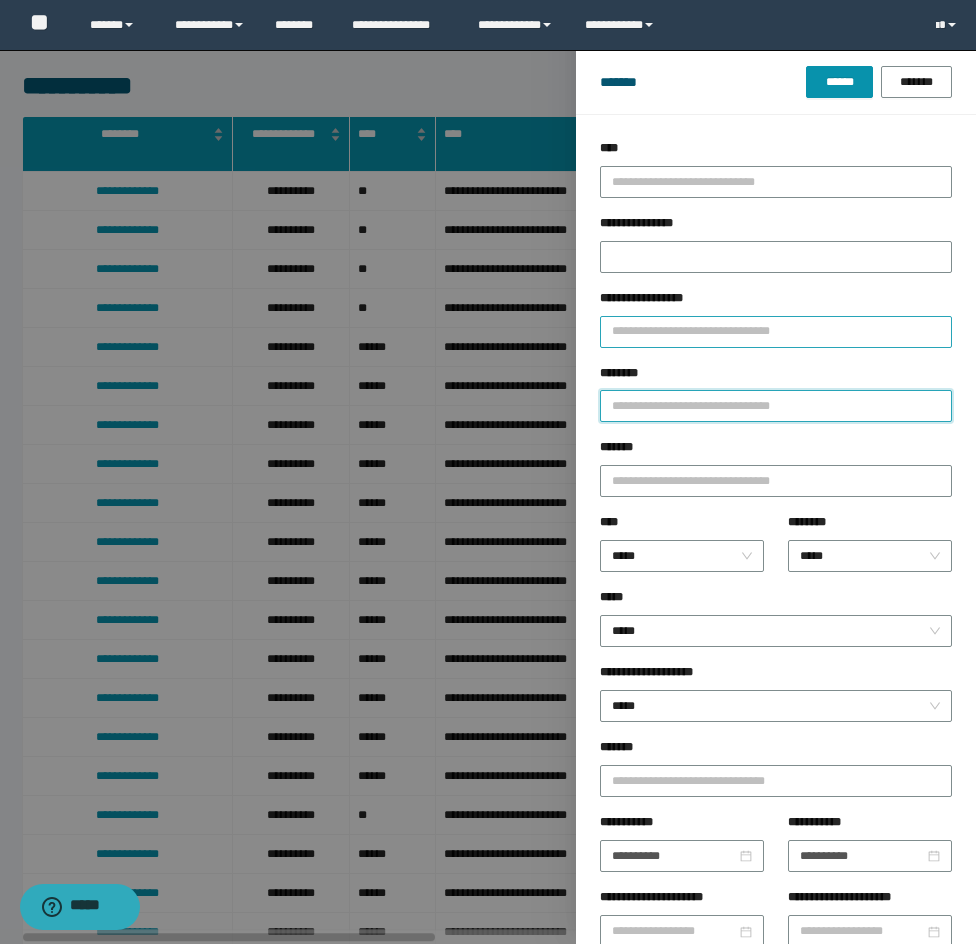 drag, startPoint x: 718, startPoint y: 414, endPoint x: 711, endPoint y: 324, distance: 90.27181 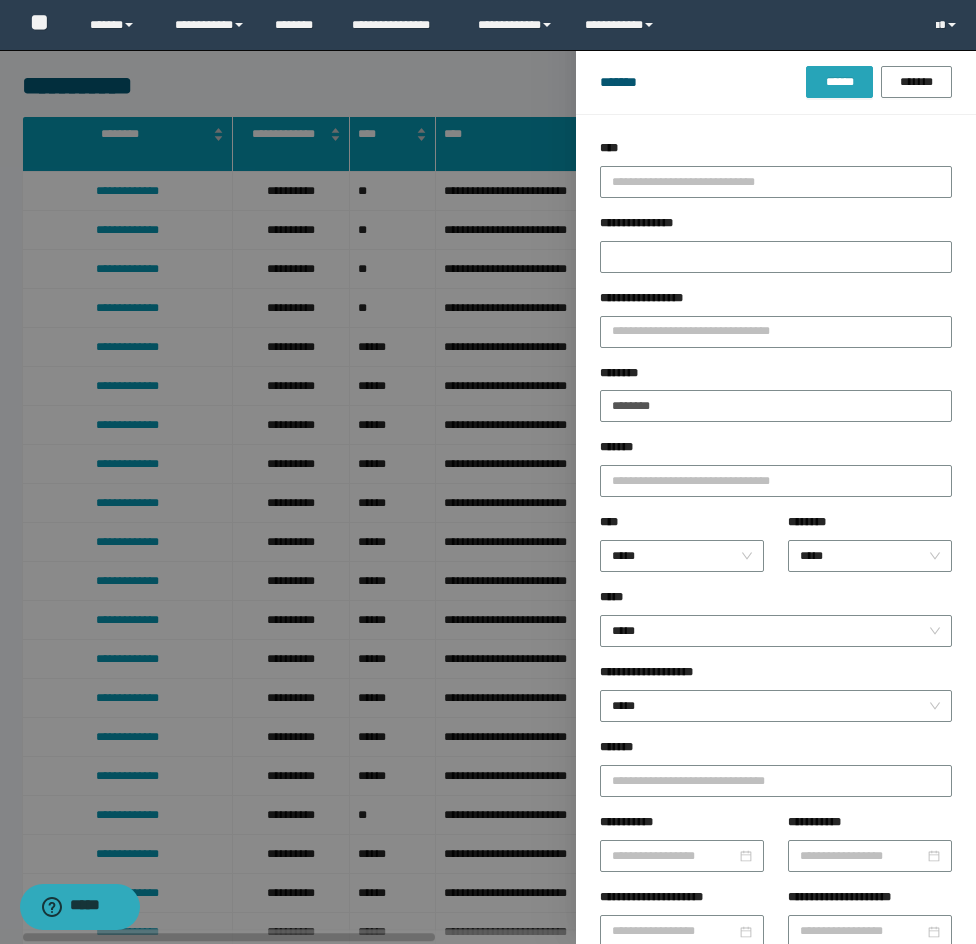 click on "******" at bounding box center [839, 82] 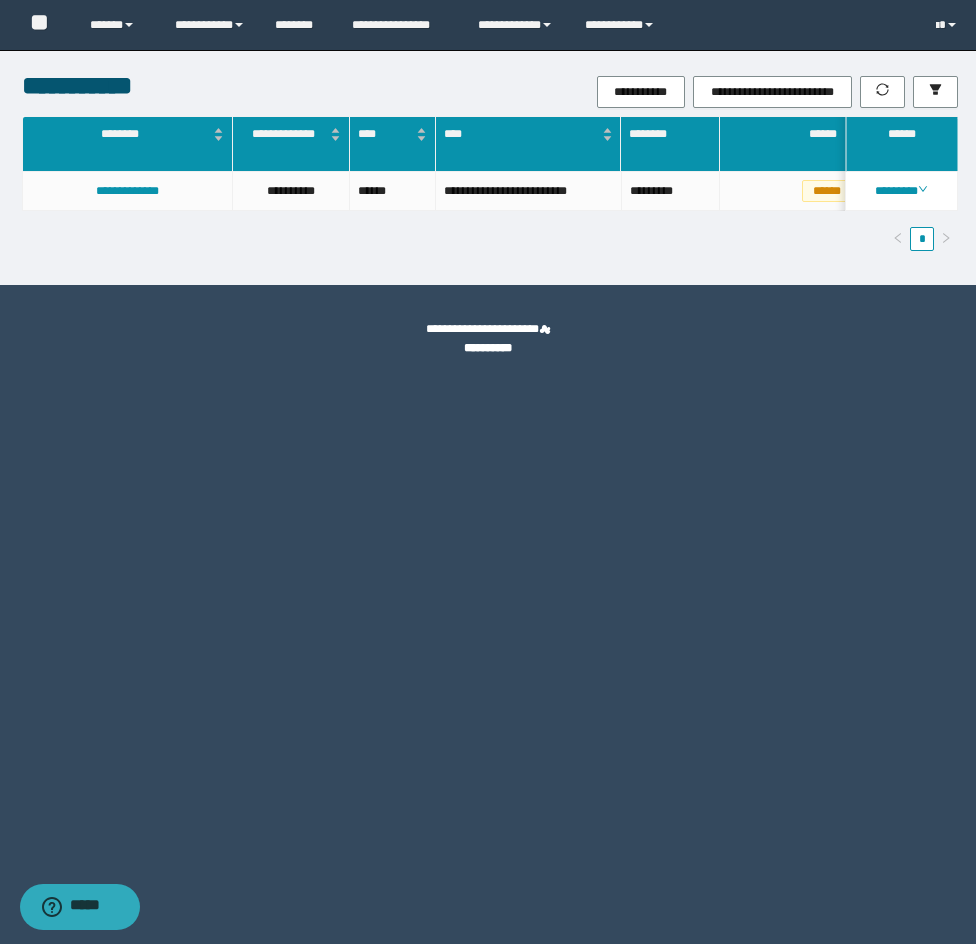 click on "**********" at bounding box center (646, 92) 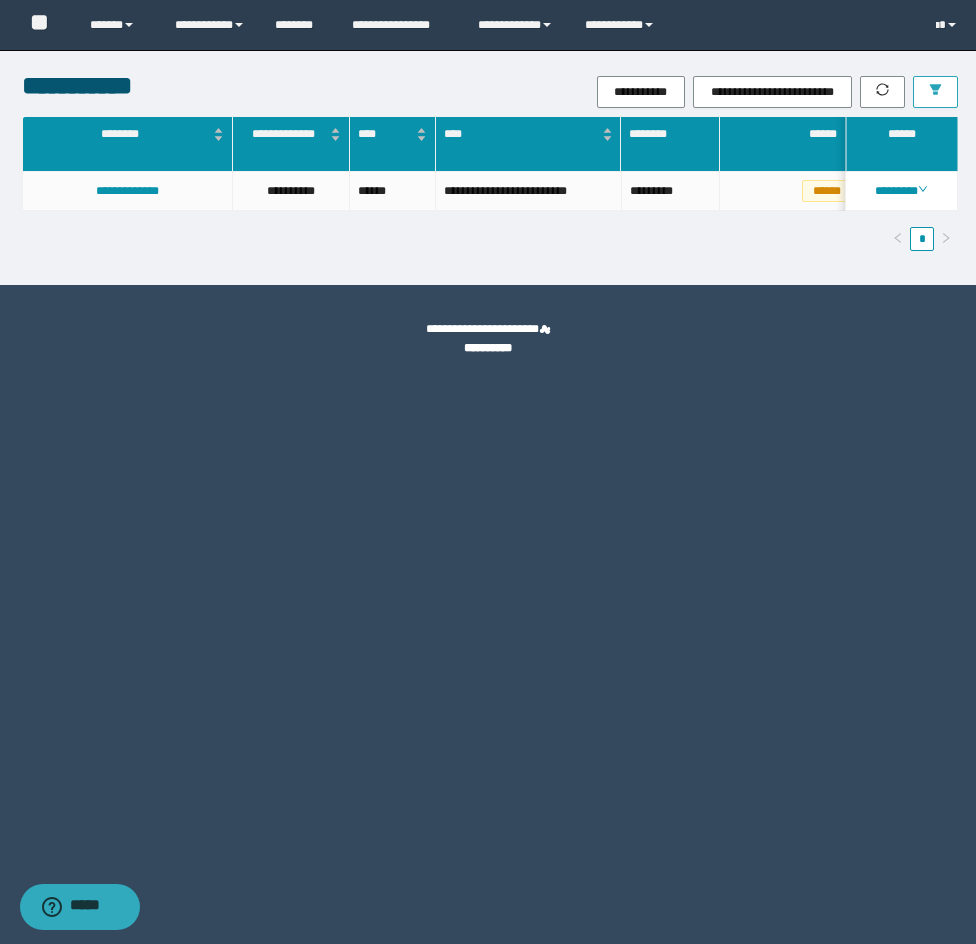 click at bounding box center [935, 92] 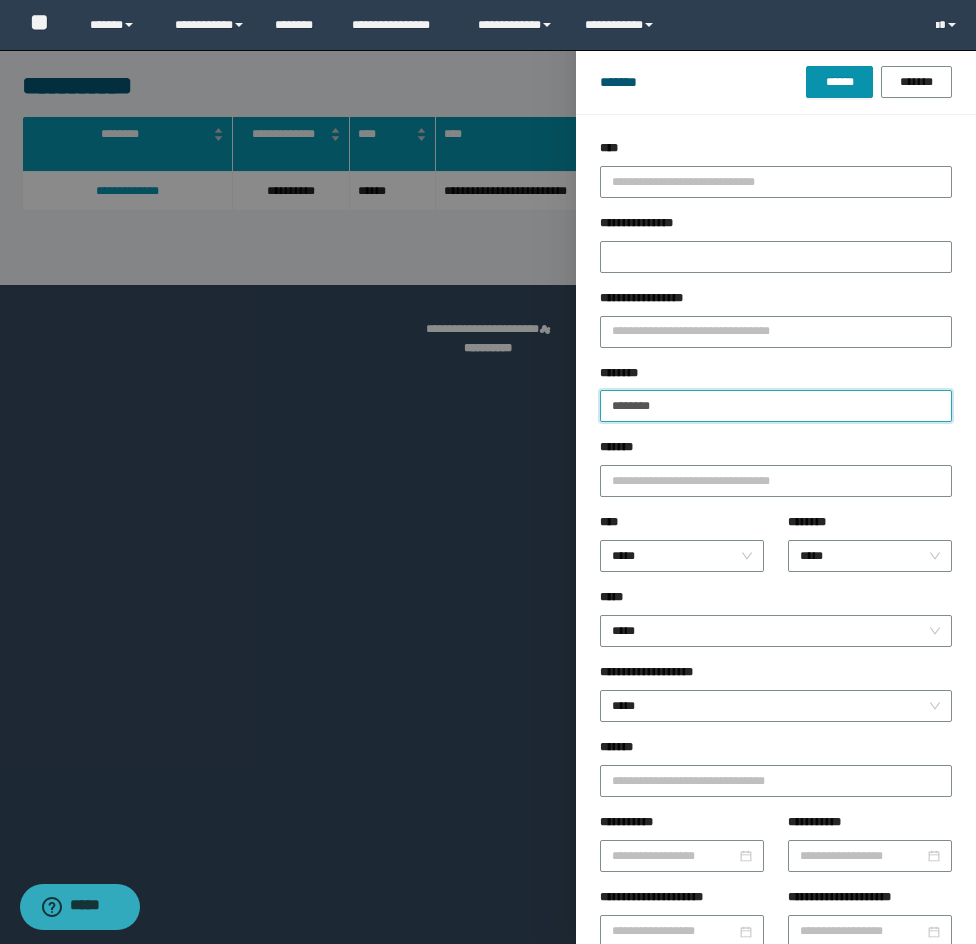 drag, startPoint x: 690, startPoint y: 402, endPoint x: 560, endPoint y: 369, distance: 134.12308 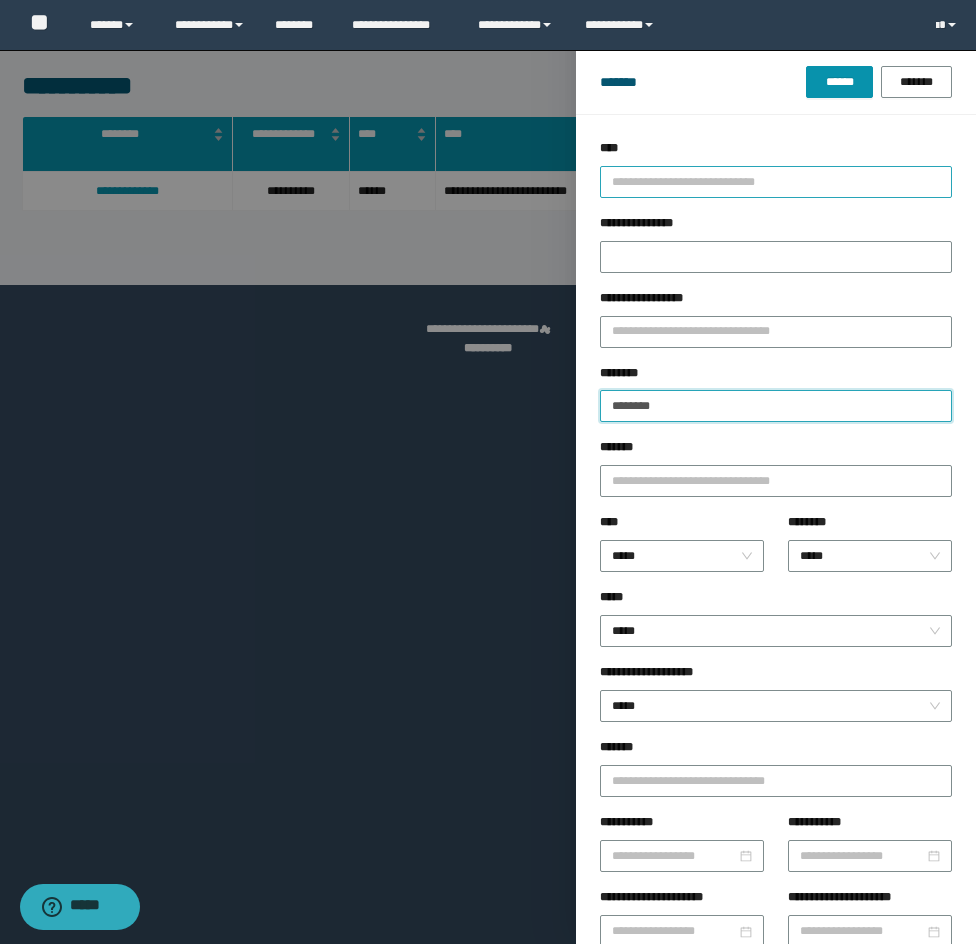 paste on "**" 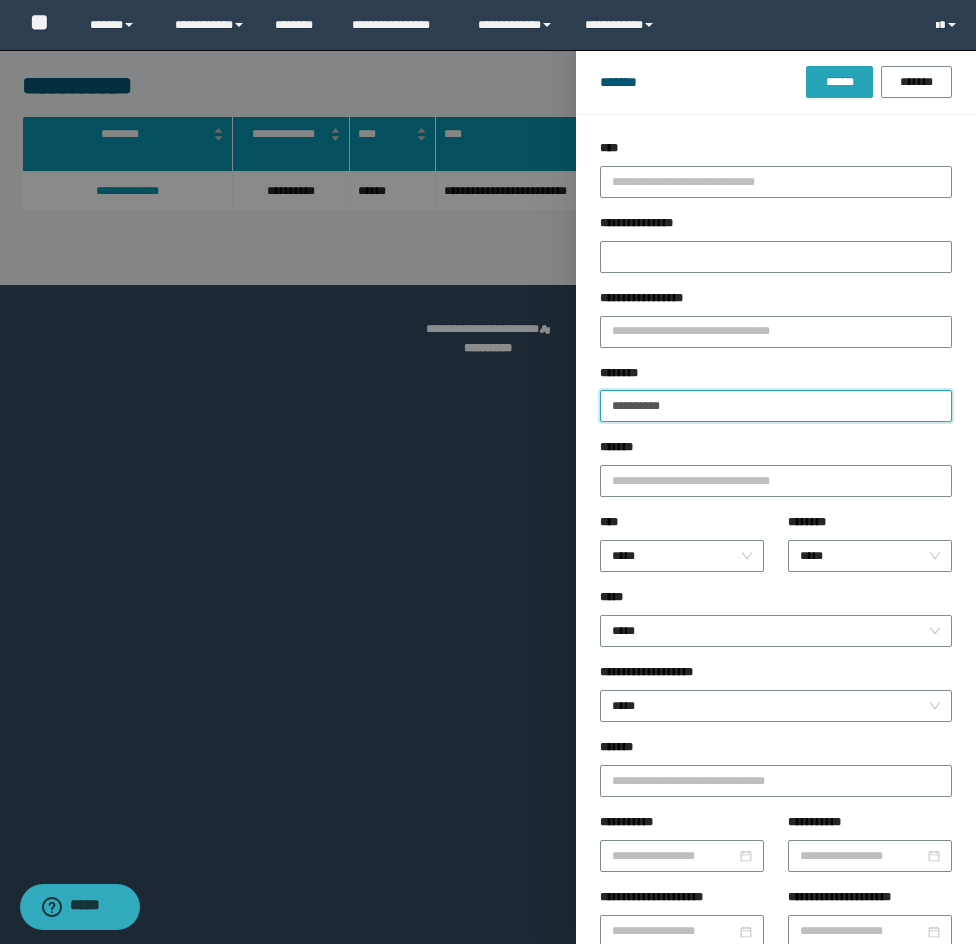 type on "**********" 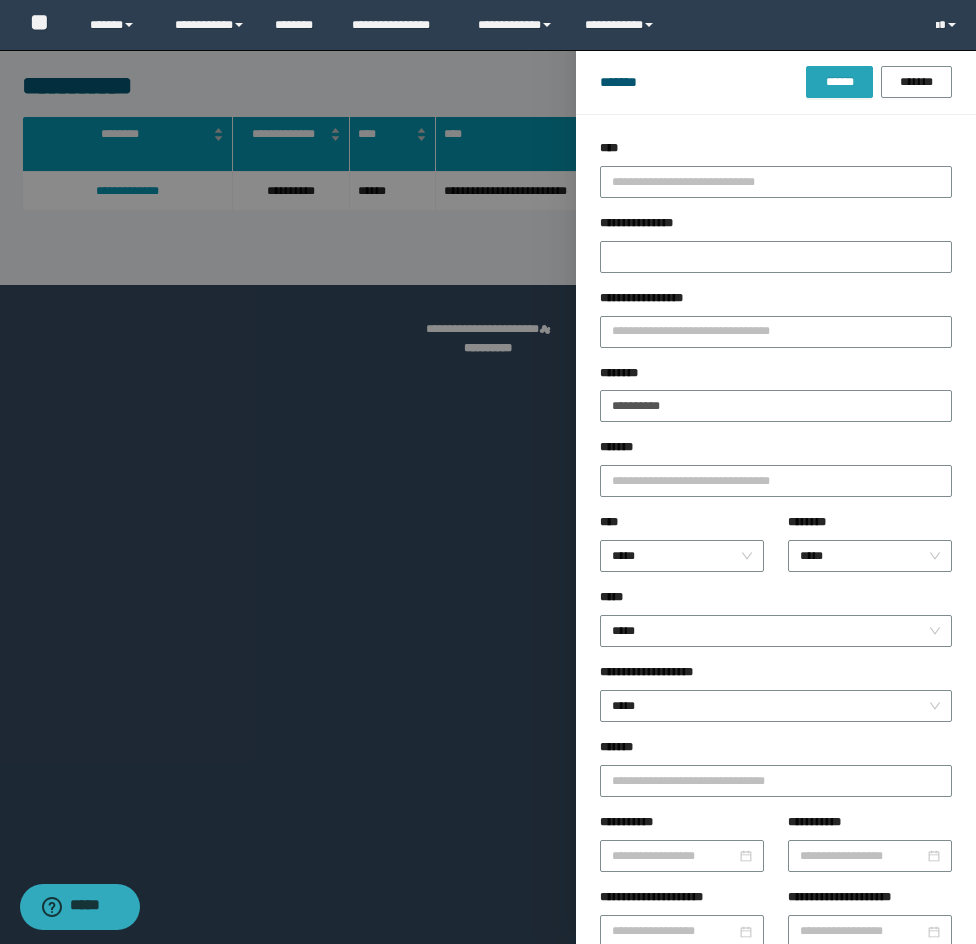 click on "******" at bounding box center [839, 82] 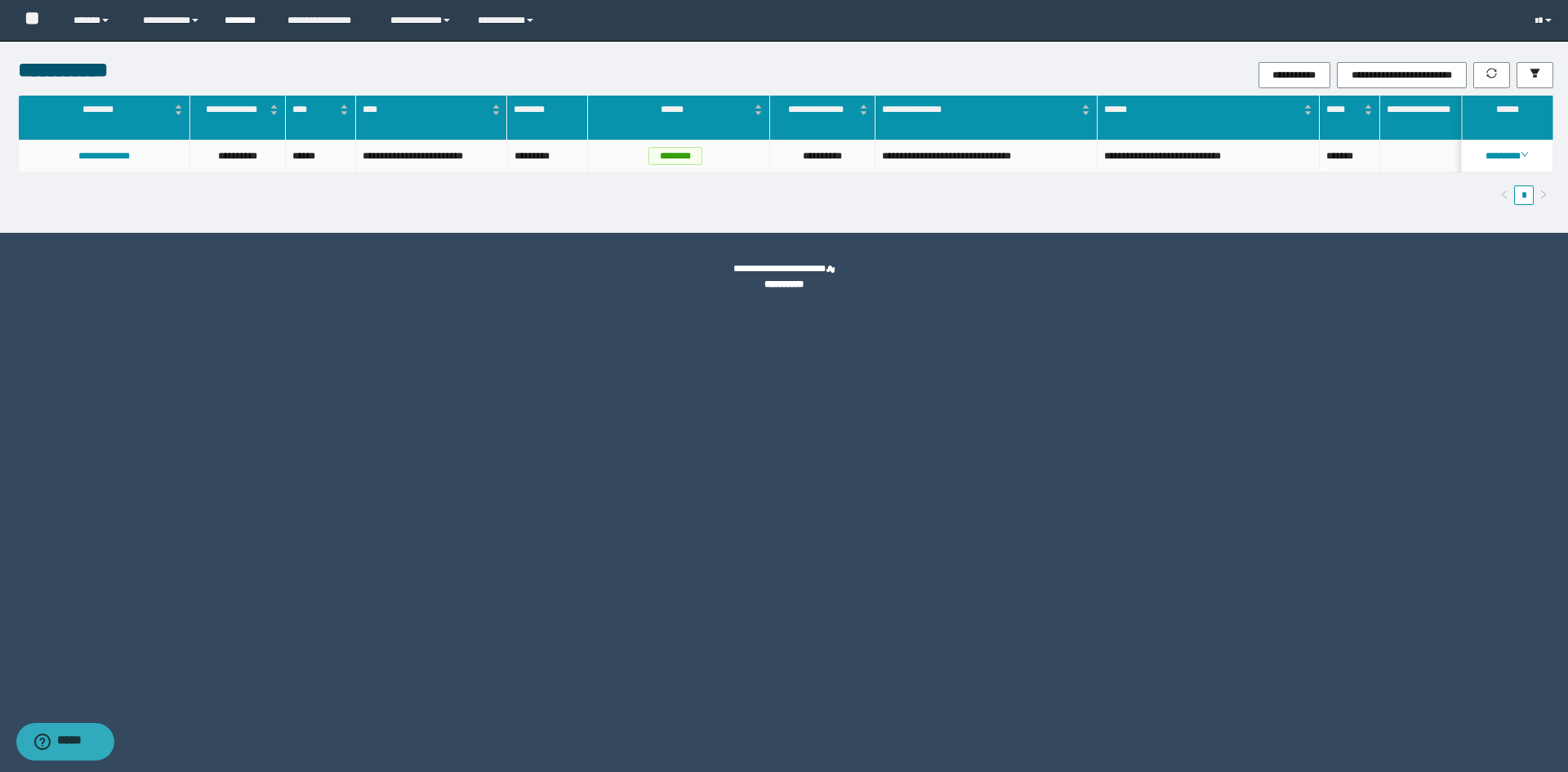 click on "********" at bounding box center (243, 20) 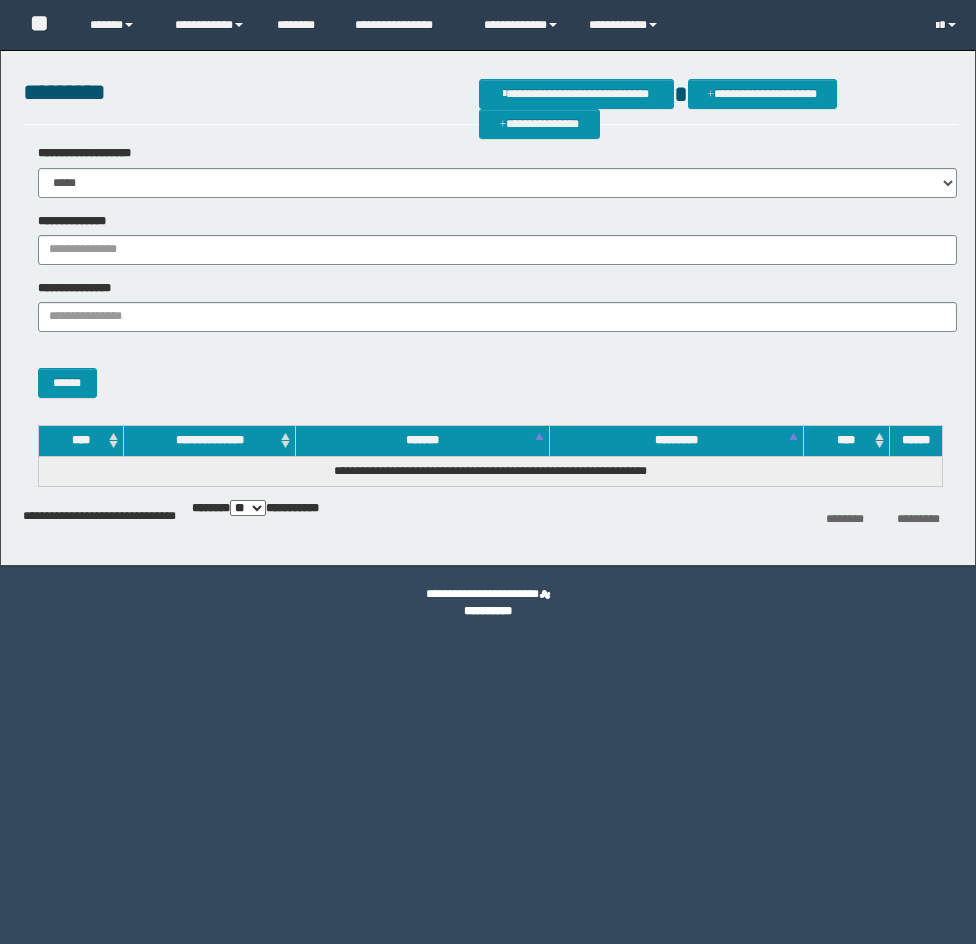 scroll, scrollTop: 0, scrollLeft: 0, axis: both 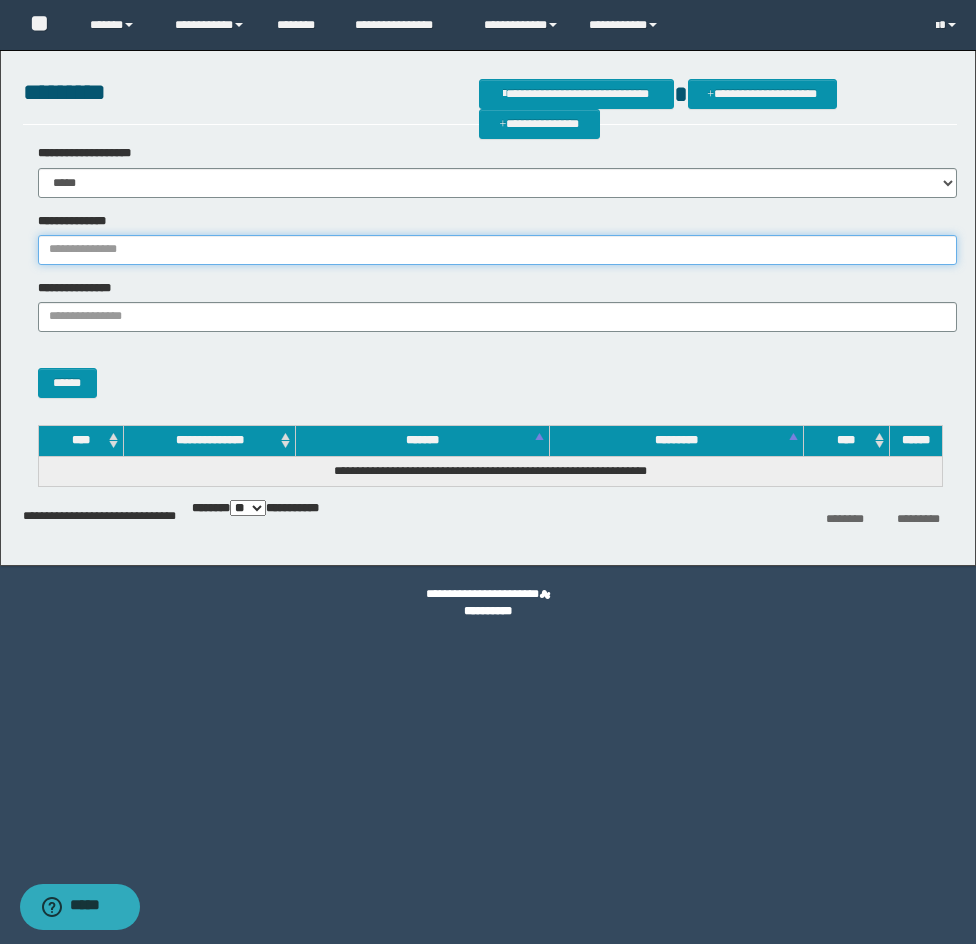 click on "**********" at bounding box center (497, 250) 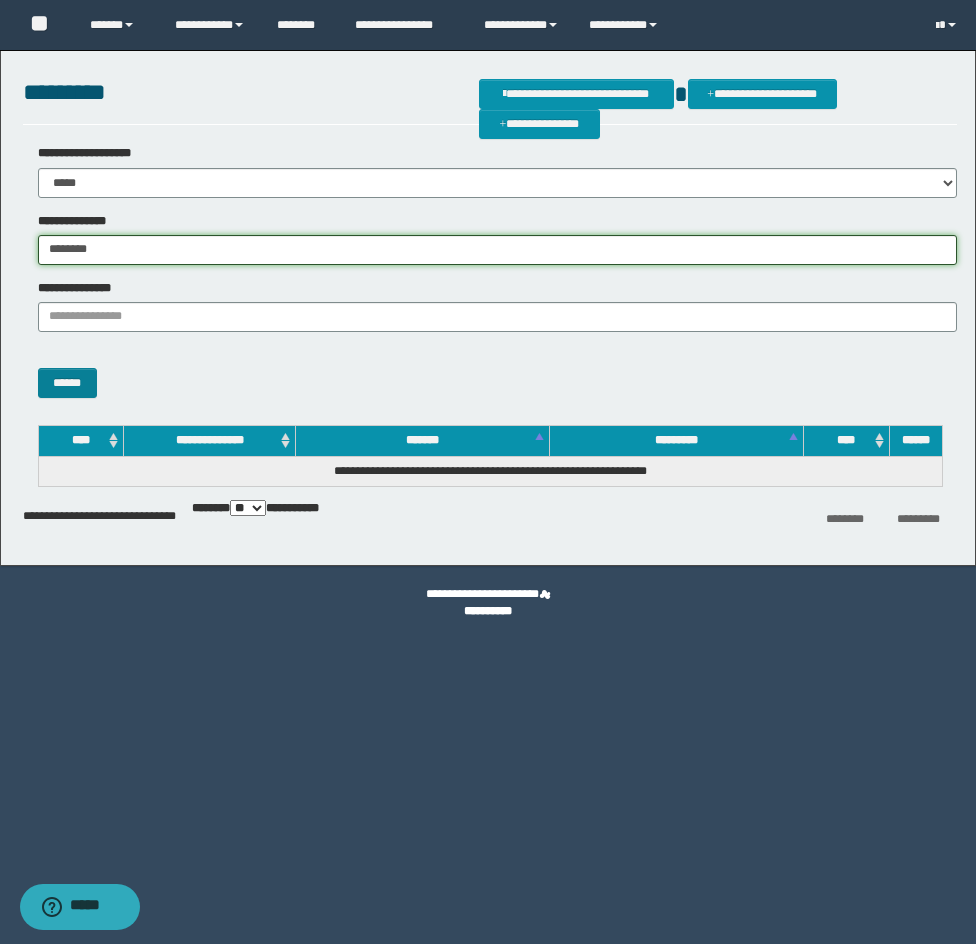 type on "********" 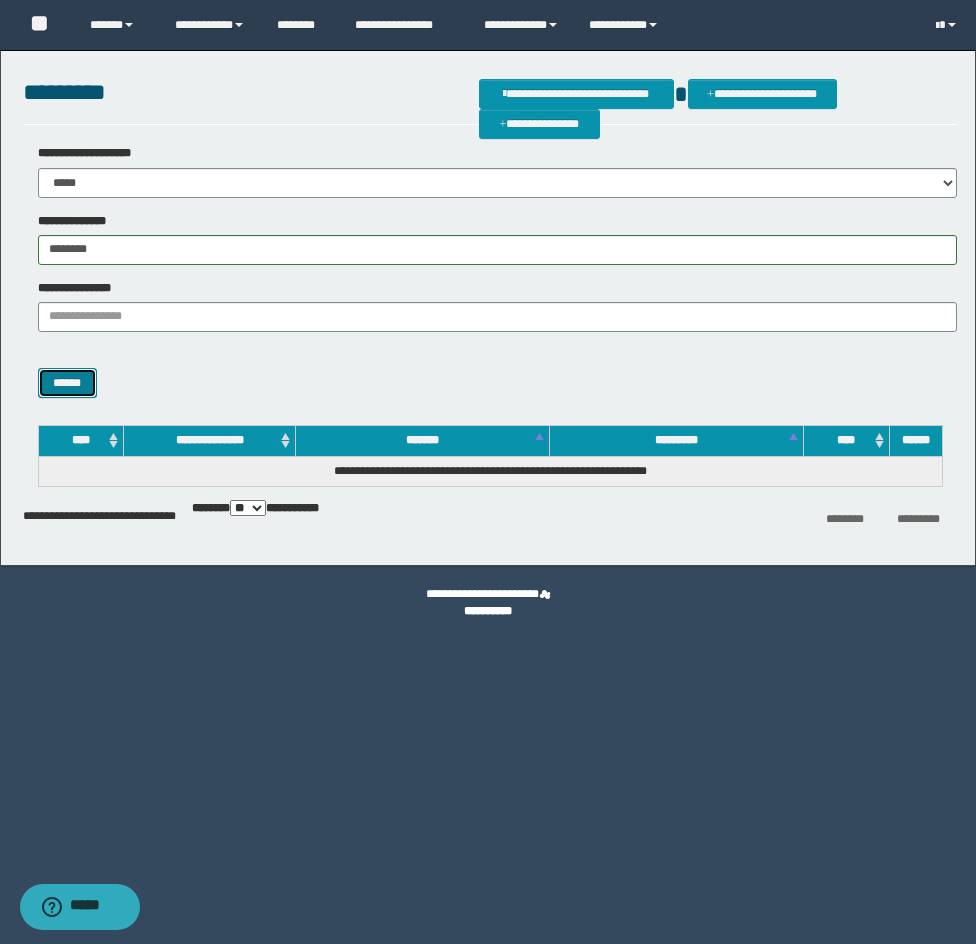 click on "******" at bounding box center (67, 383) 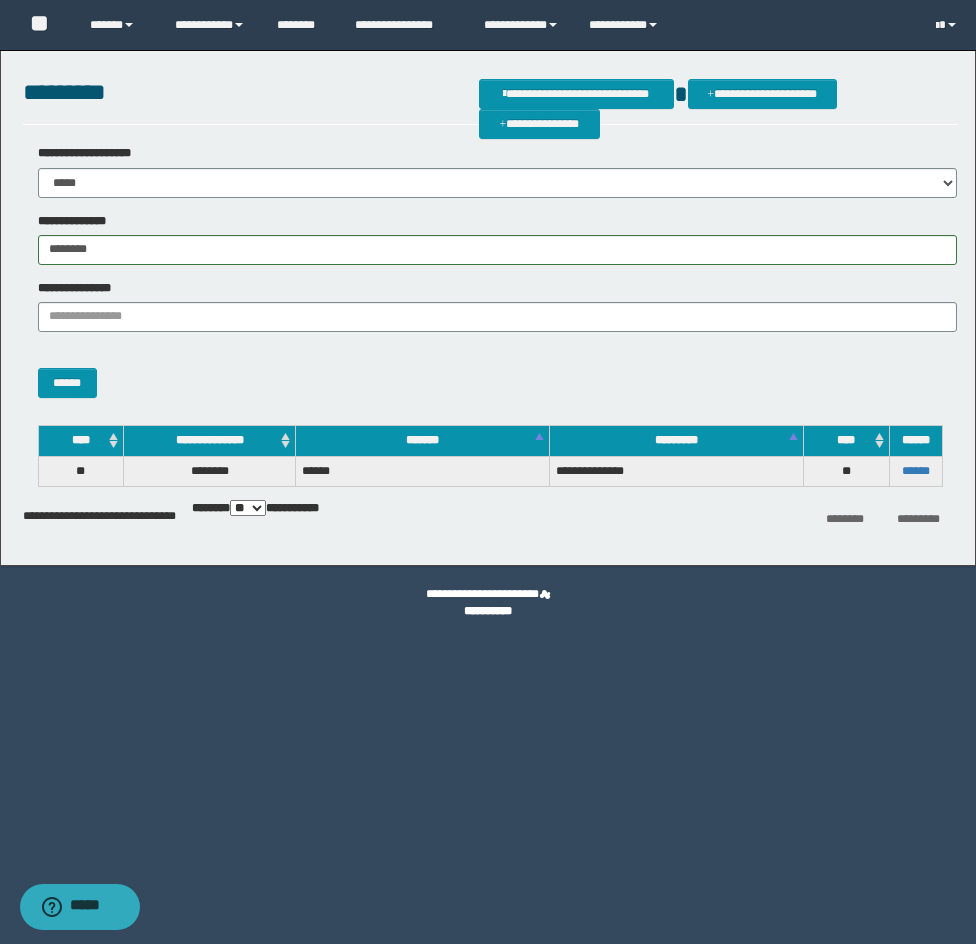 click on "******" at bounding box center [915, 471] 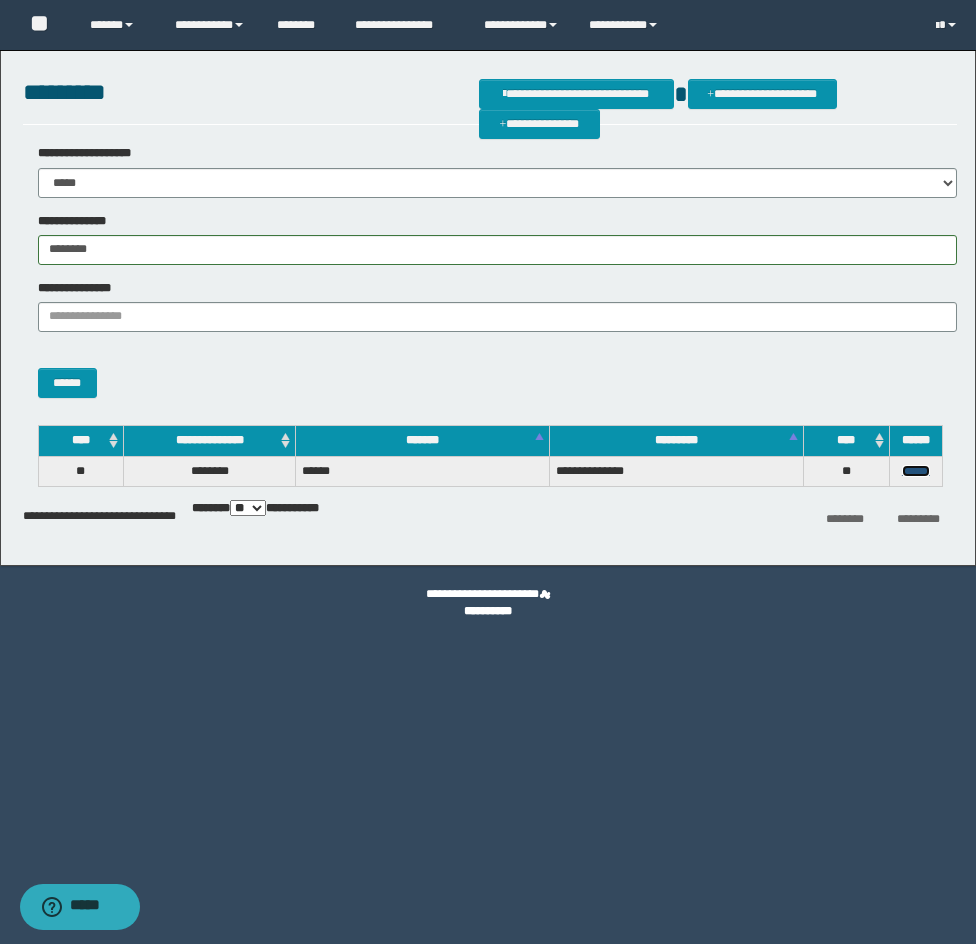 click on "******" at bounding box center (916, 471) 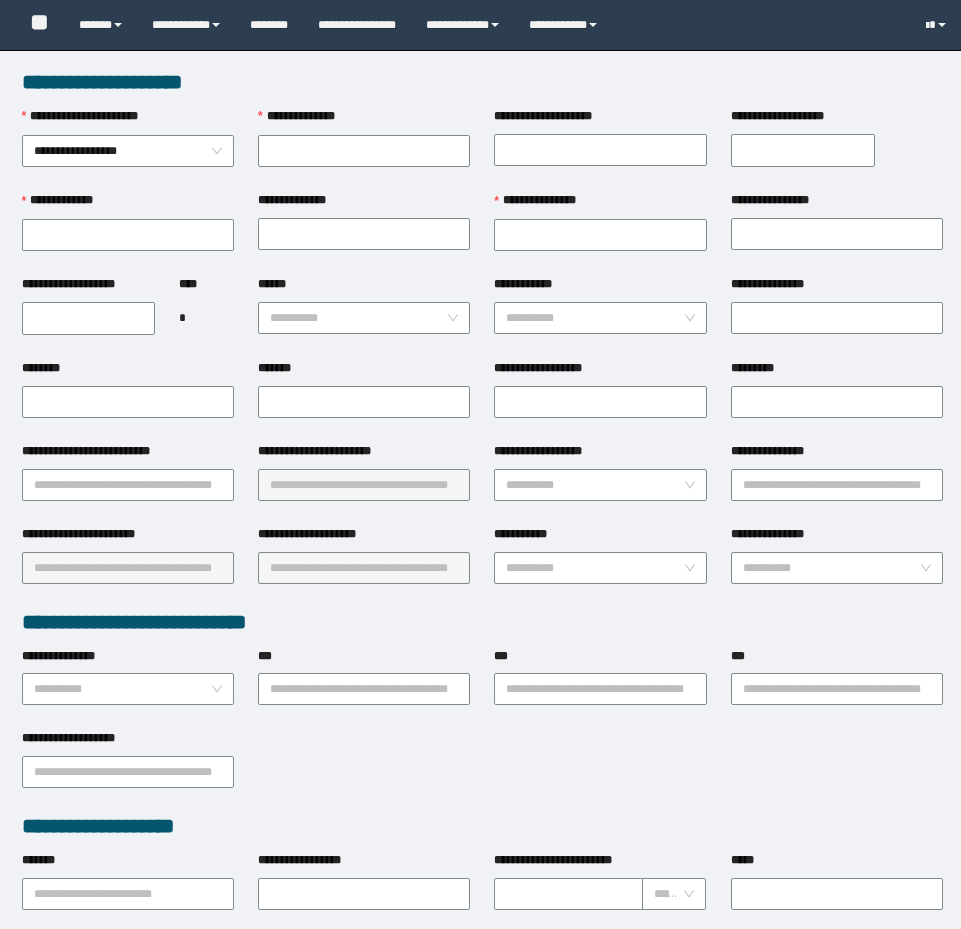 scroll, scrollTop: 0, scrollLeft: 0, axis: both 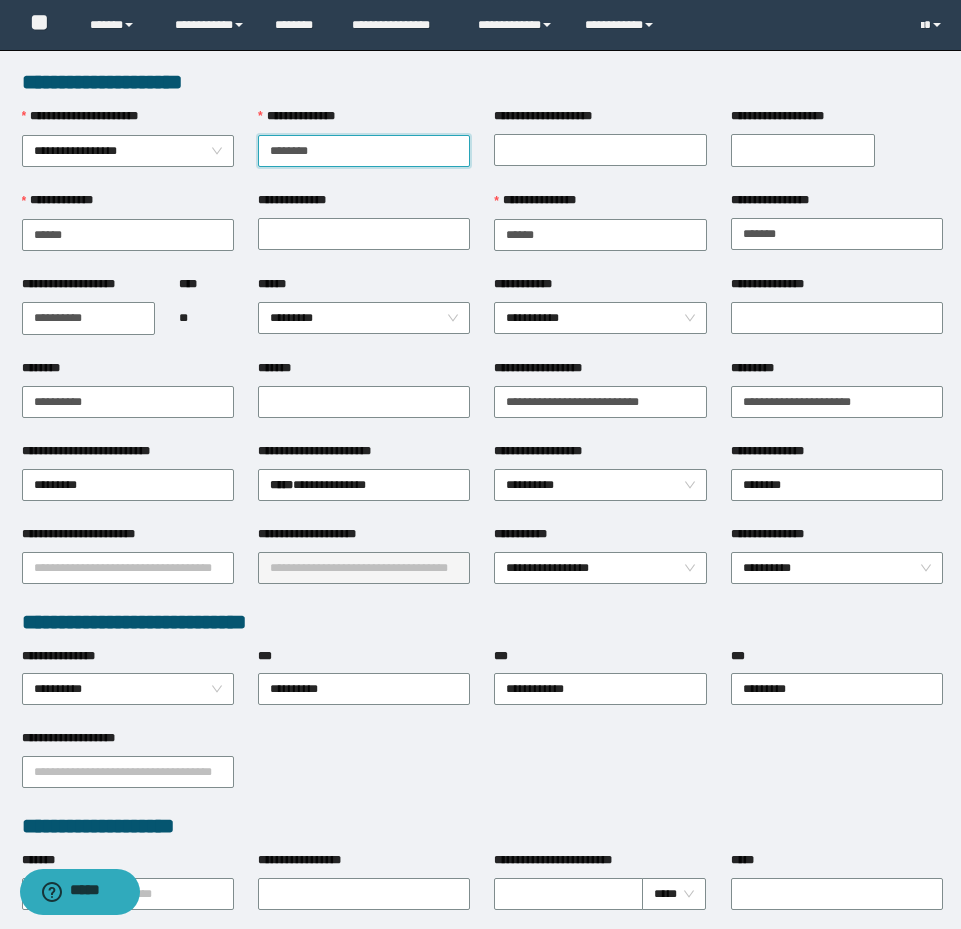 type on "********" 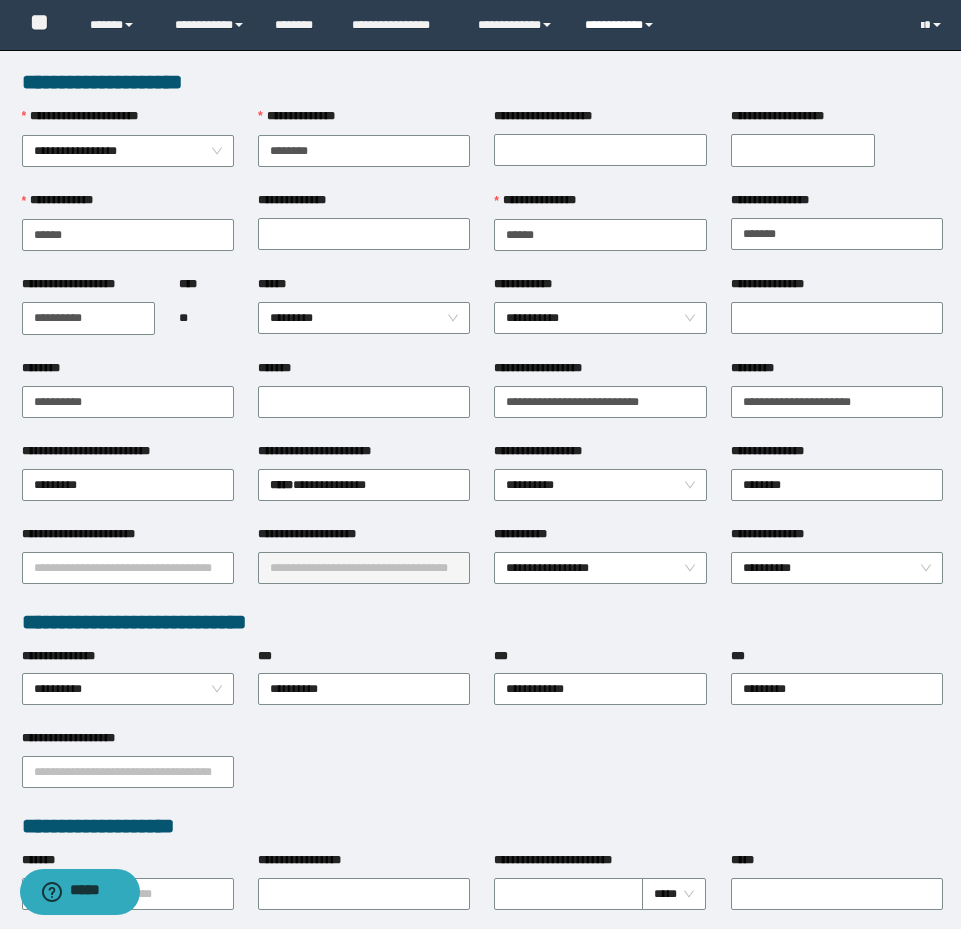 click on "**********" at bounding box center (622, 25) 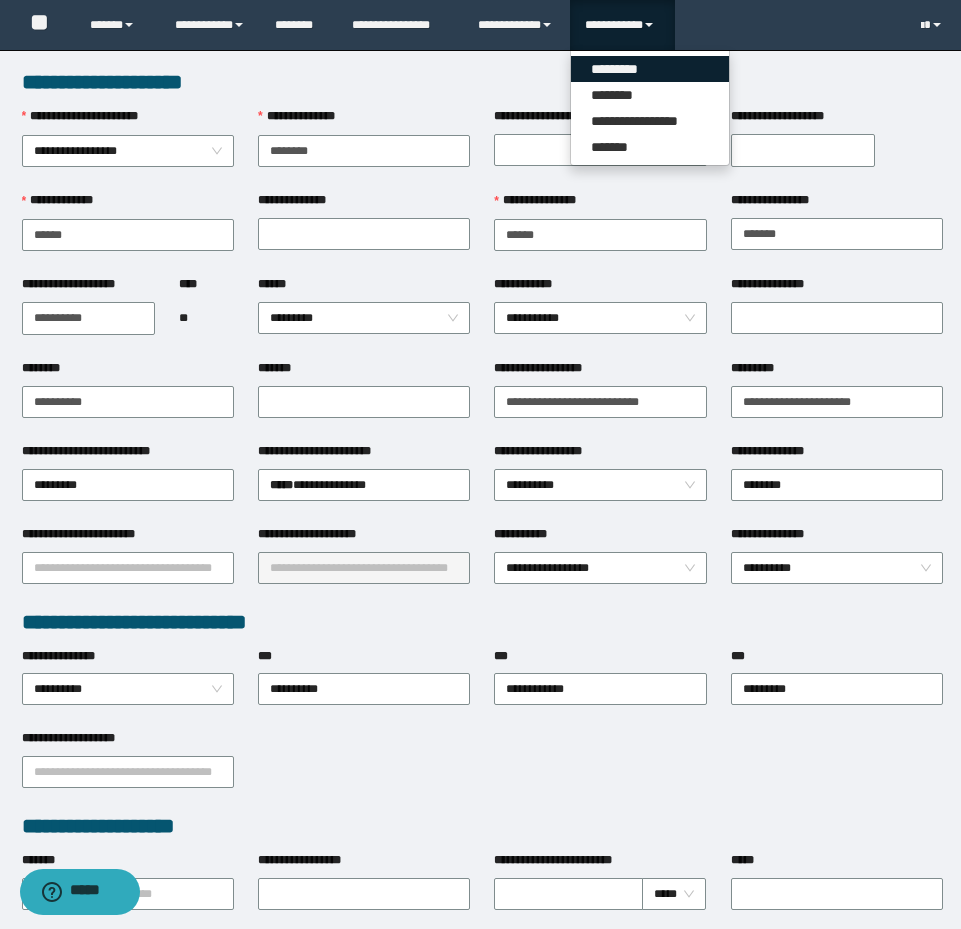 click on "*********" at bounding box center (650, 69) 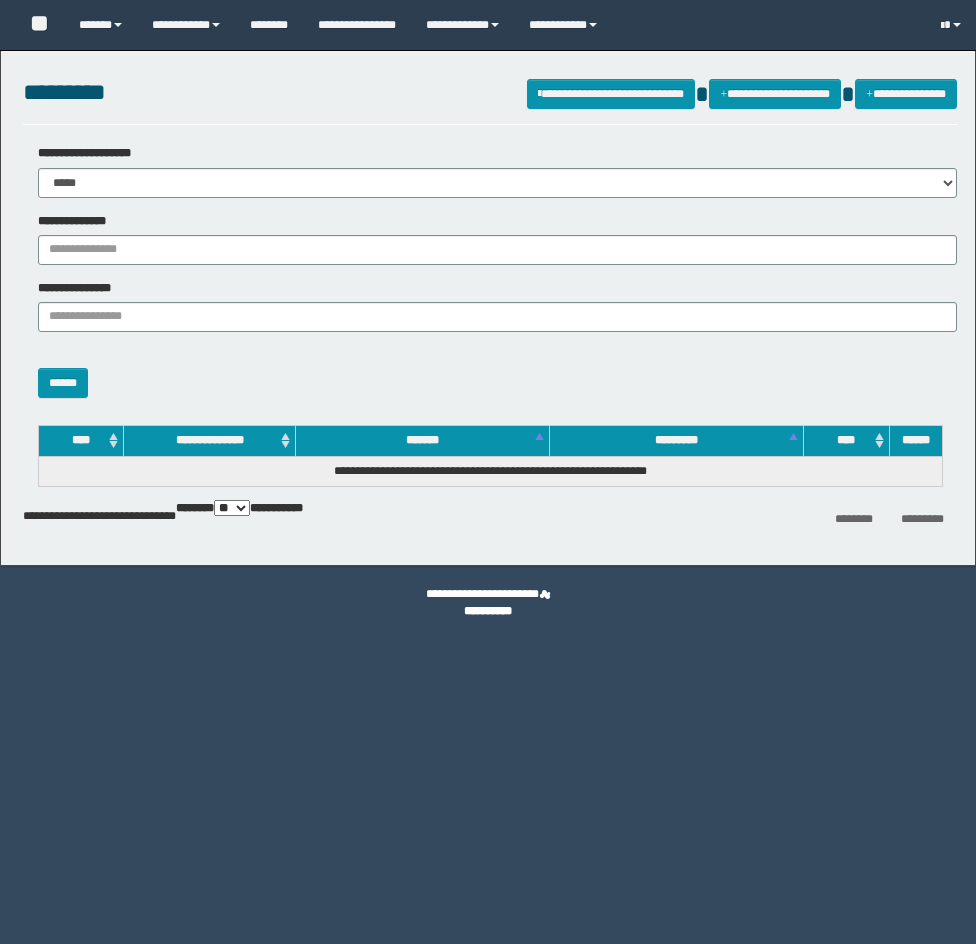 scroll, scrollTop: 0, scrollLeft: 0, axis: both 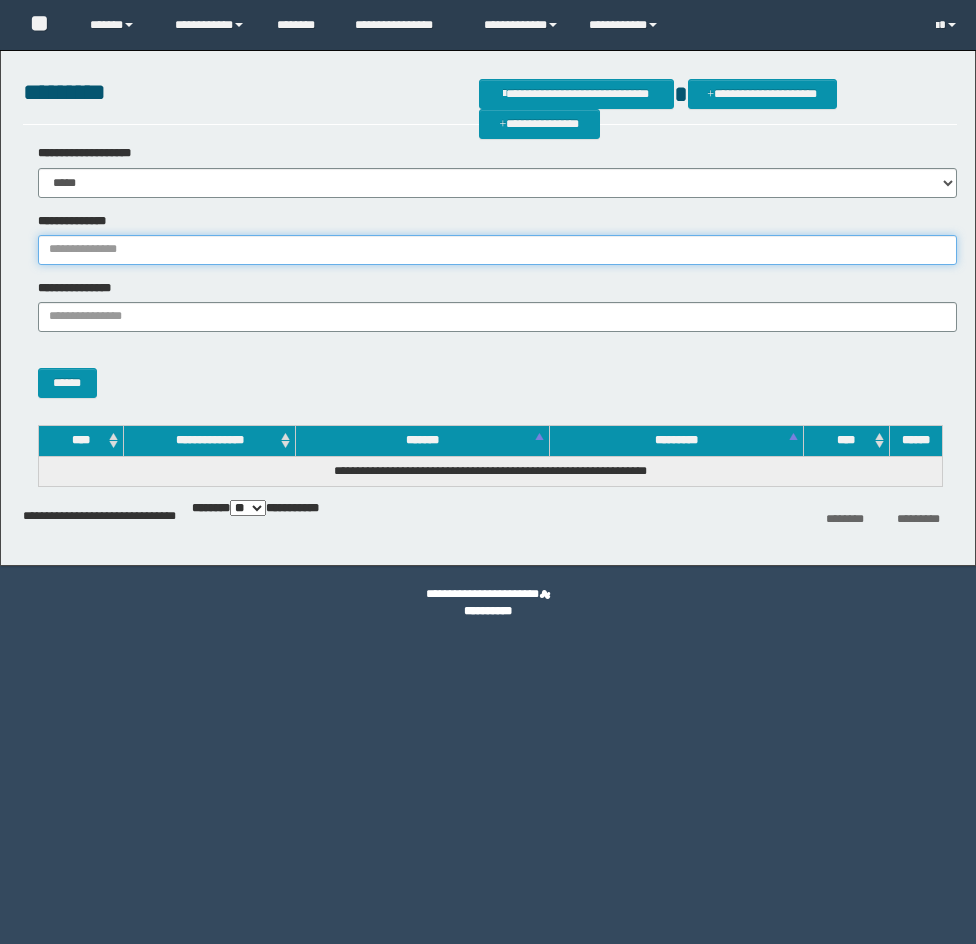 drag, startPoint x: 129, startPoint y: 240, endPoint x: 121, endPoint y: 285, distance: 45.705578 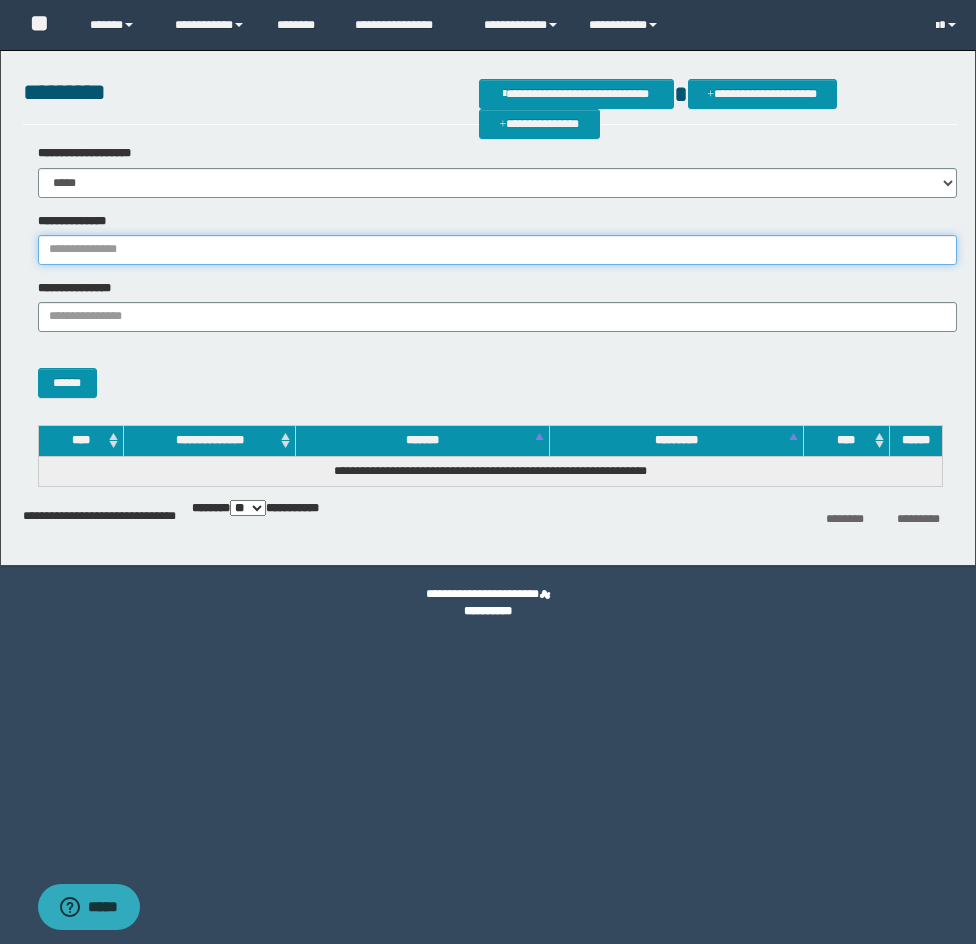 scroll, scrollTop: 0, scrollLeft: 0, axis: both 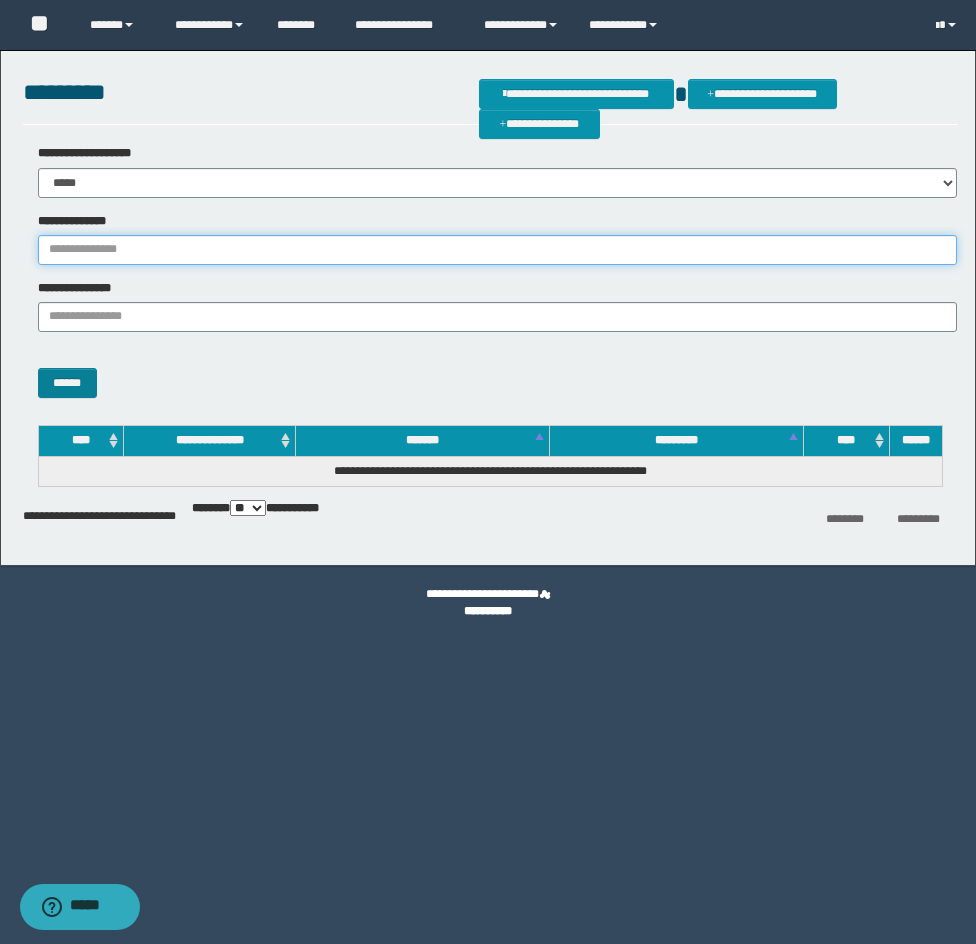paste on "**********" 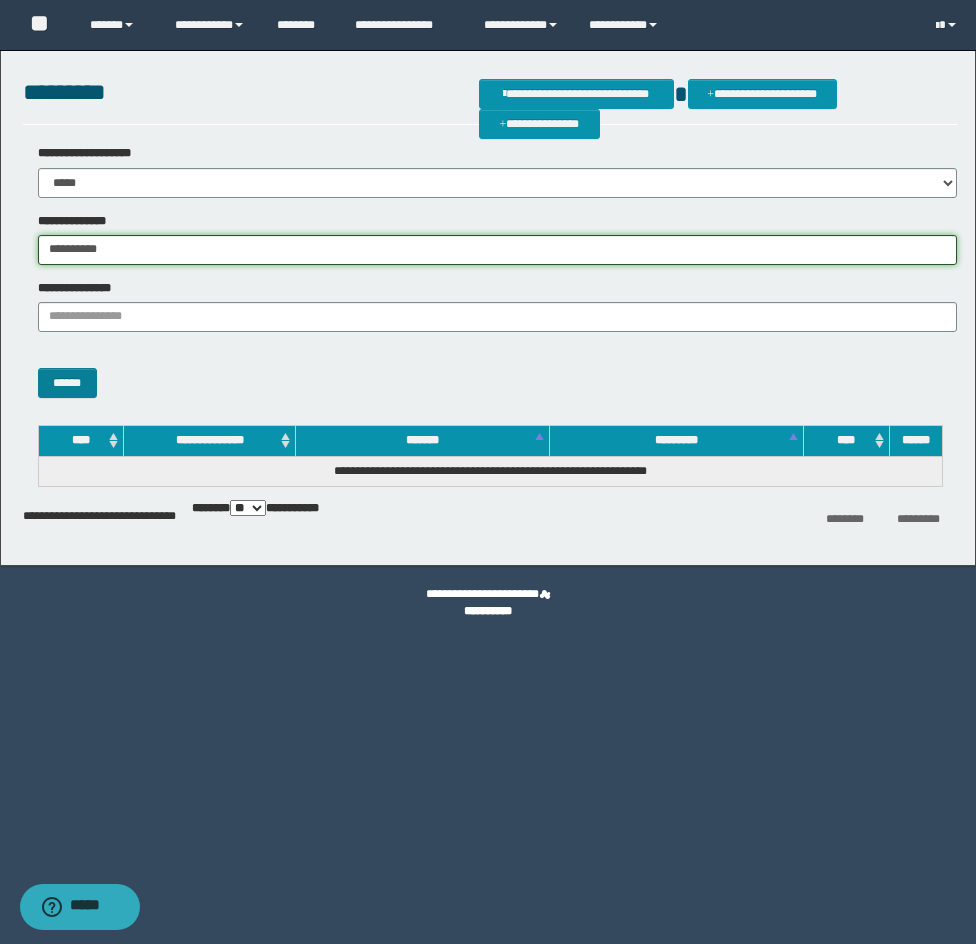 type on "**********" 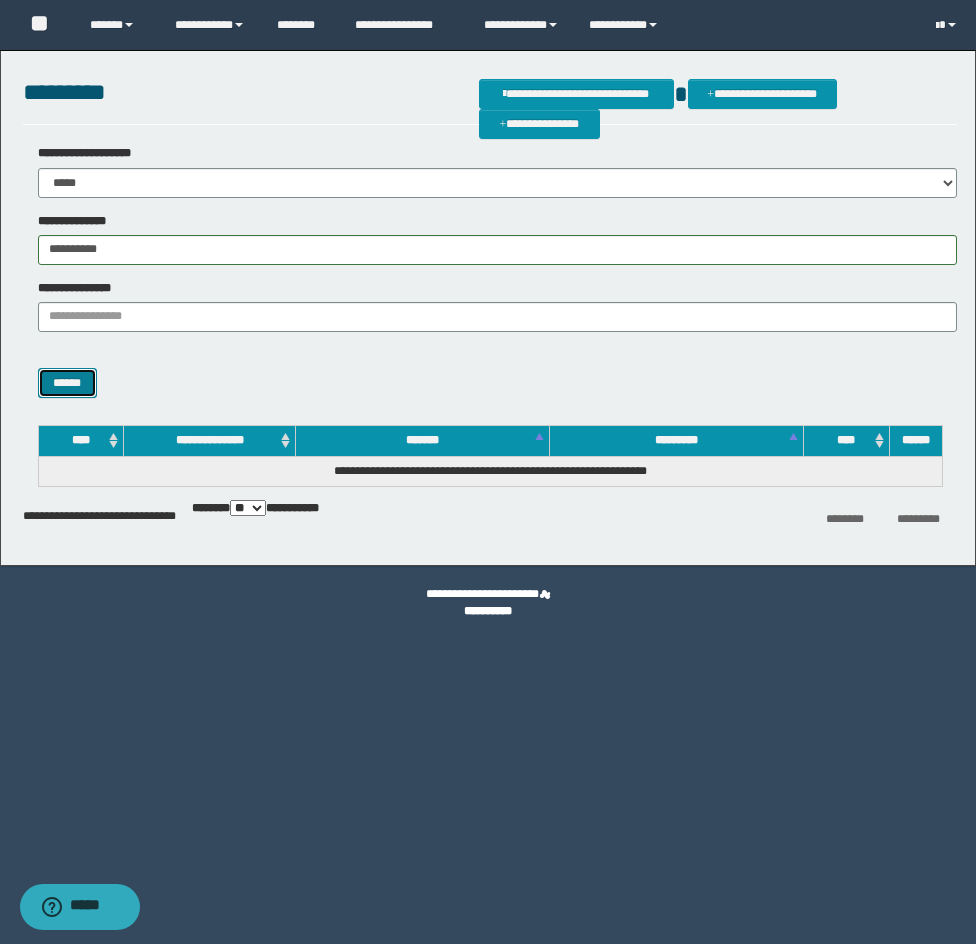 click on "******" at bounding box center [67, 383] 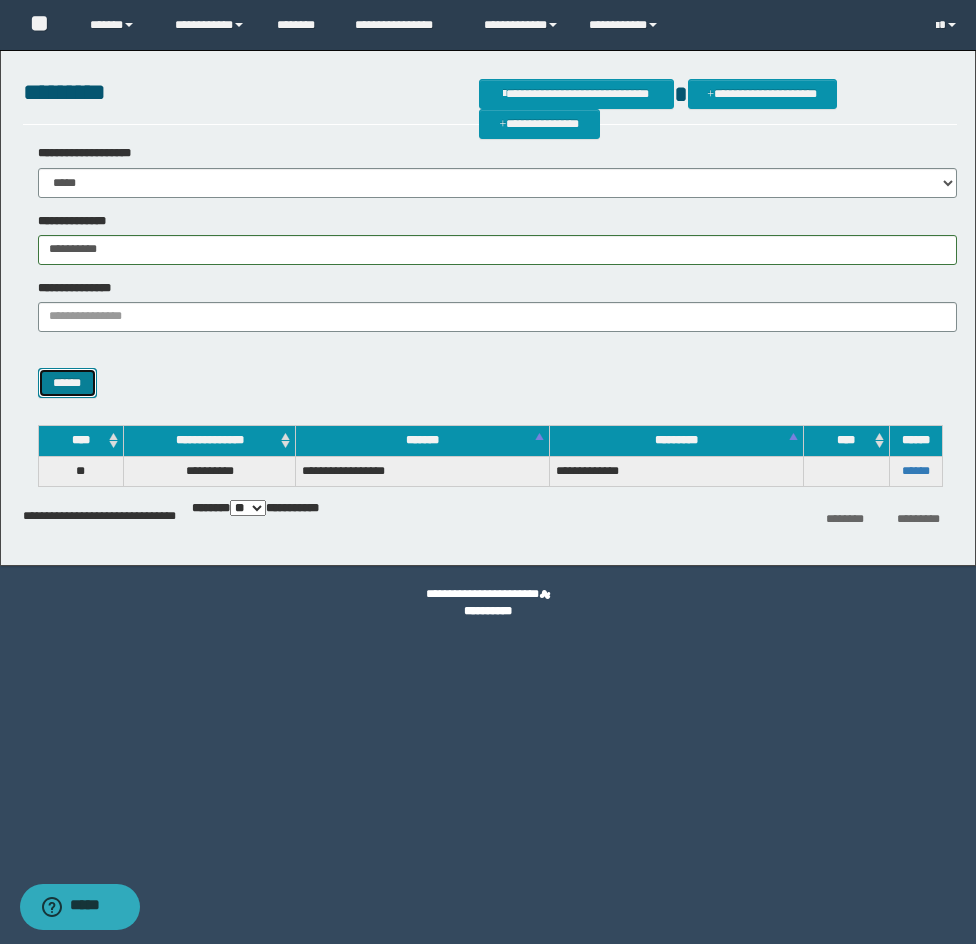 click on "******" at bounding box center [67, 383] 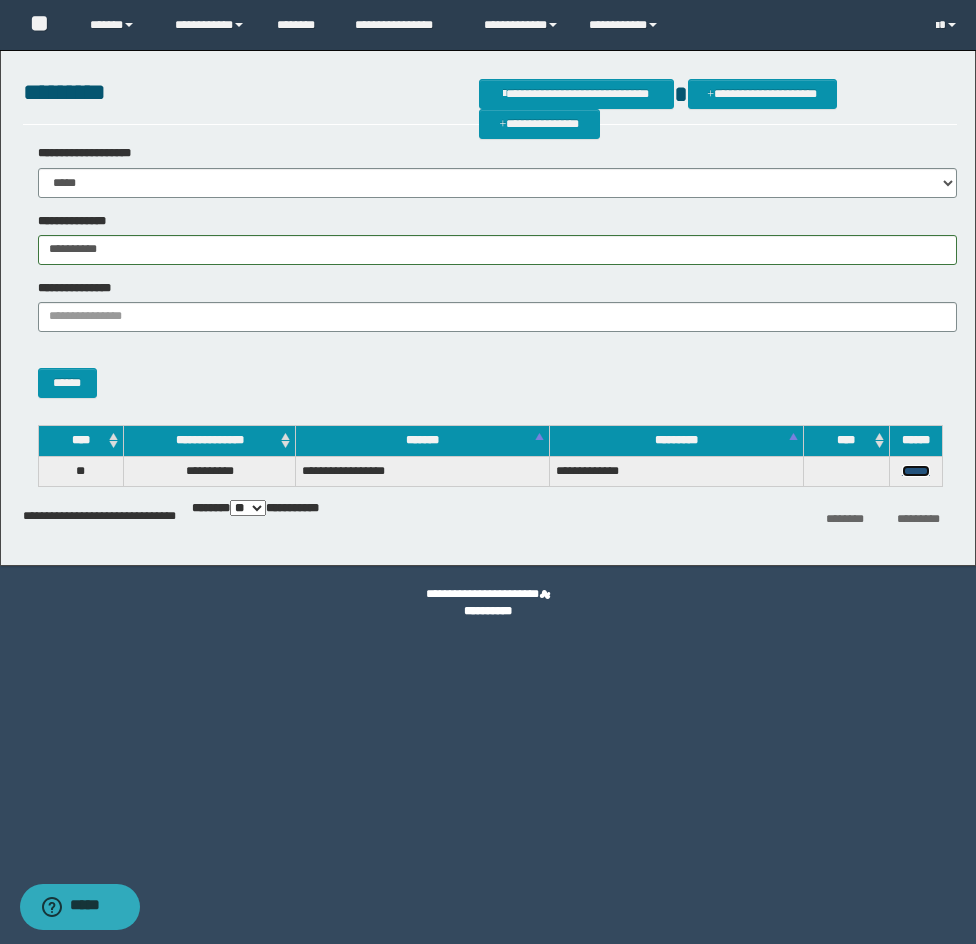 drag, startPoint x: 926, startPoint y: 470, endPoint x: 893, endPoint y: 774, distance: 305.78586 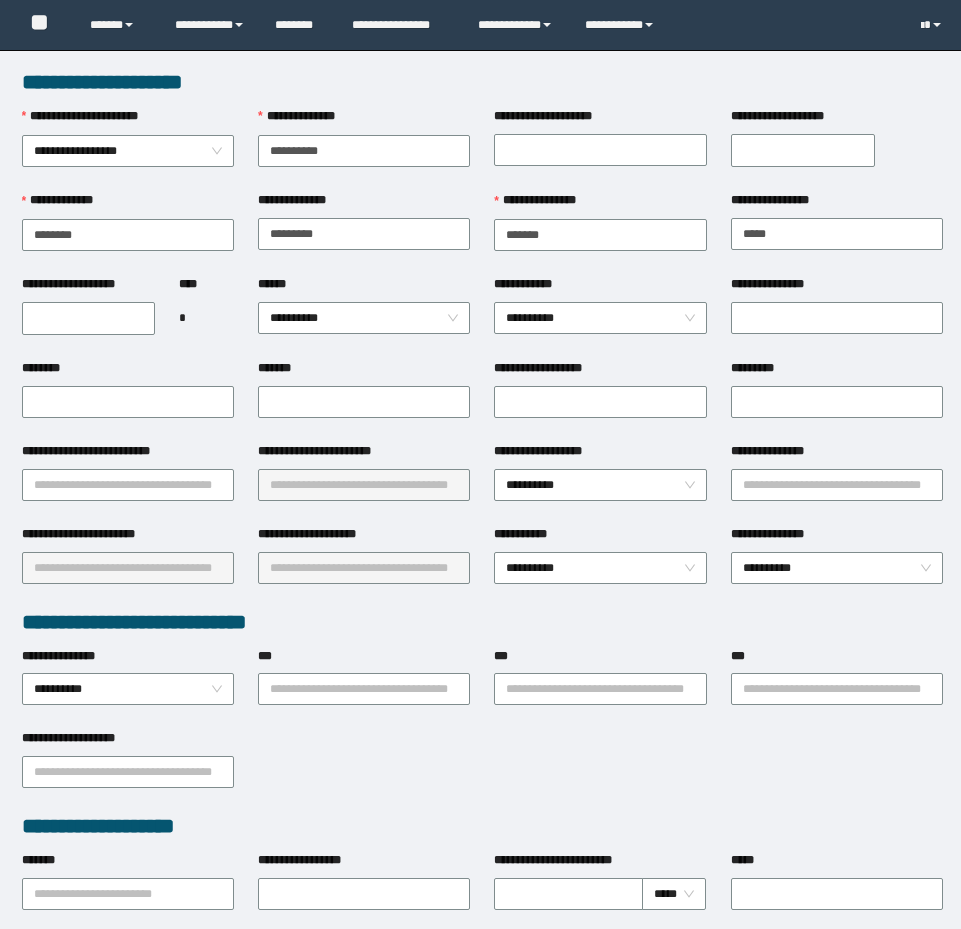 scroll, scrollTop: 0, scrollLeft: 0, axis: both 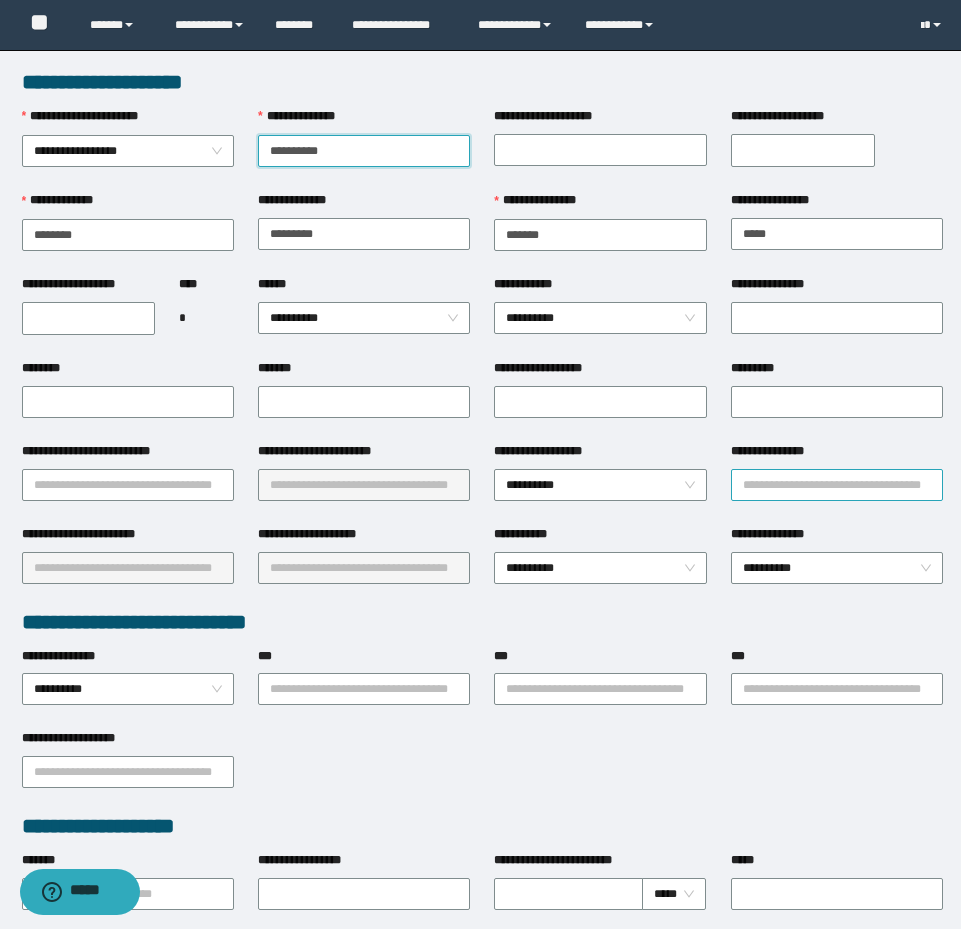 click on "**********" at bounding box center [837, 485] 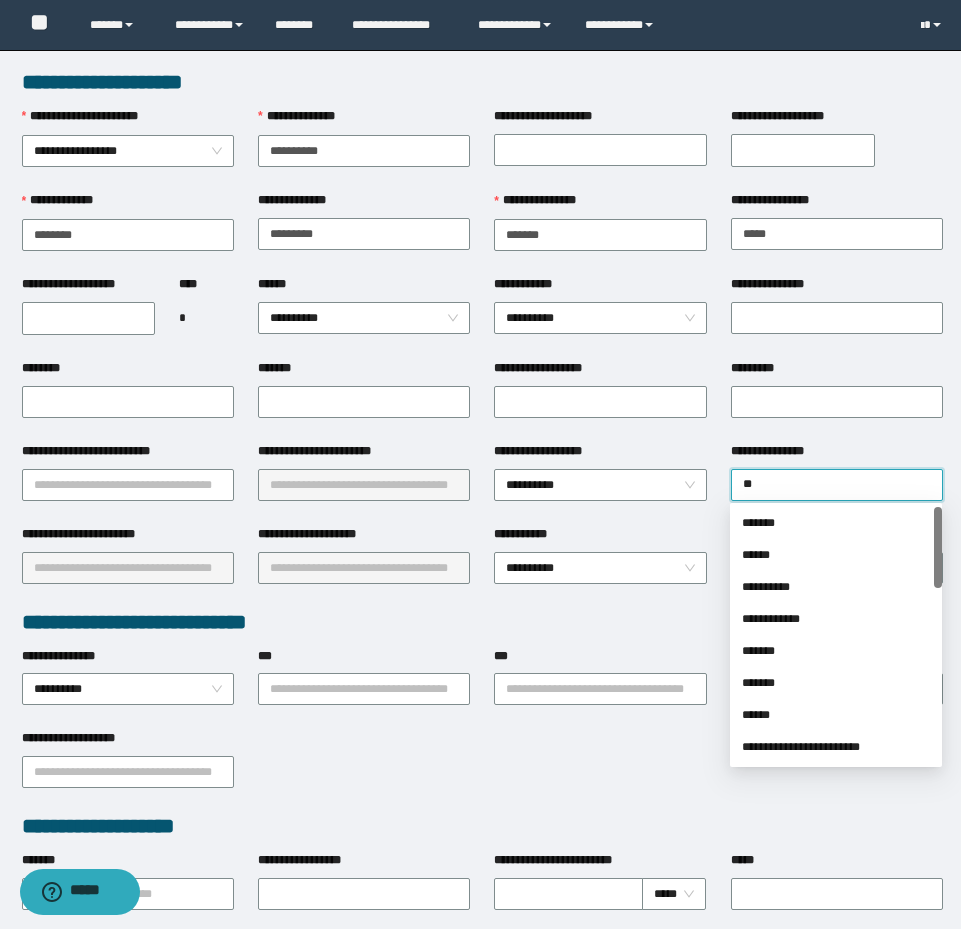 type on "***" 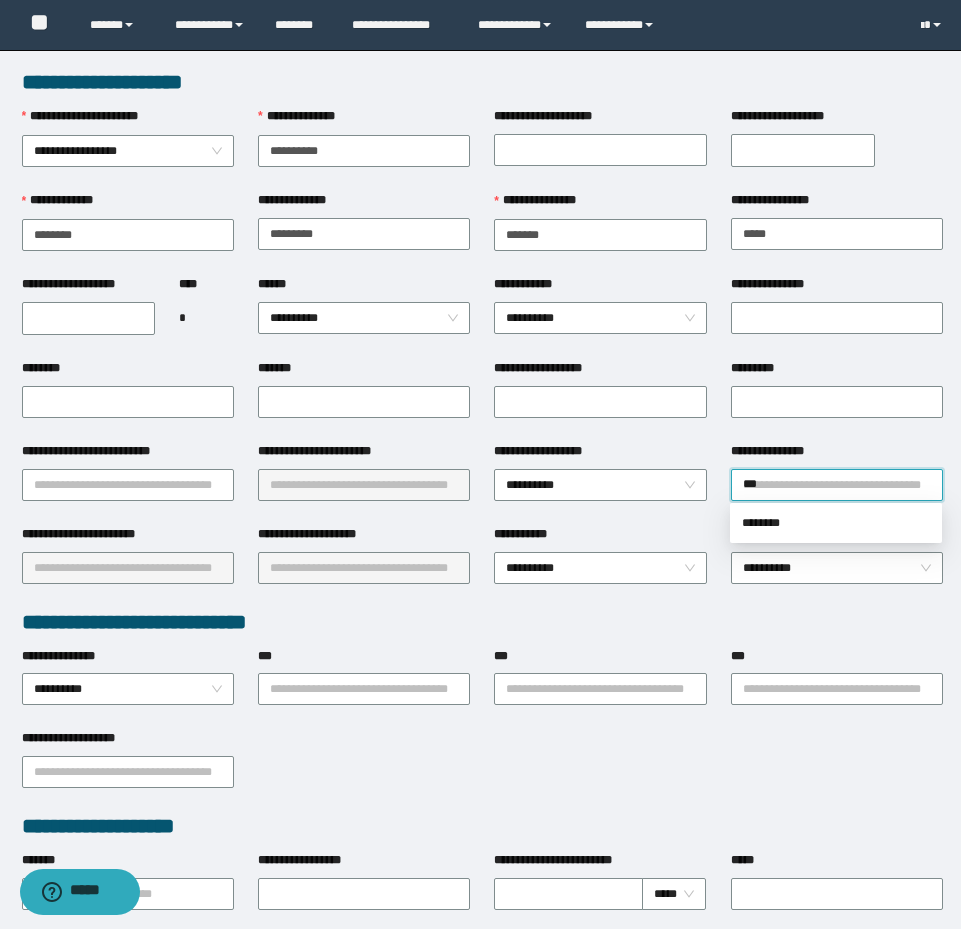 drag, startPoint x: 779, startPoint y: 499, endPoint x: 757, endPoint y: 480, distance: 29.068884 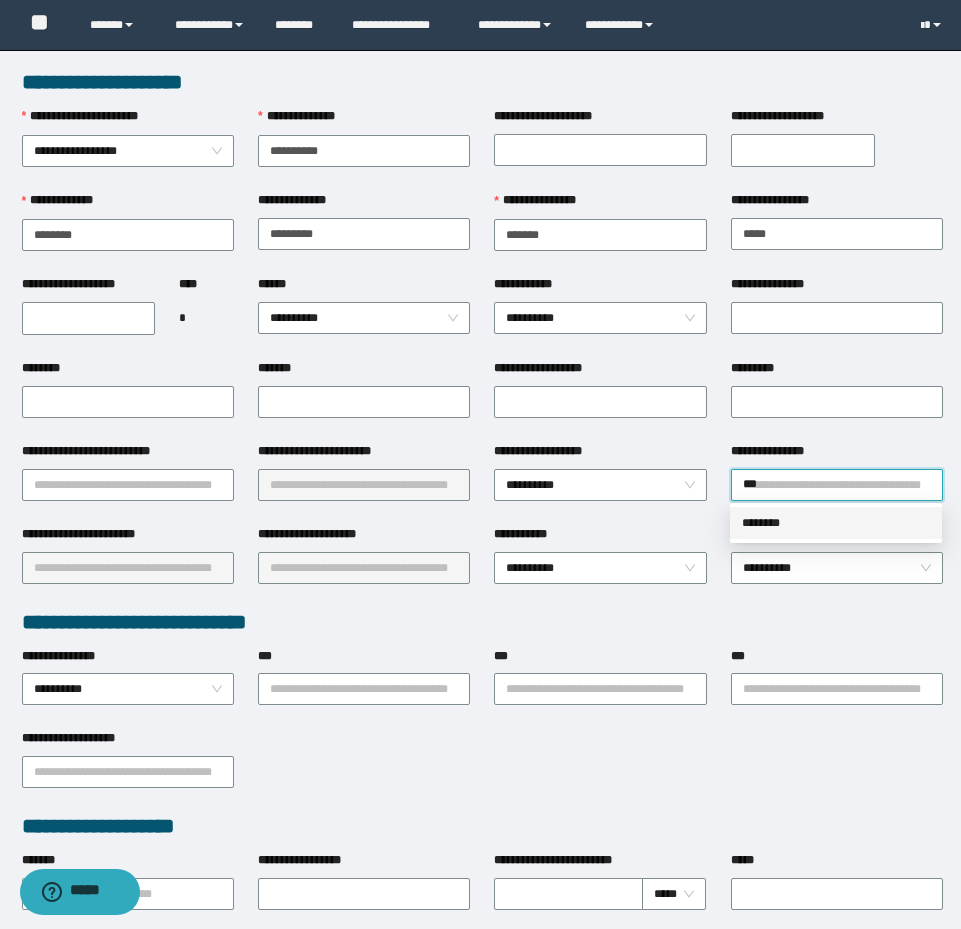 click on "********" at bounding box center [836, 523] 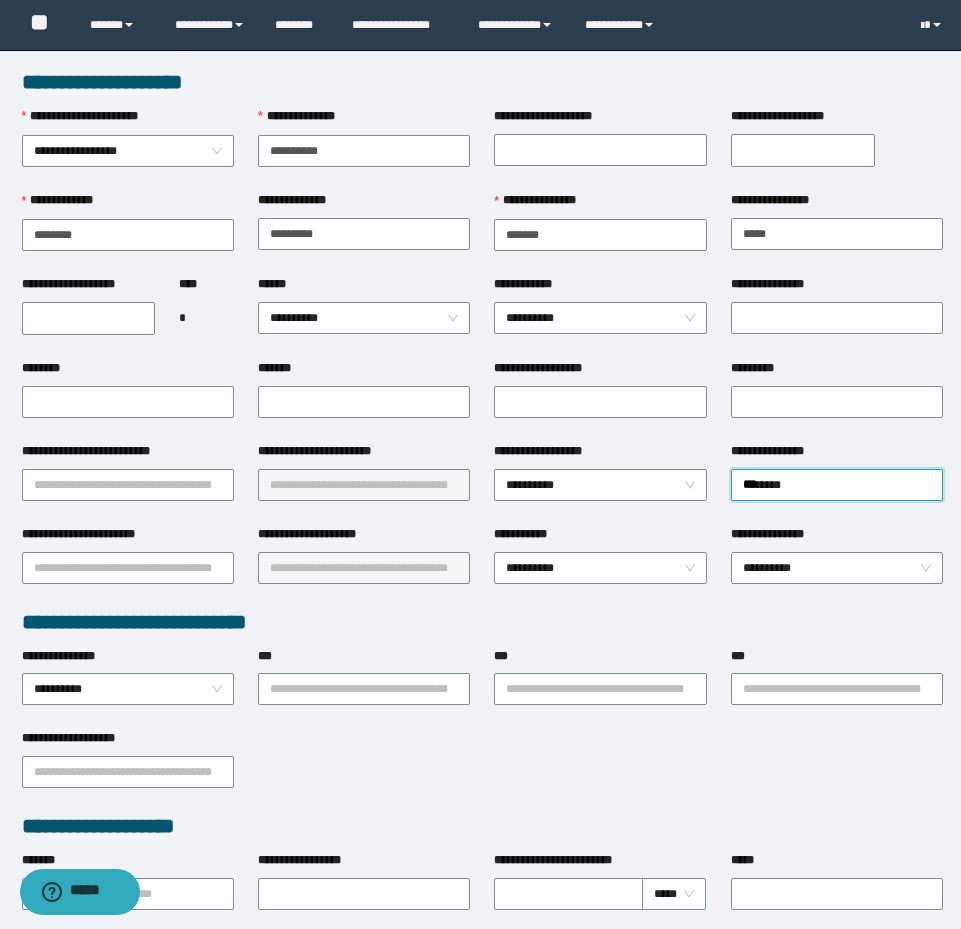 click on "*********" at bounding box center [837, 400] 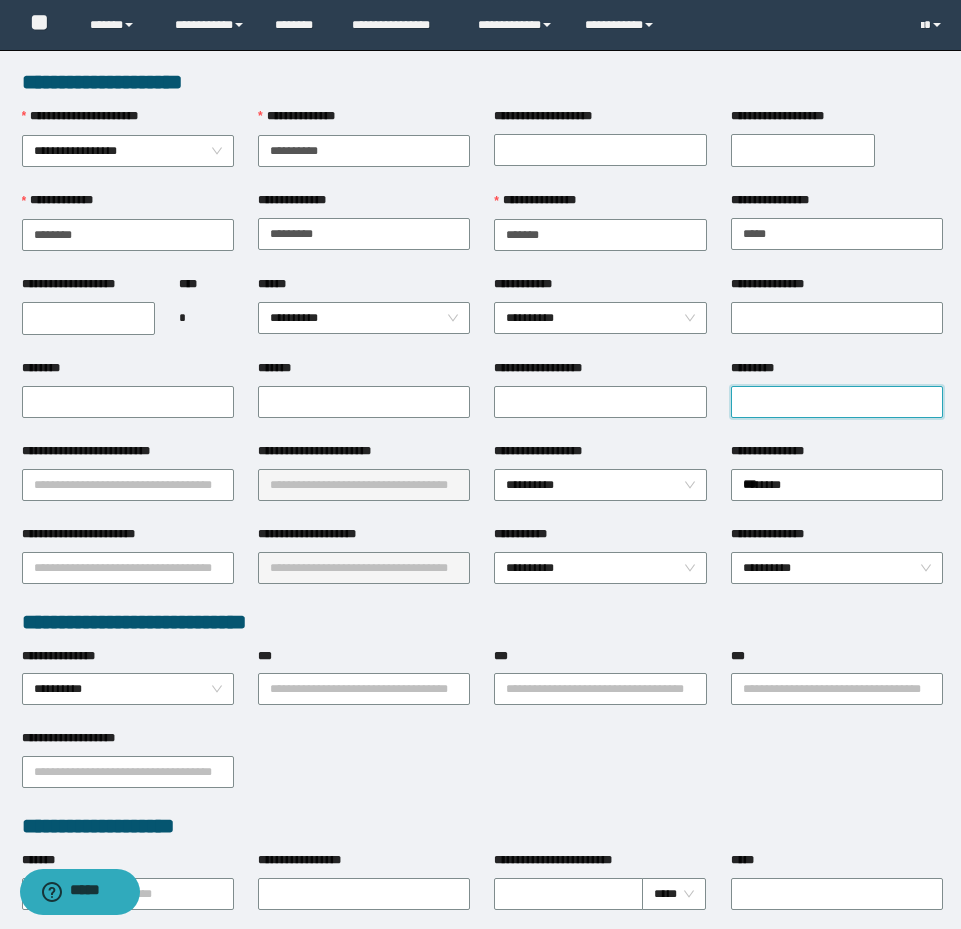 click on "*********" at bounding box center [837, 402] 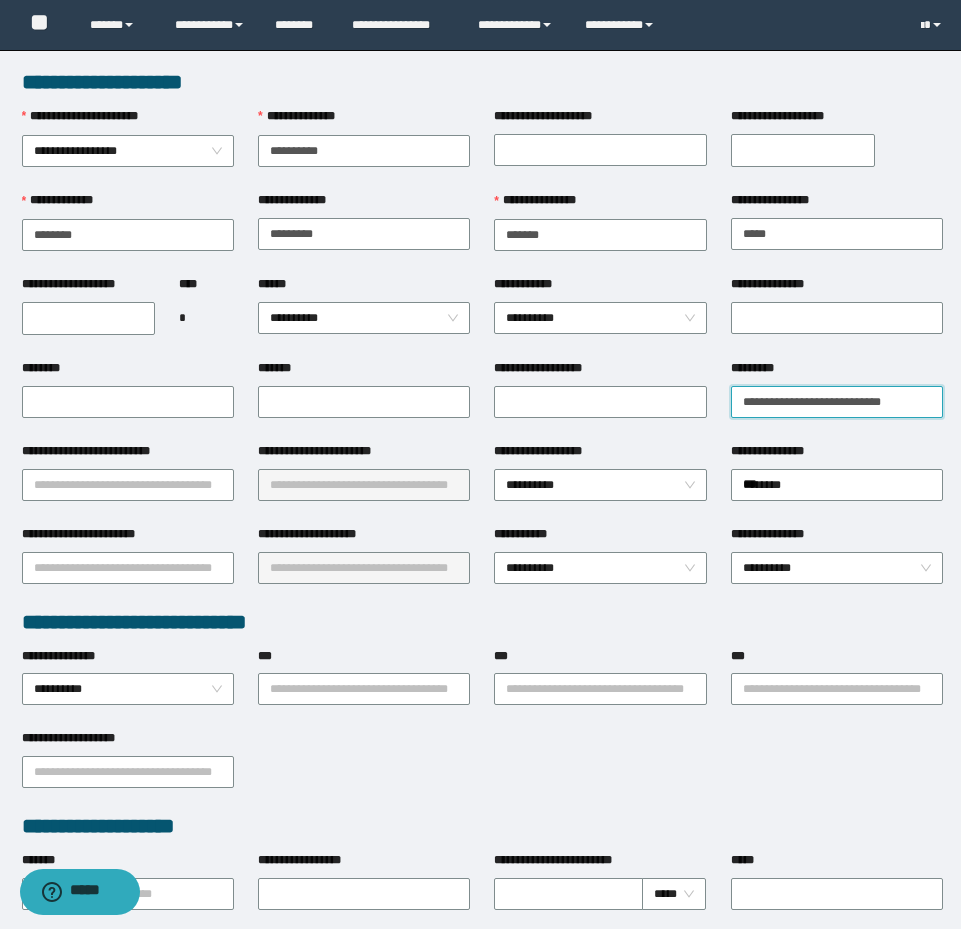 type on "**********" 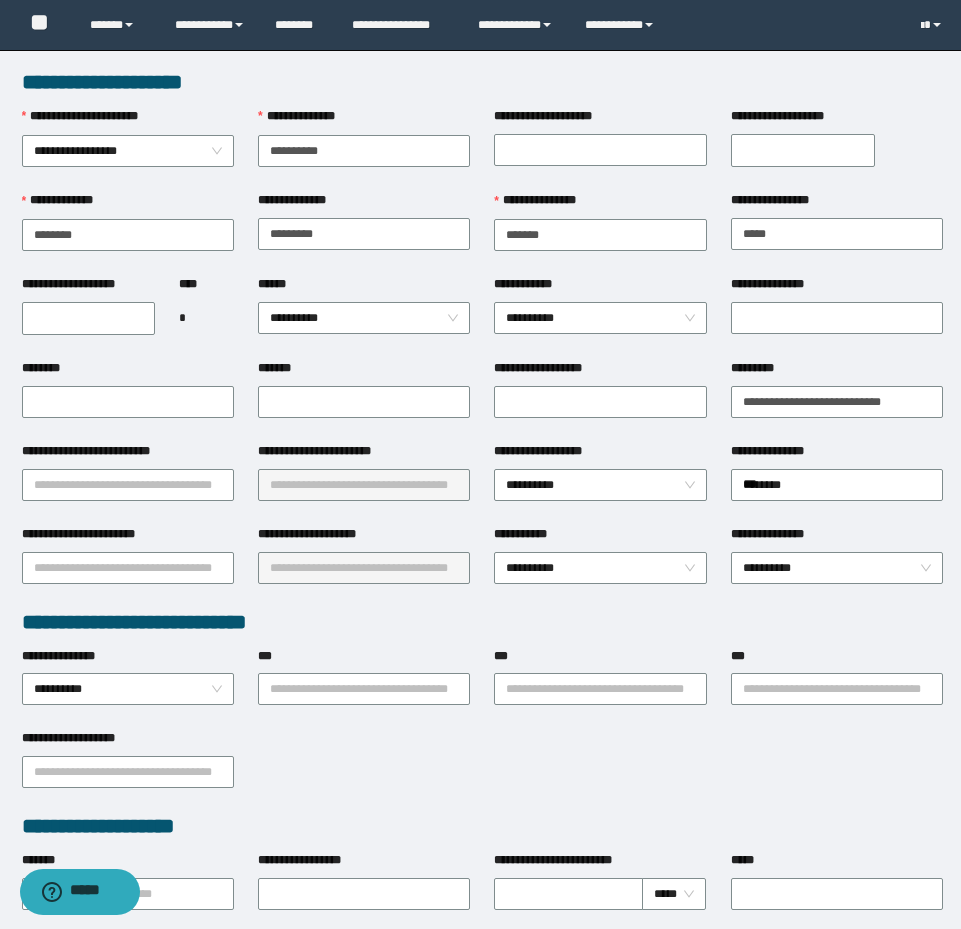 click on "********" at bounding box center [128, 400] 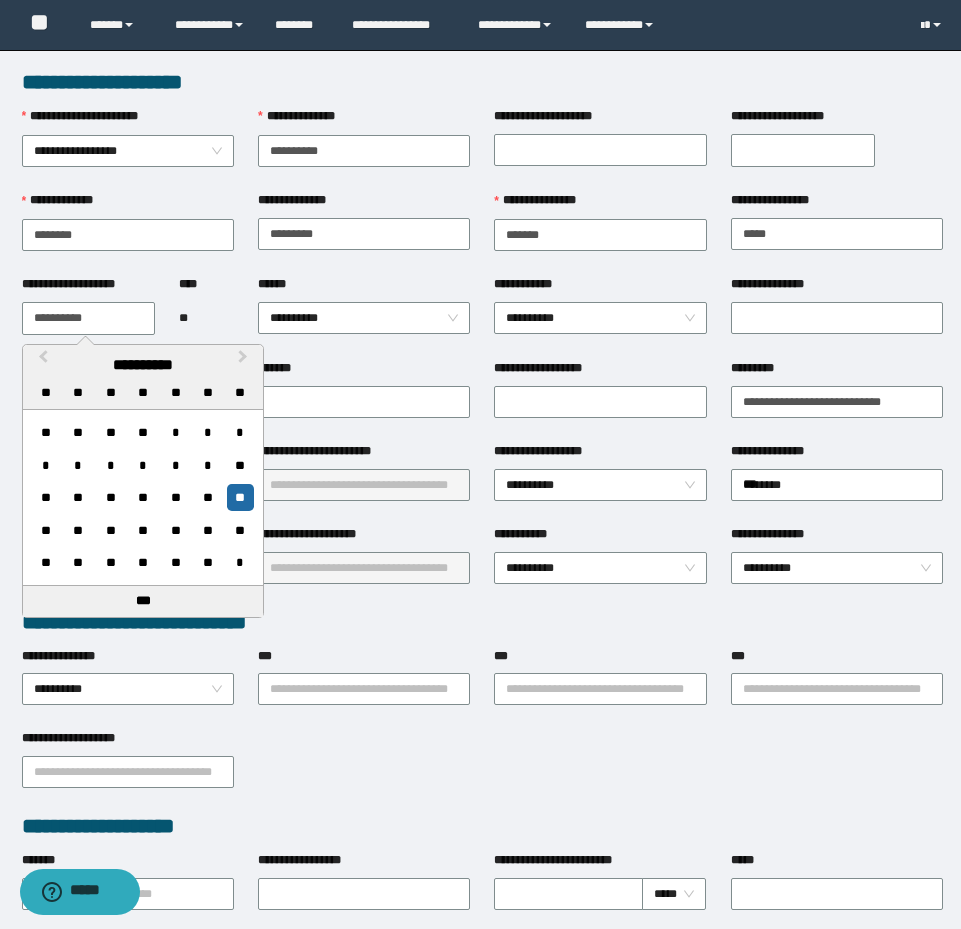 type on "**********" 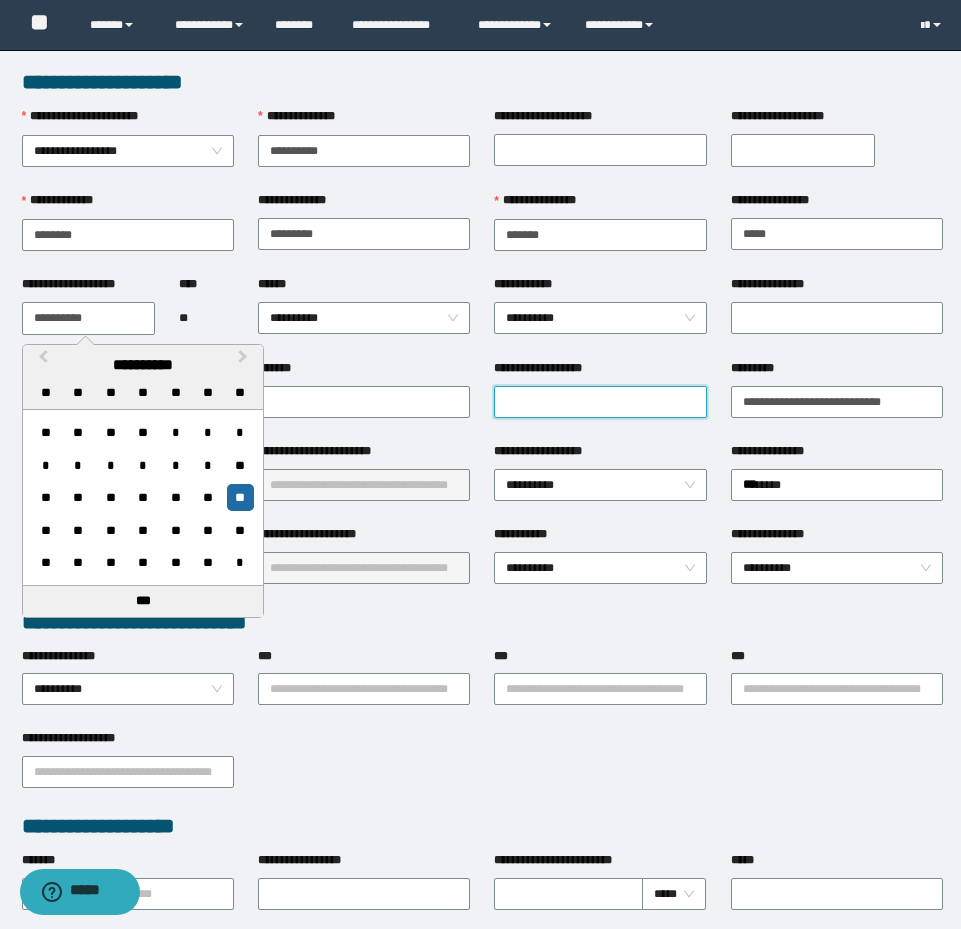 click on "**********" at bounding box center [600, 402] 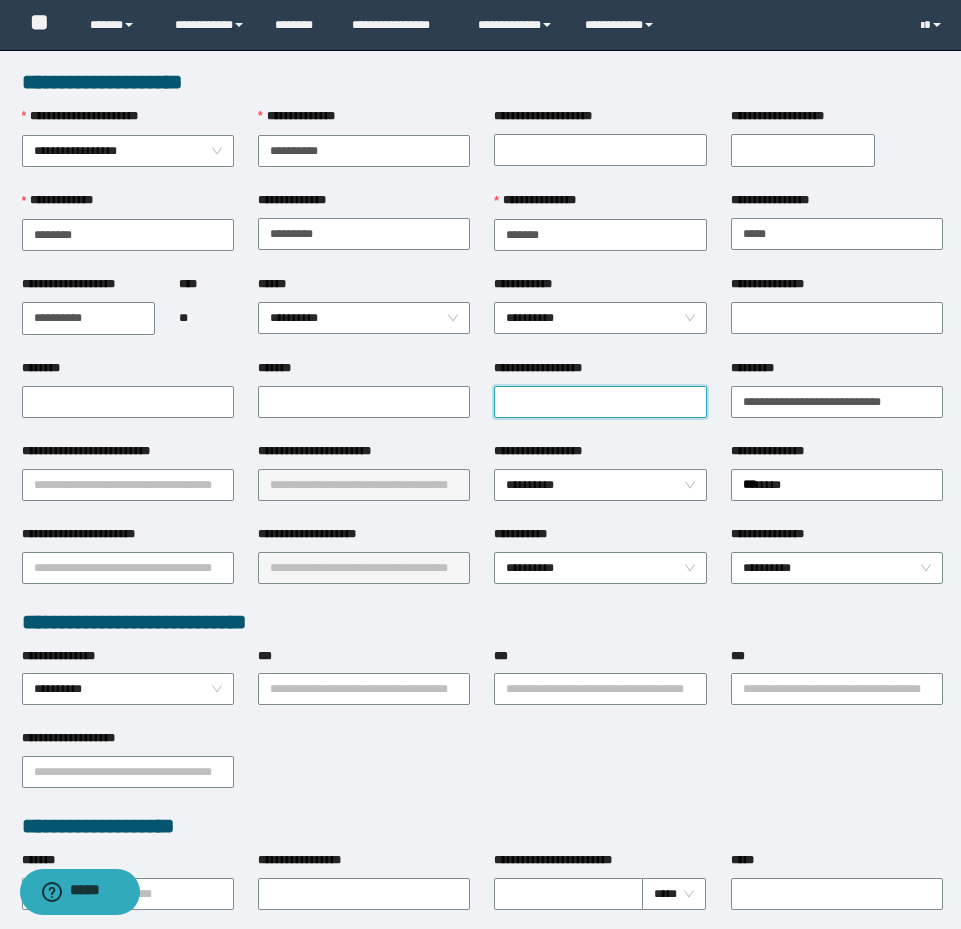 click on "**********" at bounding box center [600, 402] 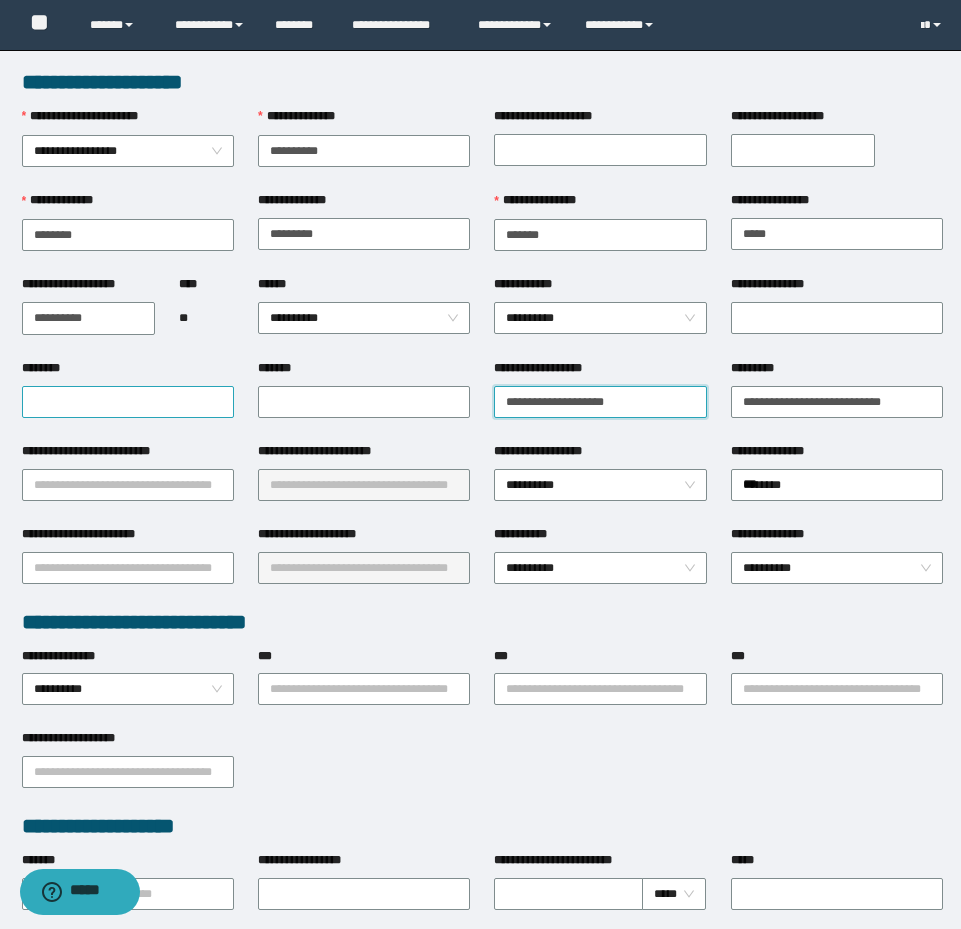 type on "**********" 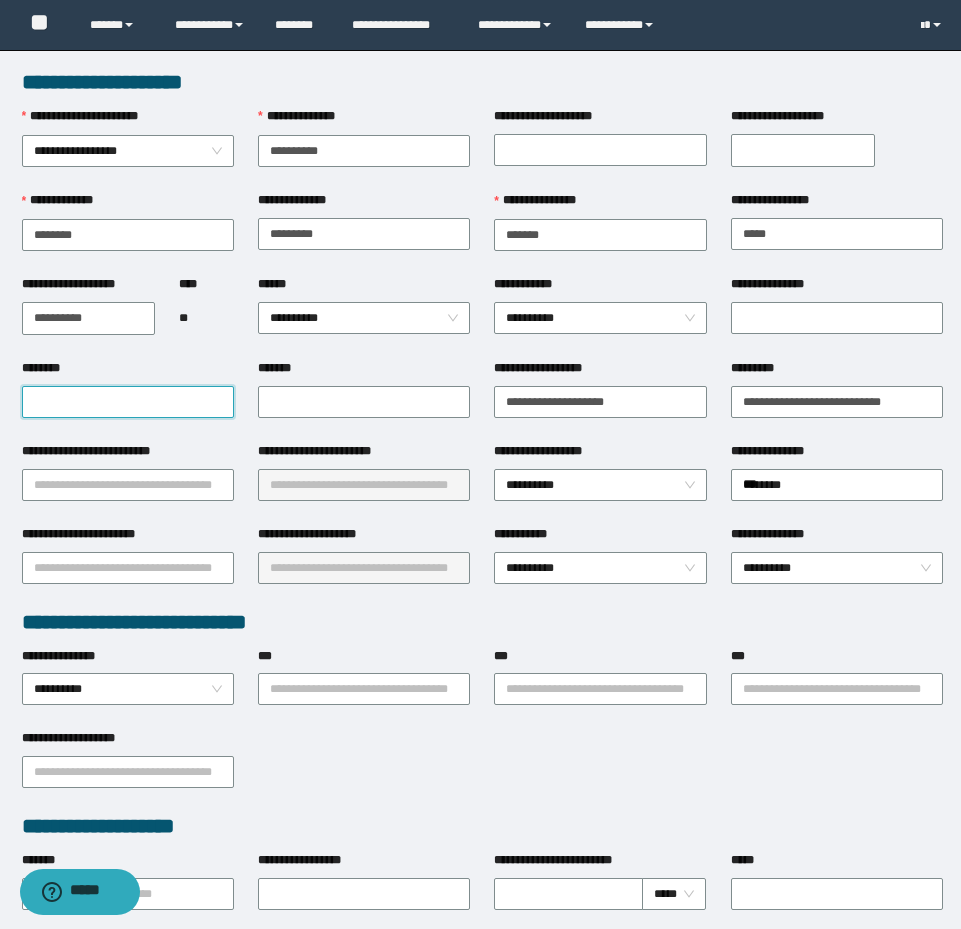 click on "********" at bounding box center (128, 402) 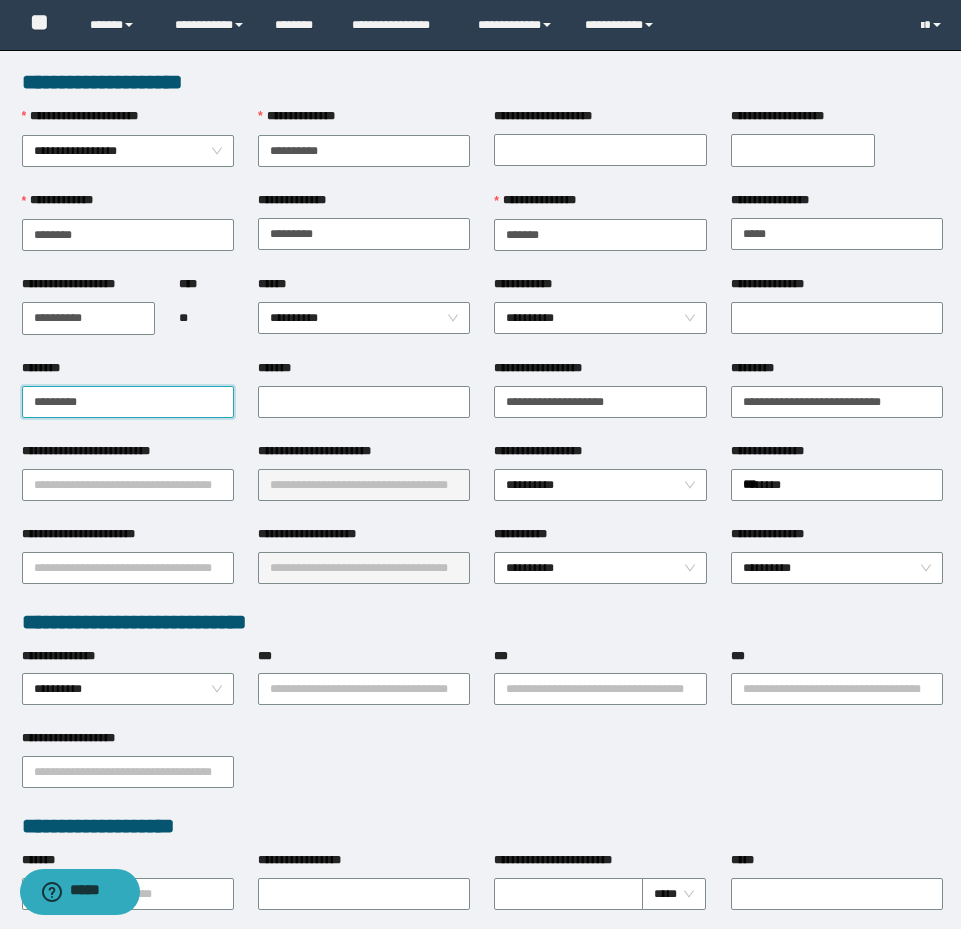 type on "*********" 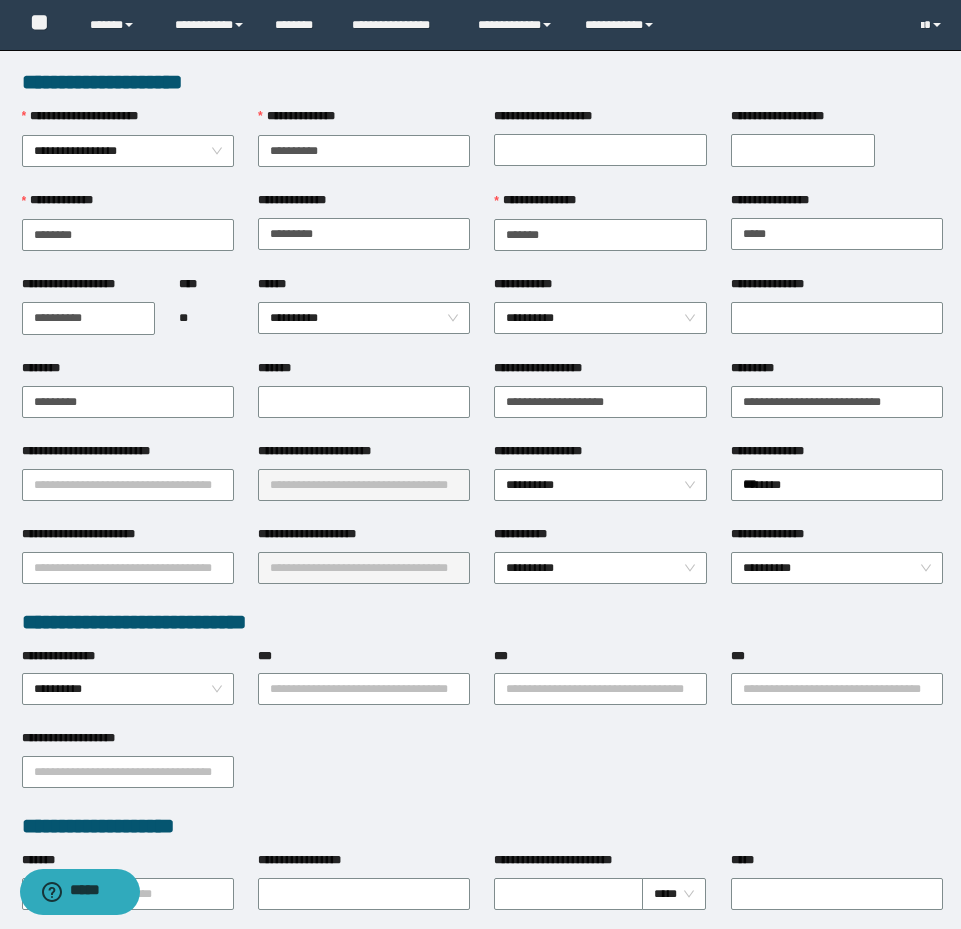 click on "**********" at bounding box center (128, 483) 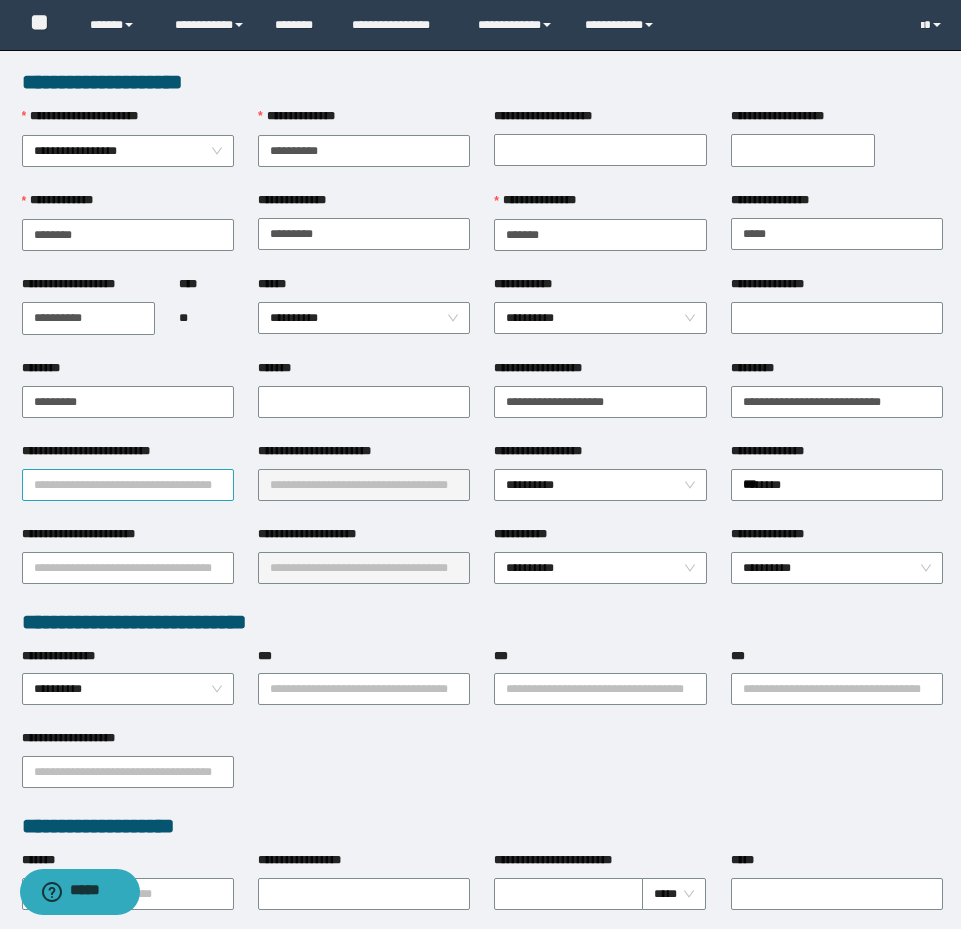 click on "**********" at bounding box center [128, 485] 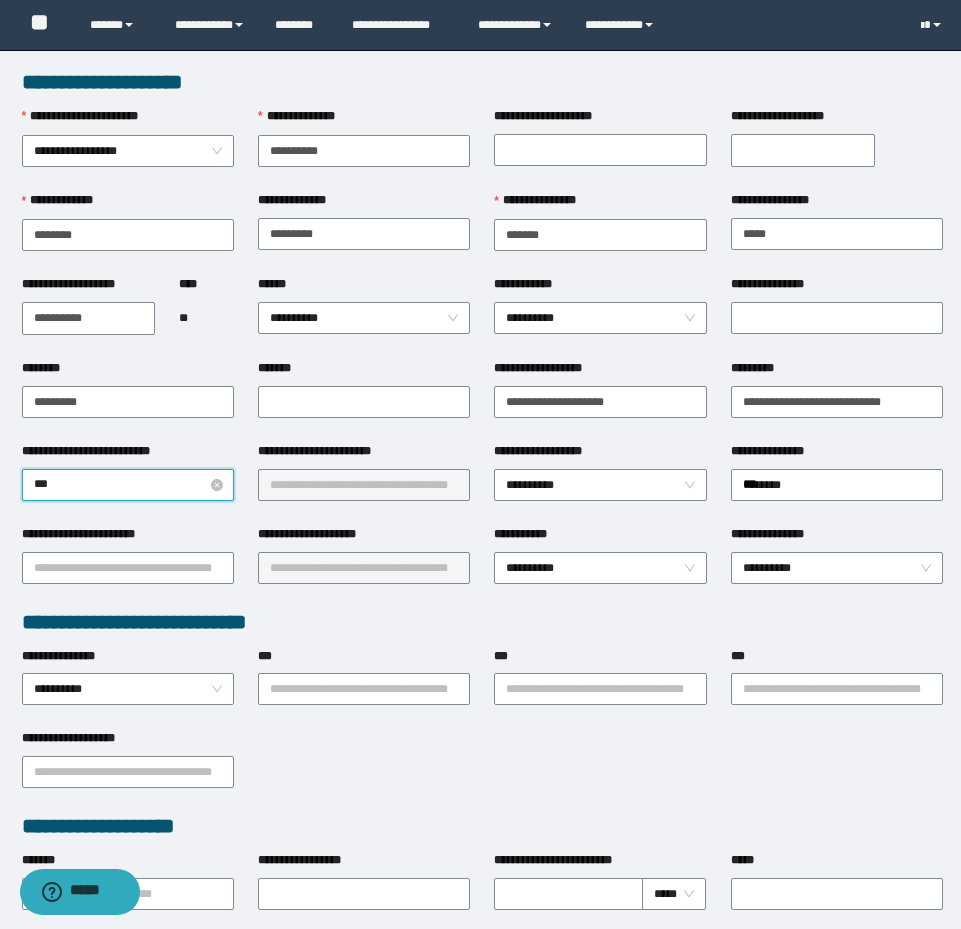 type on "****" 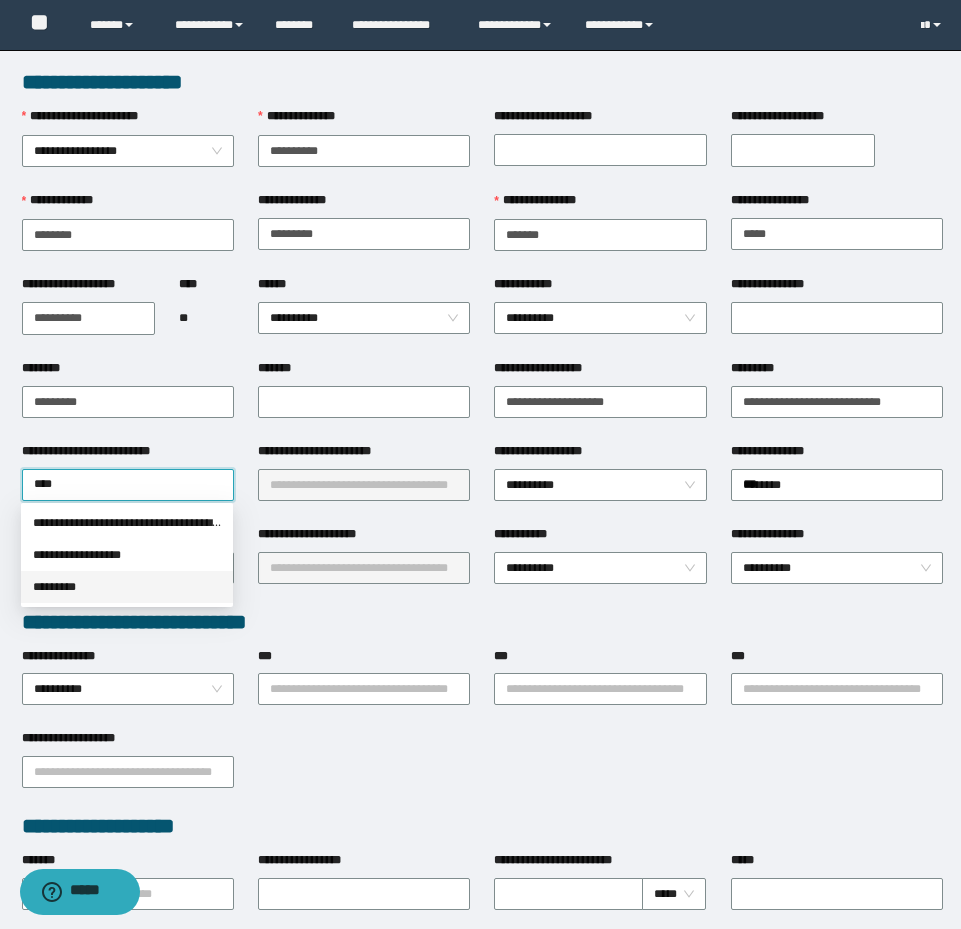 click on "*********" at bounding box center [127, 587] 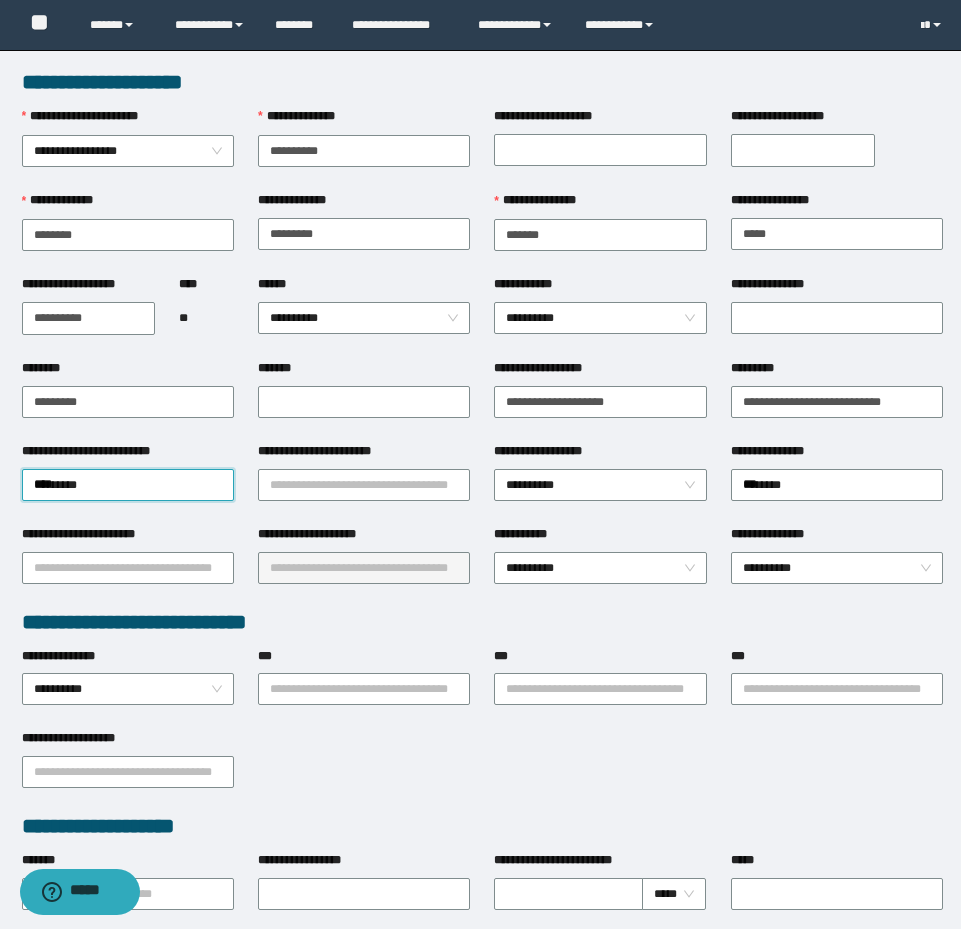 click on "**********" at bounding box center (364, 483) 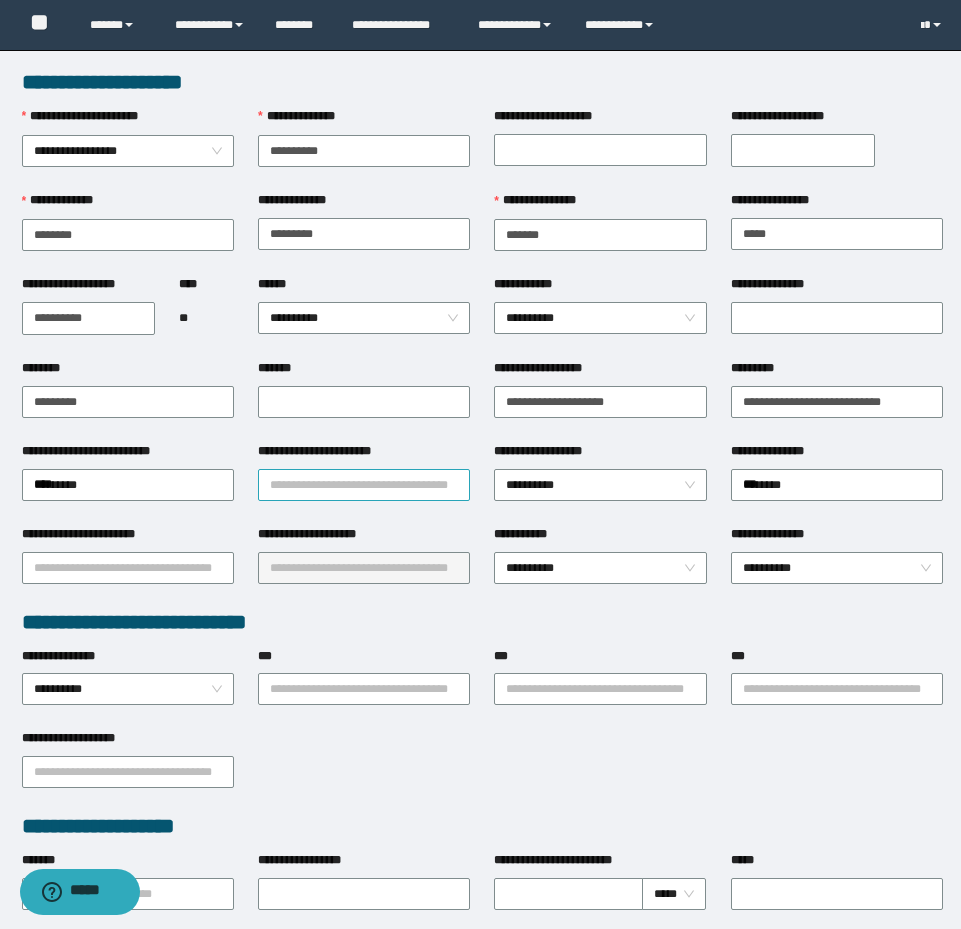 click on "**********" at bounding box center (364, 485) 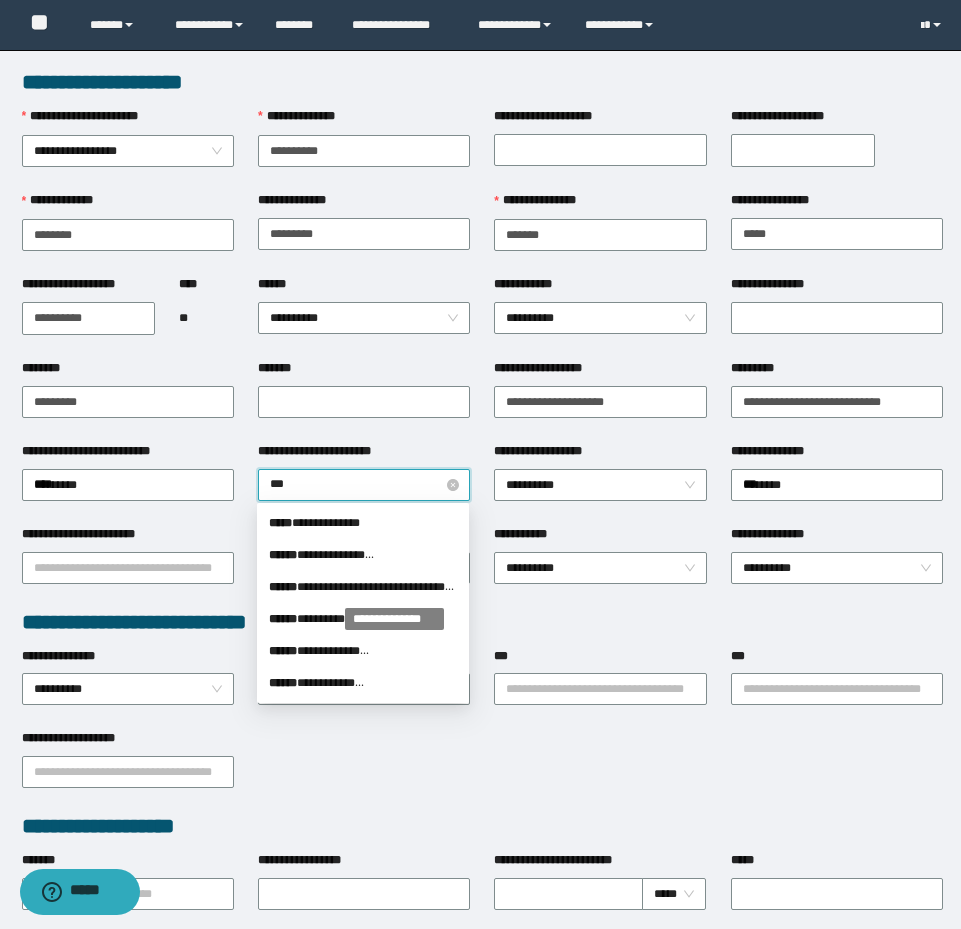 type on "****" 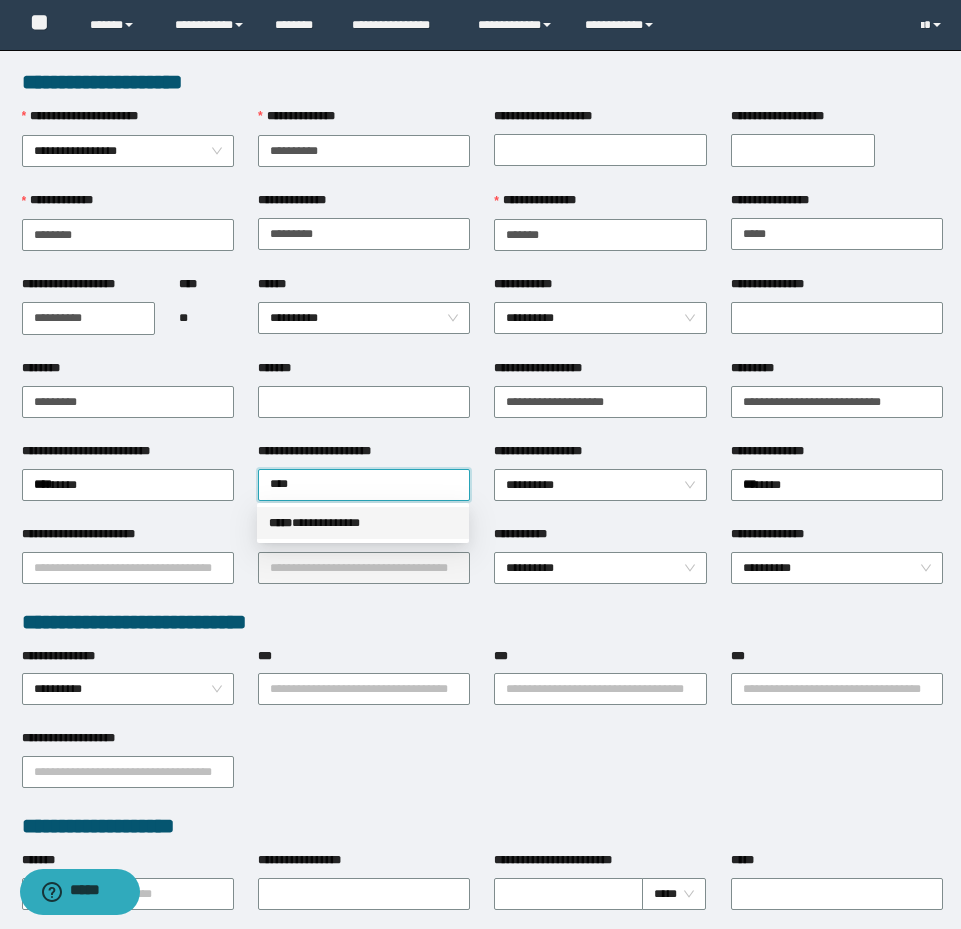 click on "**********" at bounding box center [363, 523] 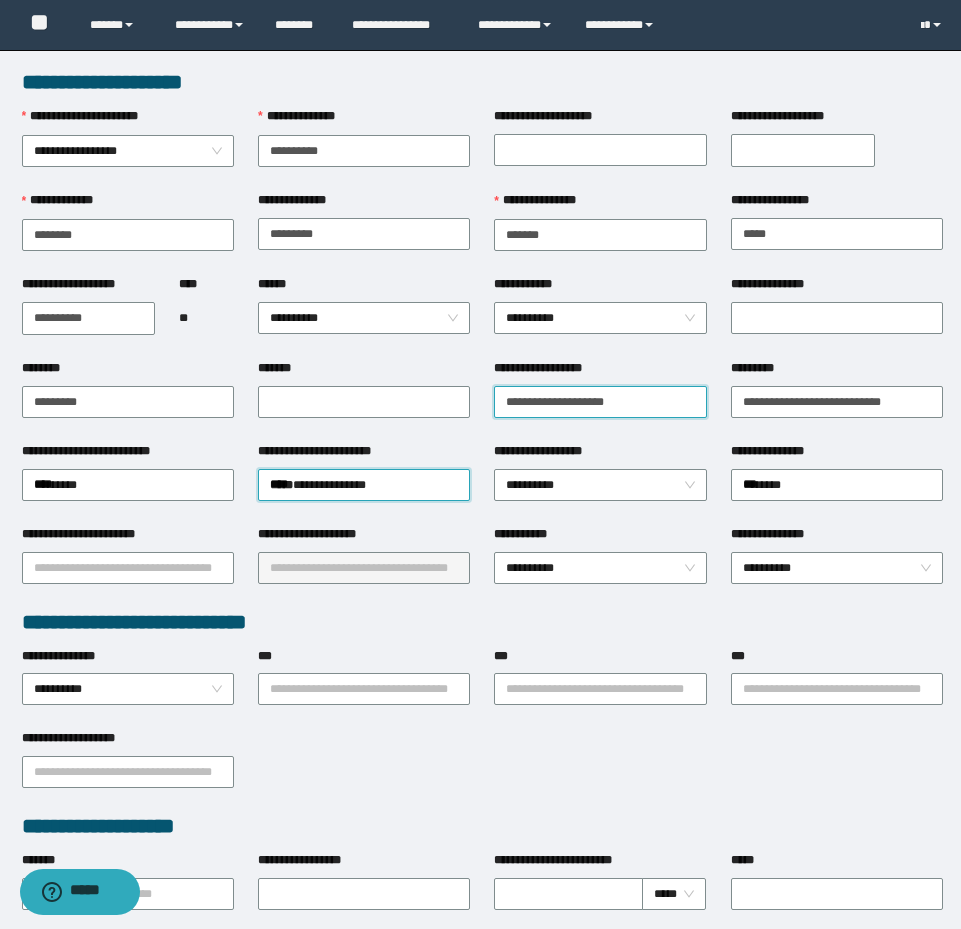 click on "**********" at bounding box center [600, 402] 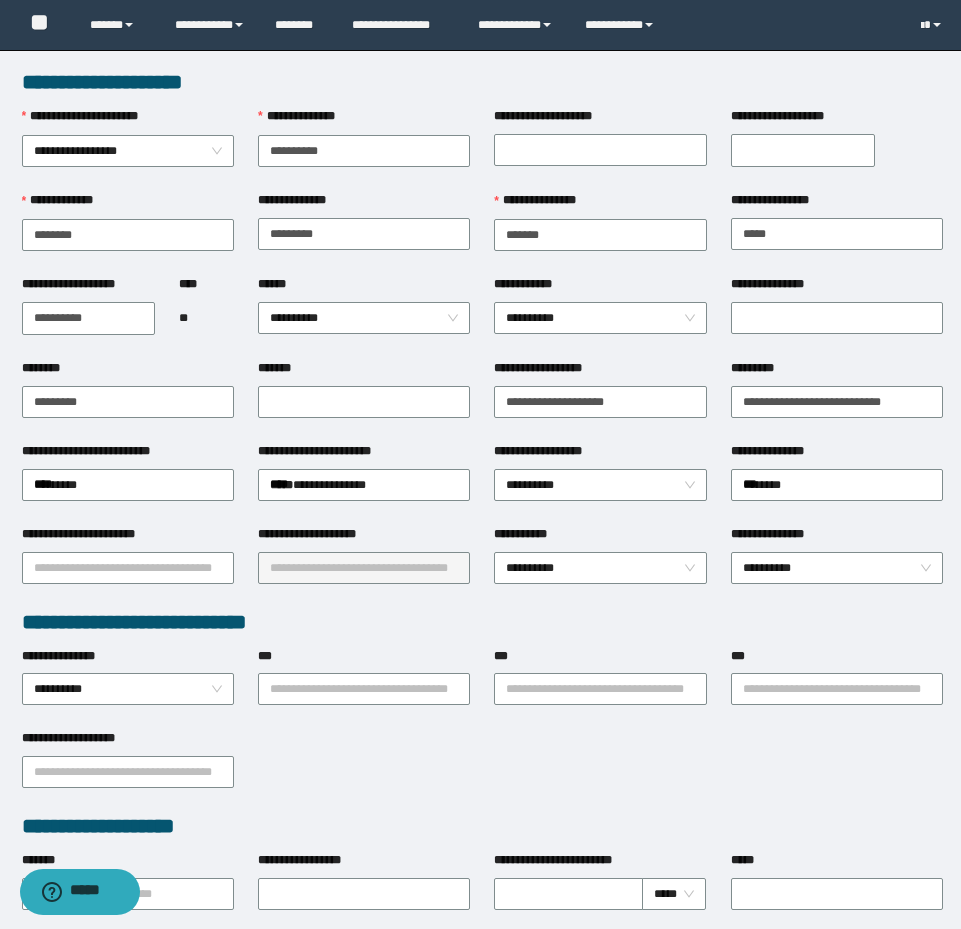 click on "**********" at bounding box center [600, 317] 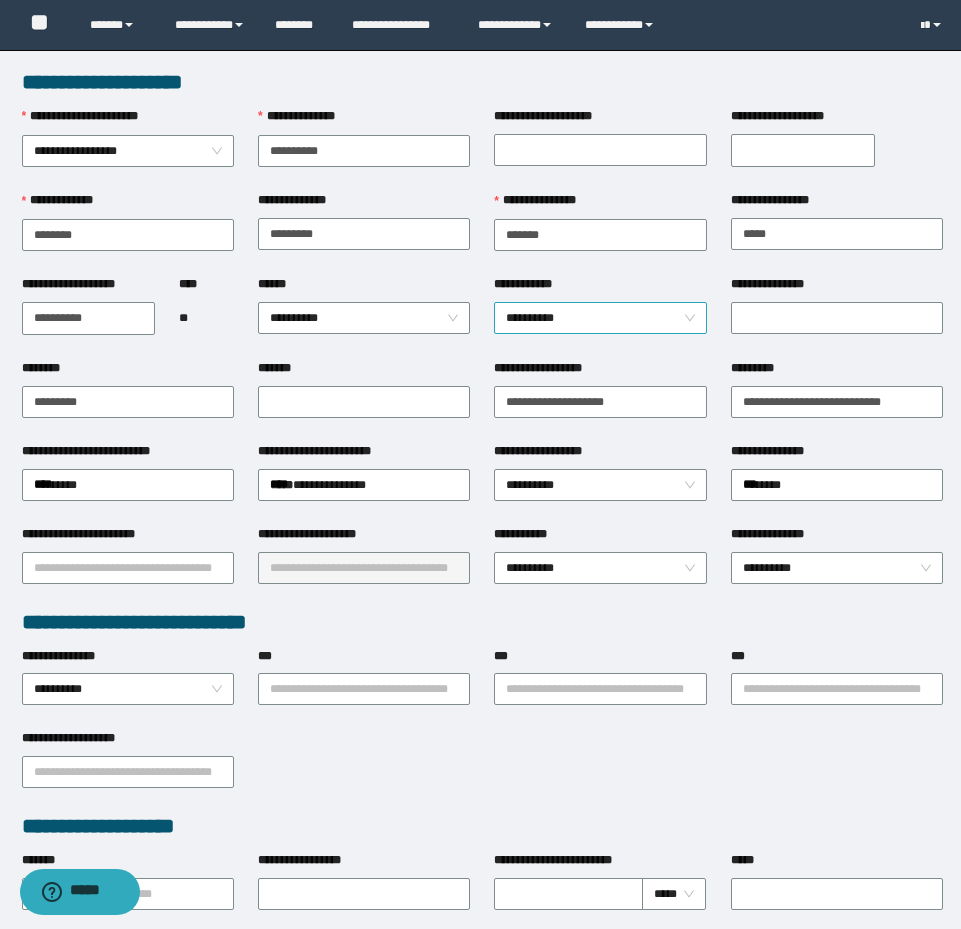 click on "**********" at bounding box center [600, 318] 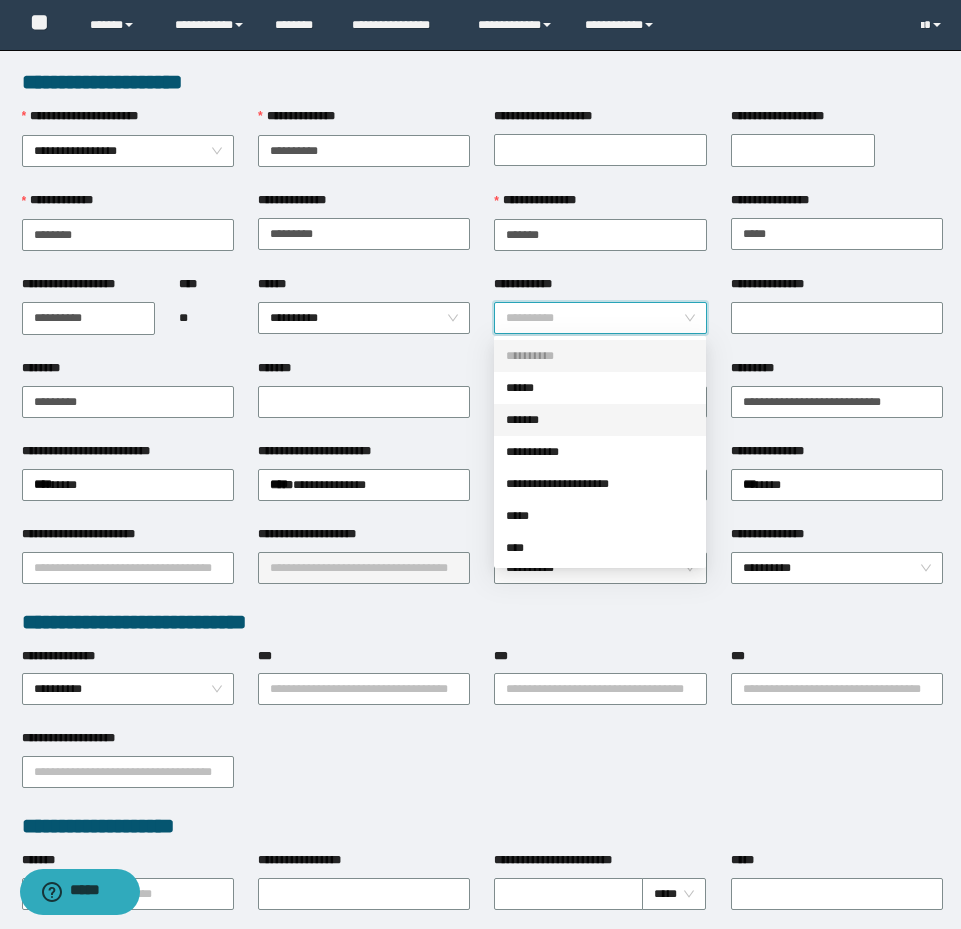 click on "*******" at bounding box center (600, 420) 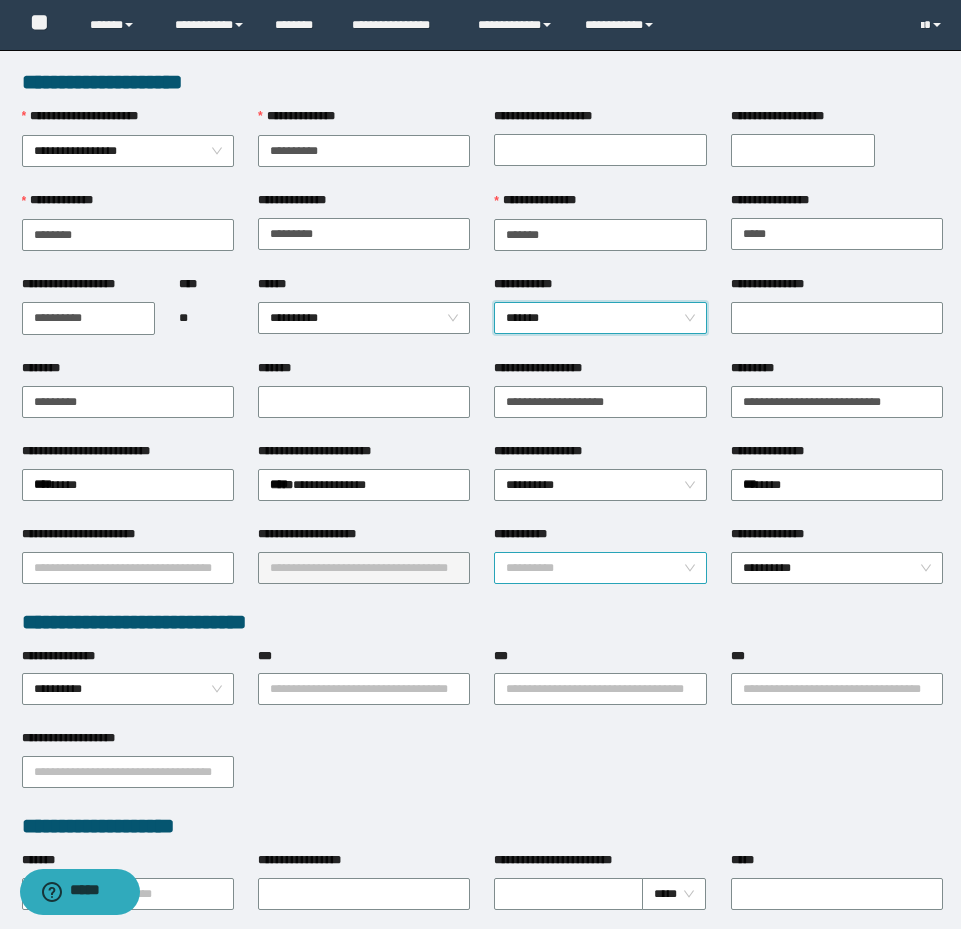 click on "**********" at bounding box center [600, 568] 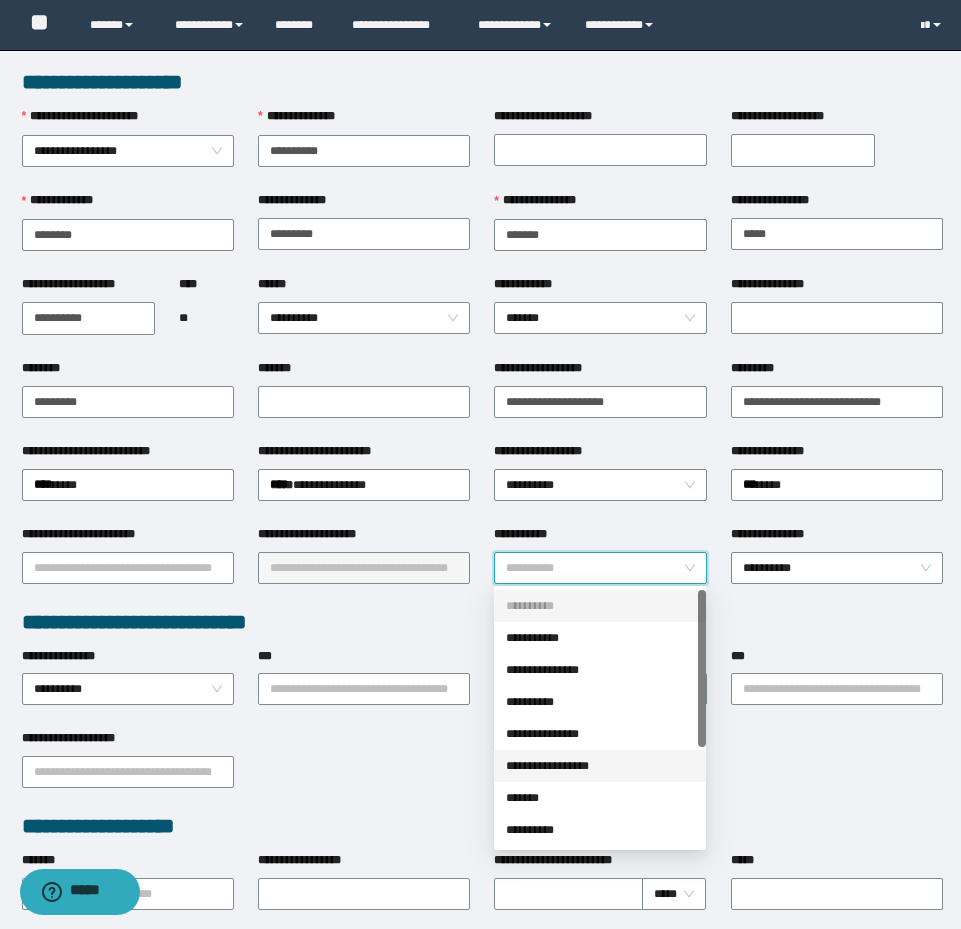 click on "**********" at bounding box center (600, 766) 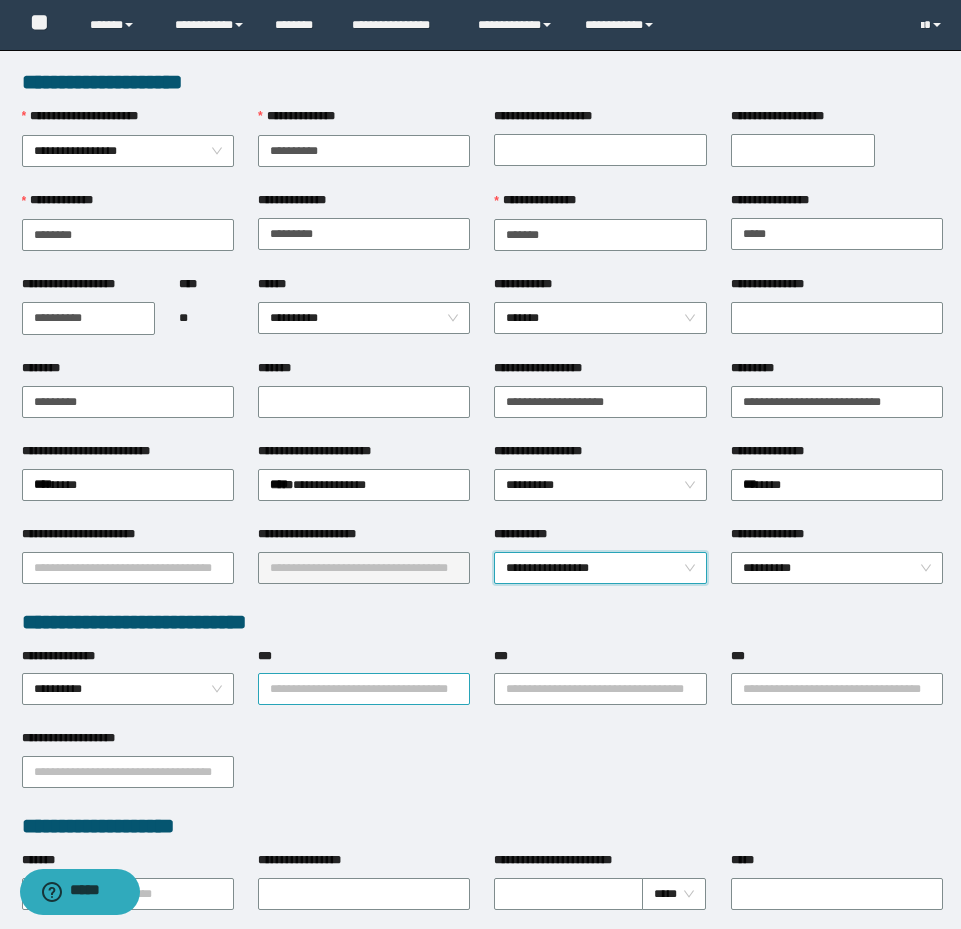 click on "***" at bounding box center [364, 689] 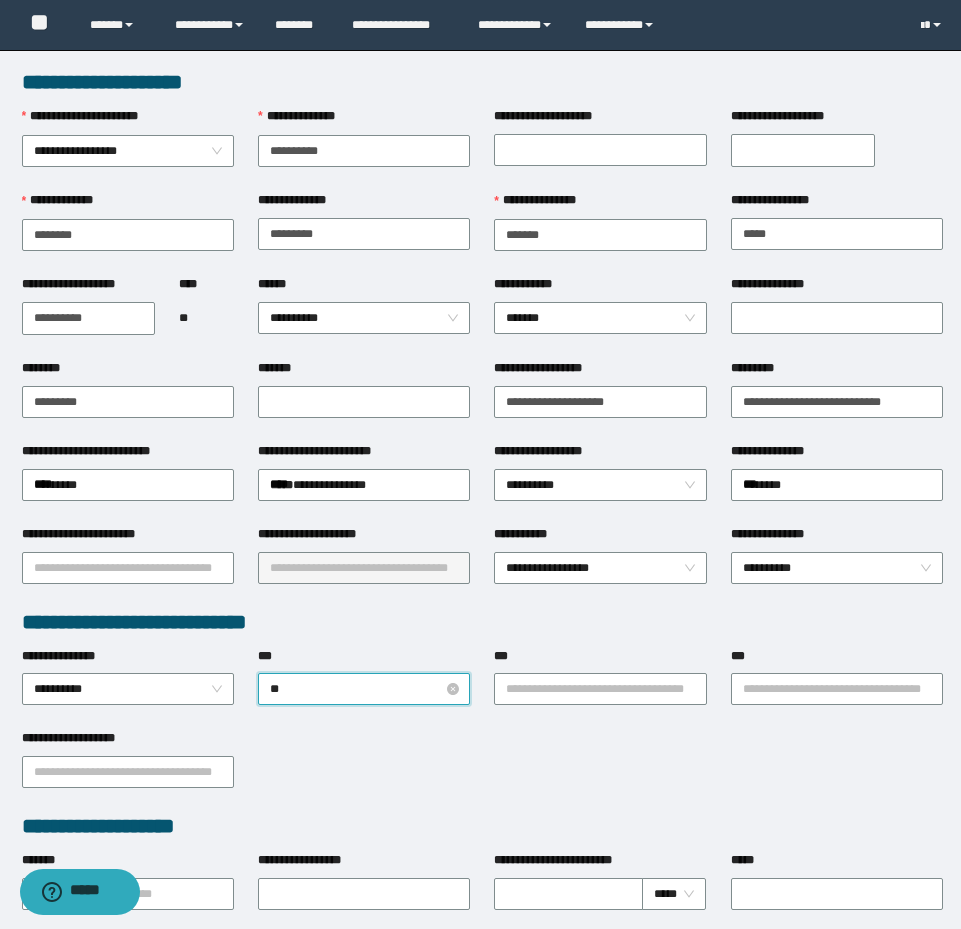 type on "***" 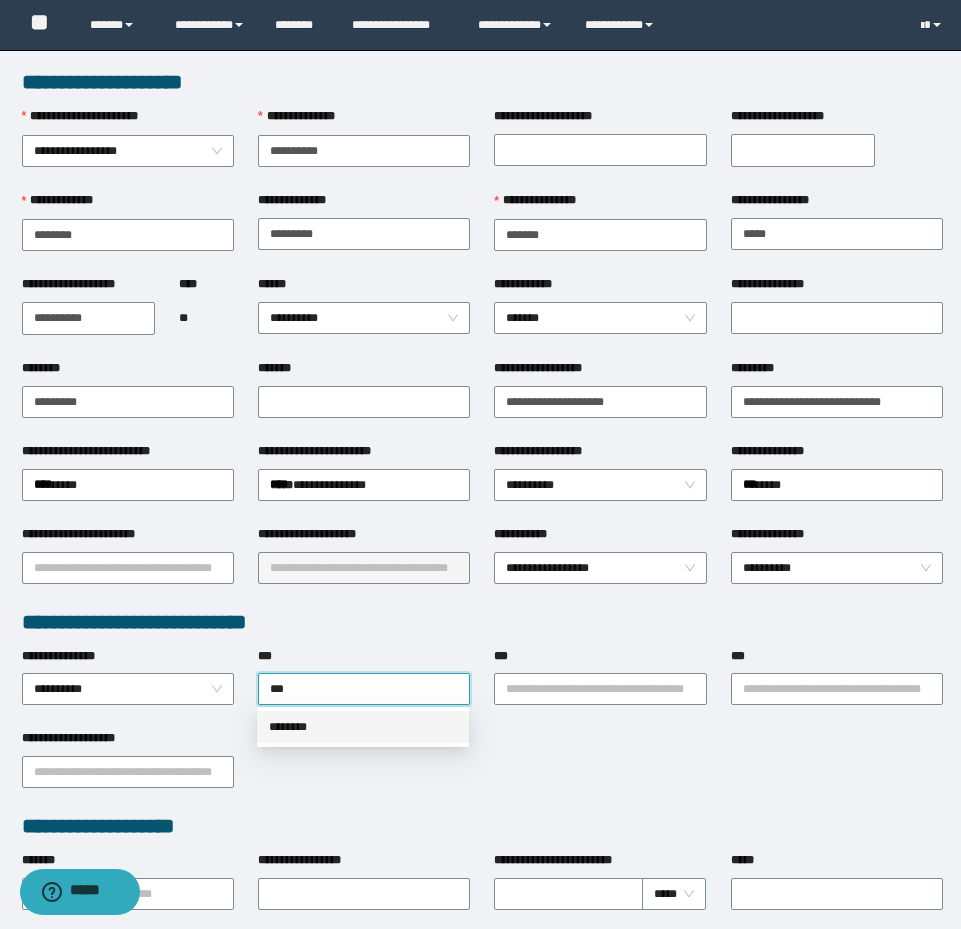 click on "********" at bounding box center (363, 727) 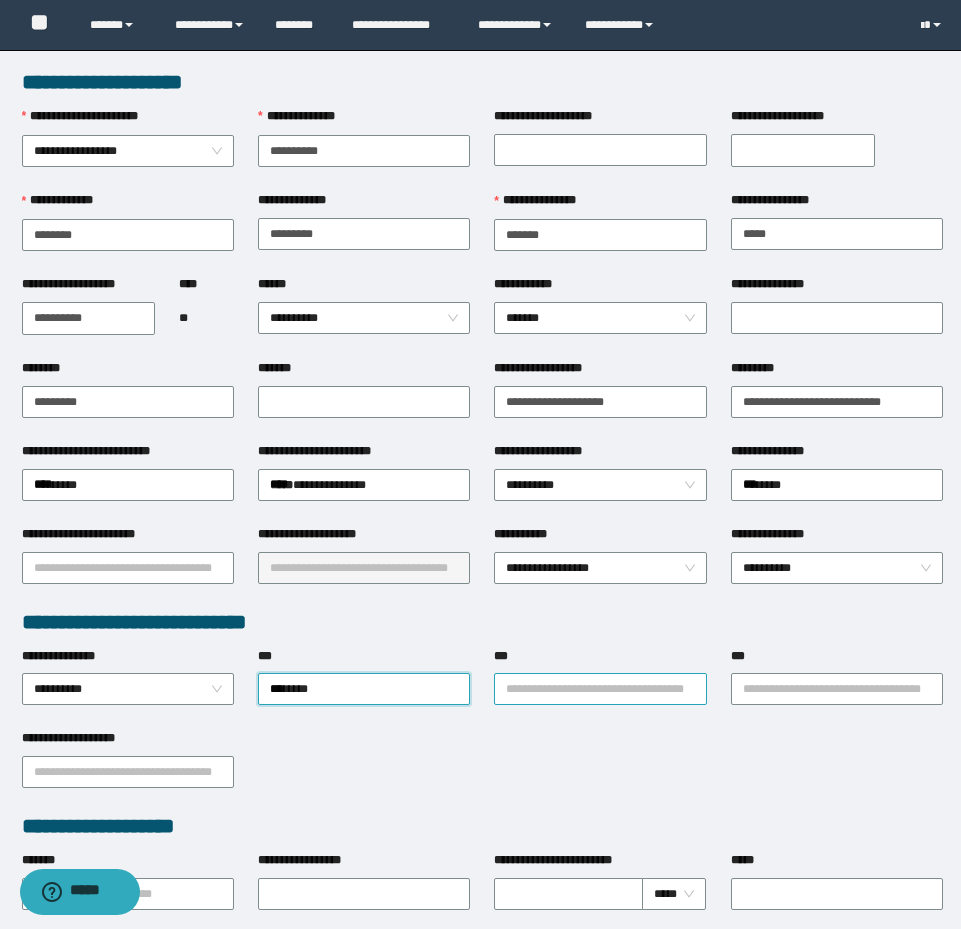click on "***" at bounding box center (600, 660) 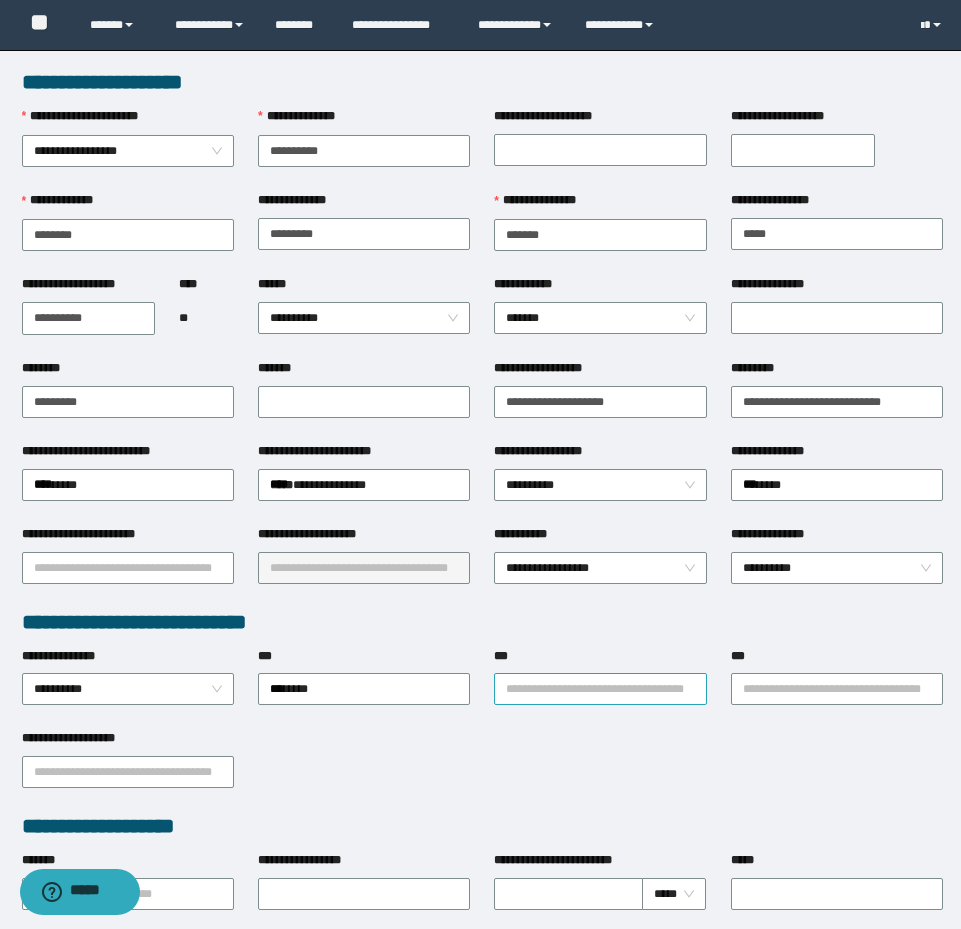 click on "***" at bounding box center (600, 689) 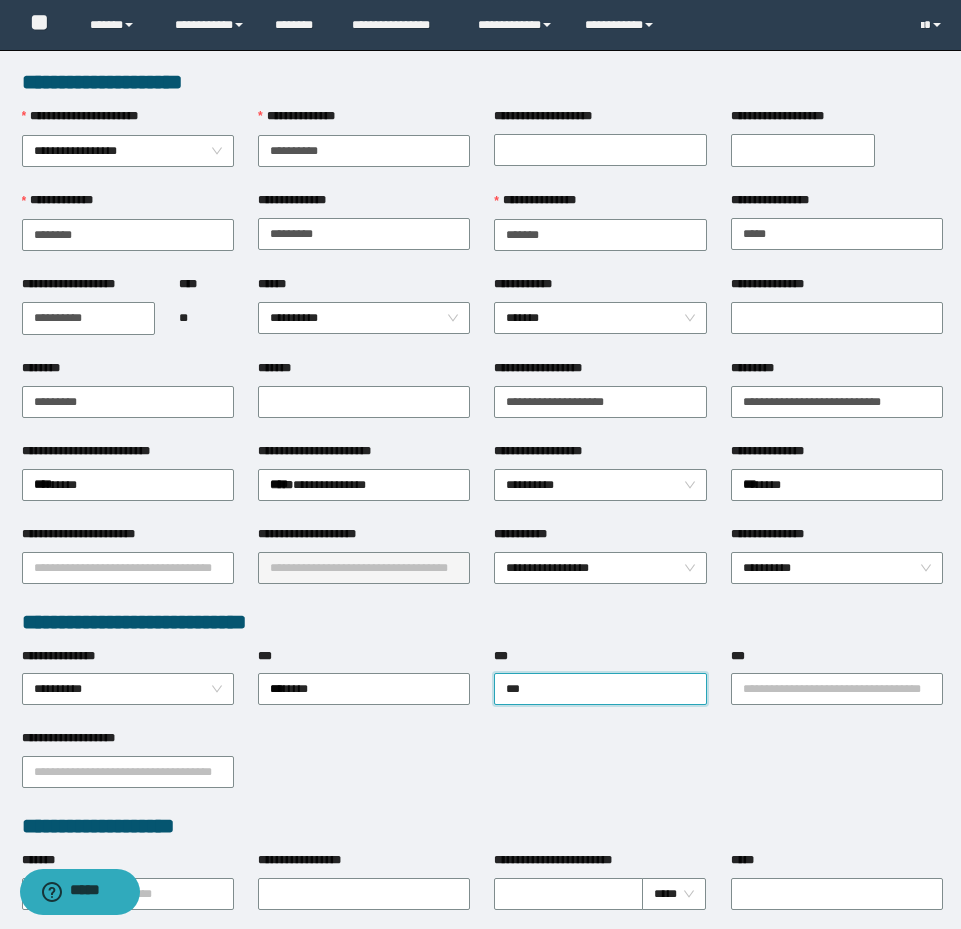 type on "****" 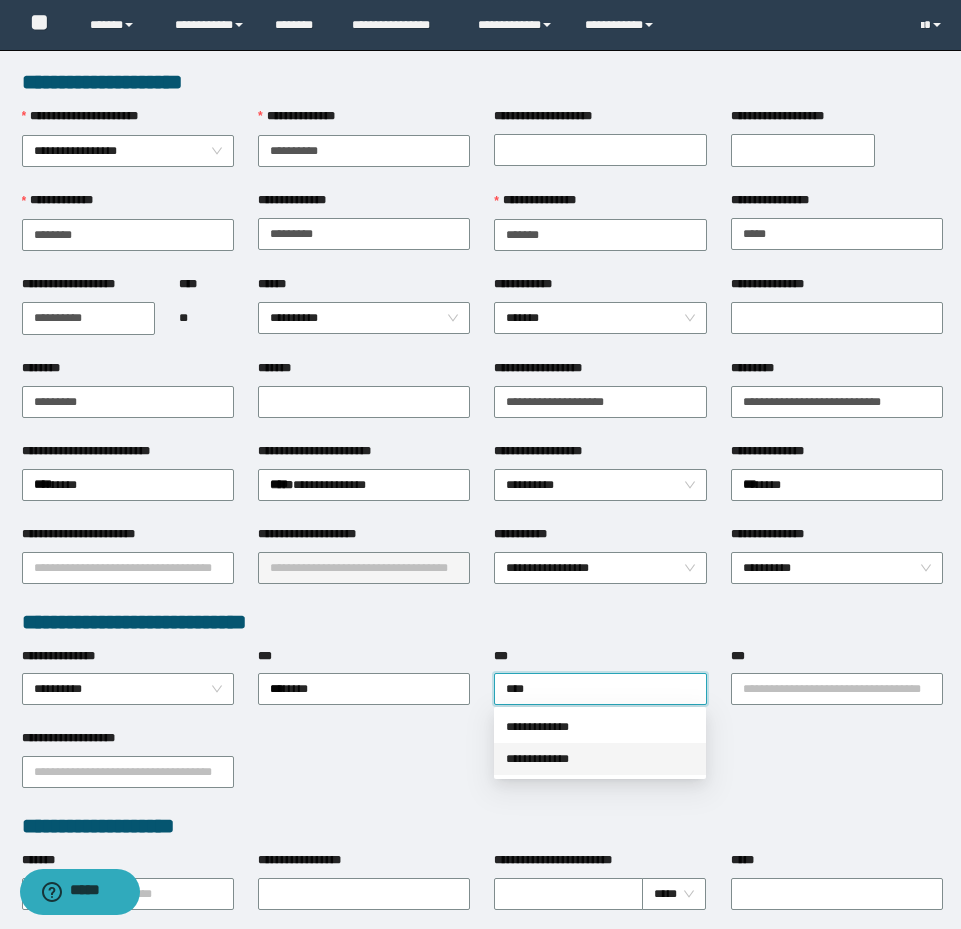 click on "**********" at bounding box center (600, 759) 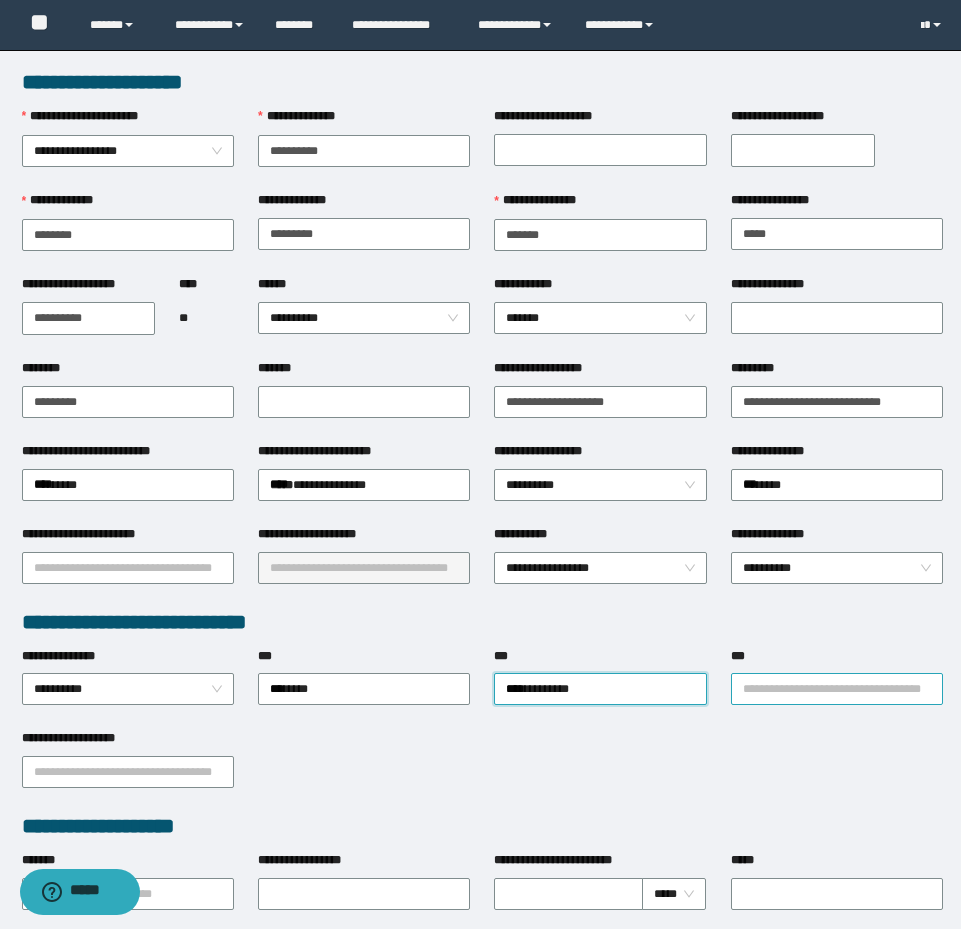 click on "***" at bounding box center (837, 689) 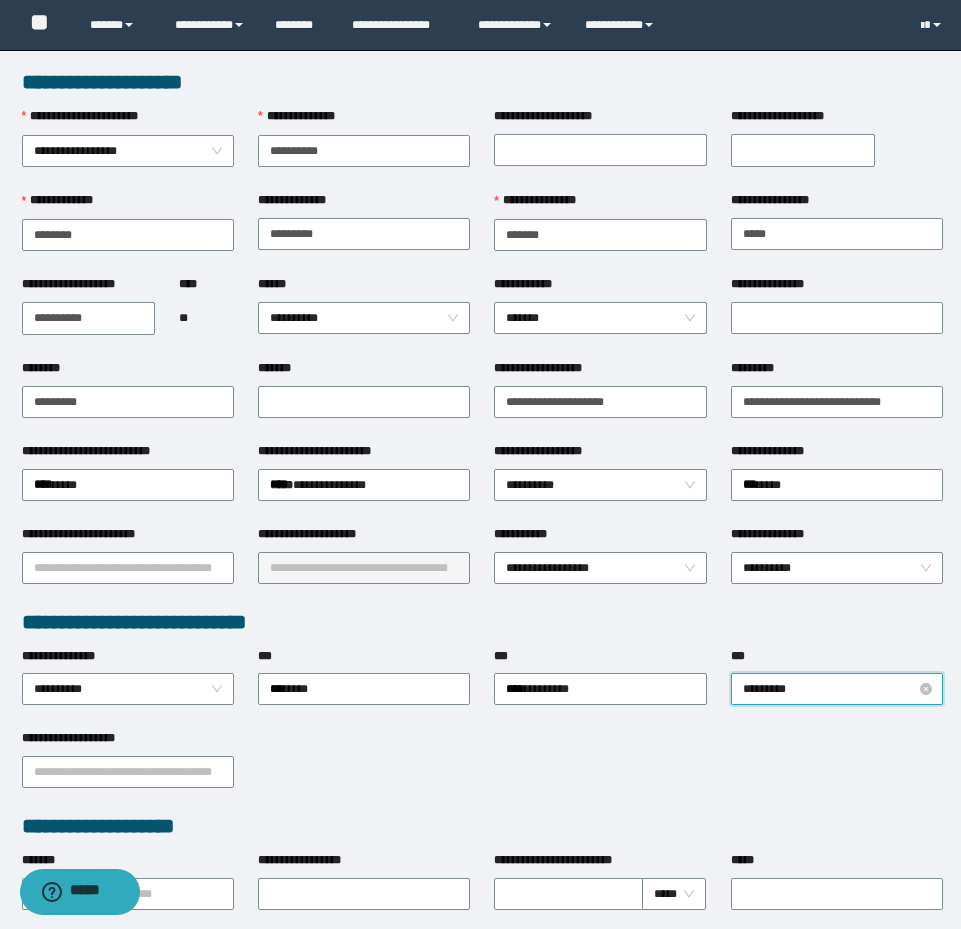 type on "**********" 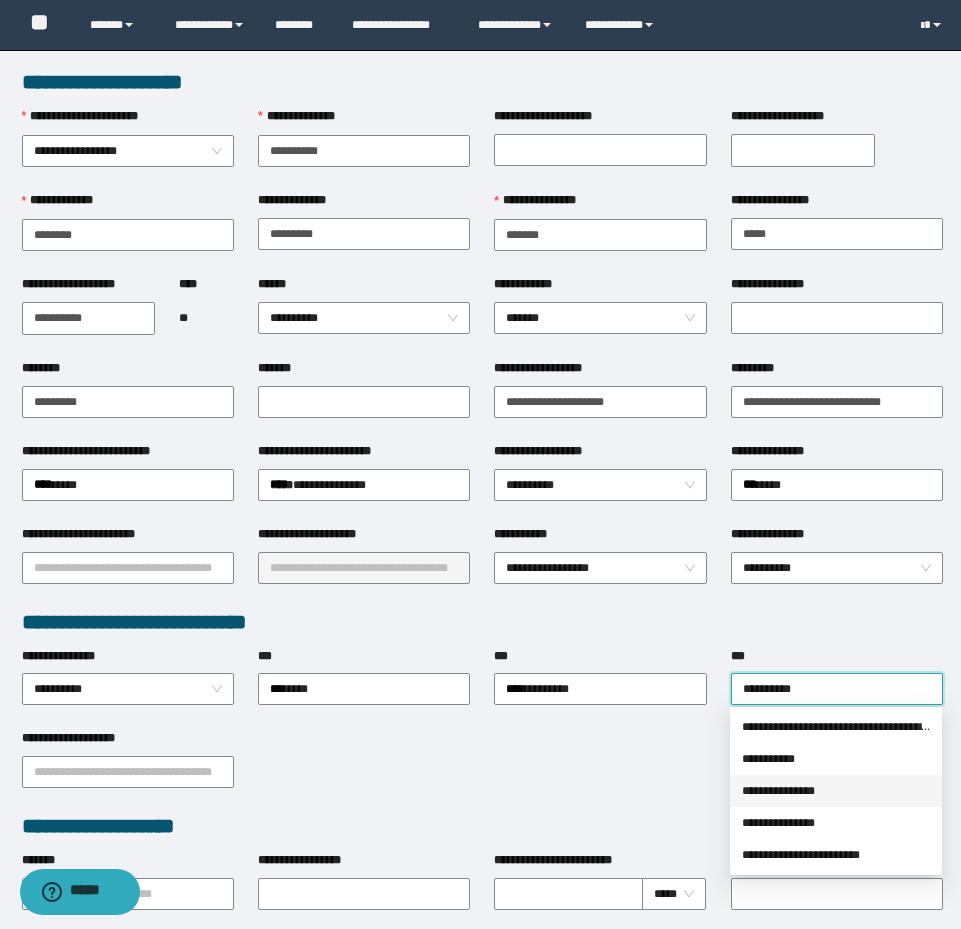 click on "**********" at bounding box center [836, 791] 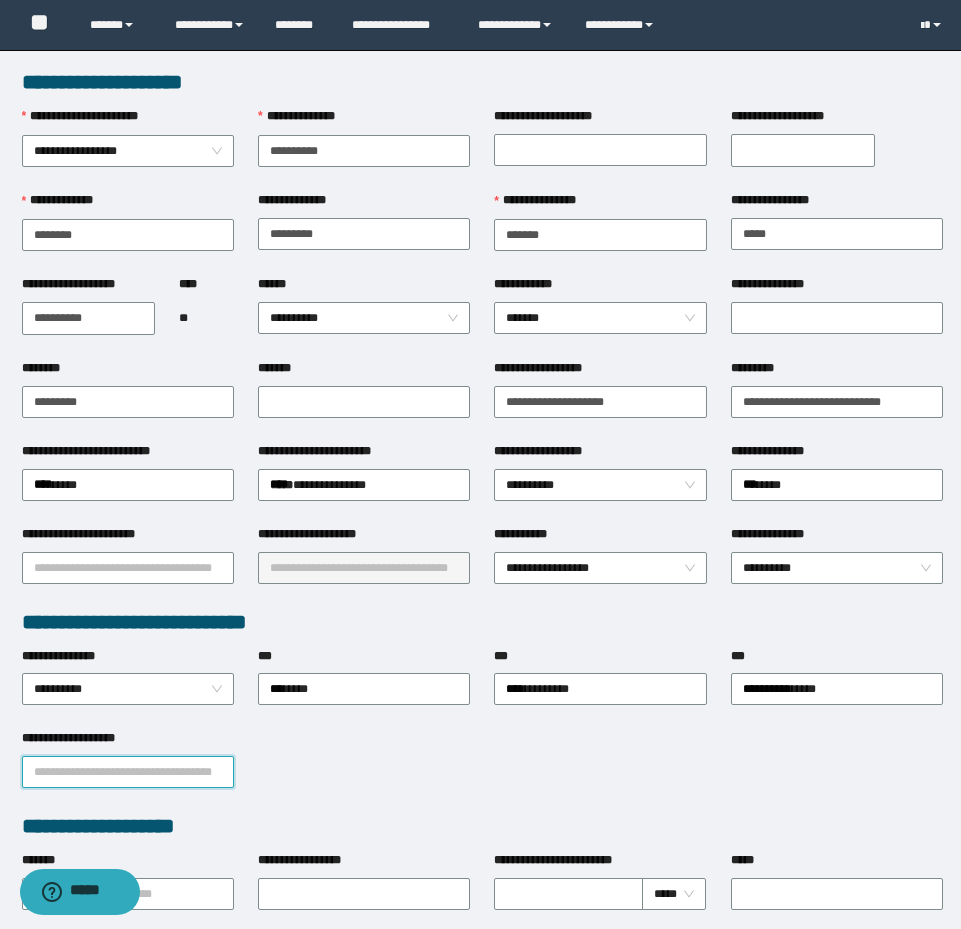 click on "**********" at bounding box center [128, 772] 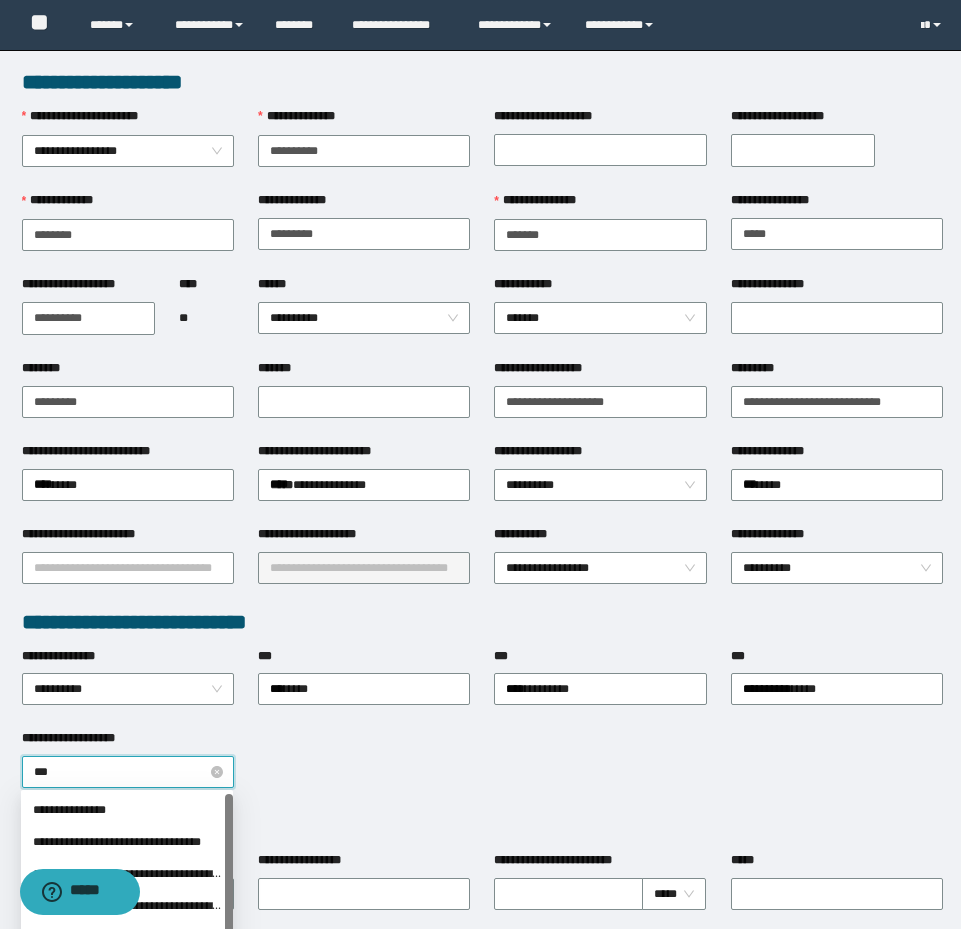 type on "****" 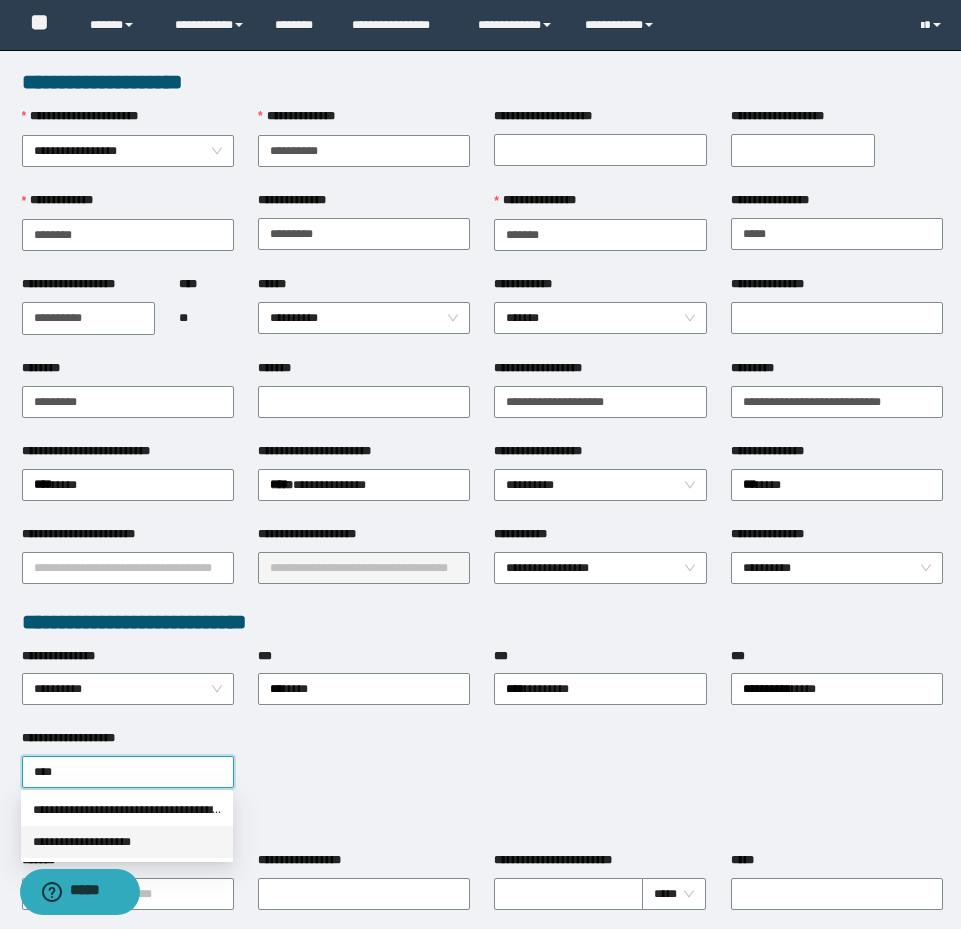 click on "**********" at bounding box center (127, 842) 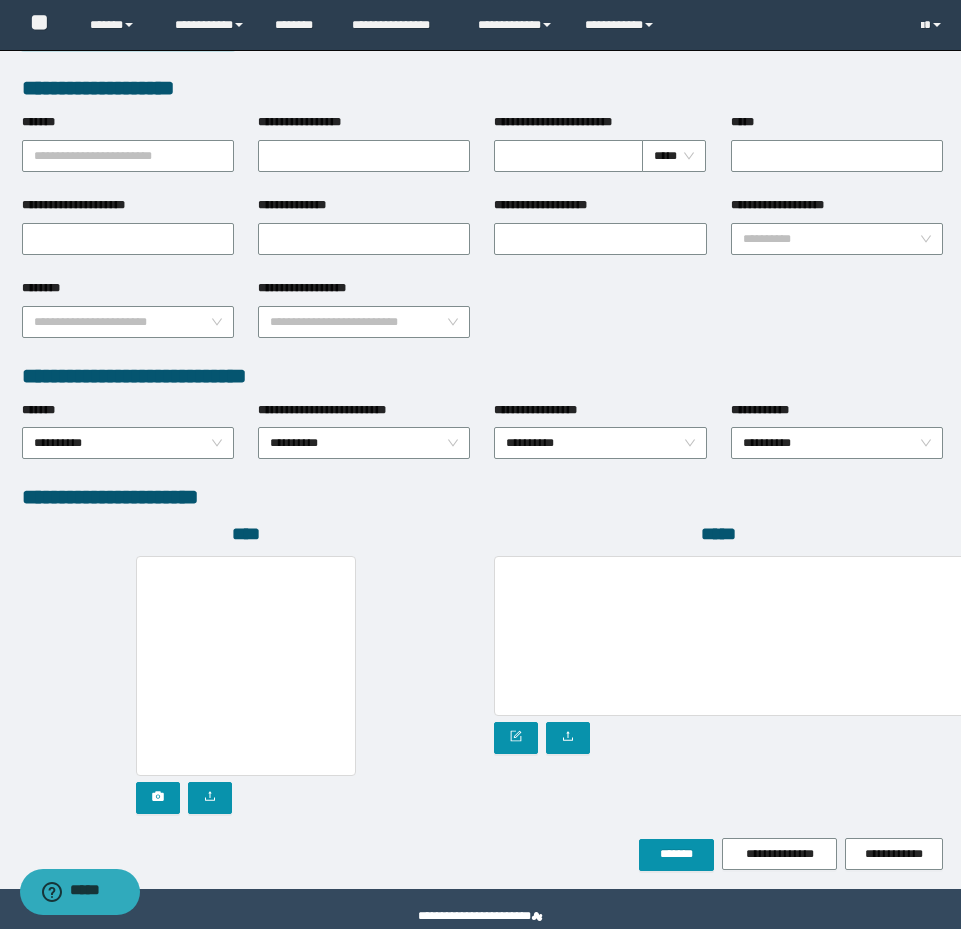 scroll, scrollTop: 774, scrollLeft: 0, axis: vertical 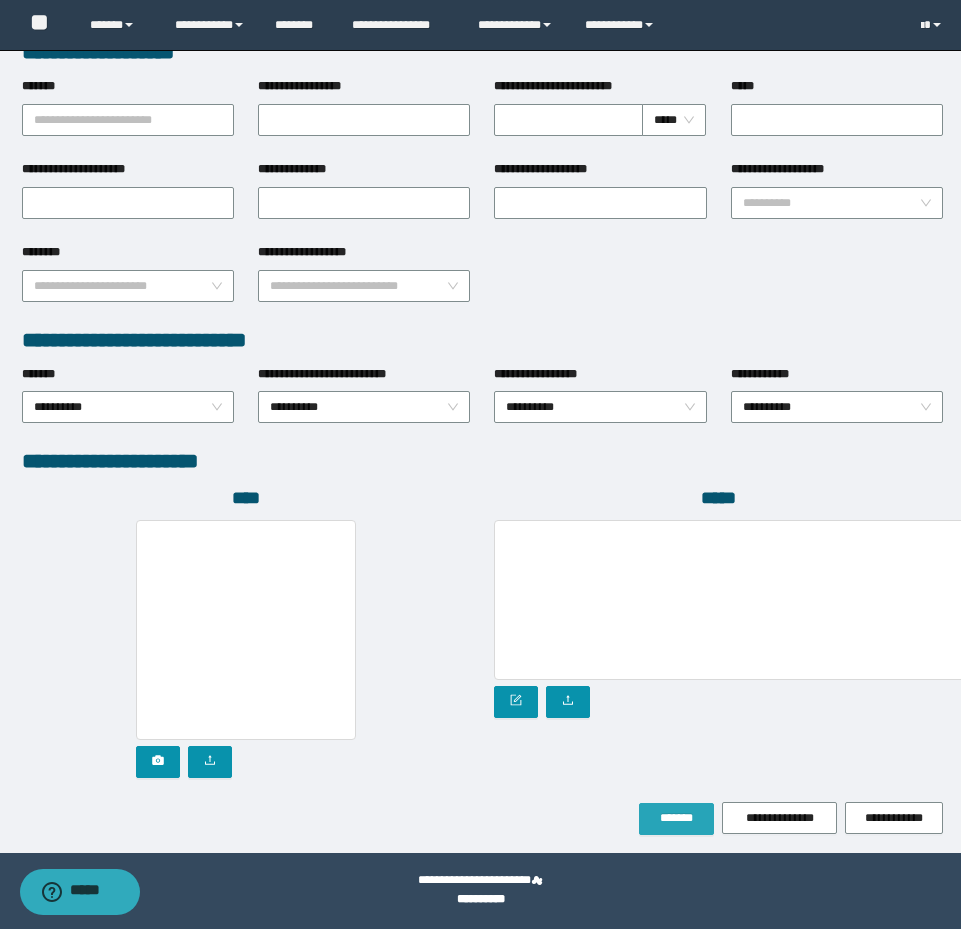 click on "*******" at bounding box center (676, 819) 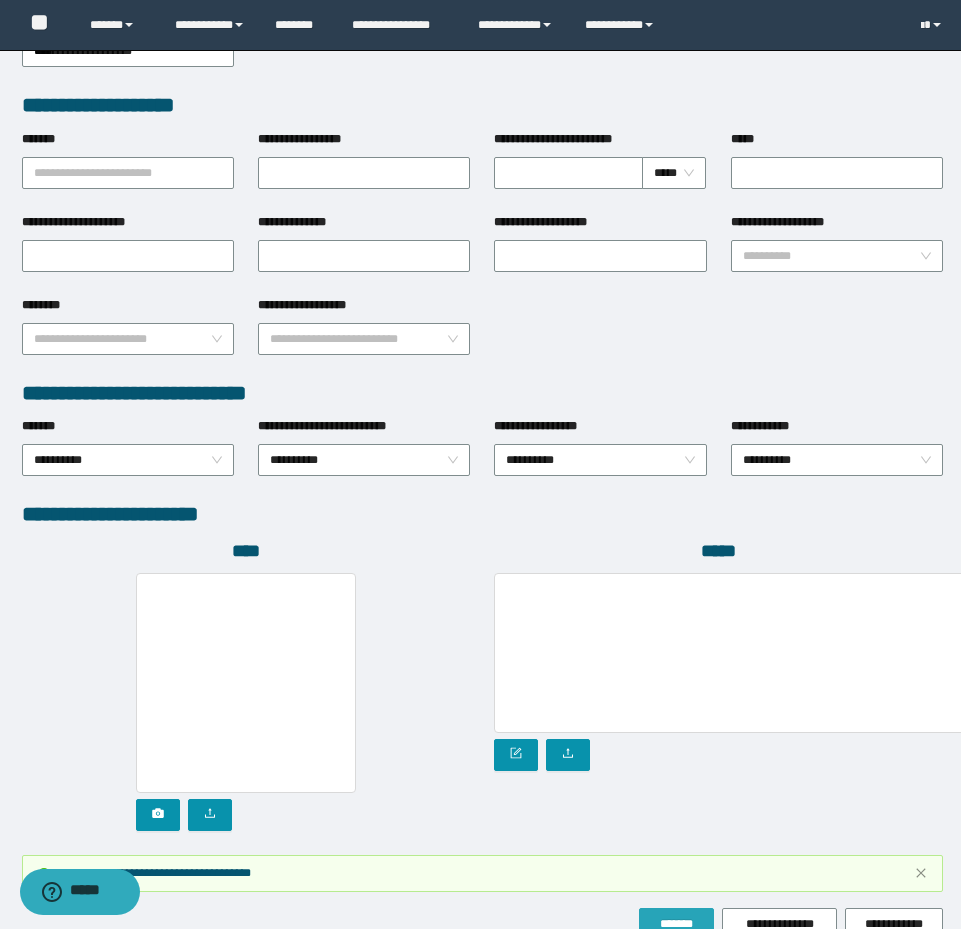 scroll, scrollTop: 827, scrollLeft: 0, axis: vertical 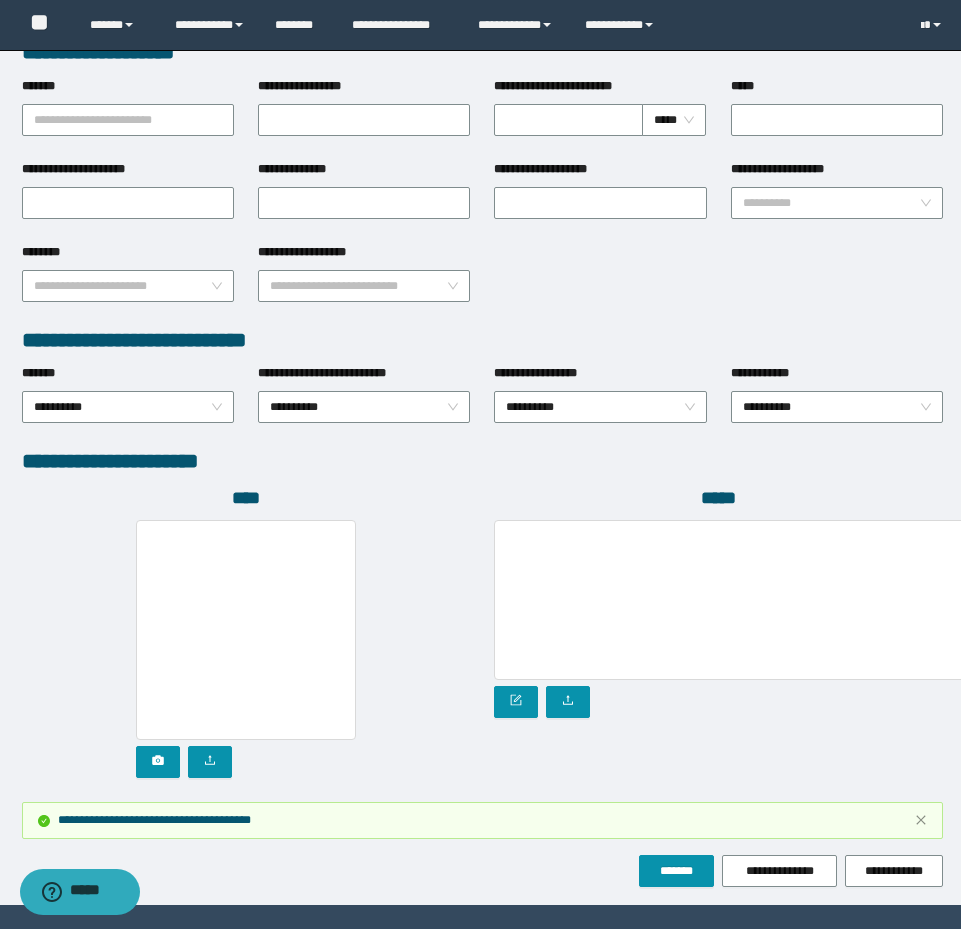 click on "*****" at bounding box center (718, 644) 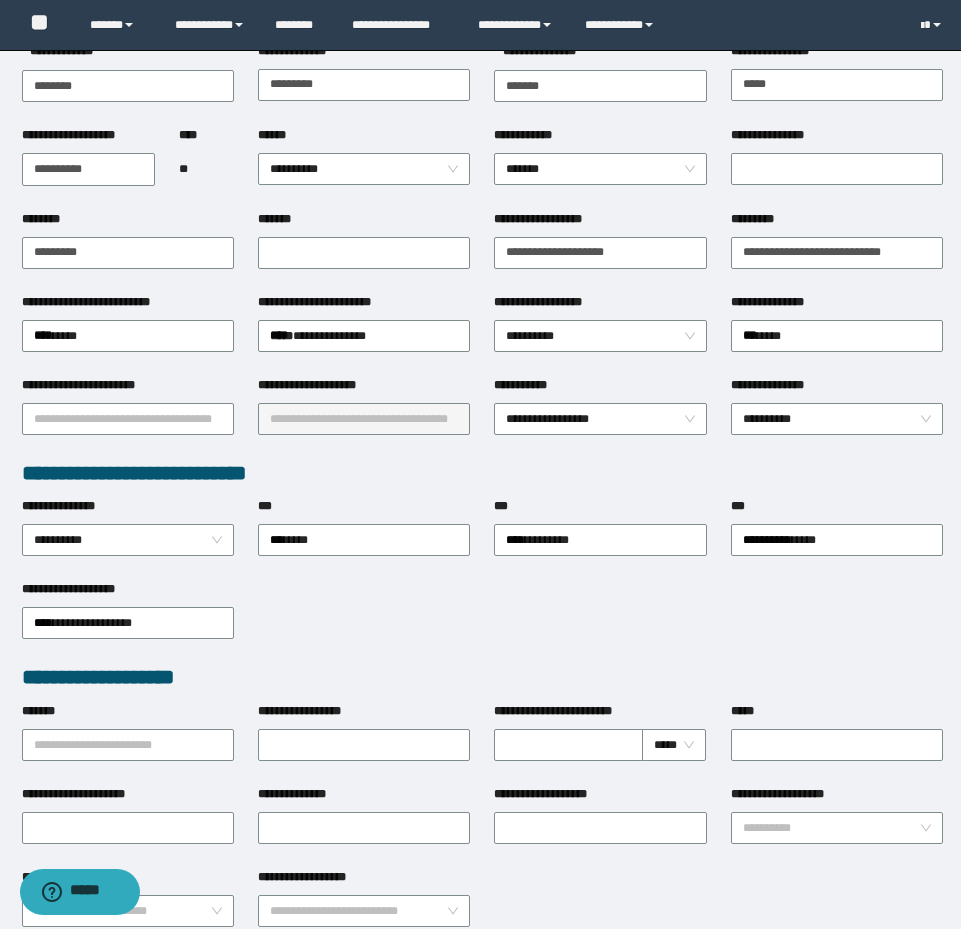 scroll, scrollTop: 0, scrollLeft: 0, axis: both 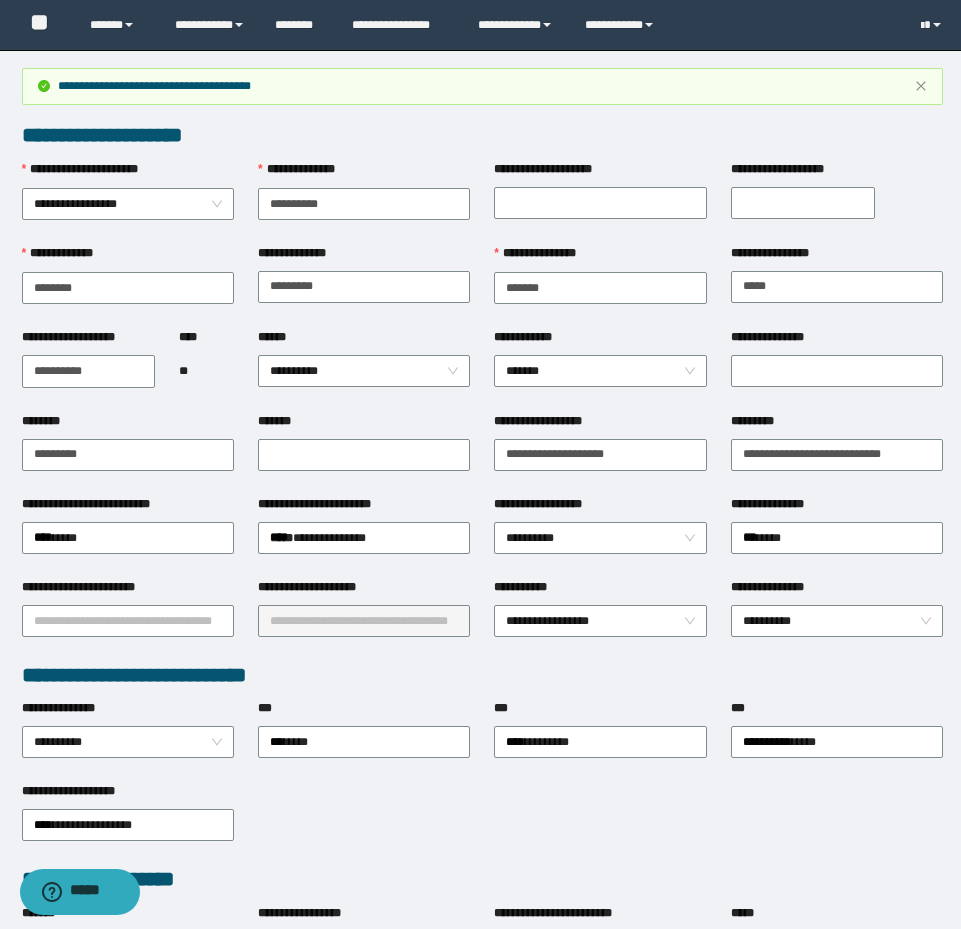 click on "**********" at bounding box center (482, 823) 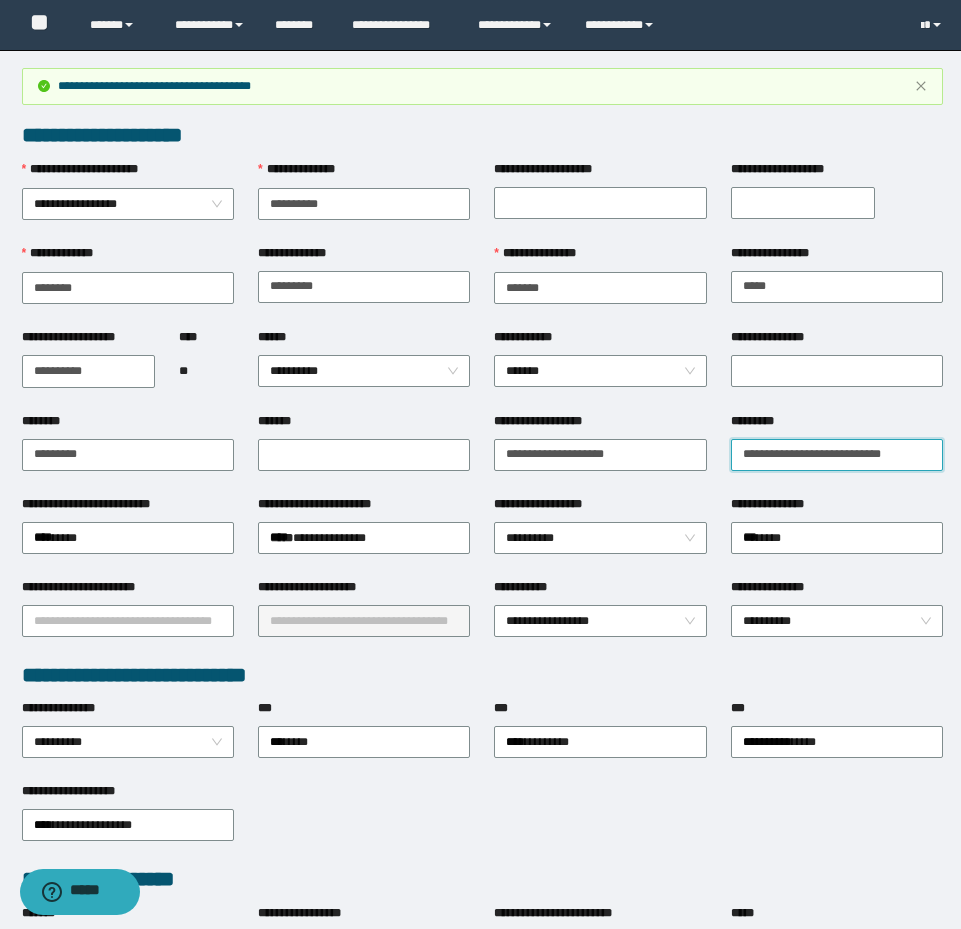 scroll, scrollTop: 0, scrollLeft: 33, axis: horizontal 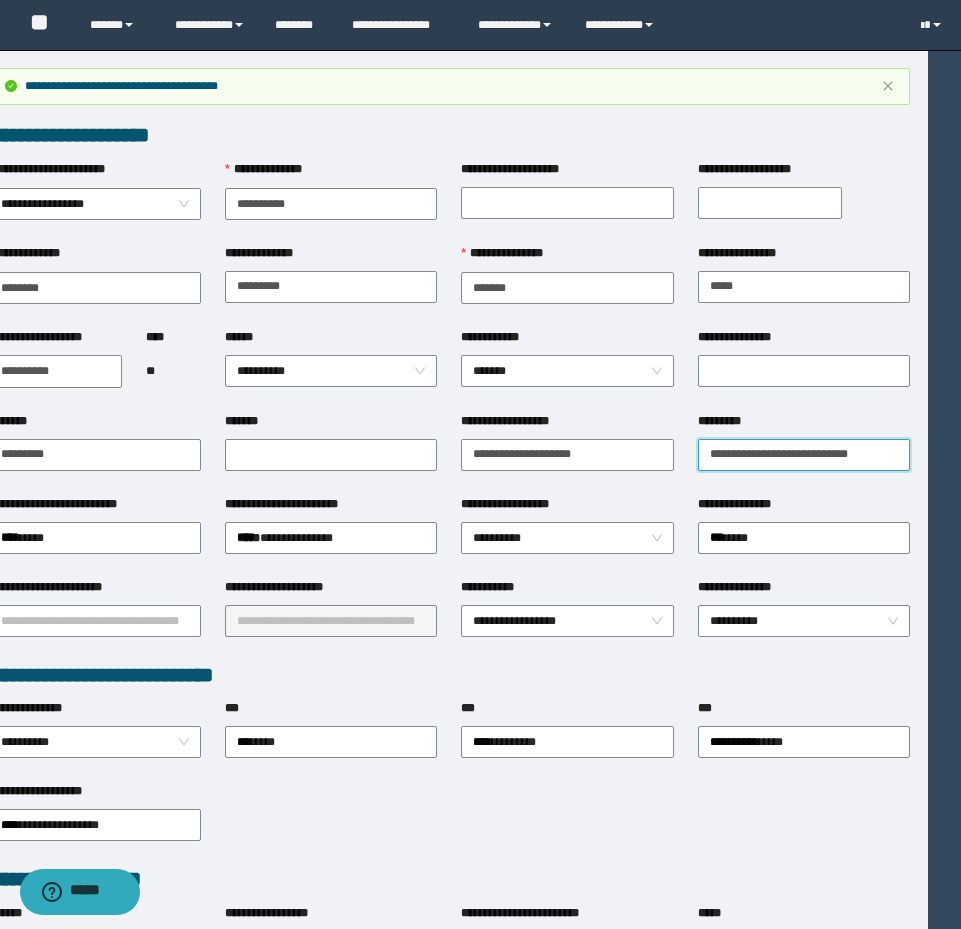 drag, startPoint x: 738, startPoint y: 453, endPoint x: 1048, endPoint y: 506, distance: 314.49802 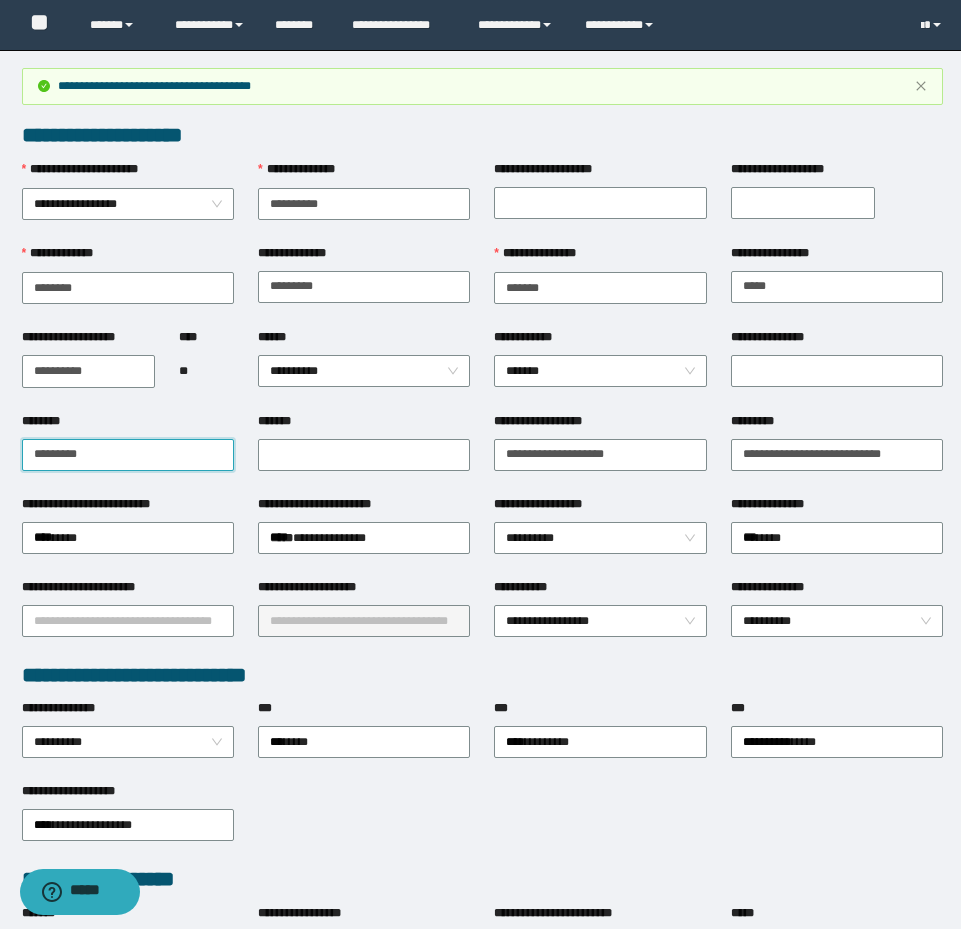 click on "*********" at bounding box center (128, 455) 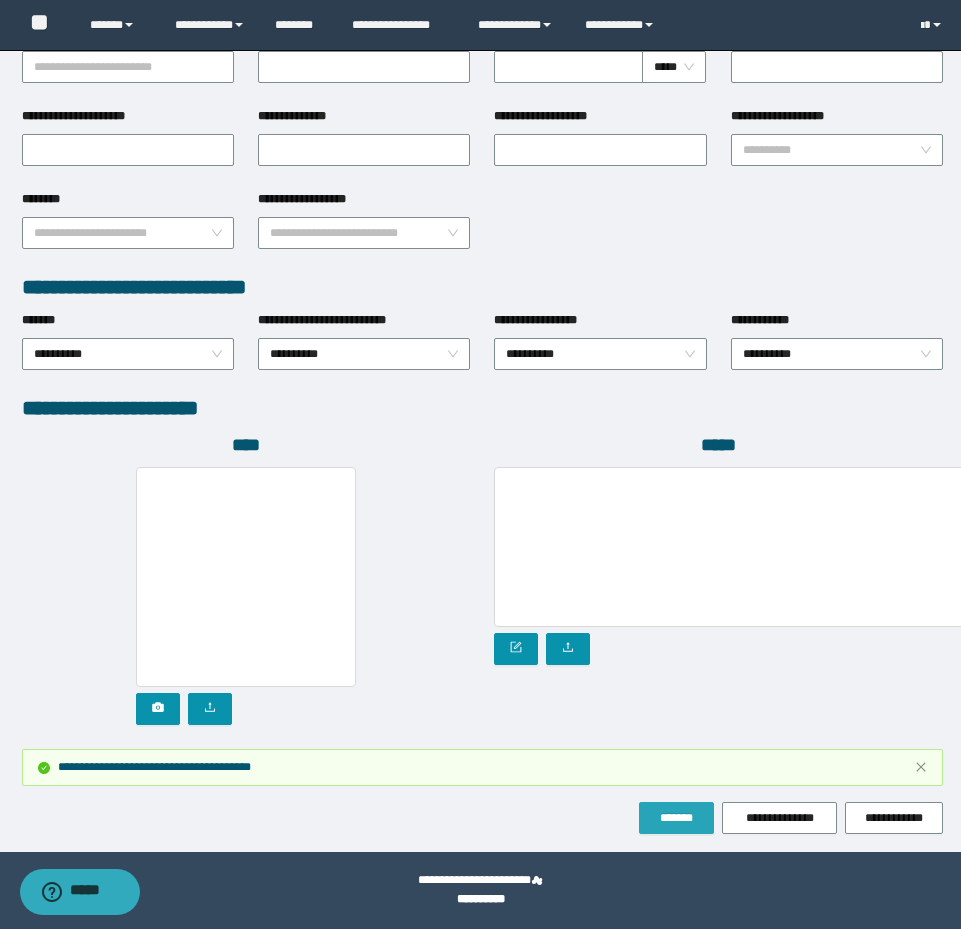 type on "**********" 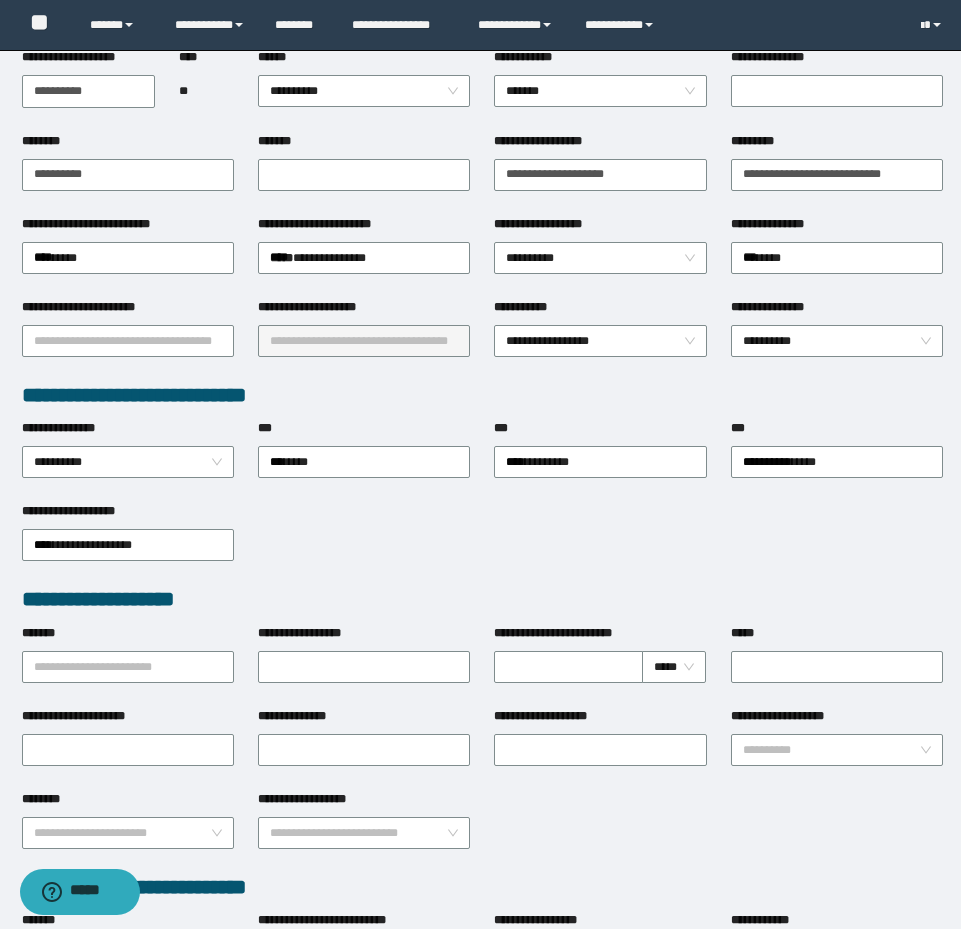 scroll, scrollTop: 0, scrollLeft: 0, axis: both 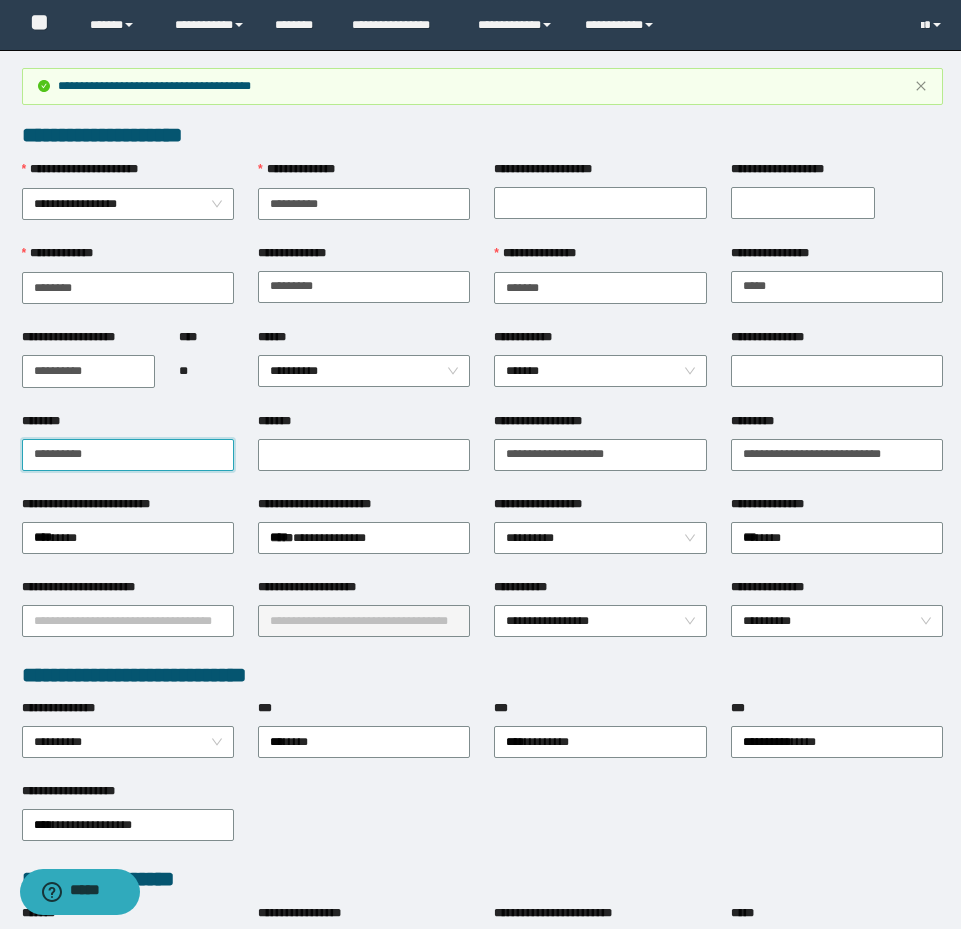 drag, startPoint x: 134, startPoint y: 452, endPoint x: 19, endPoint y: 432, distance: 116.72617 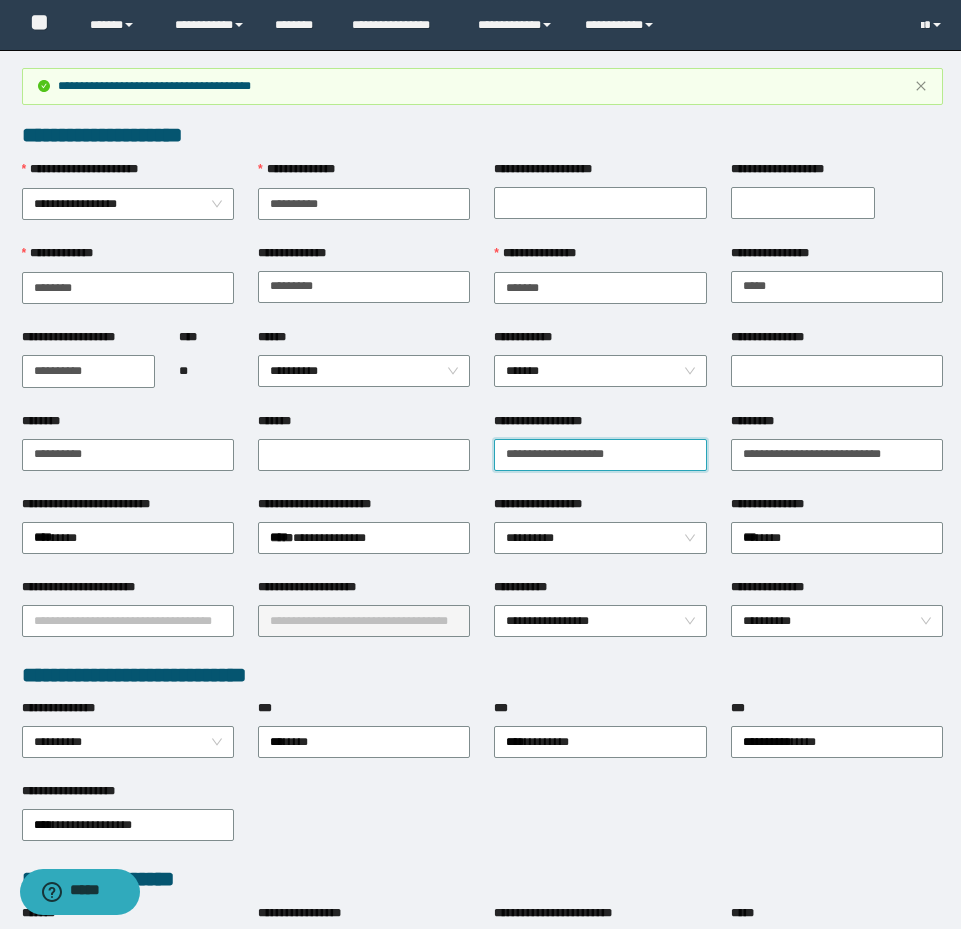 drag, startPoint x: 691, startPoint y: 451, endPoint x: 453, endPoint y: 422, distance: 239.7603 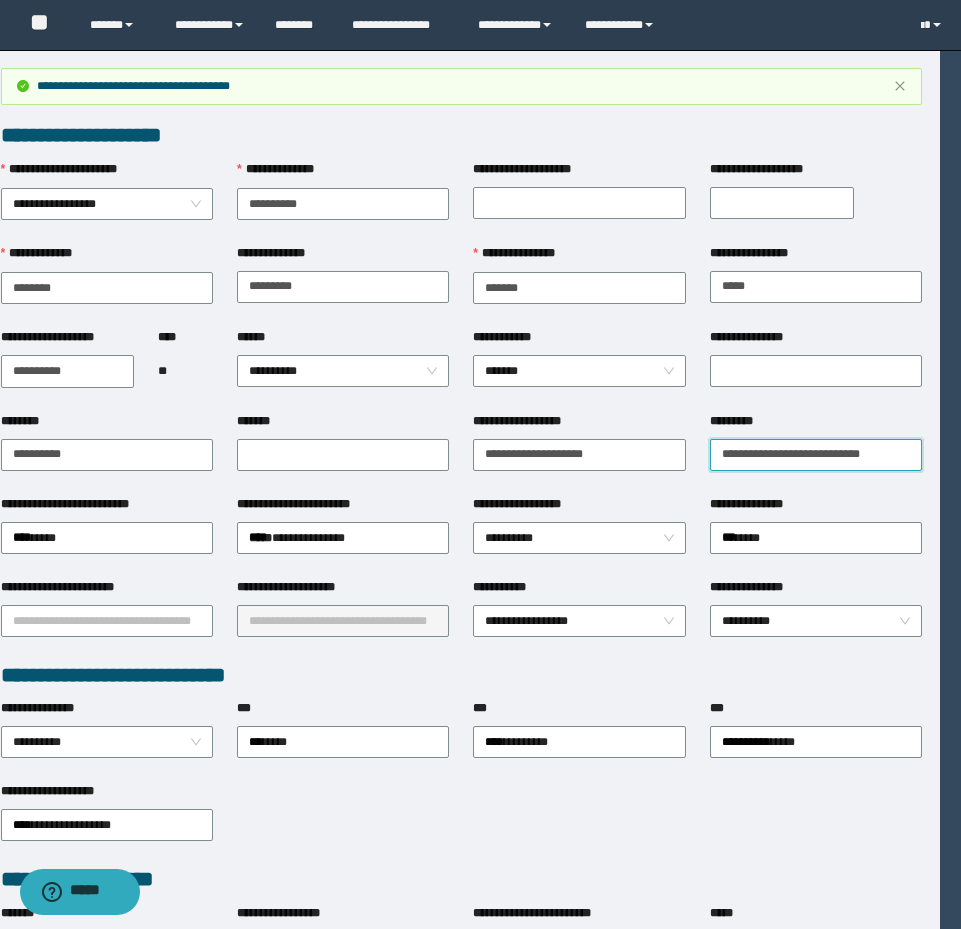 scroll, scrollTop: 0, scrollLeft: 33, axis: horizontal 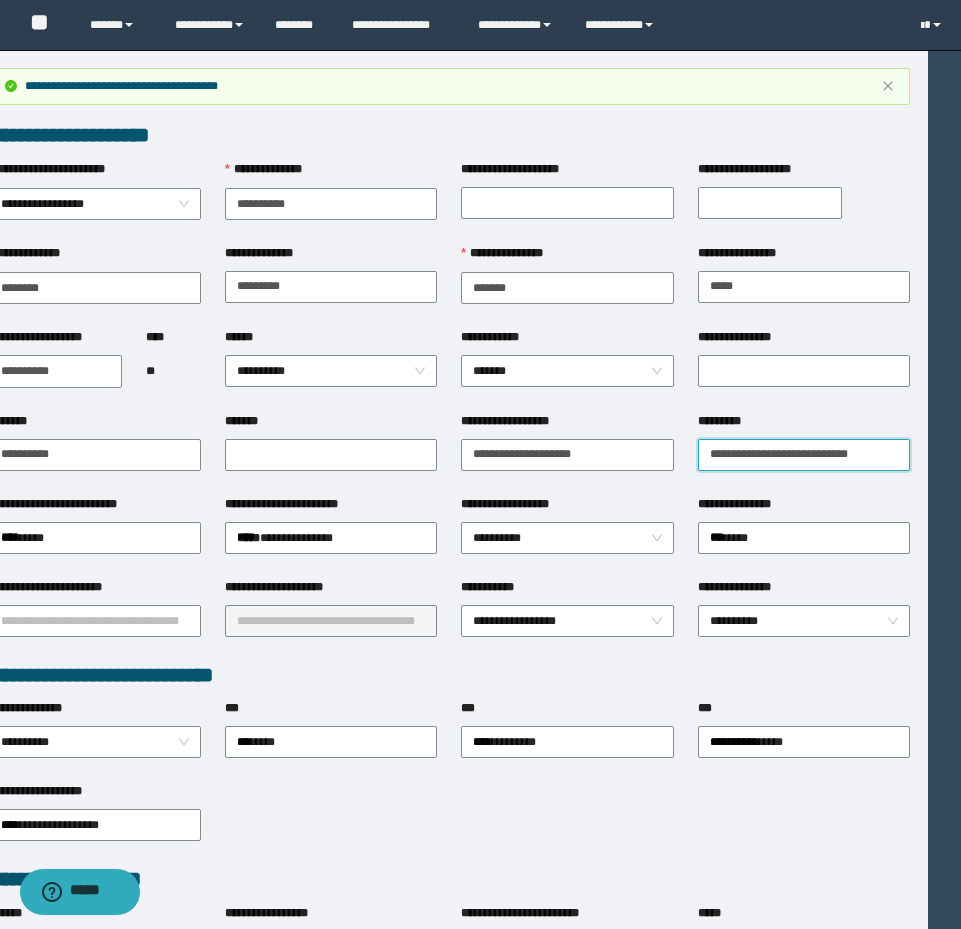 drag, startPoint x: 736, startPoint y: 459, endPoint x: 1264, endPoint y: 513, distance: 530.75415 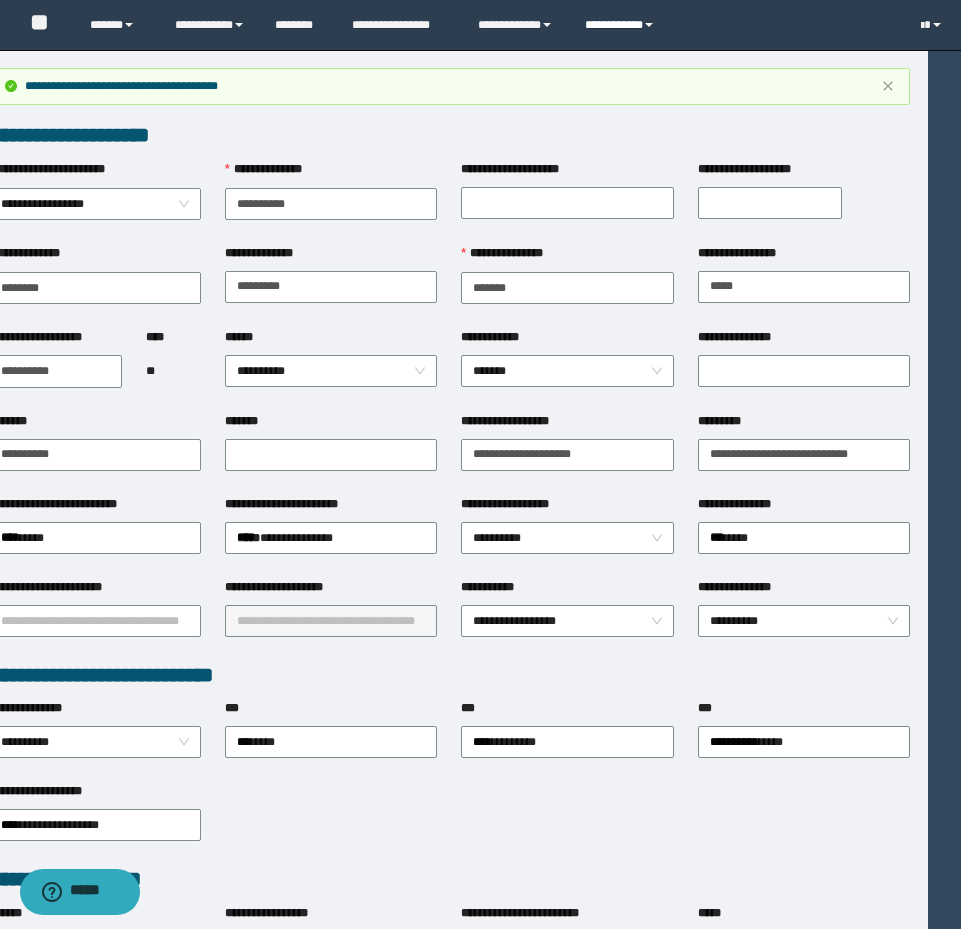 click on "**********" at bounding box center (622, 25) 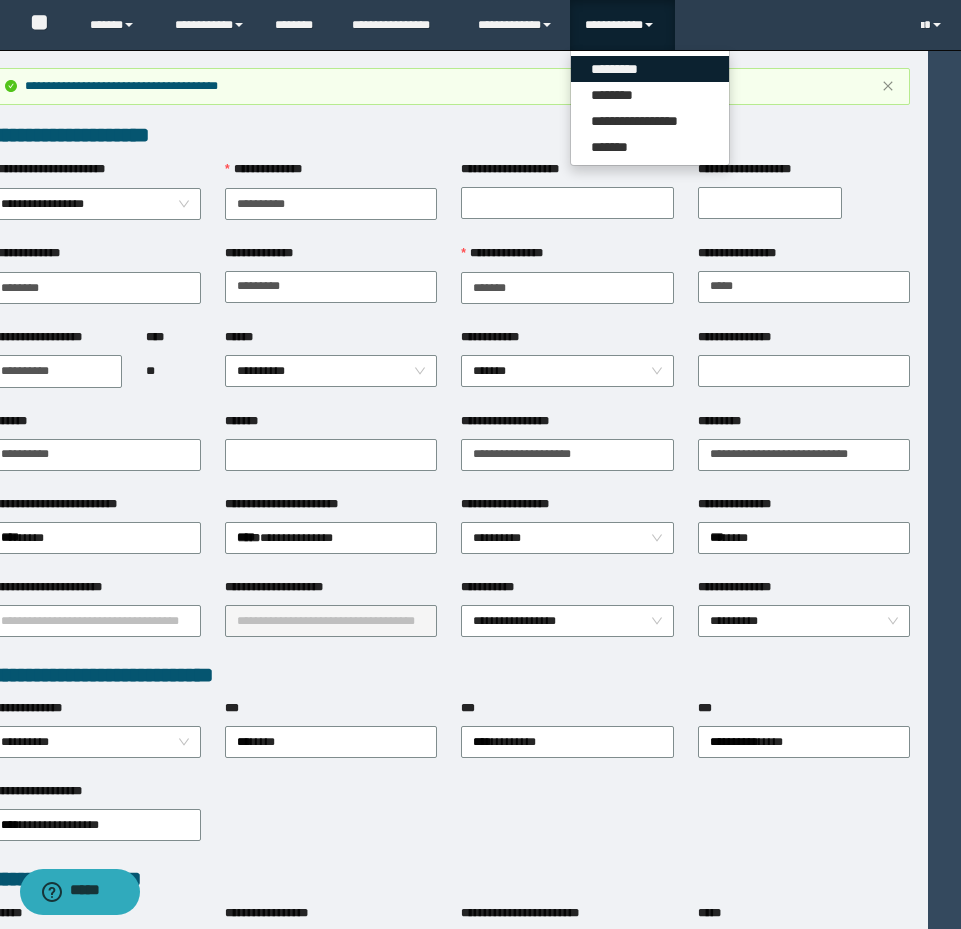 click on "*********" at bounding box center (650, 69) 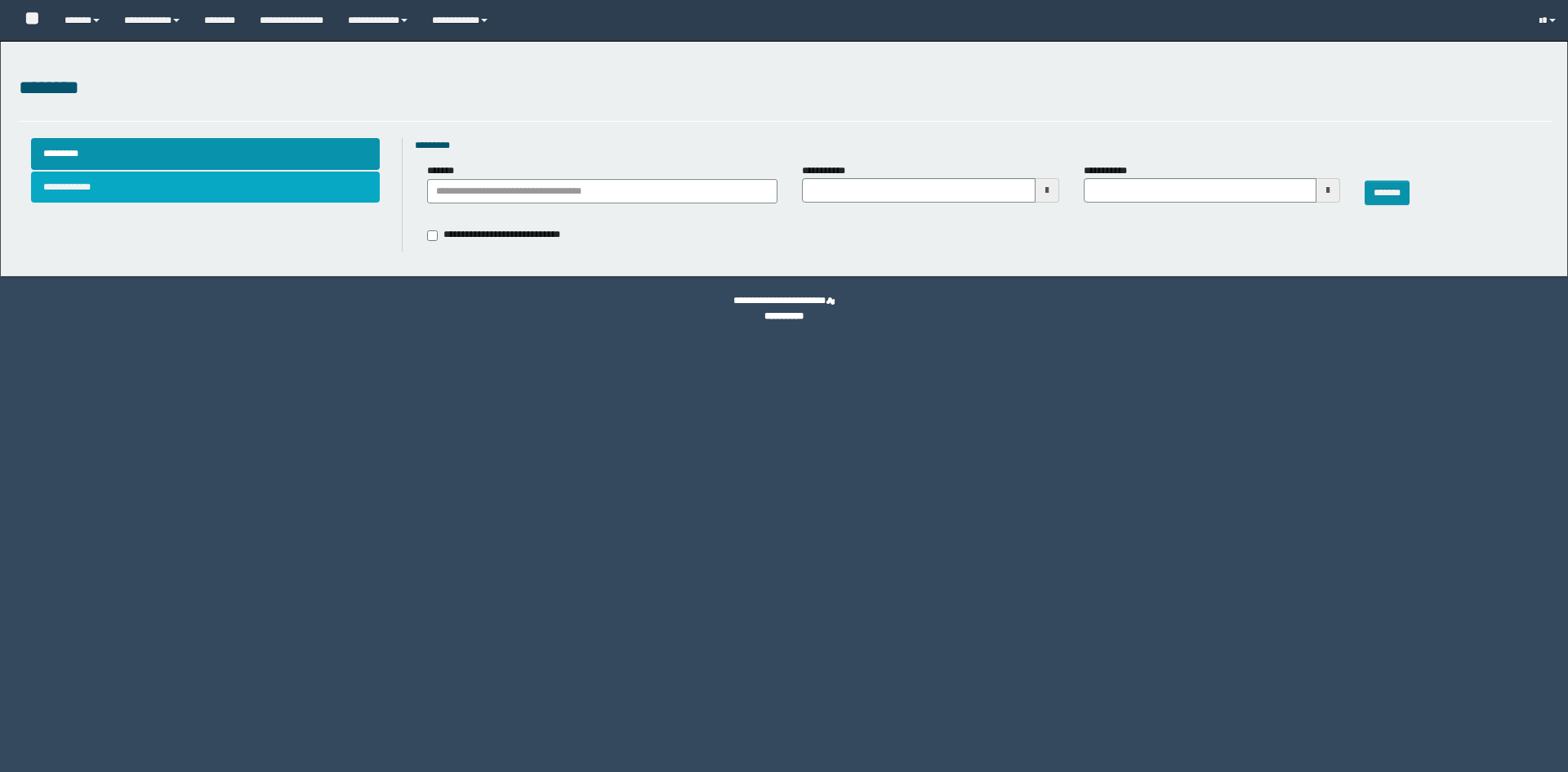 click on "**********" at bounding box center (206, 187) 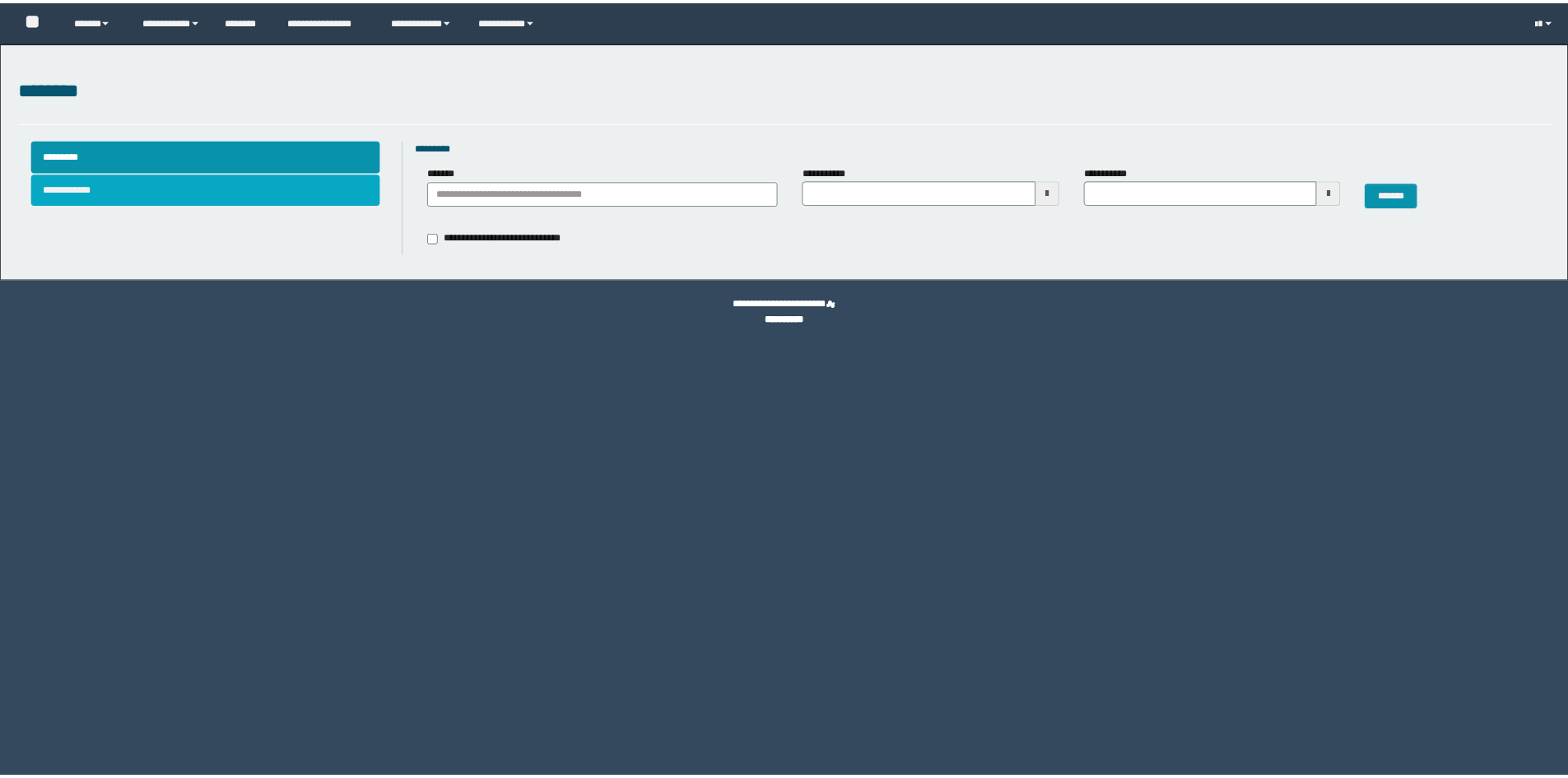 scroll, scrollTop: 0, scrollLeft: 0, axis: both 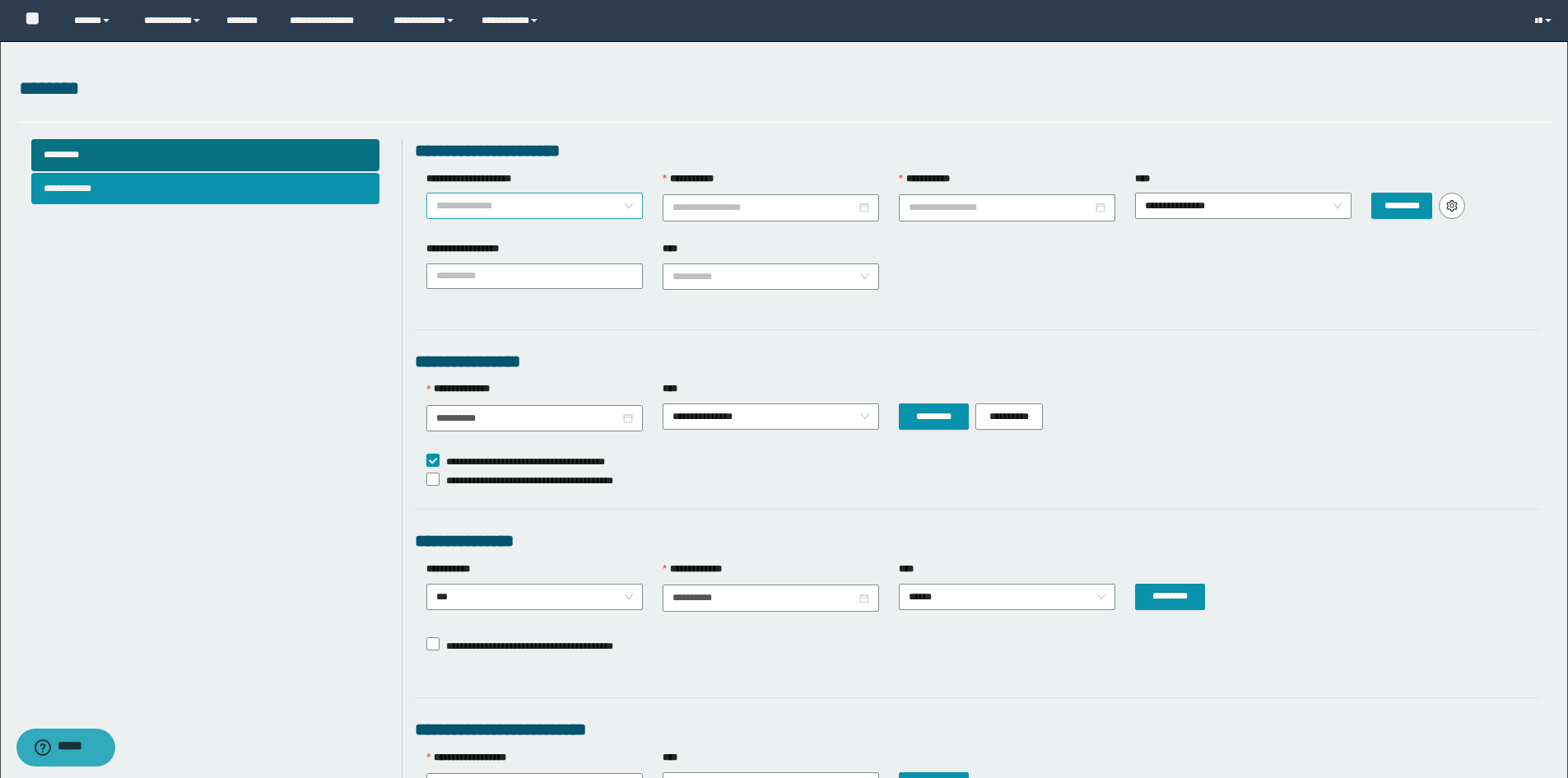 click on "**********" at bounding box center [534, 206] 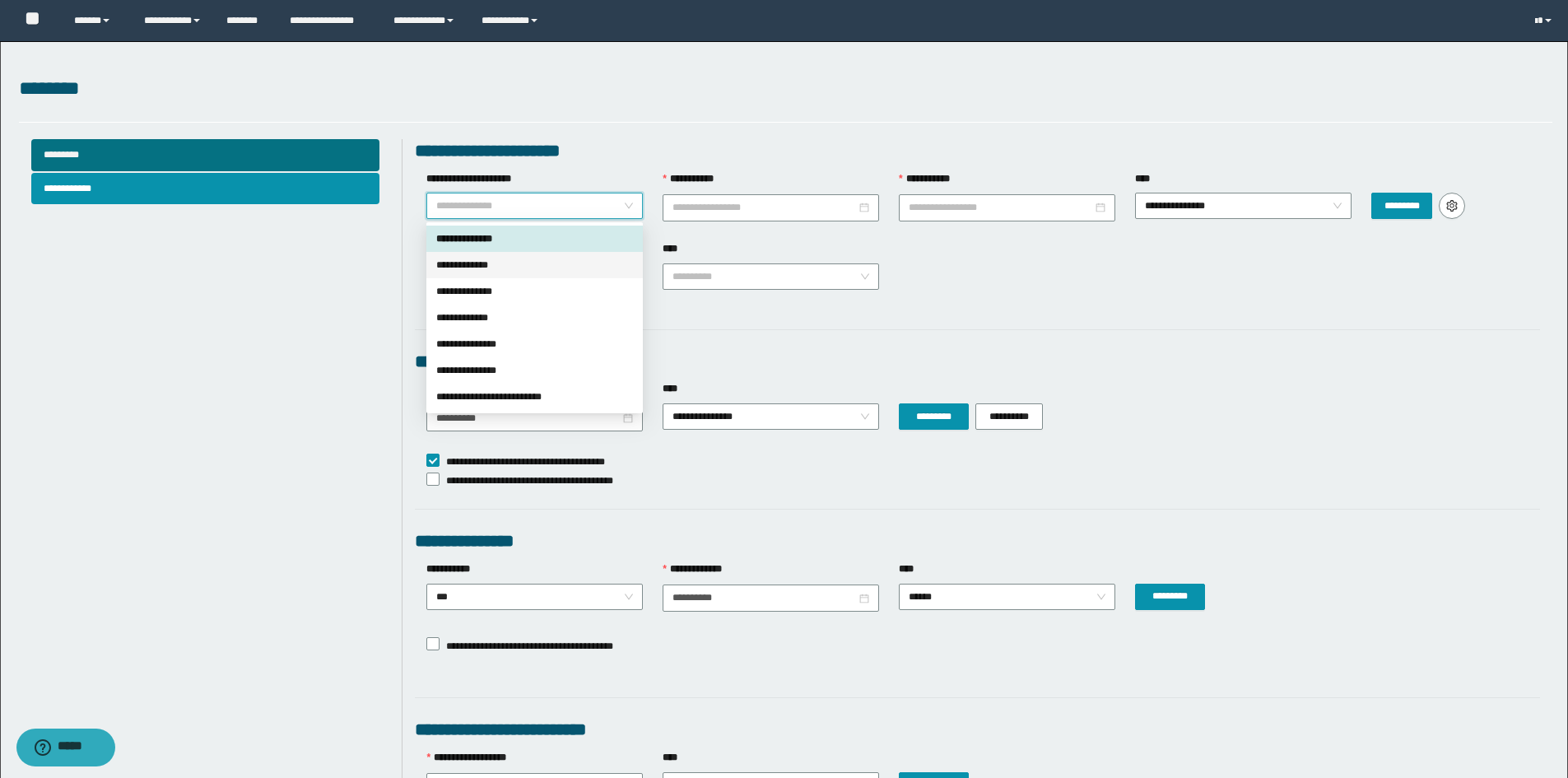 click on "**********" at bounding box center (534, 265) 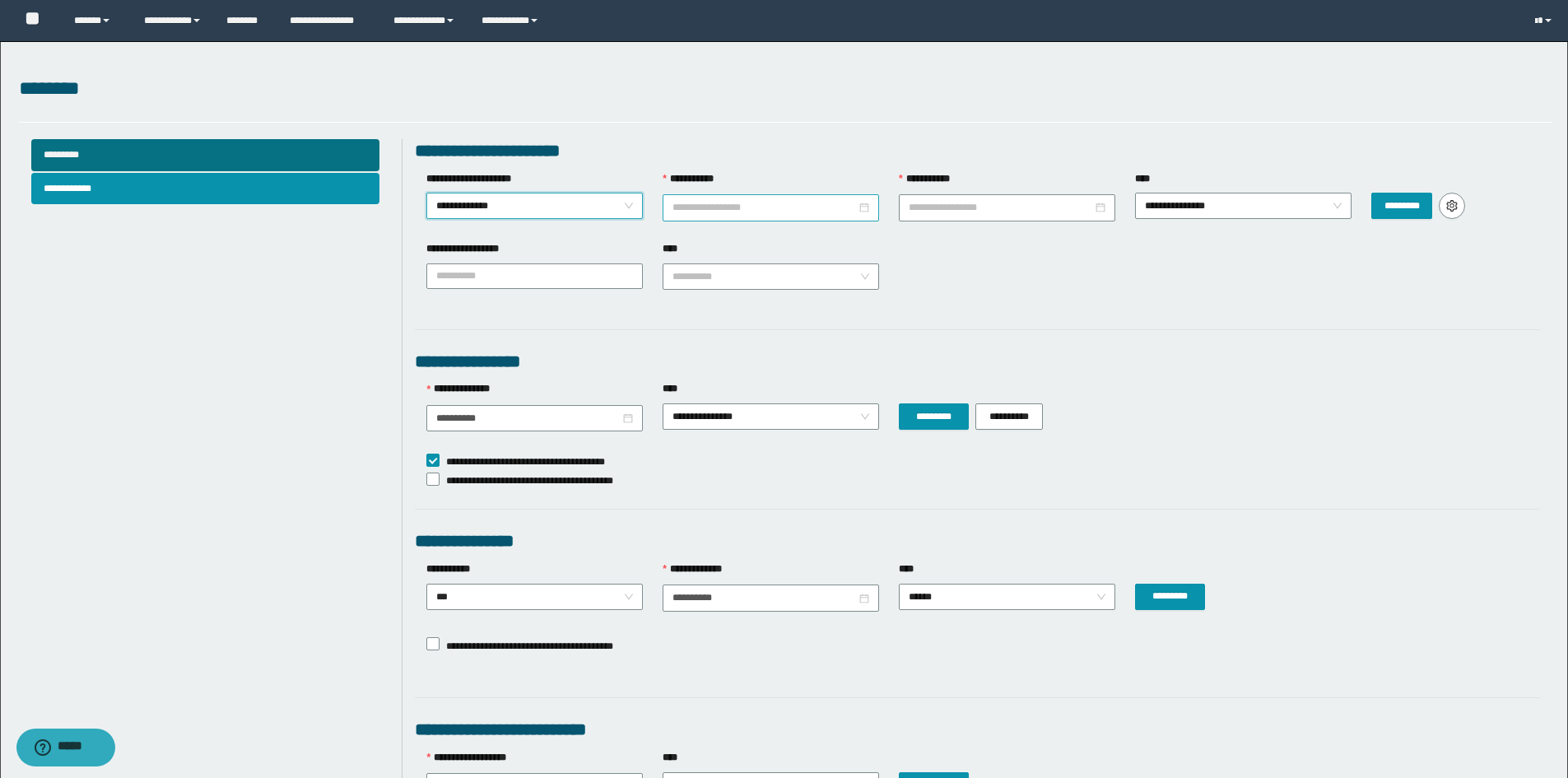 click on "**********" at bounding box center (764, 207) 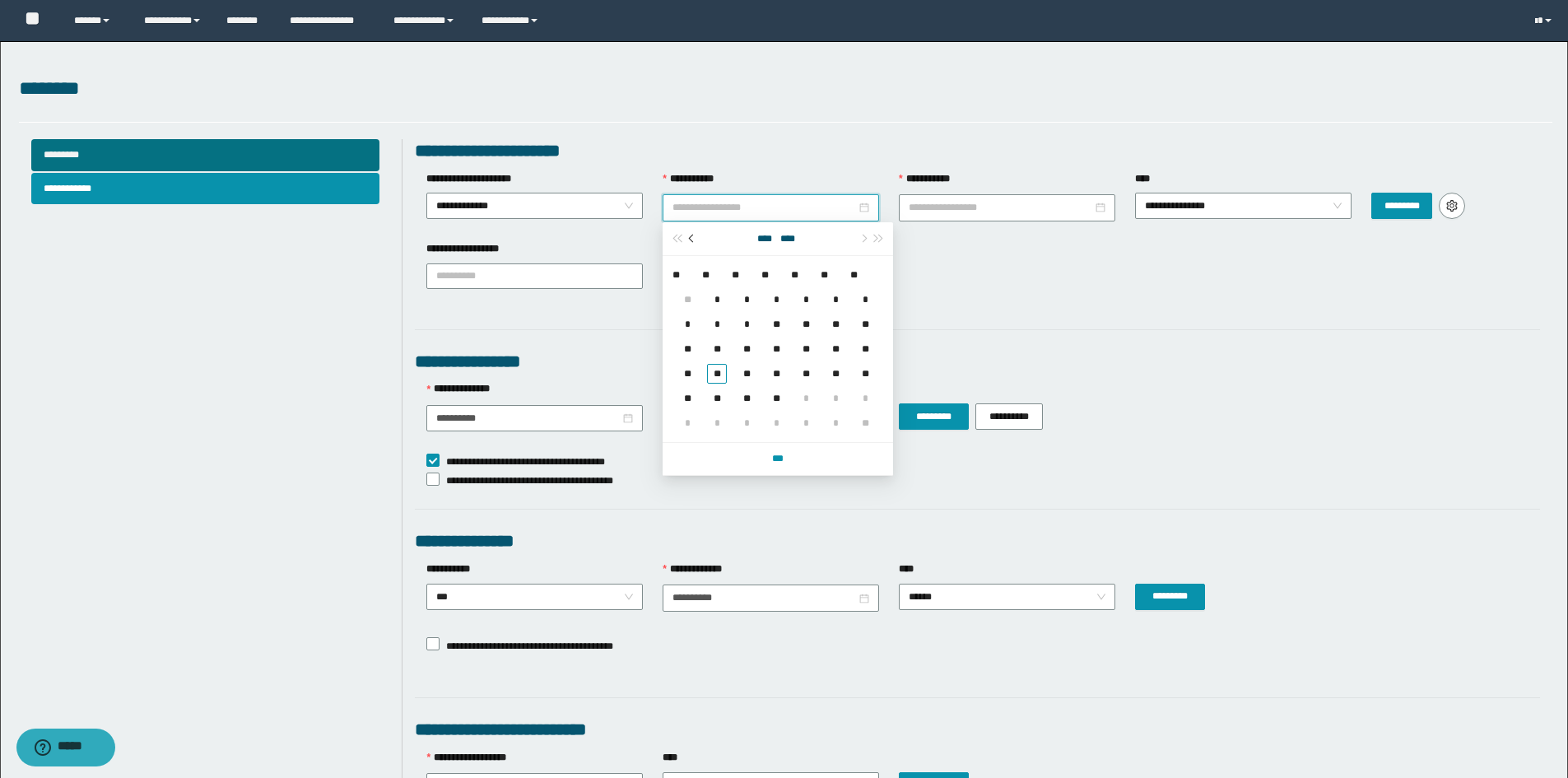 click at bounding box center [692, 239] 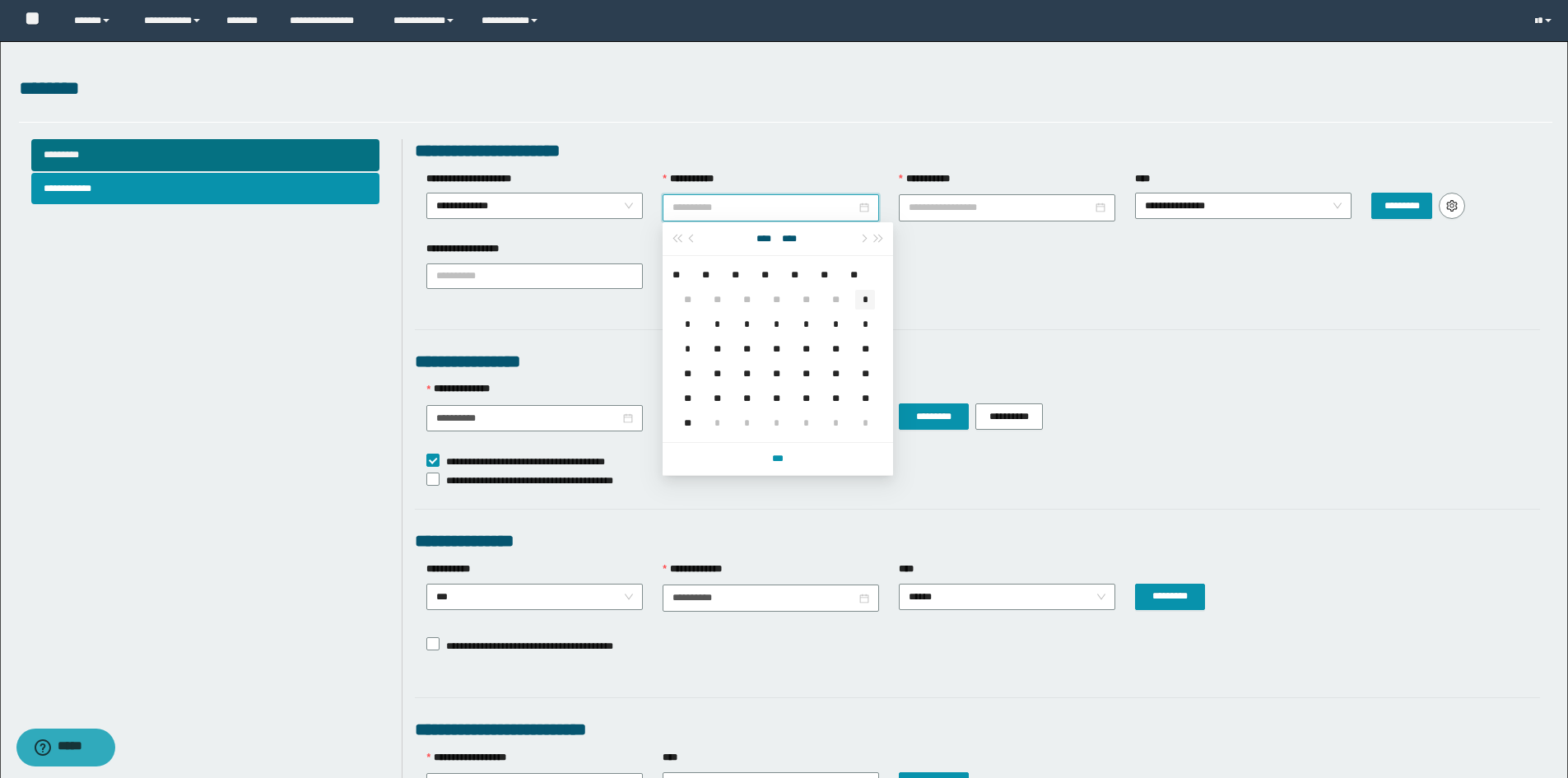 click on "*" at bounding box center [865, 300] 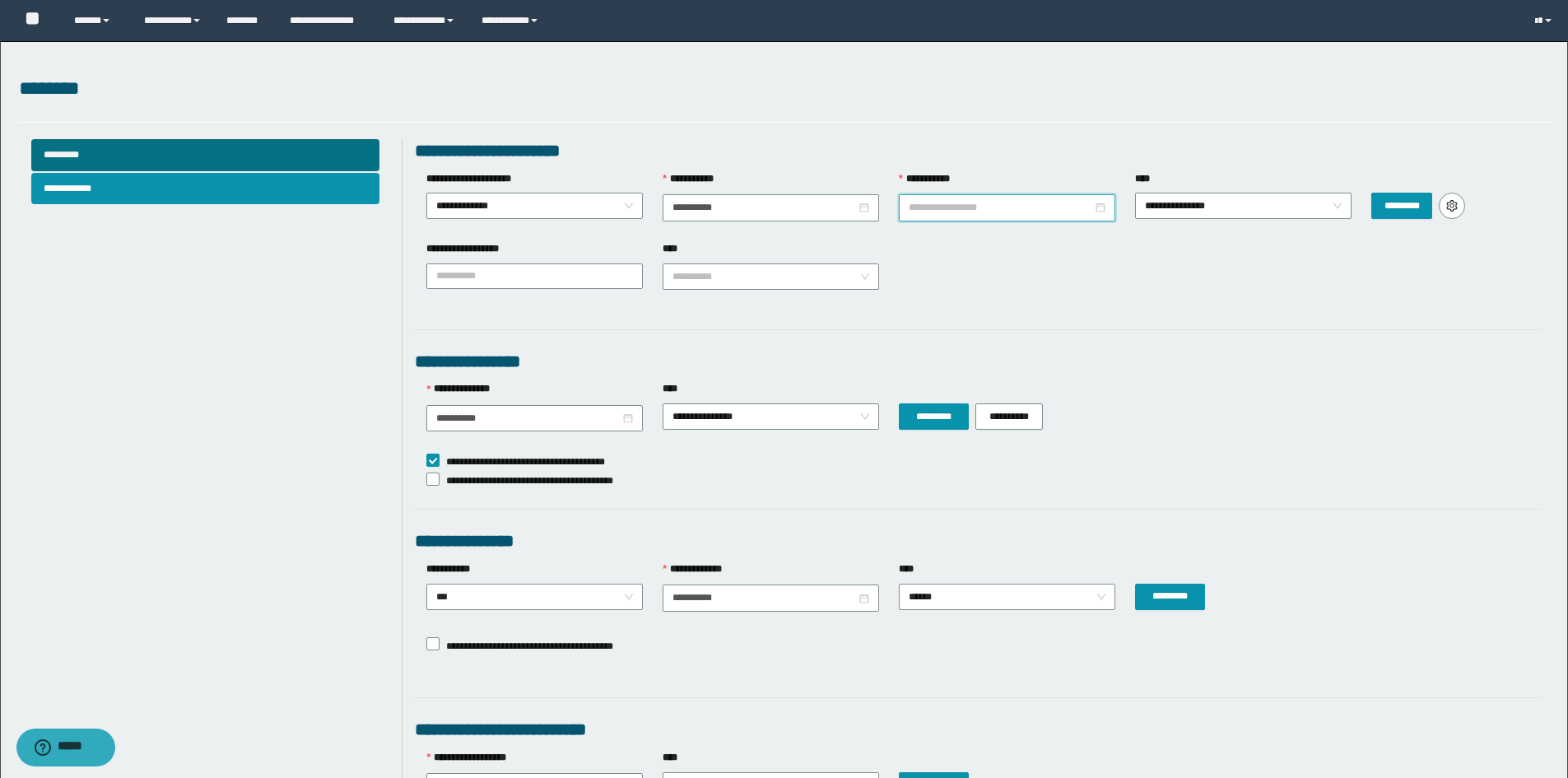 click on "**********" at bounding box center (1000, 207) 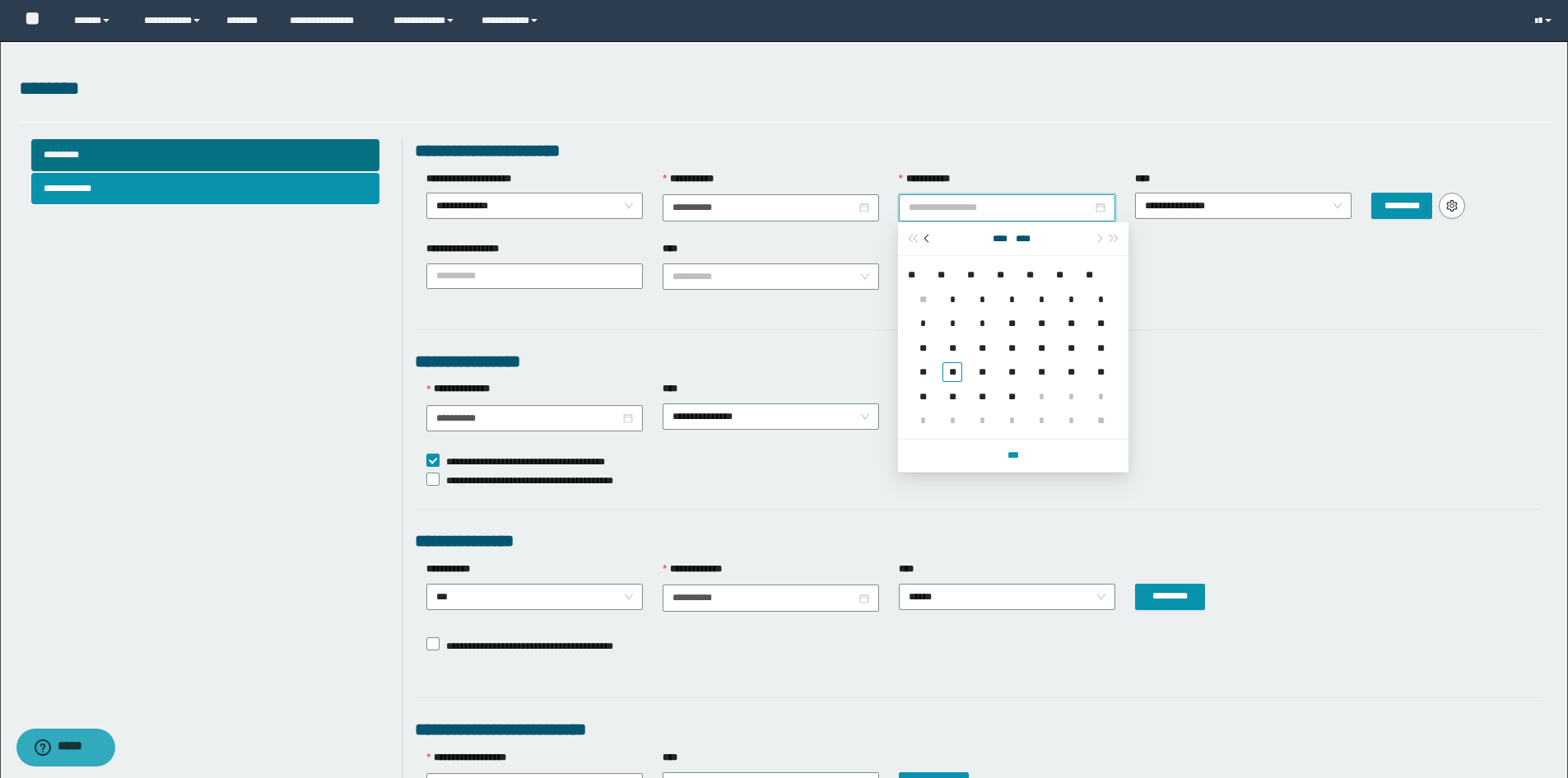 click at bounding box center [928, 239] 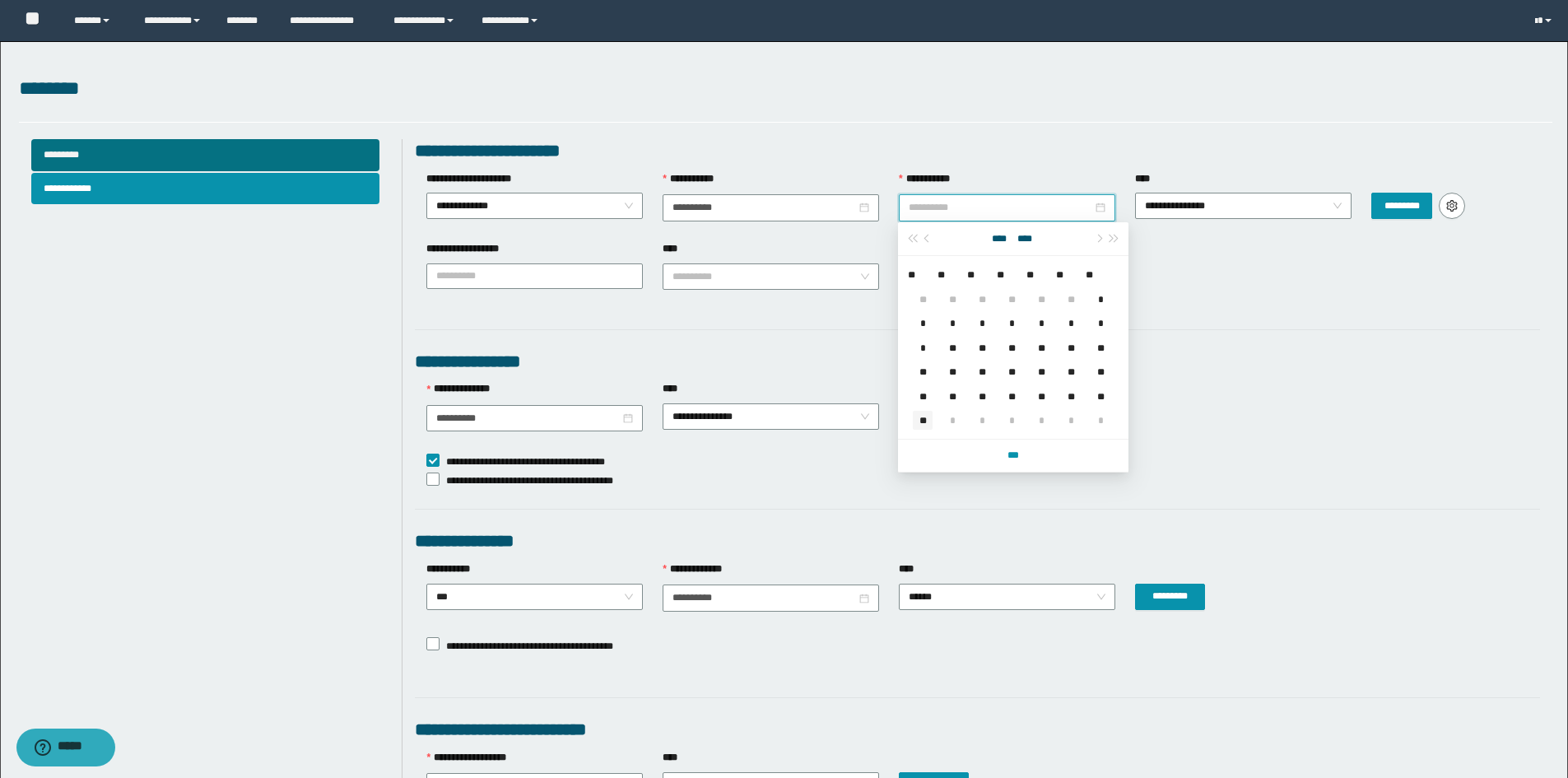 click on "**" at bounding box center [923, 420] 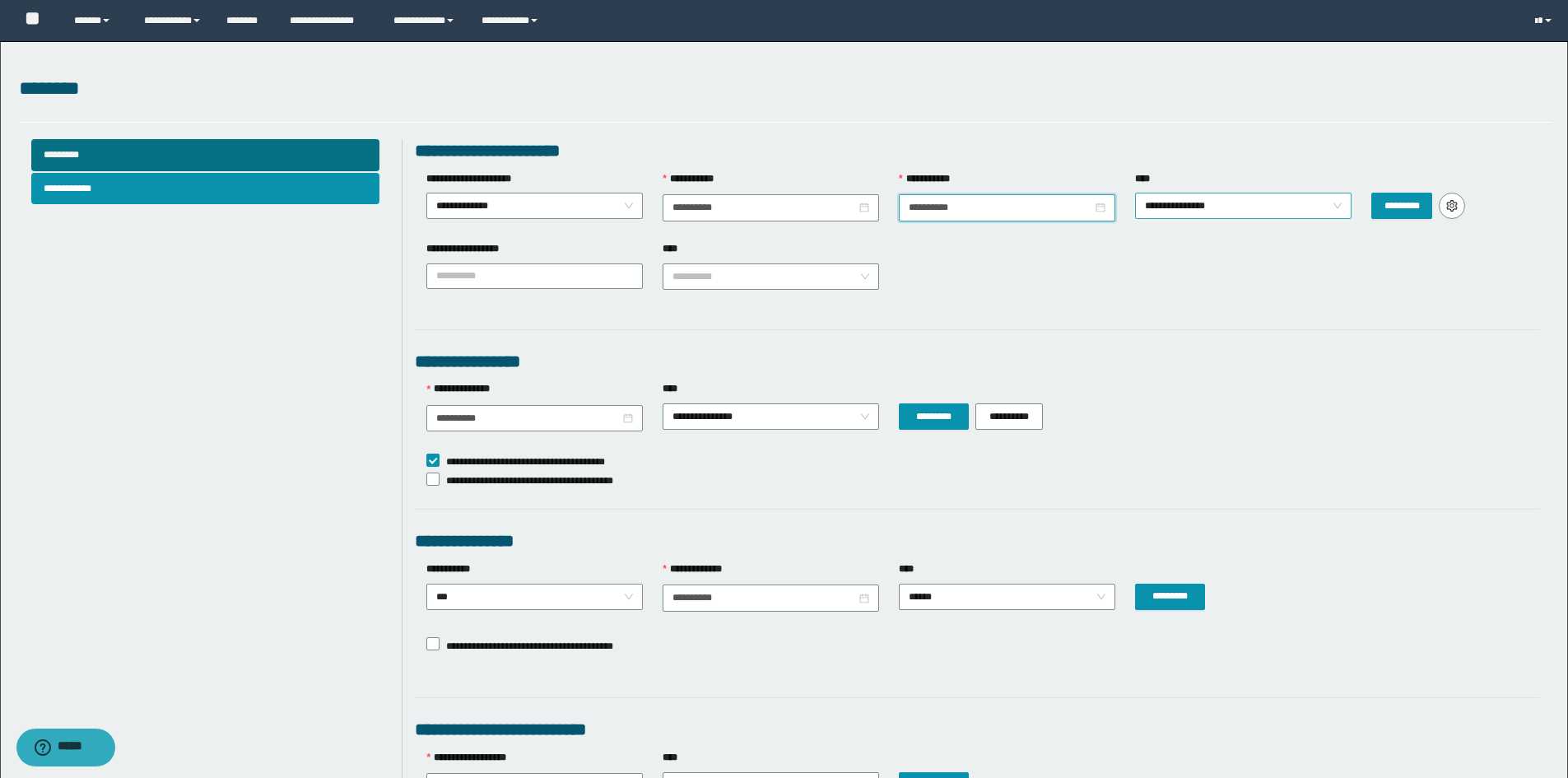 click on "**********" at bounding box center [1243, 206] 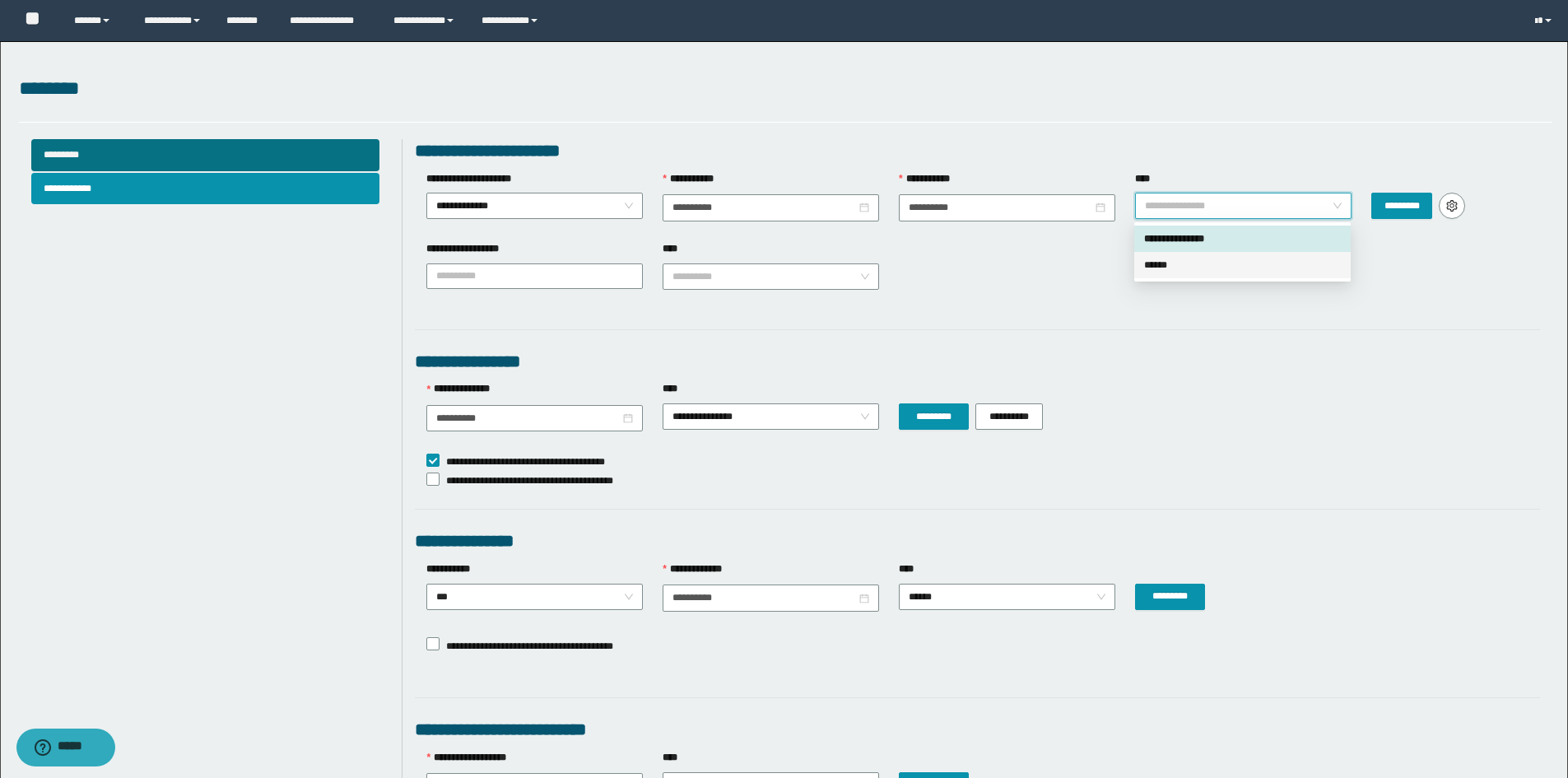 click on "******" at bounding box center [1242, 265] 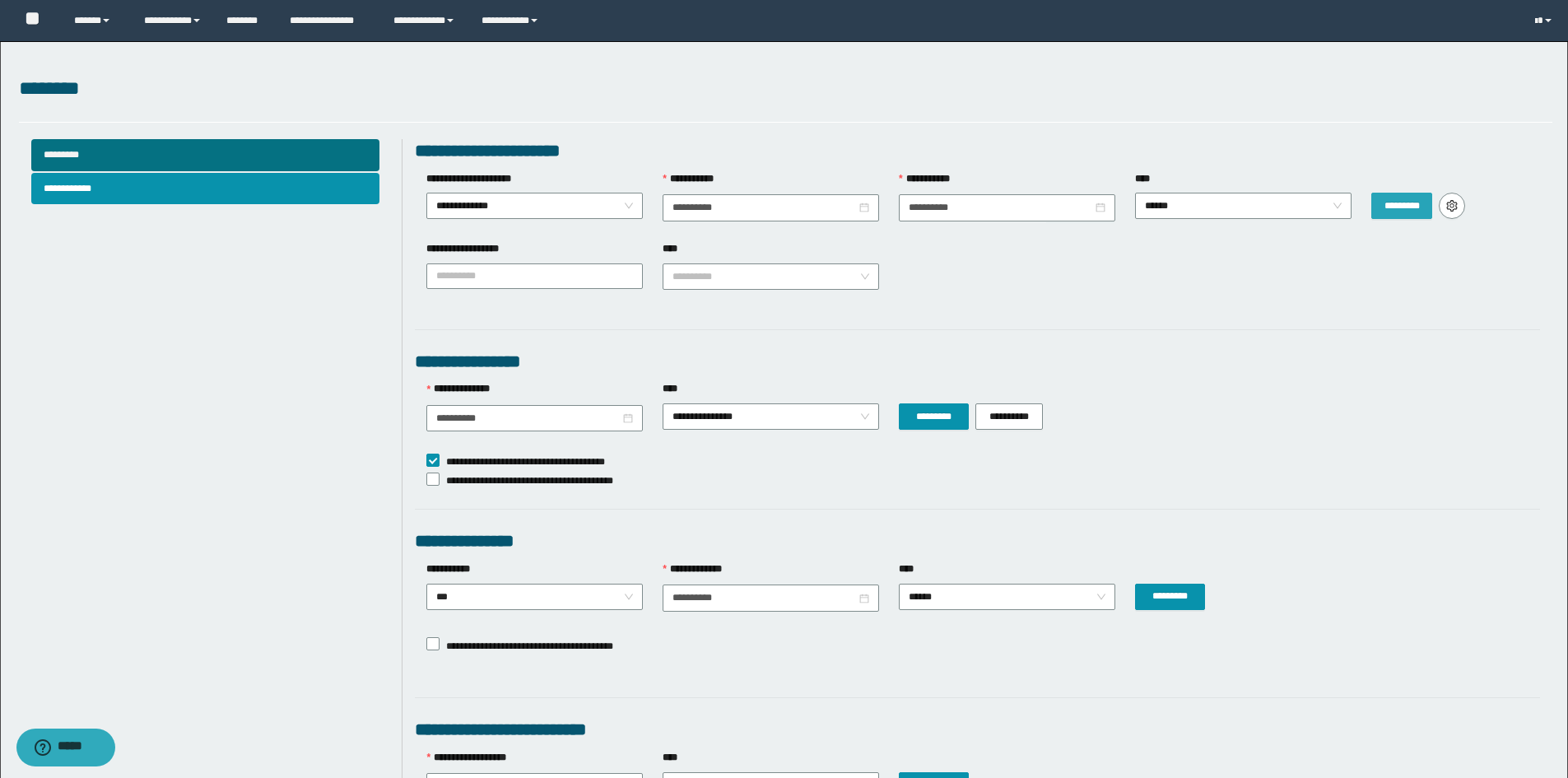 click on "*********" at bounding box center [1402, 206] 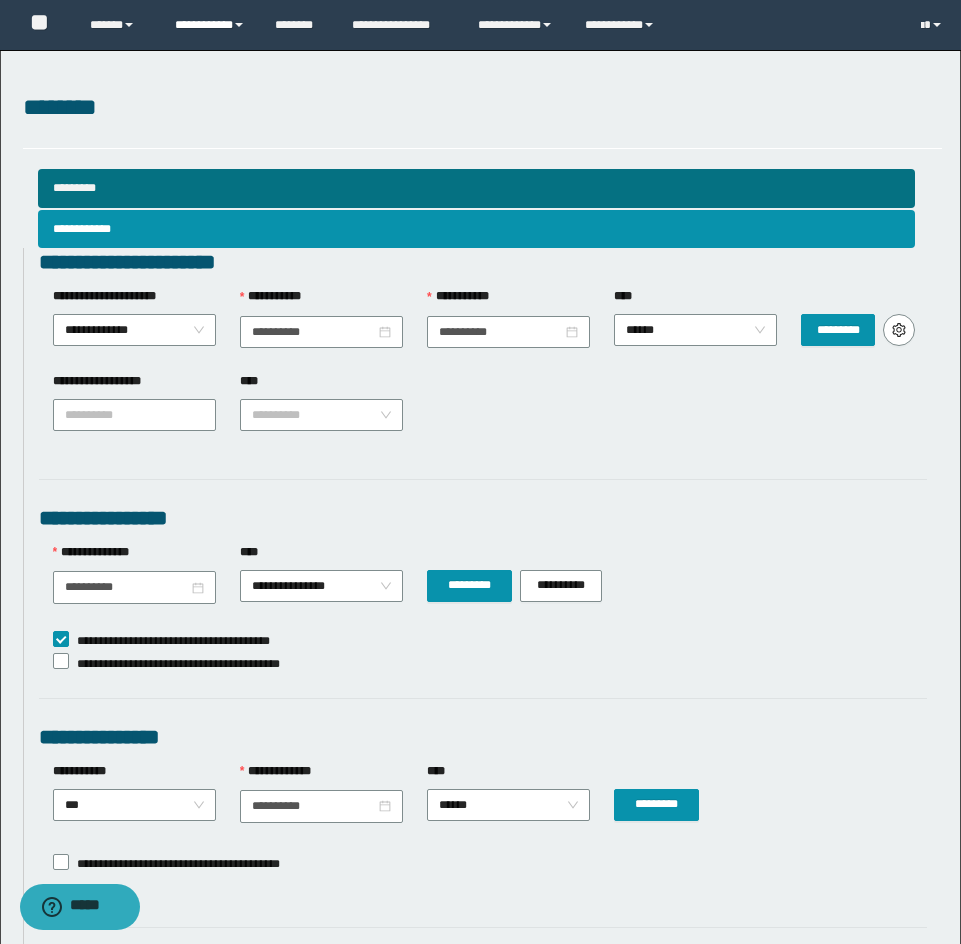 click on "**********" at bounding box center (210, 25) 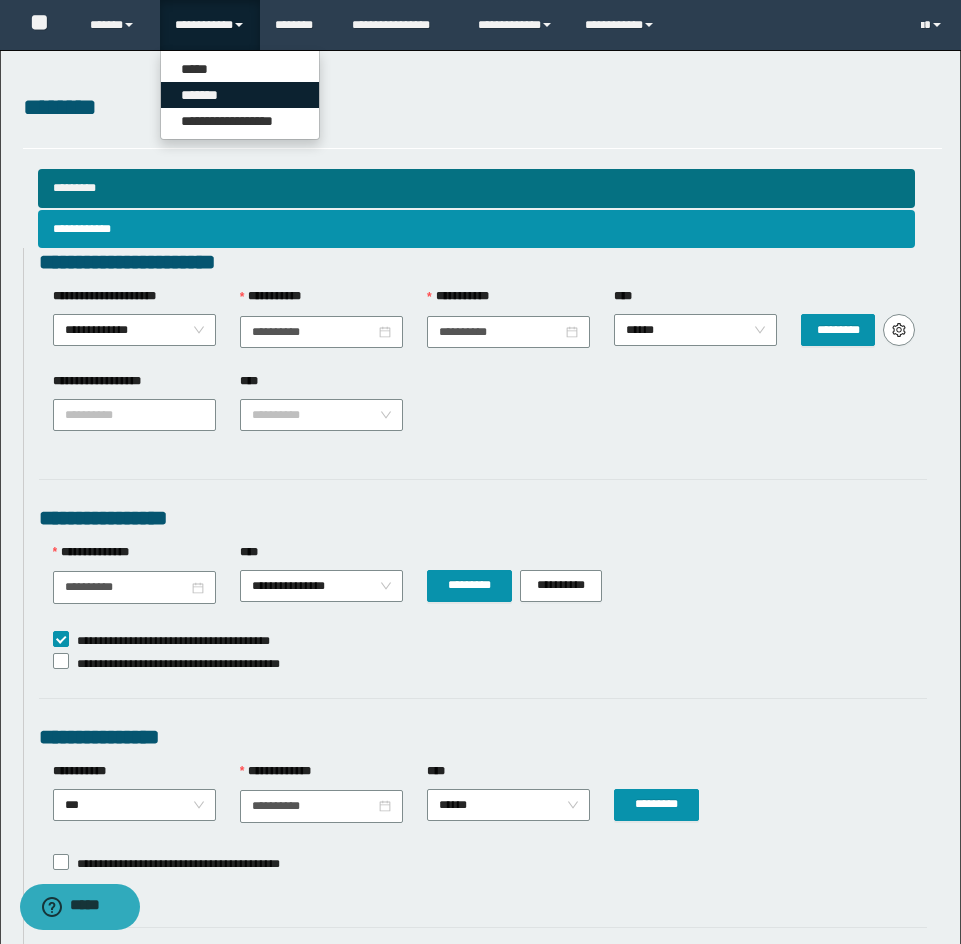 click on "*******" at bounding box center [240, 95] 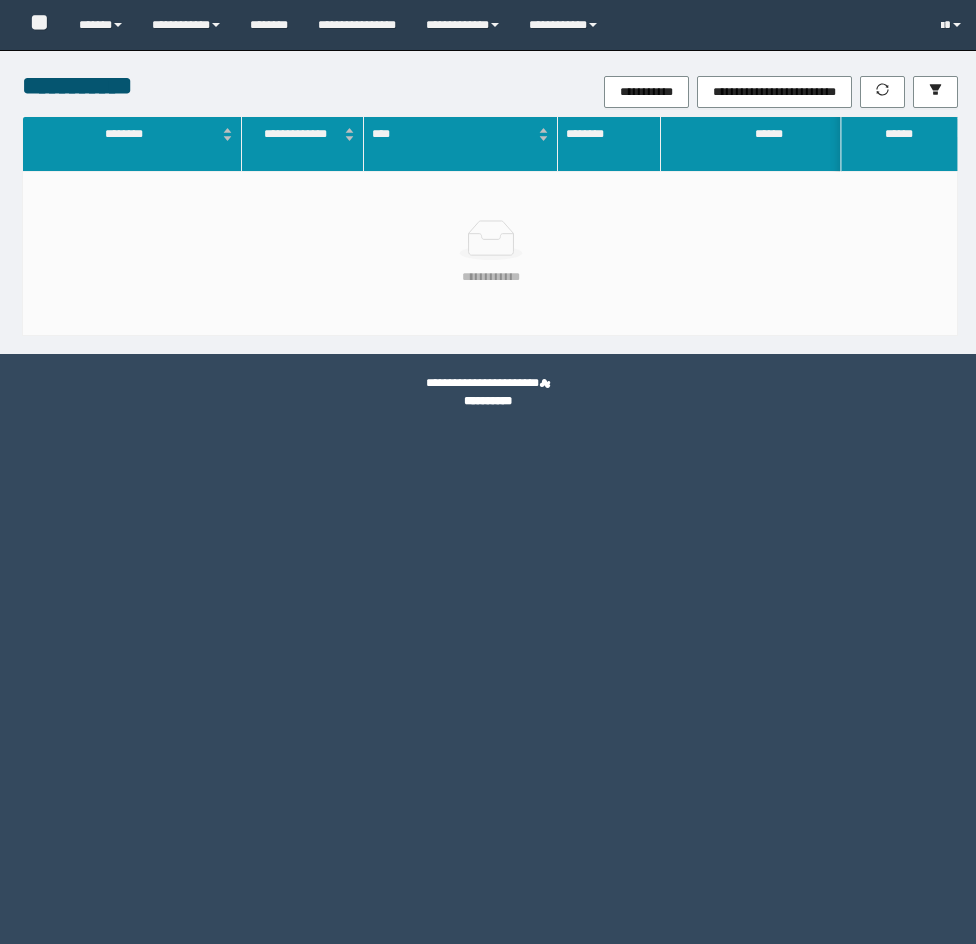 scroll, scrollTop: 0, scrollLeft: 0, axis: both 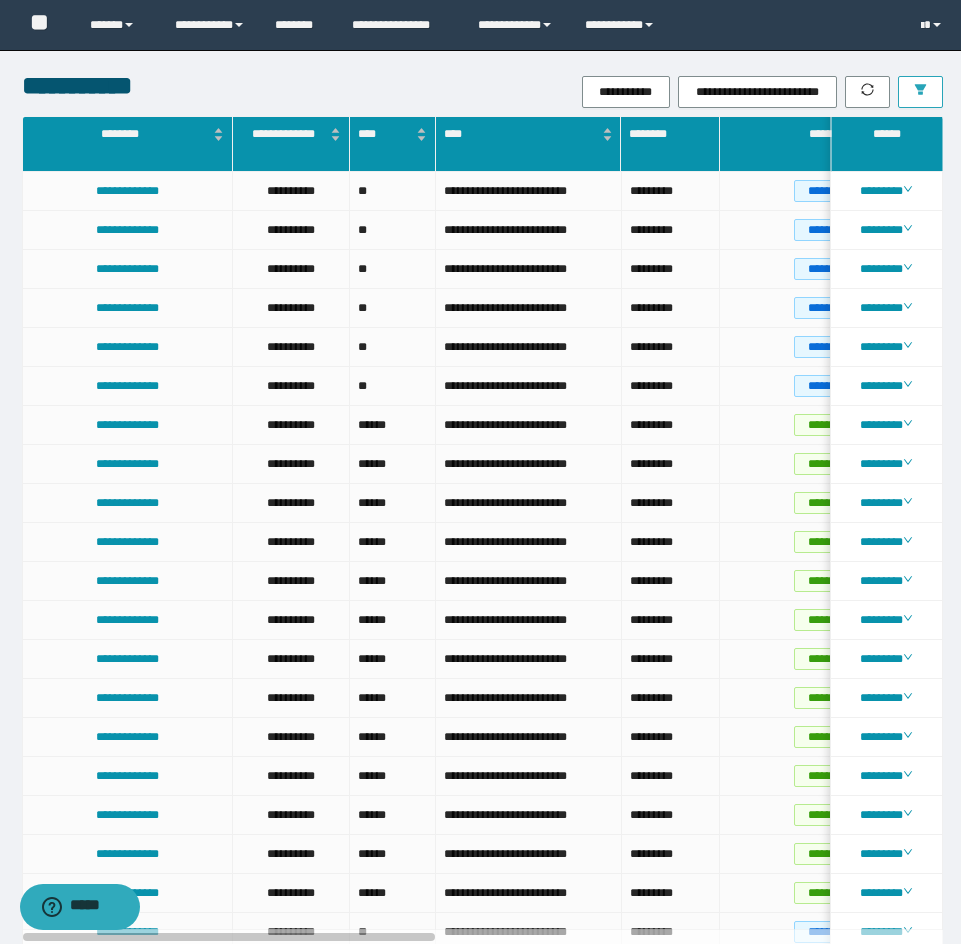 click at bounding box center [920, 92] 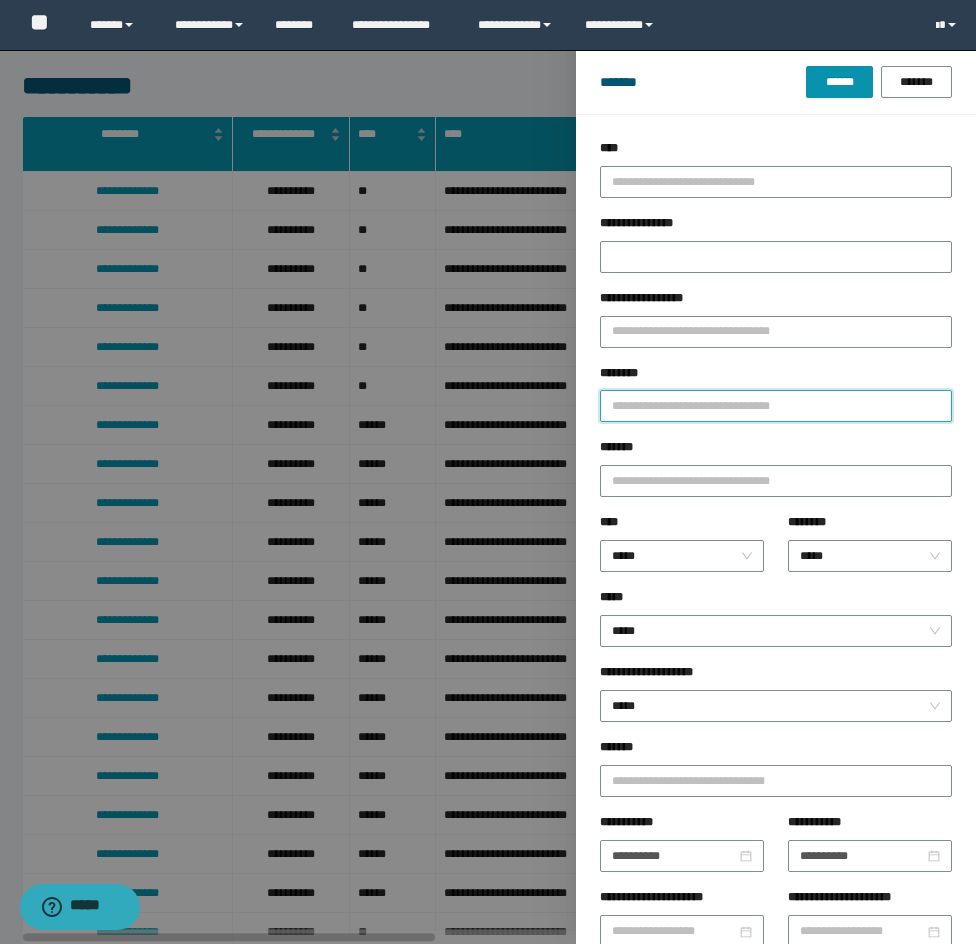 click on "********" at bounding box center [776, 406] 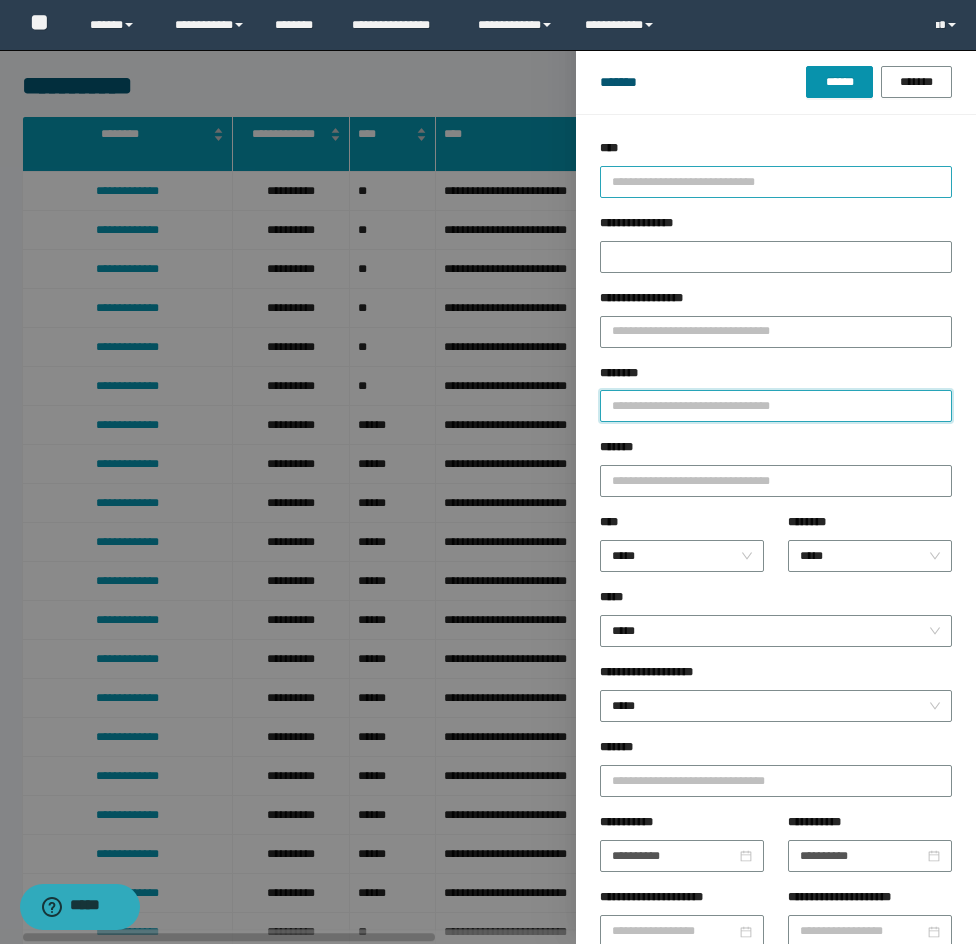 paste on "**********" 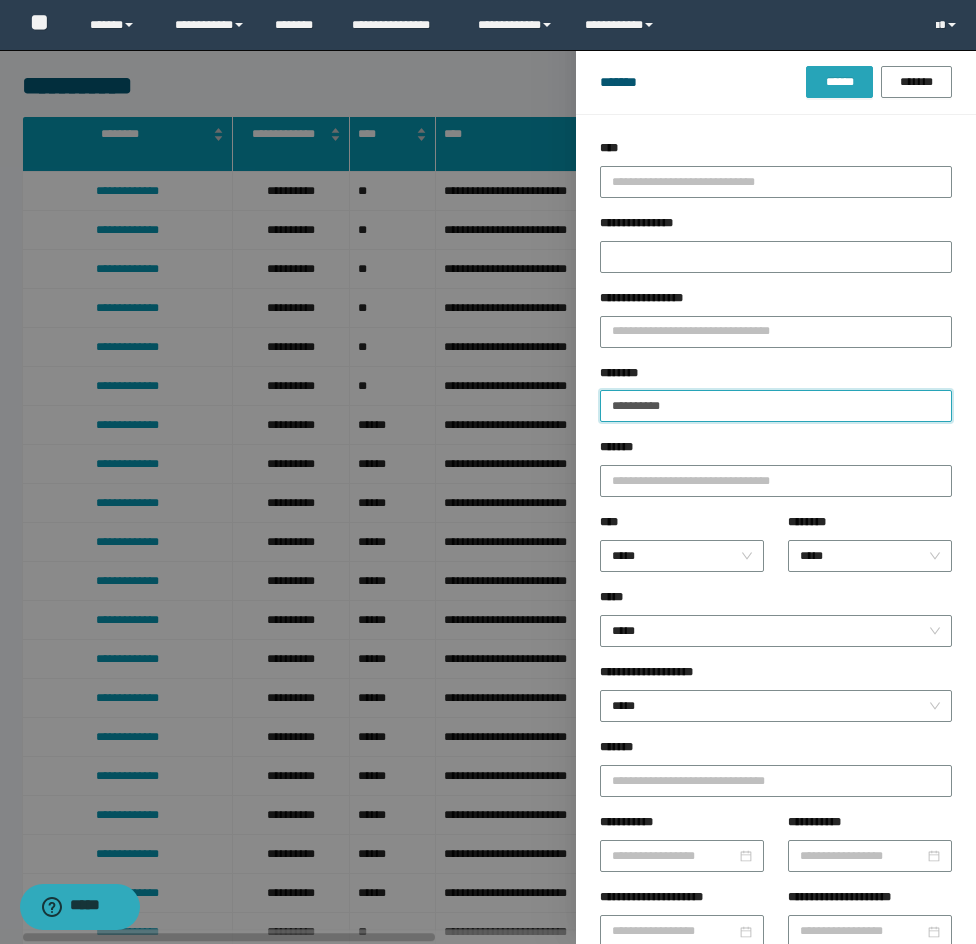 type on "**********" 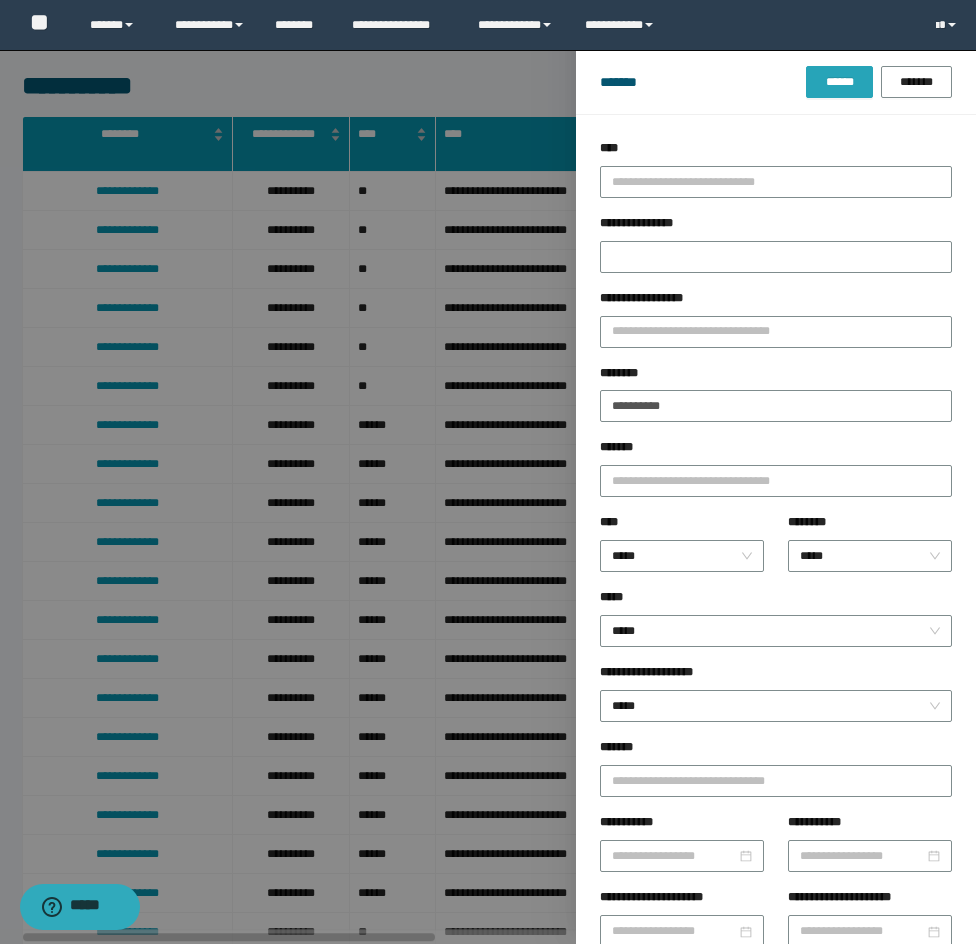 click on "******" at bounding box center [839, 82] 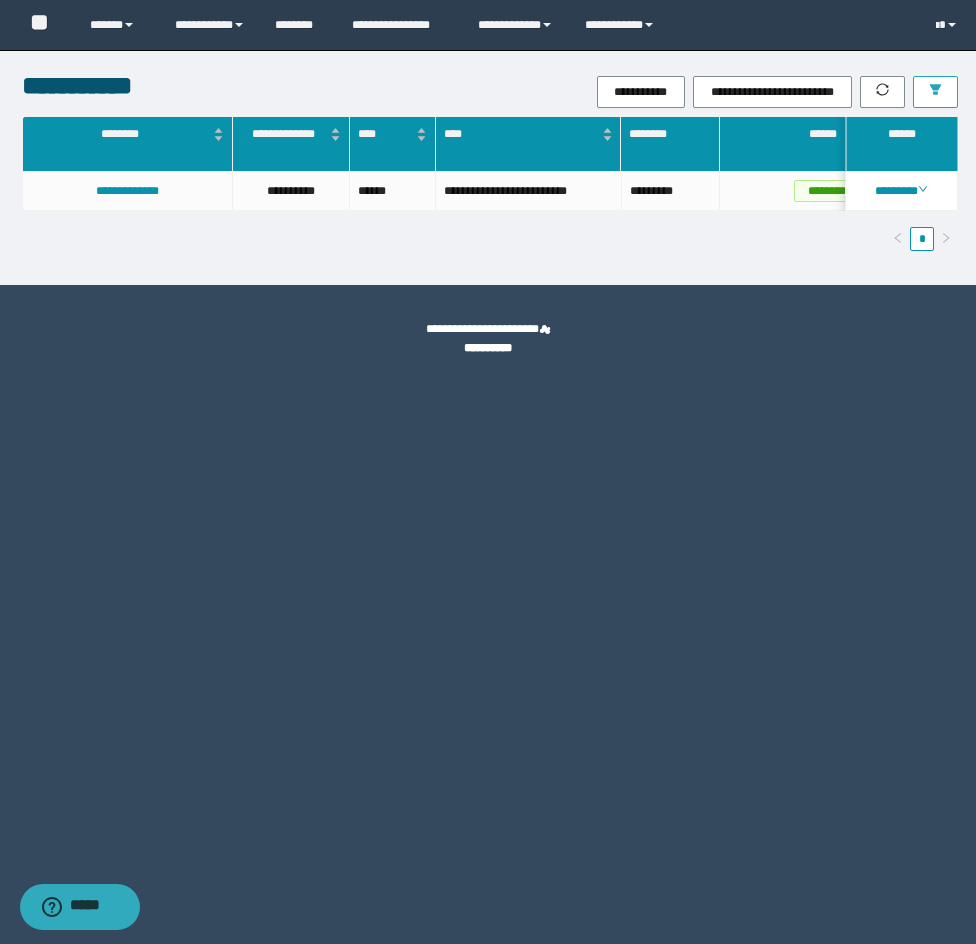 scroll, scrollTop: 0, scrollLeft: 818, axis: horizontal 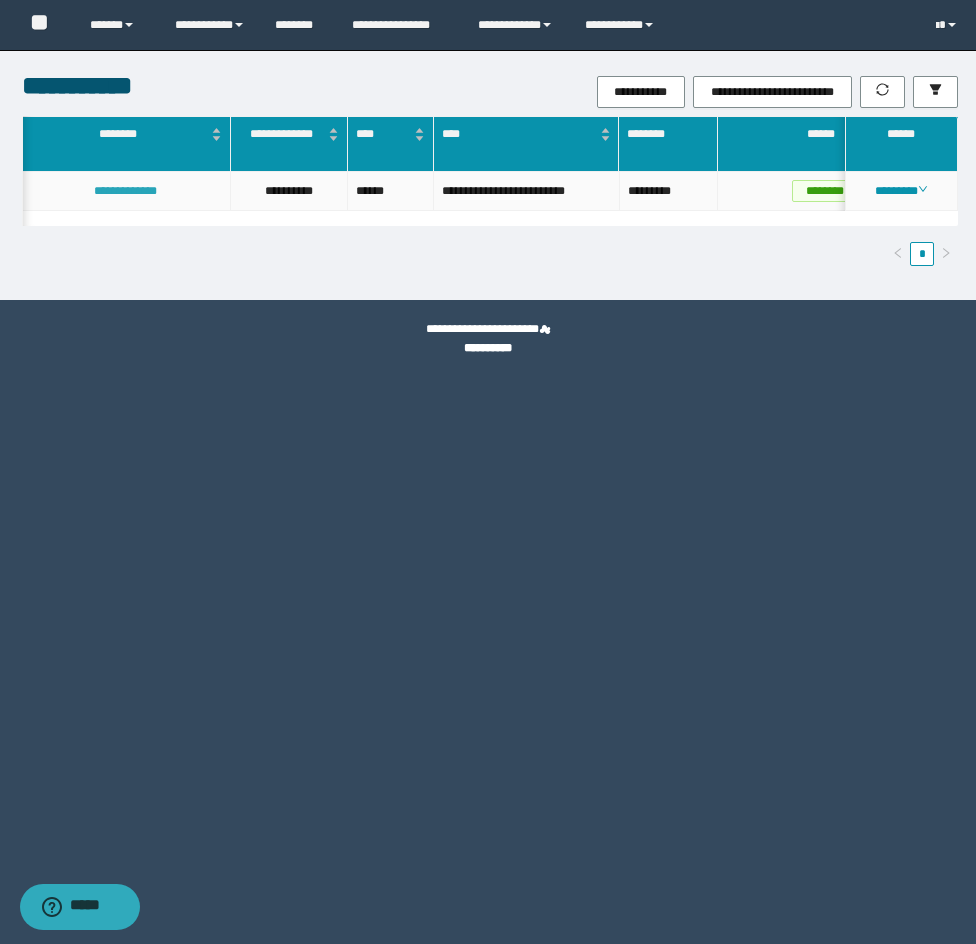 click on "**********" at bounding box center (125, 191) 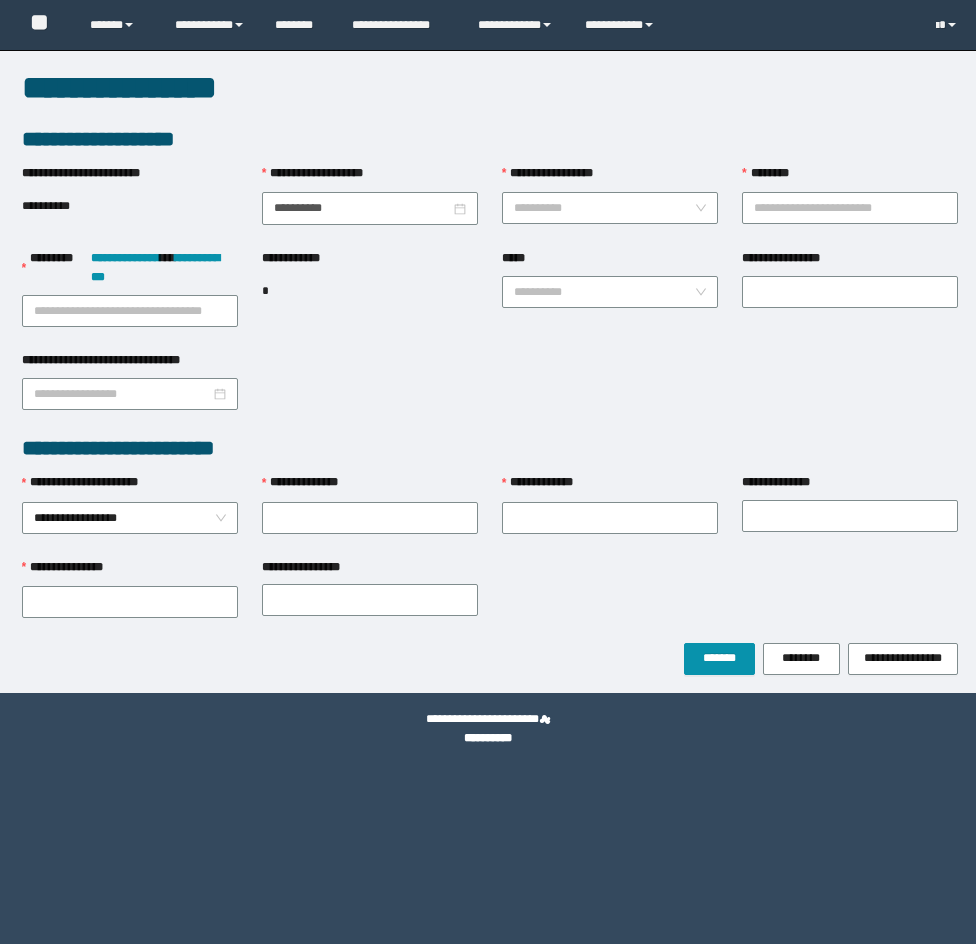 scroll, scrollTop: 0, scrollLeft: 0, axis: both 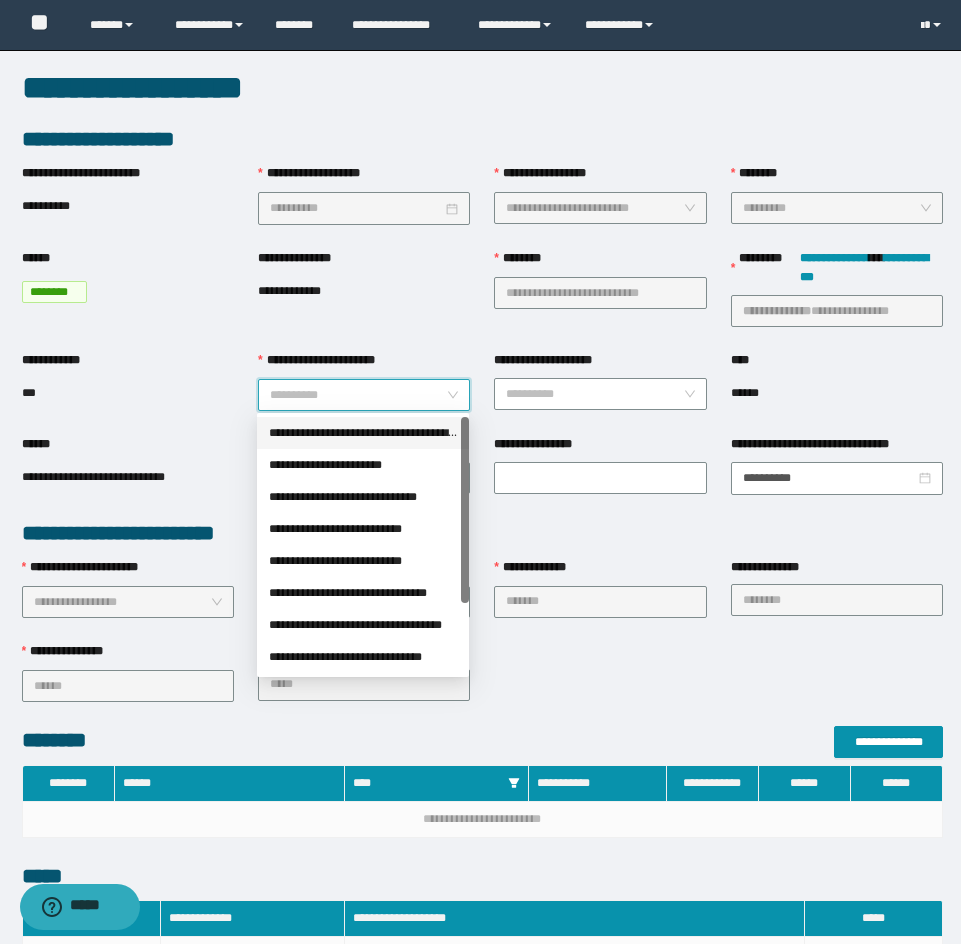 click on "**********" at bounding box center [358, 395] 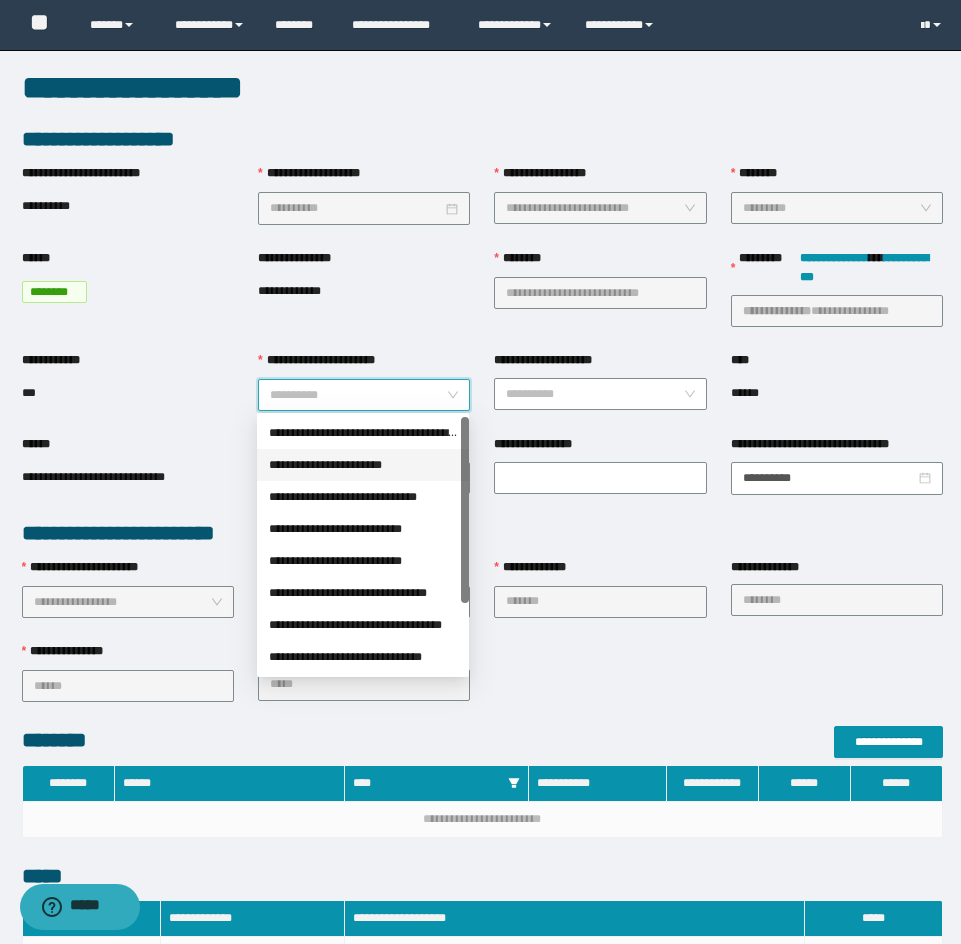 click on "**********" at bounding box center (363, 465) 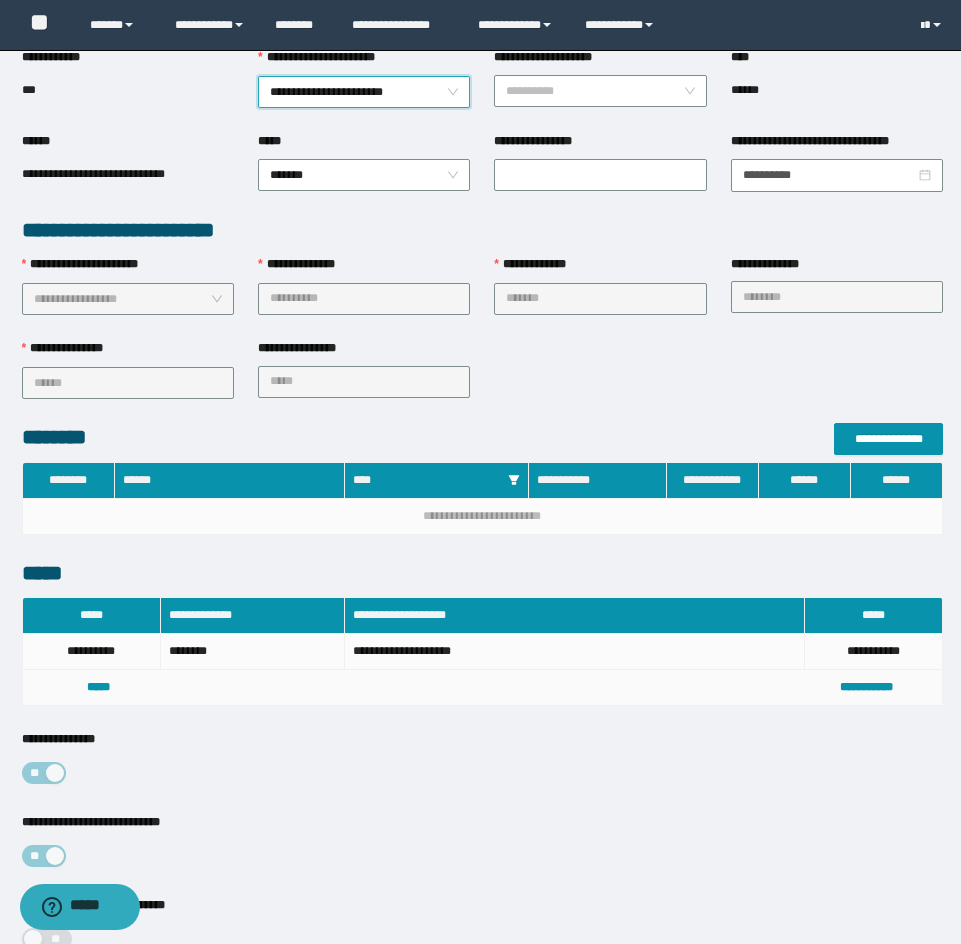 scroll, scrollTop: 494, scrollLeft: 0, axis: vertical 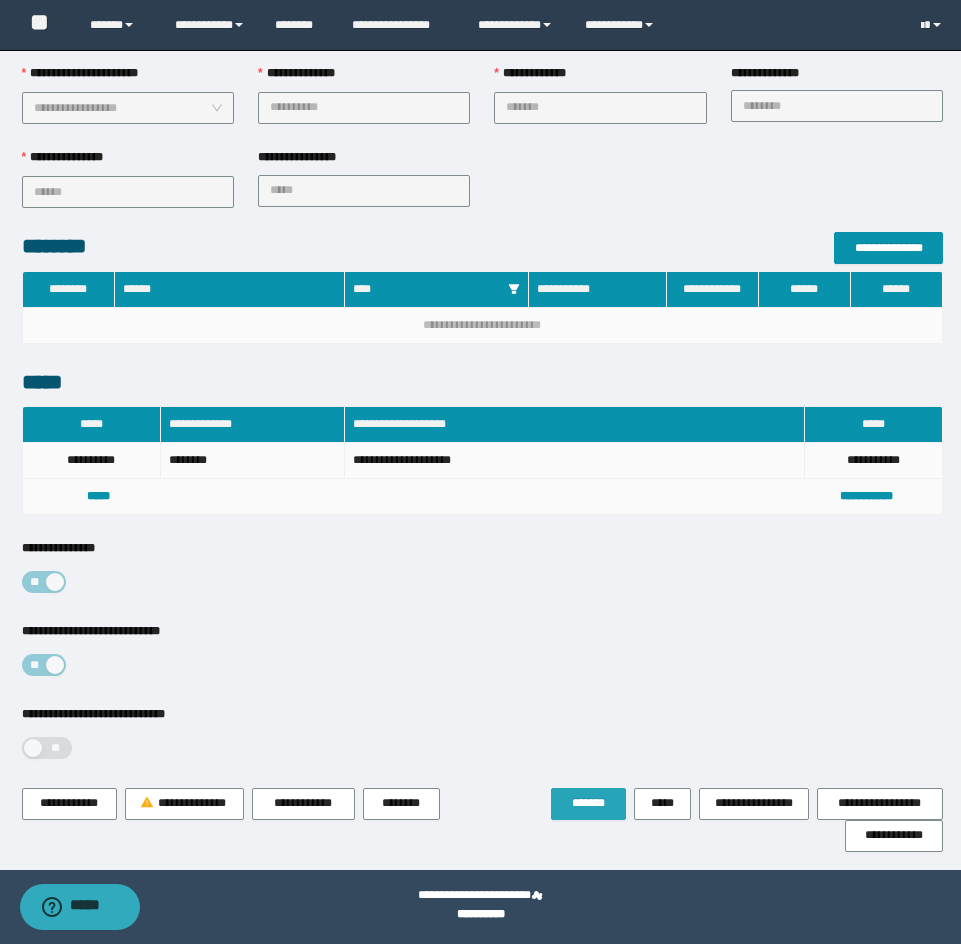 click on "*******" at bounding box center [588, 803] 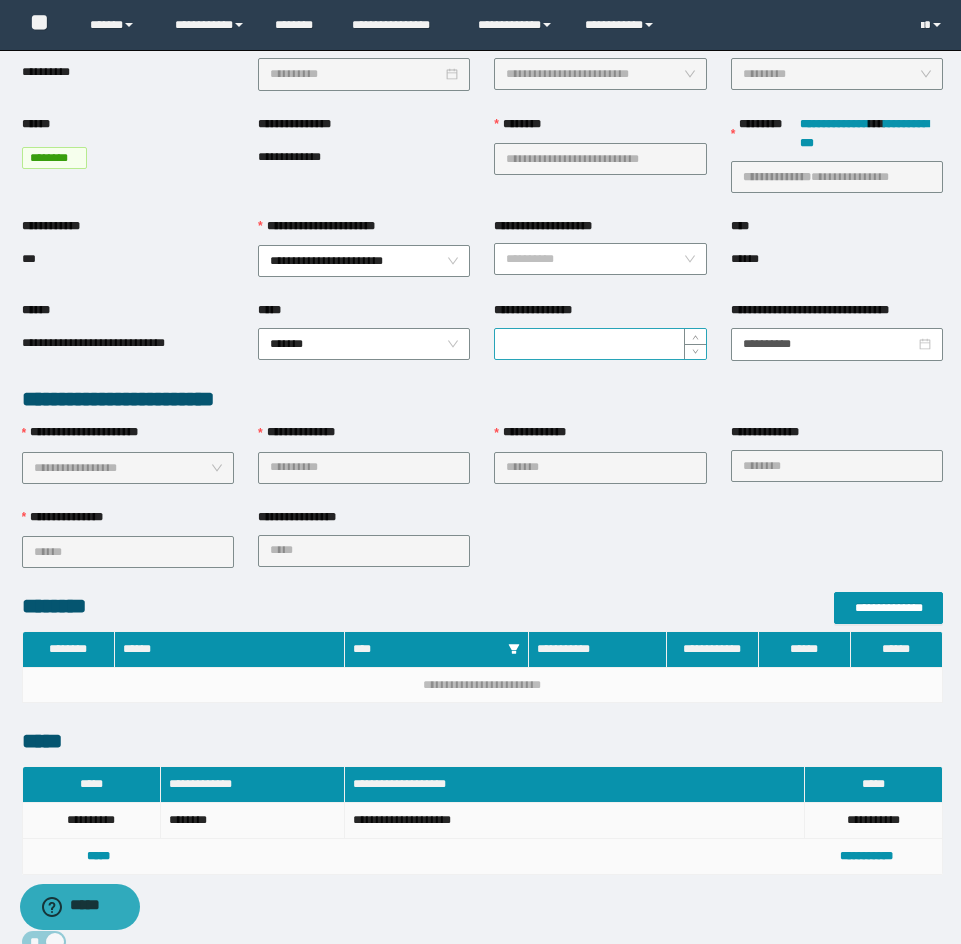 scroll, scrollTop: 0, scrollLeft: 0, axis: both 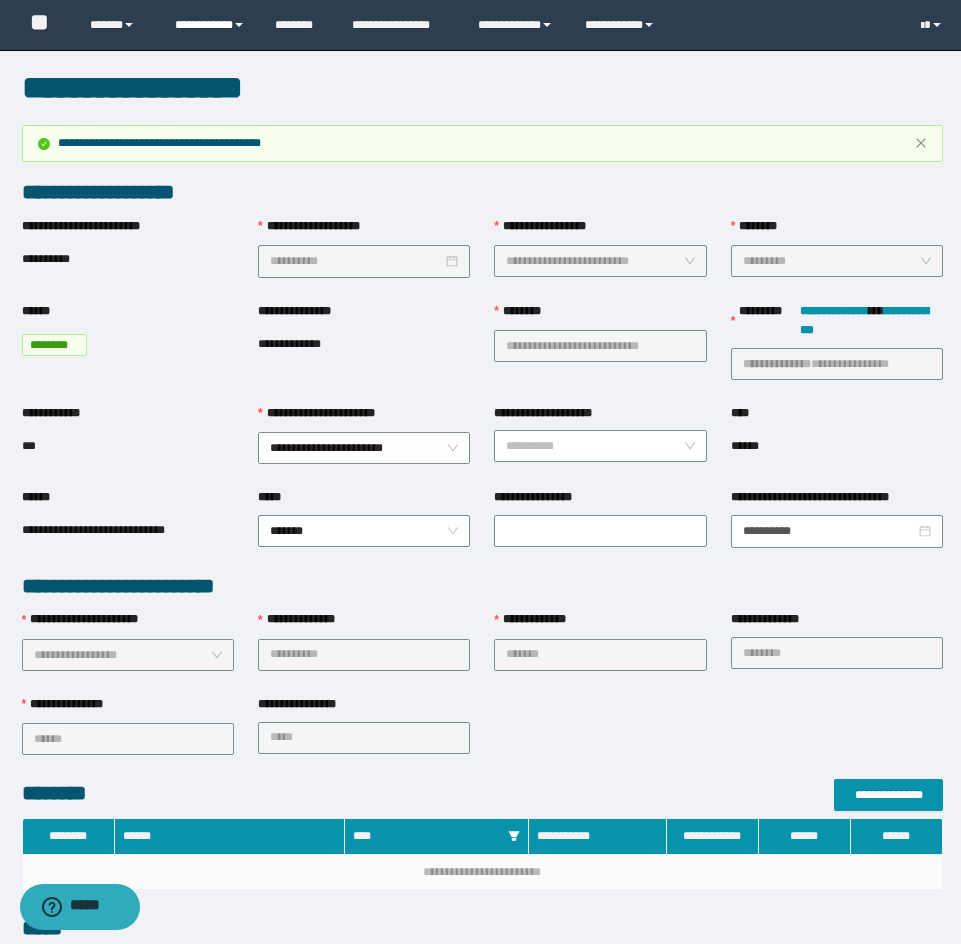 click on "**********" at bounding box center [210, 25] 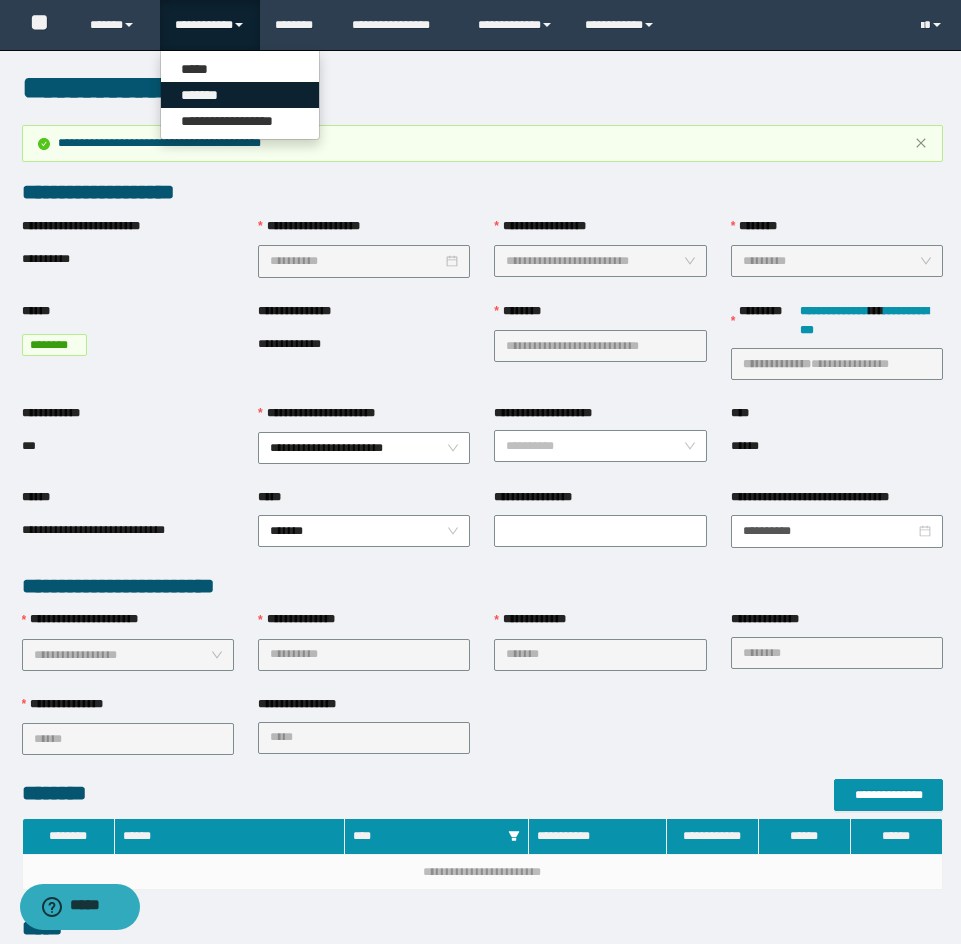 click on "*******" at bounding box center [240, 95] 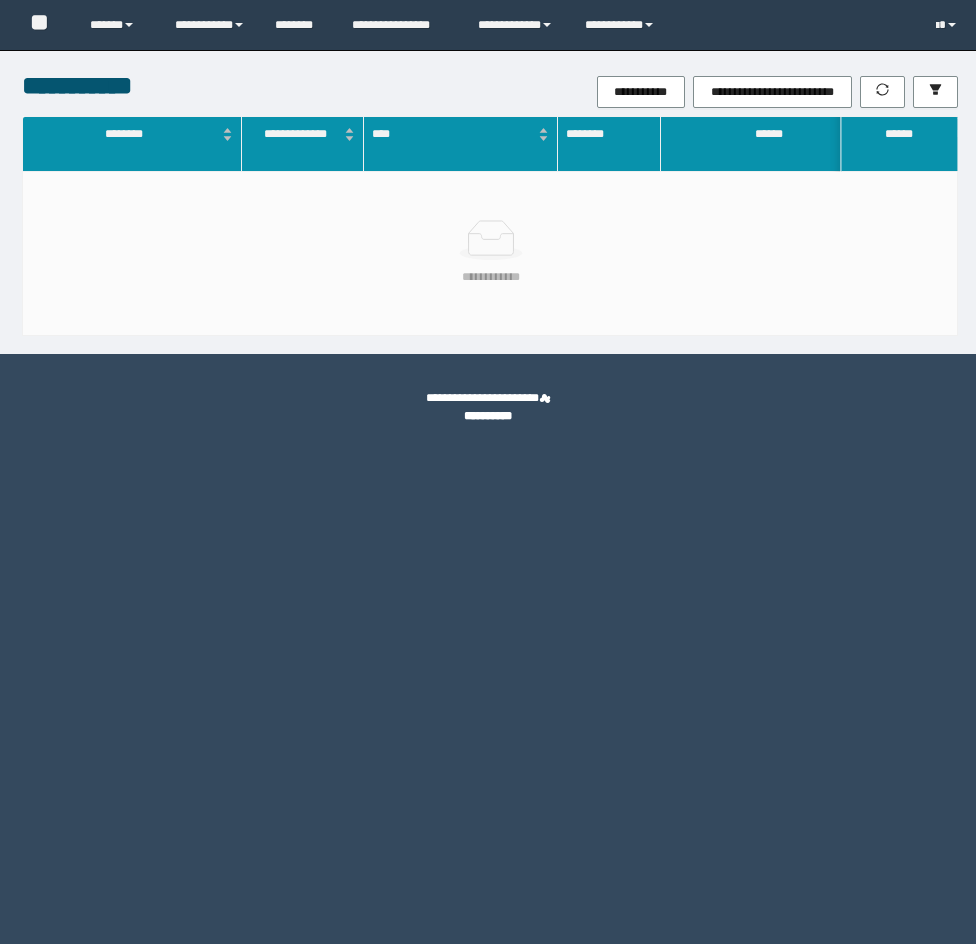 scroll, scrollTop: 0, scrollLeft: 0, axis: both 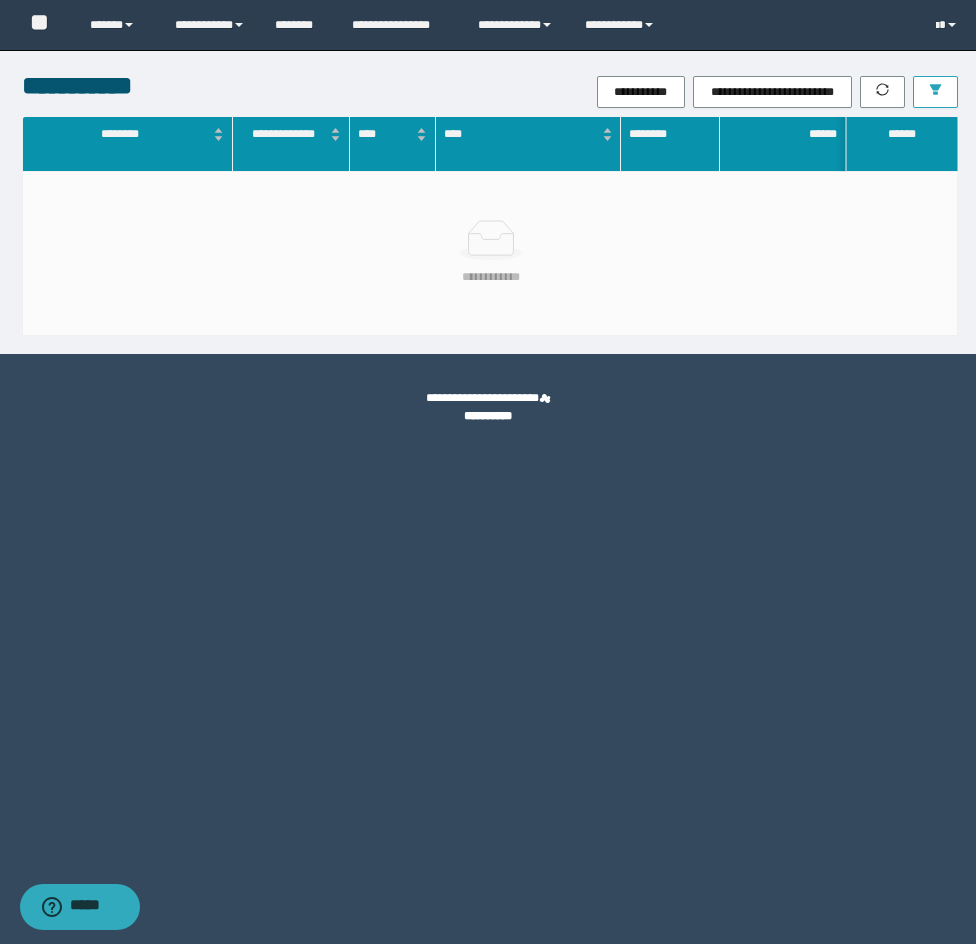 click at bounding box center [935, 92] 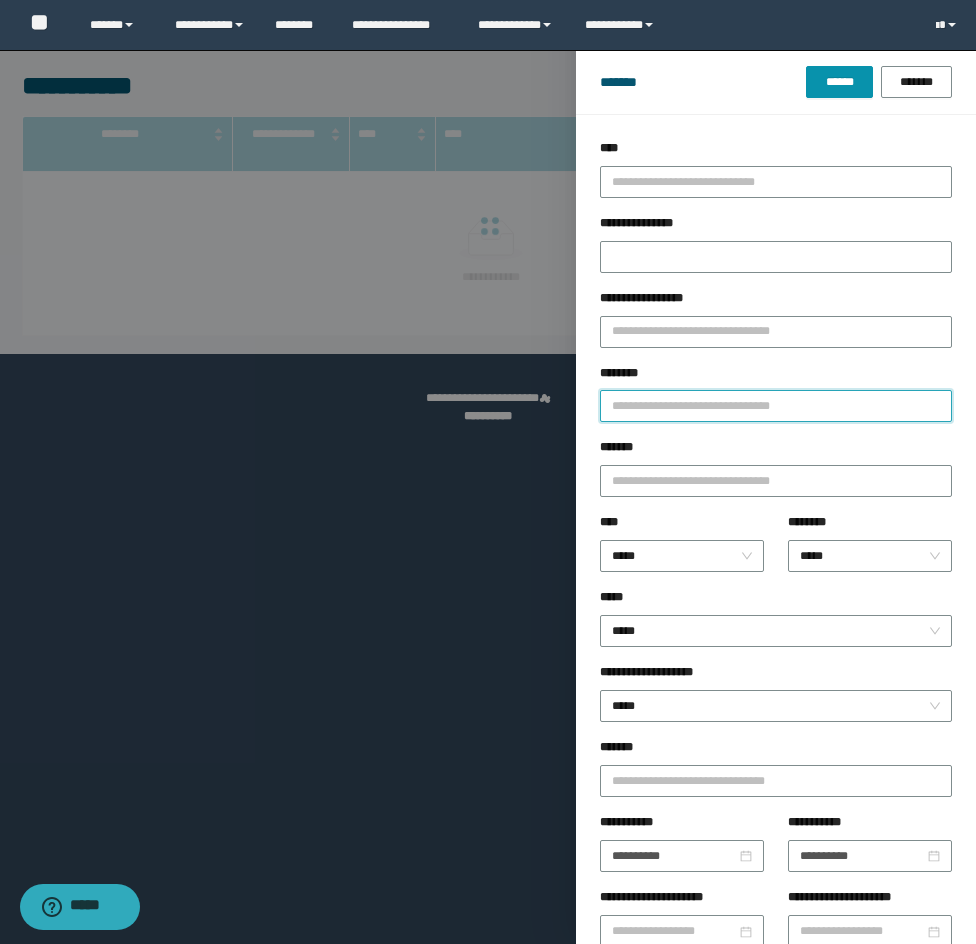 click on "********" at bounding box center [776, 406] 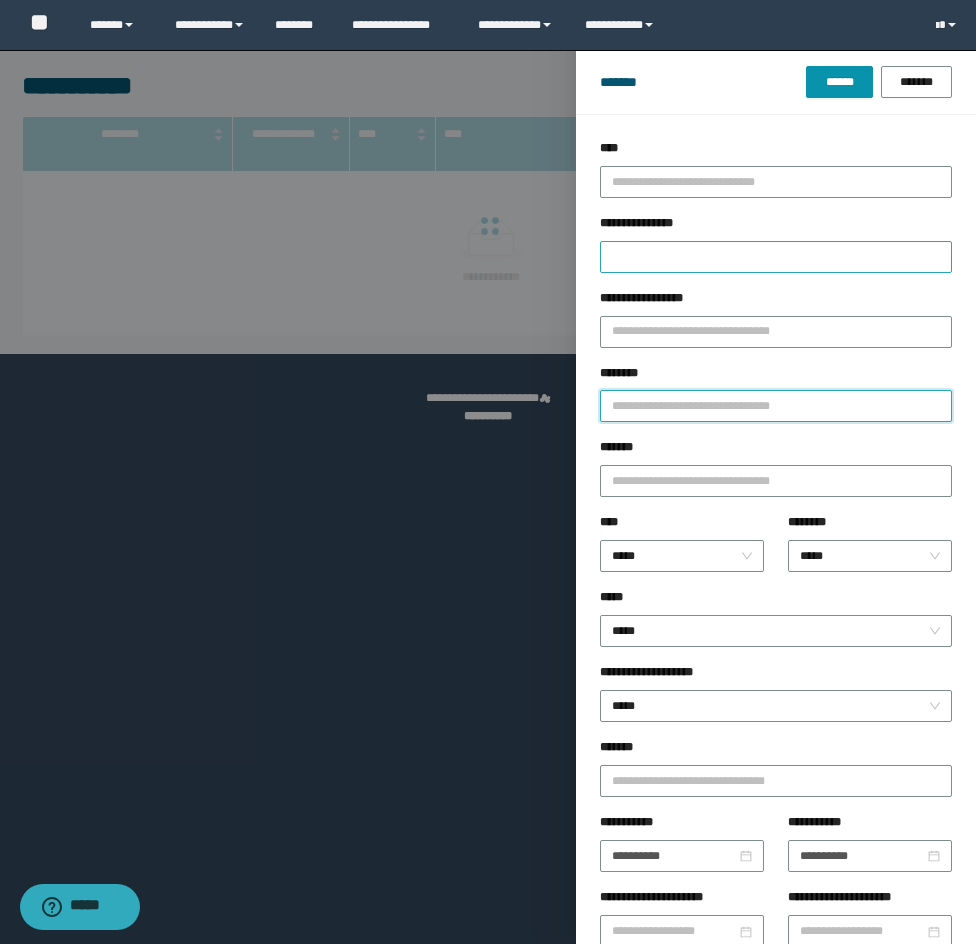 paste on "**********" 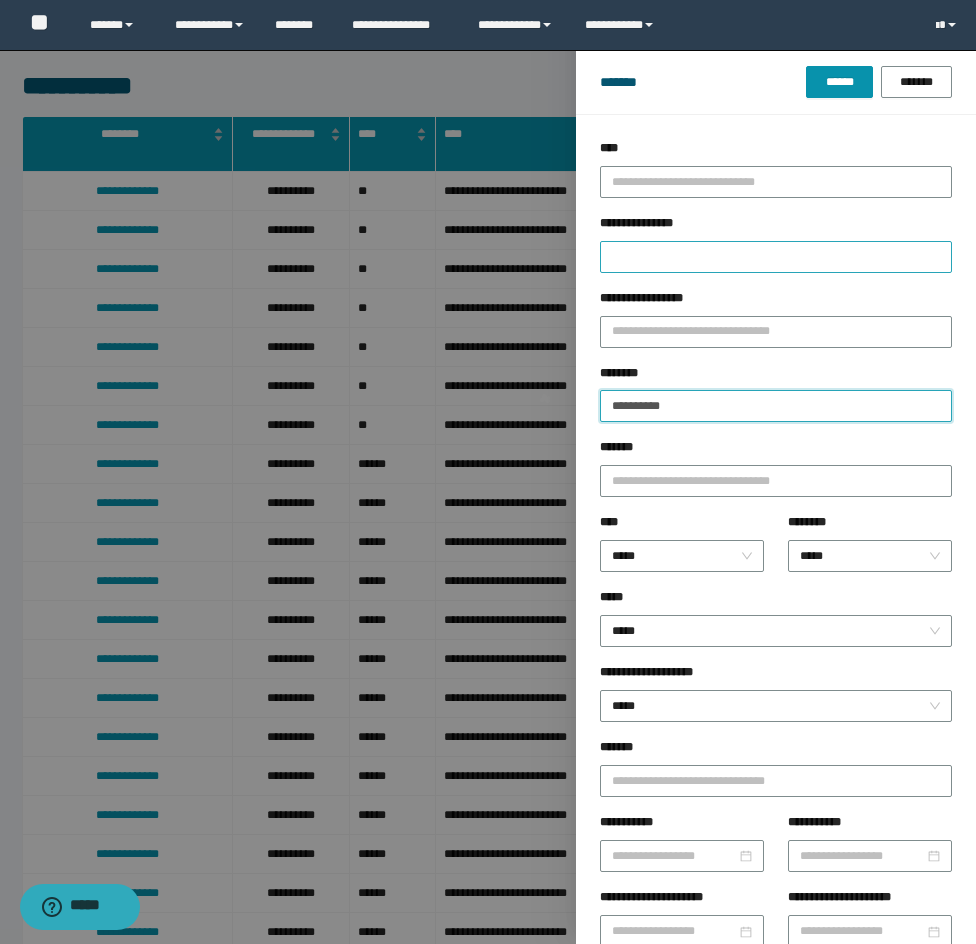type on "**********" 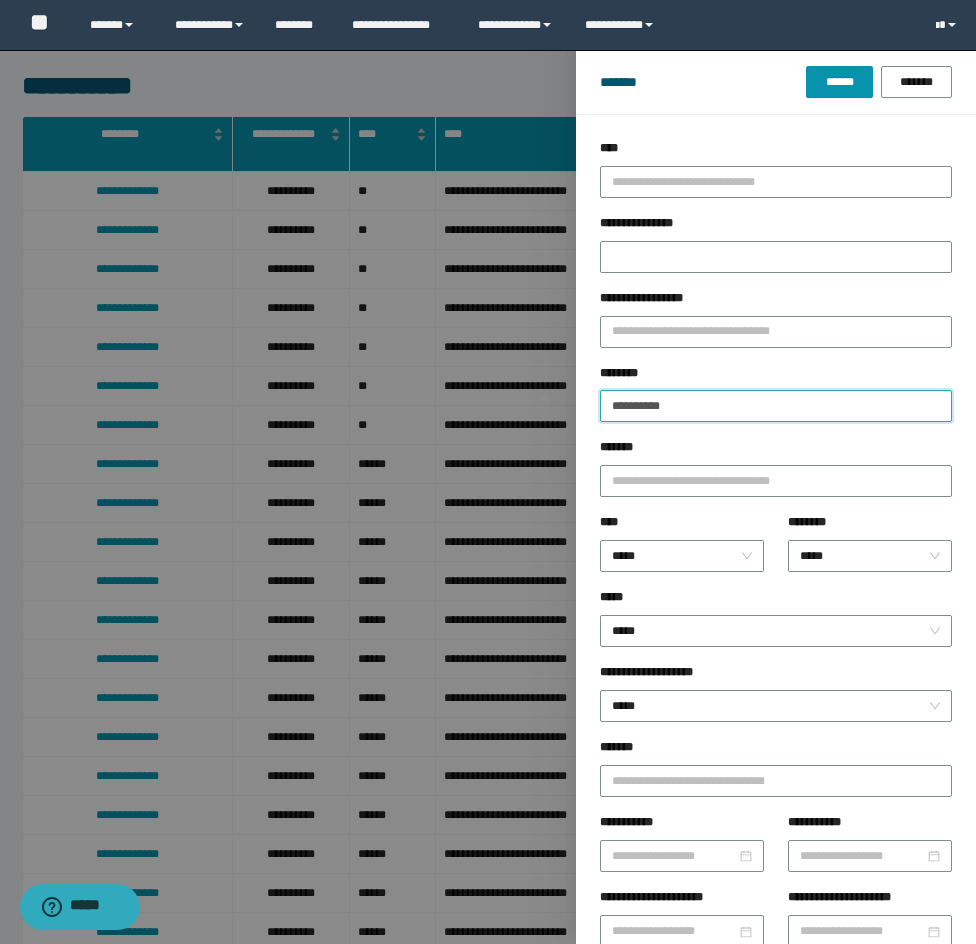 type 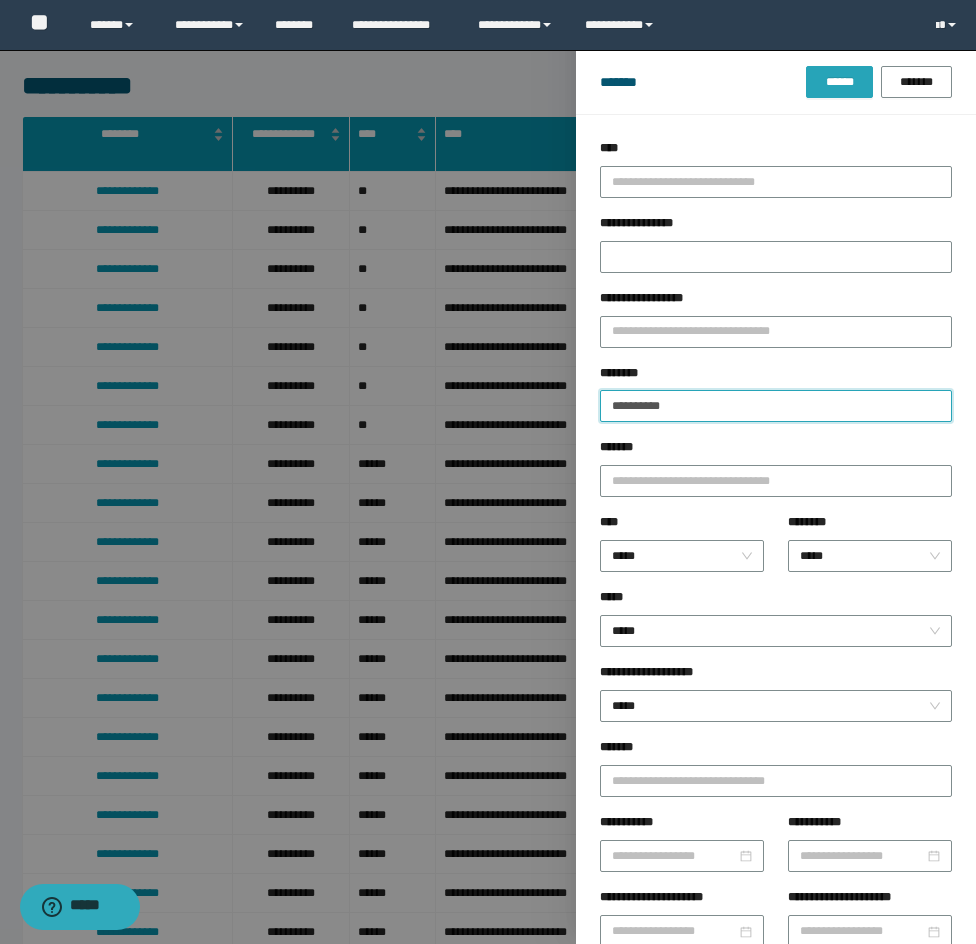 type on "**********" 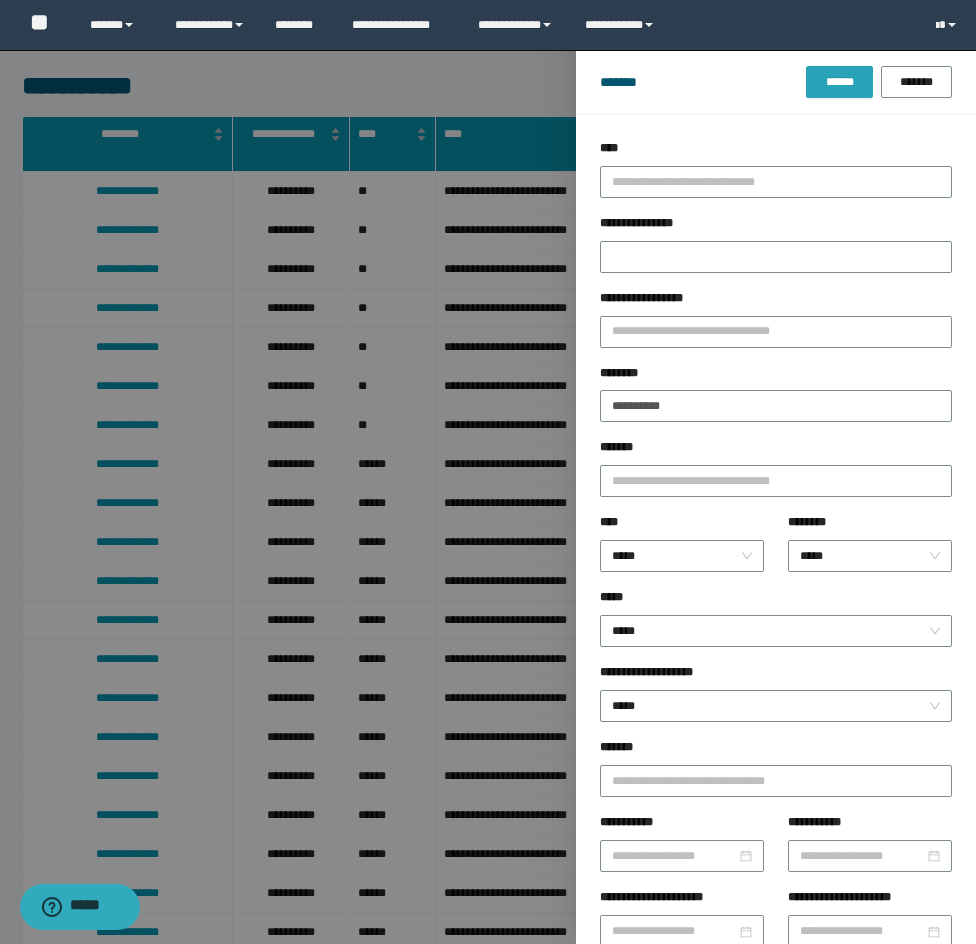 click on "******" at bounding box center (839, 82) 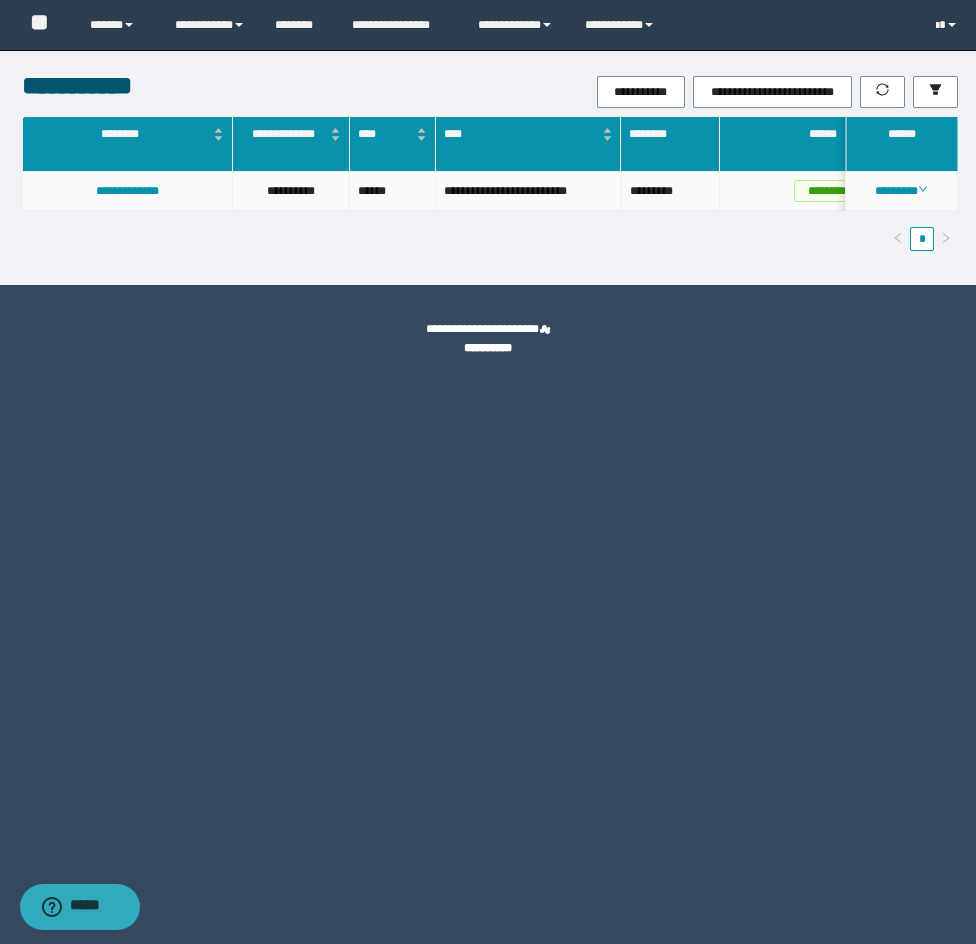 click on "********" at bounding box center (902, 191) 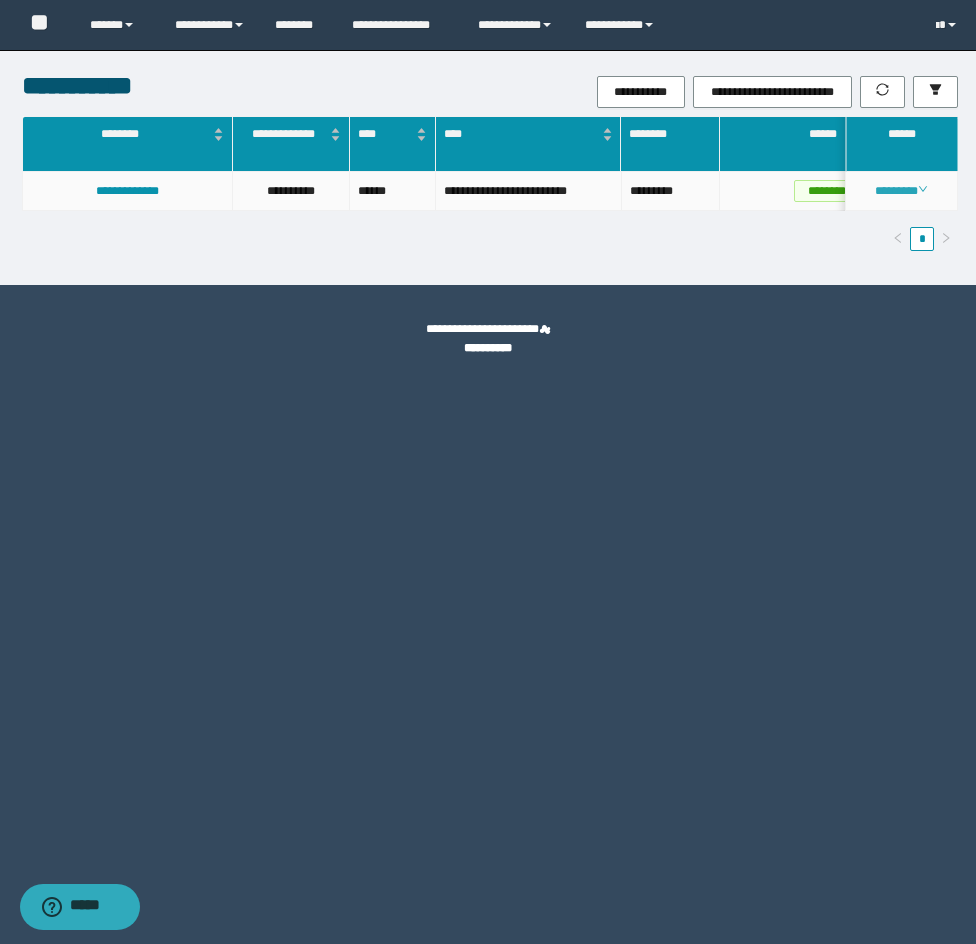click on "********" at bounding box center (901, 191) 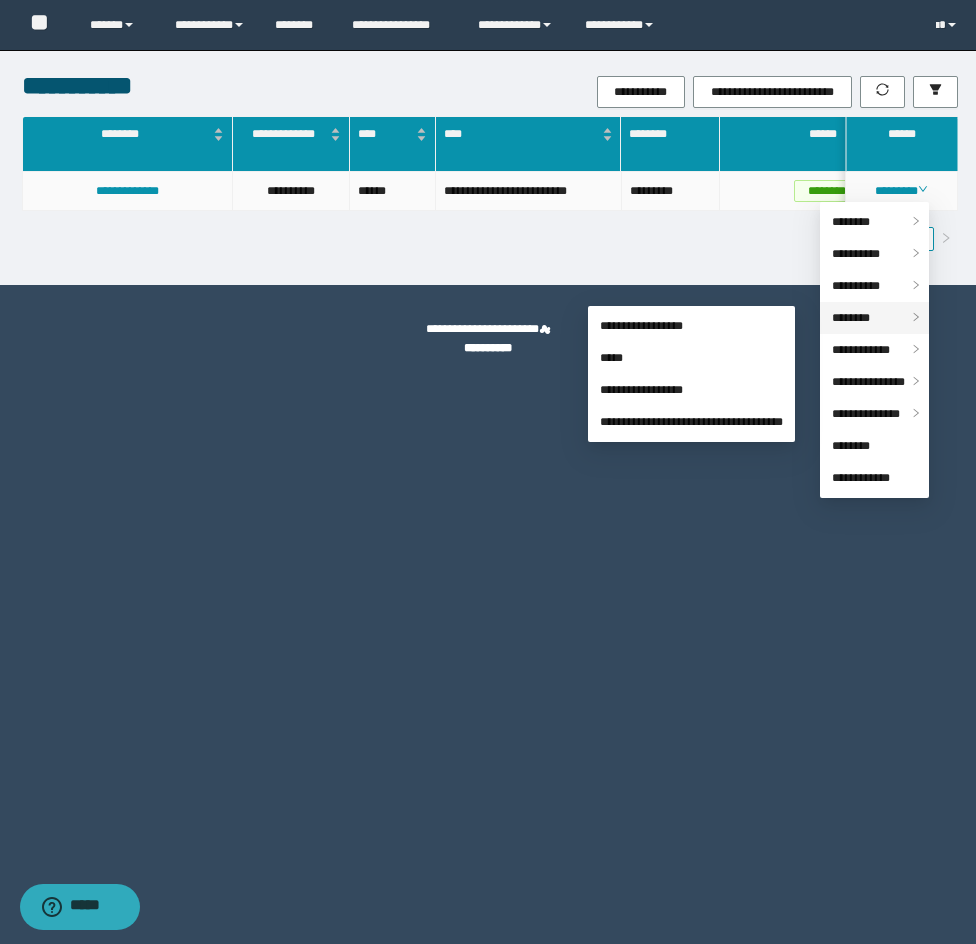 click on "********" at bounding box center (851, 318) 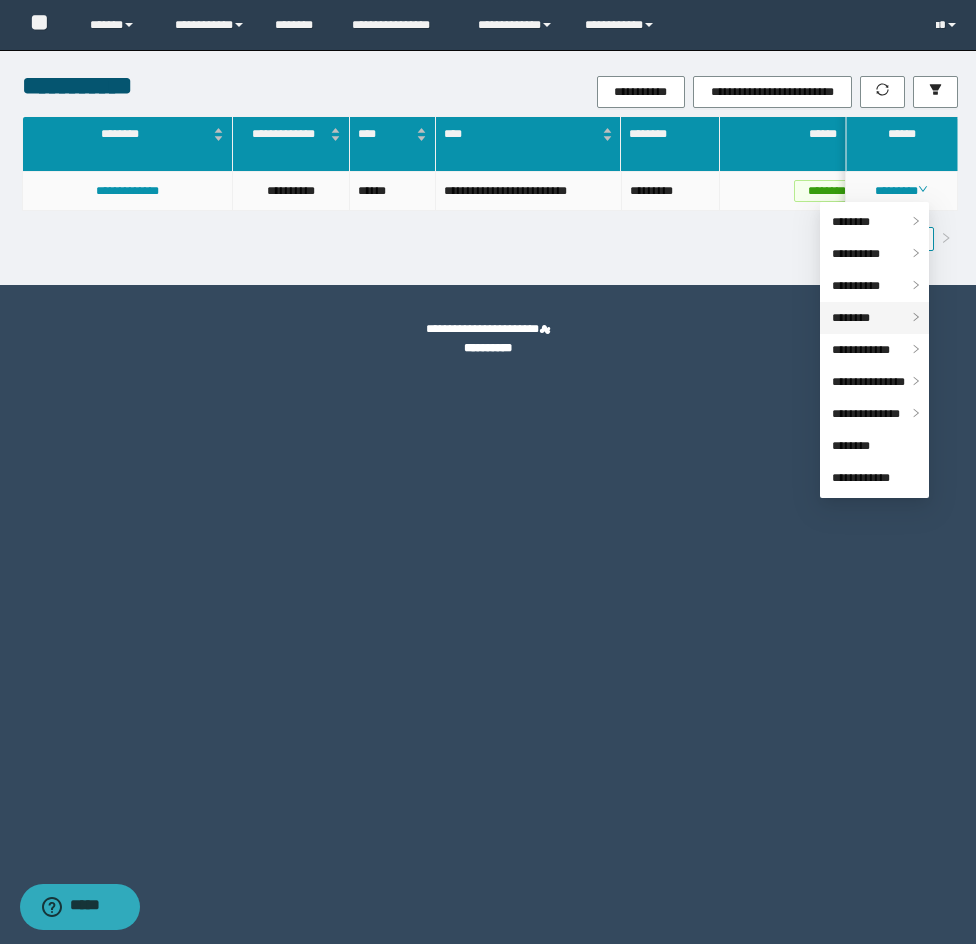 click on "********" at bounding box center (874, 318) 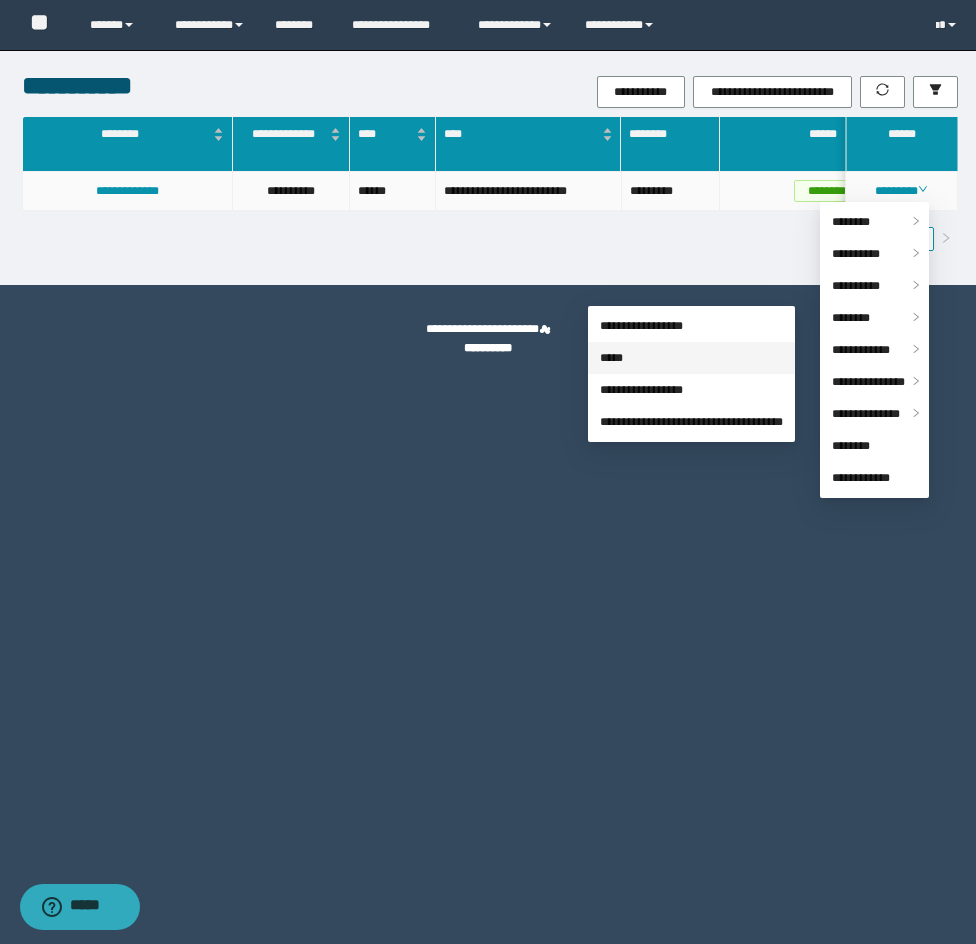 click on "*****" at bounding box center (611, 358) 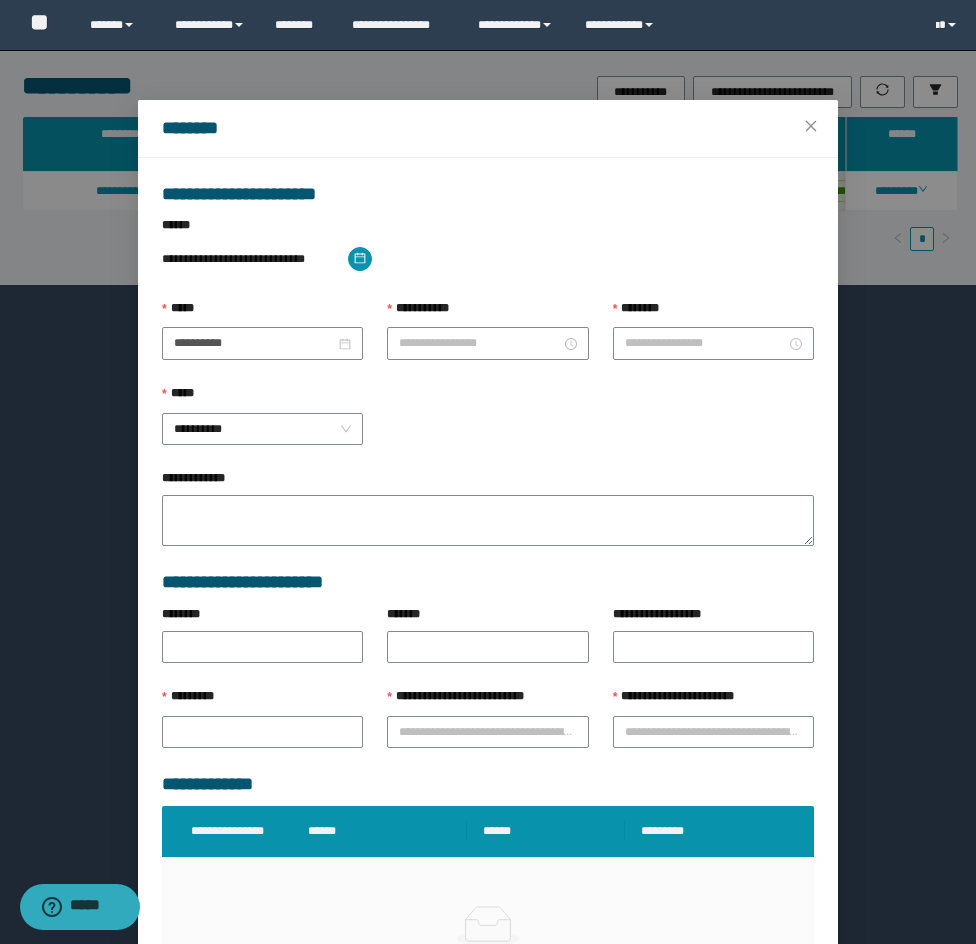 type on "**********" 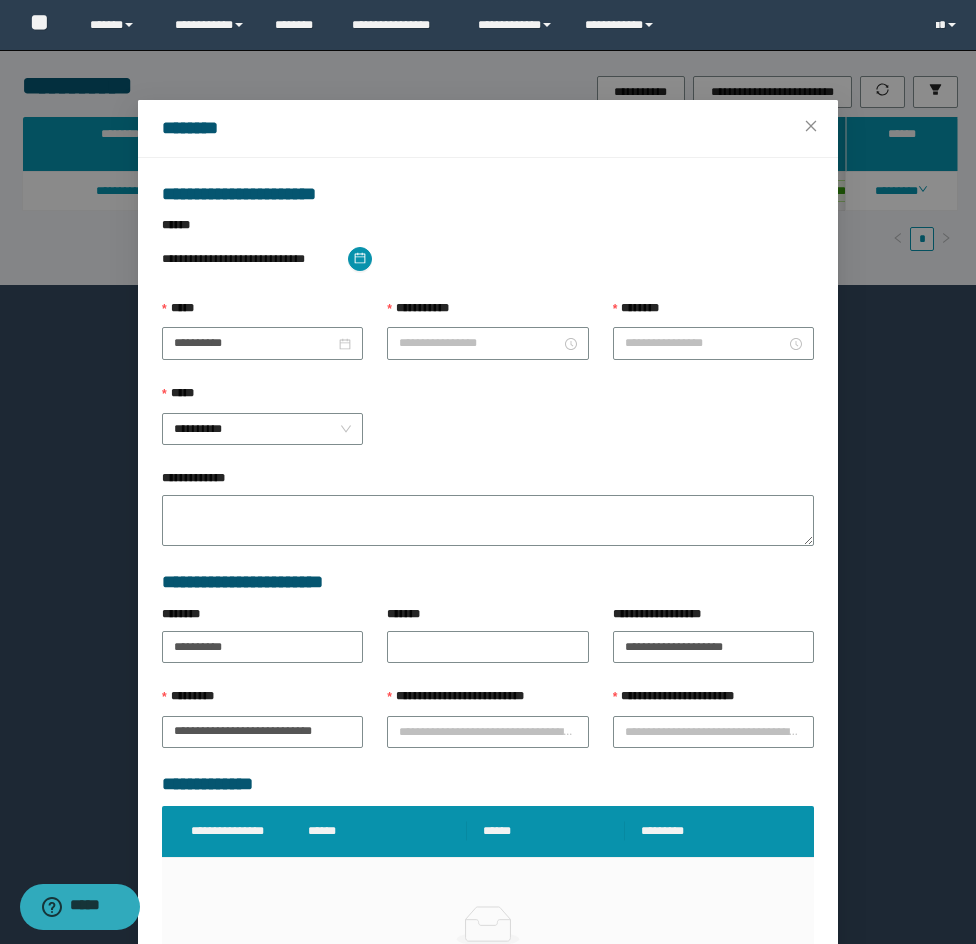 type on "*******" 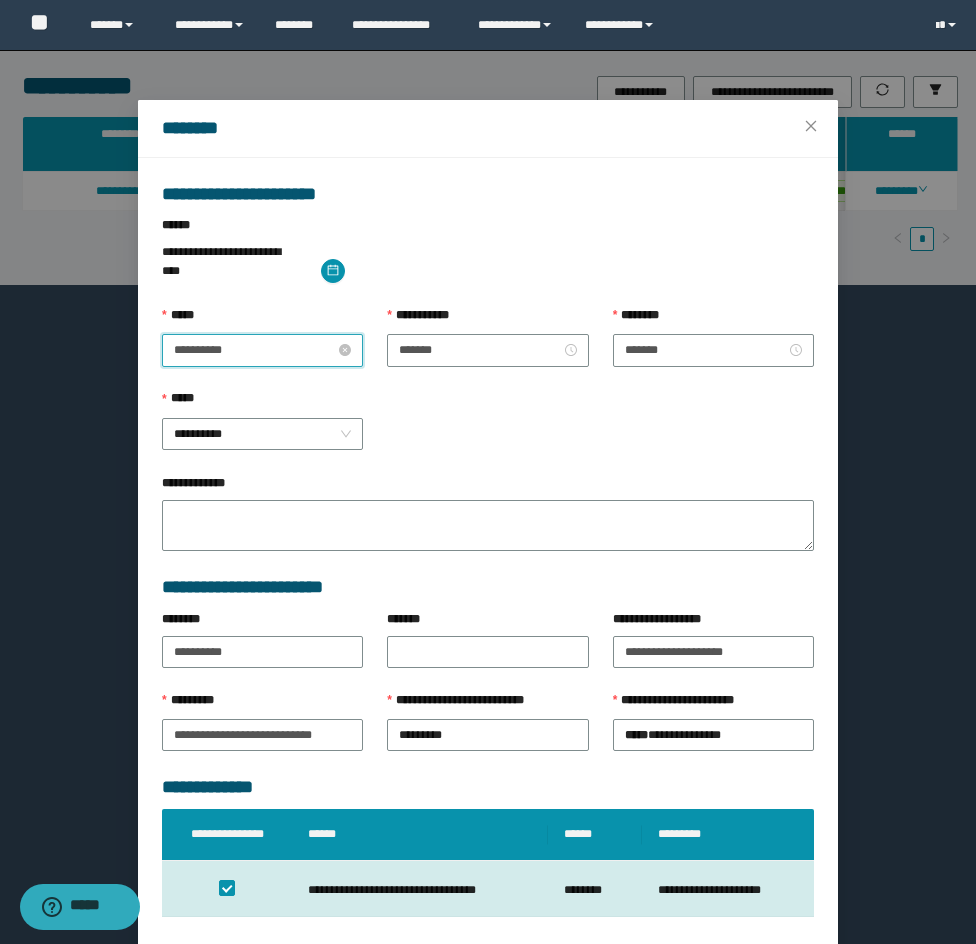 click on "**********" at bounding box center [254, 350] 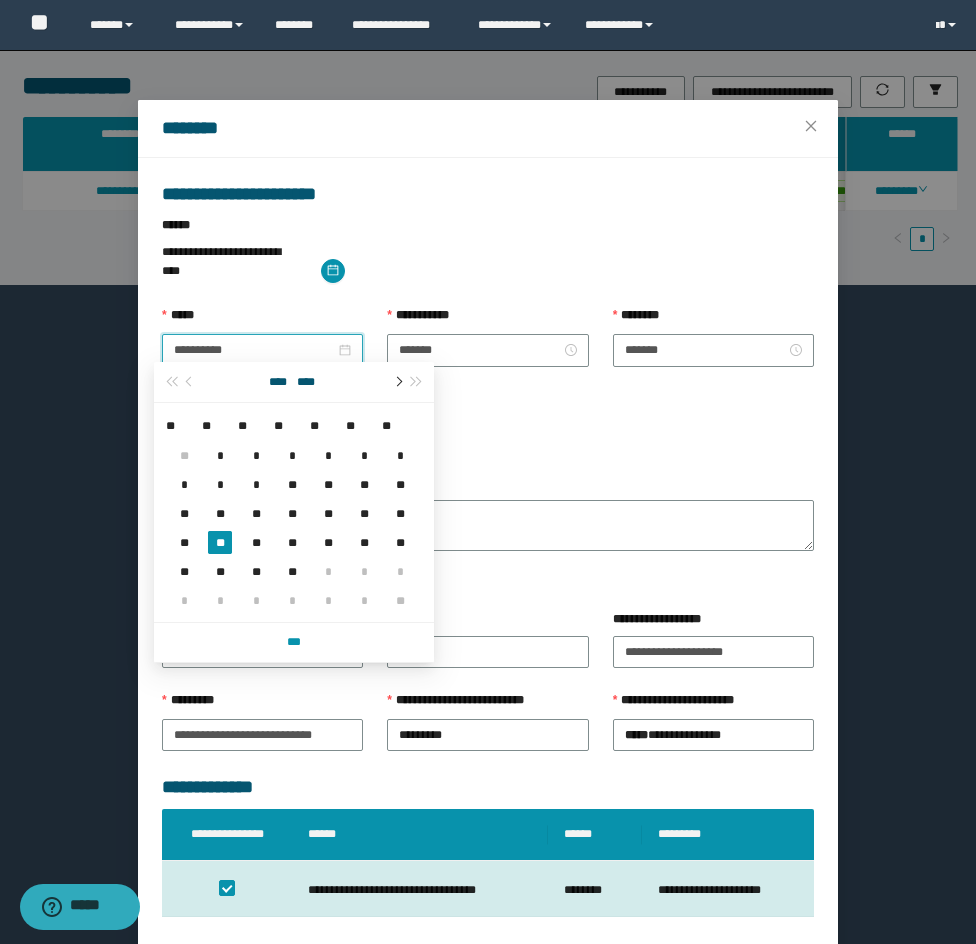 click at bounding box center [397, 382] 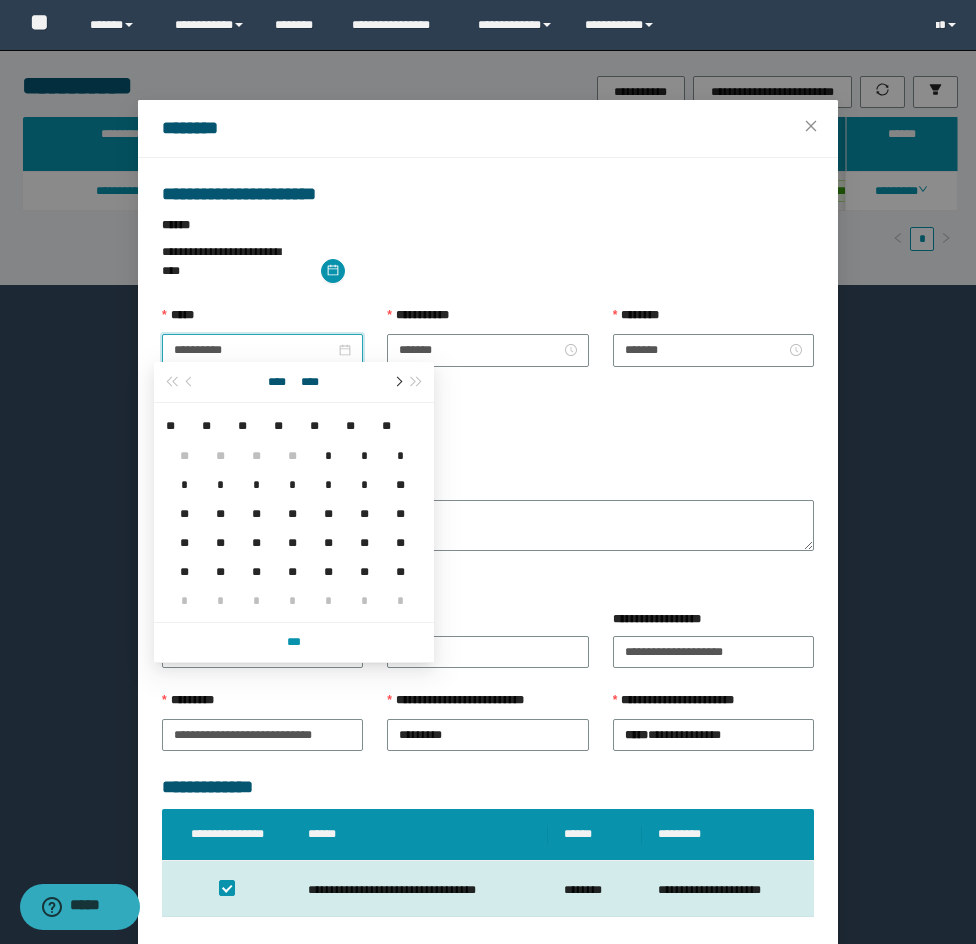 click at bounding box center (397, 382) 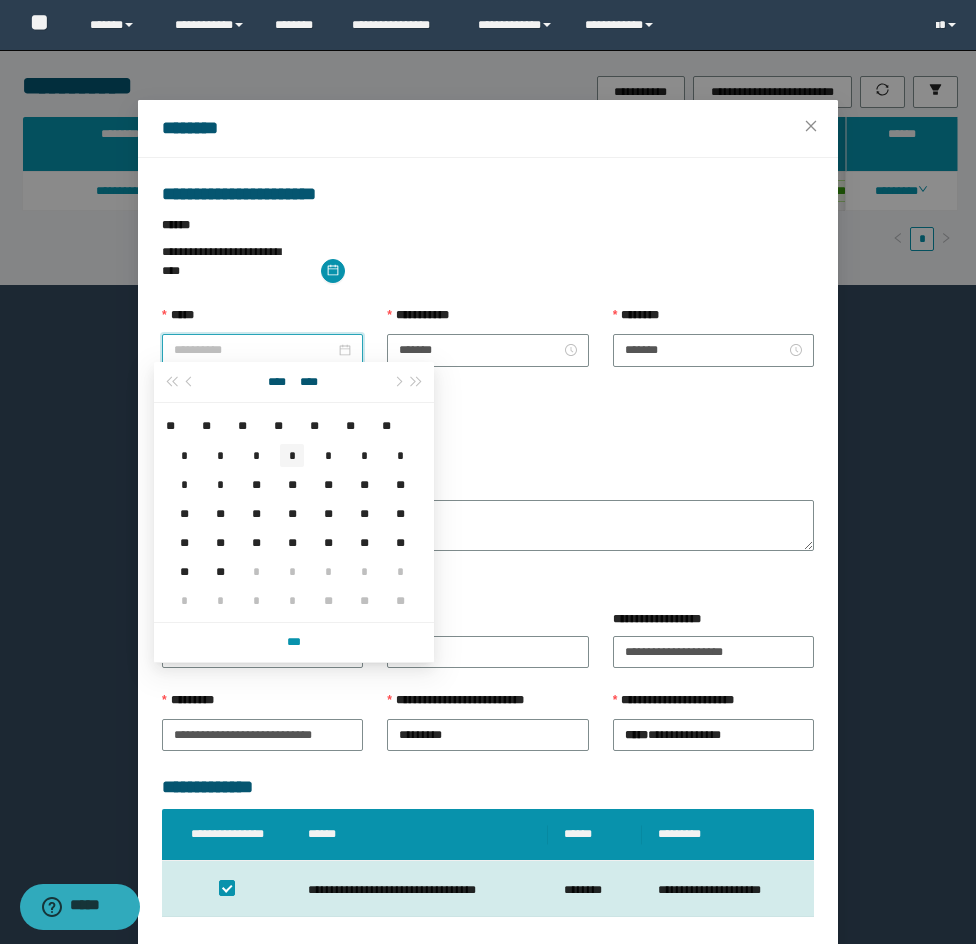 type on "**********" 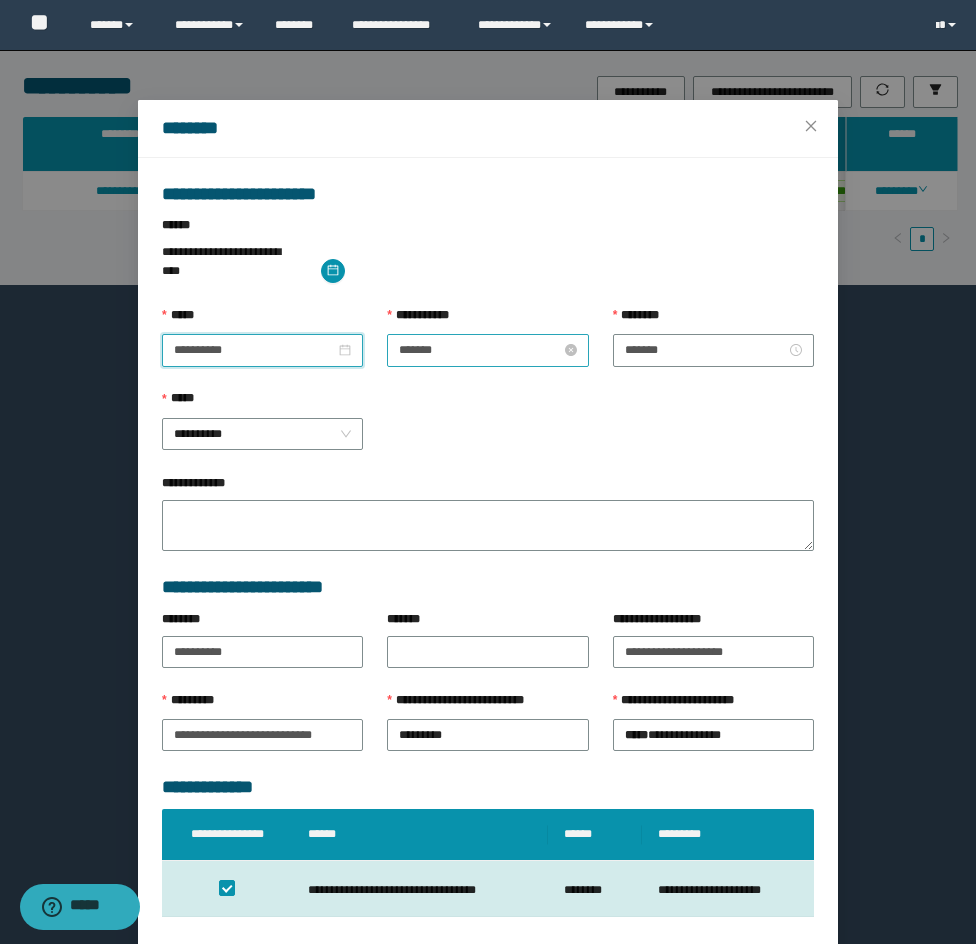click on "*******" at bounding box center (479, 350) 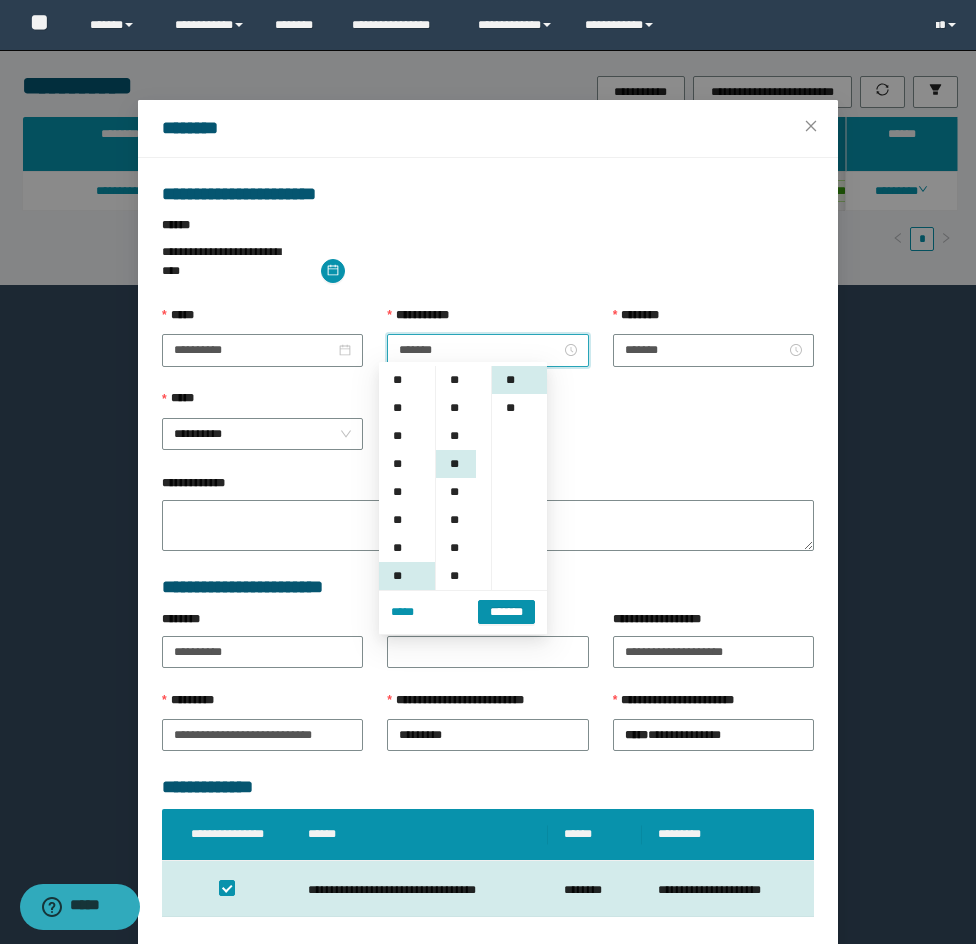 scroll, scrollTop: 196, scrollLeft: 0, axis: vertical 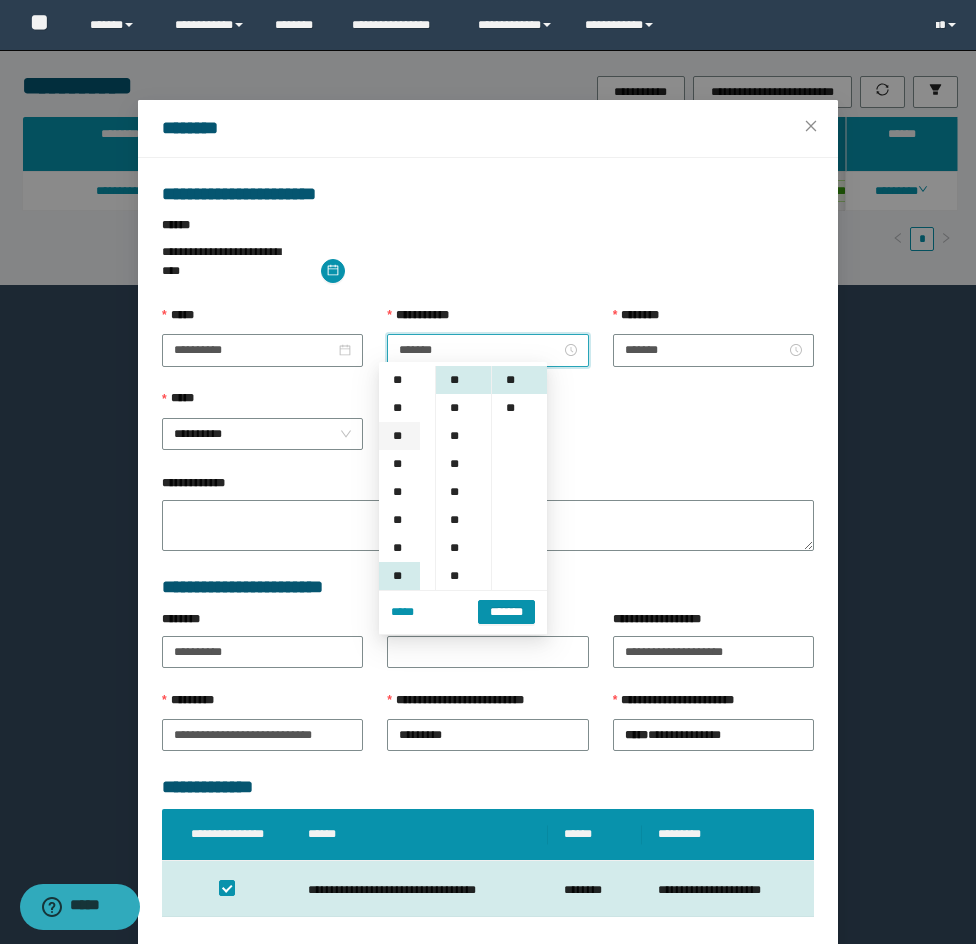 click on "**" at bounding box center [399, 436] 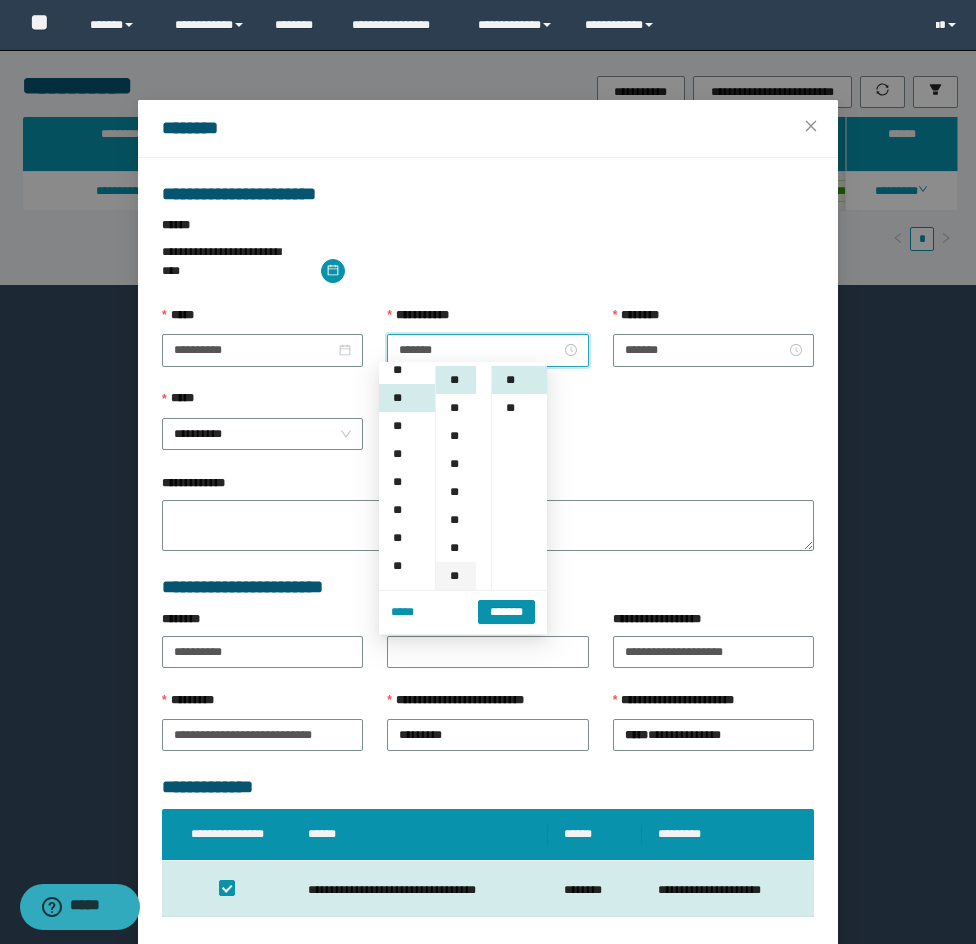 scroll, scrollTop: 56, scrollLeft: 0, axis: vertical 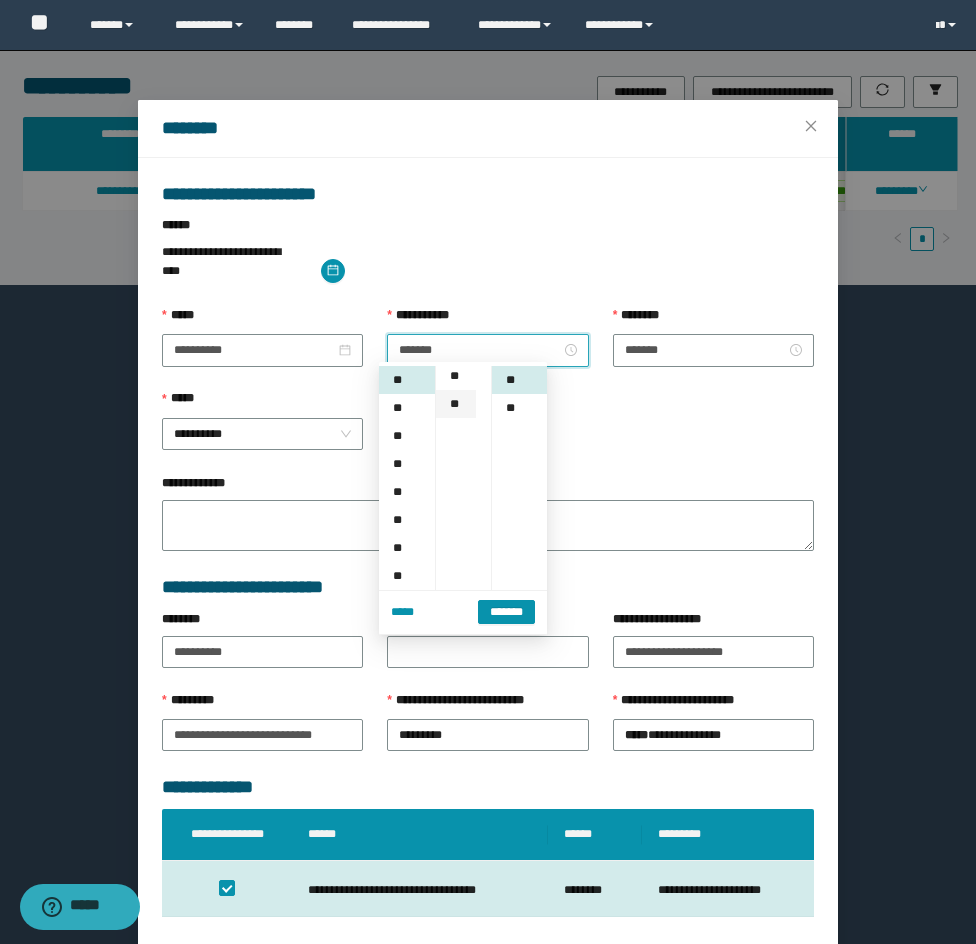 click on "**" at bounding box center [456, 404] 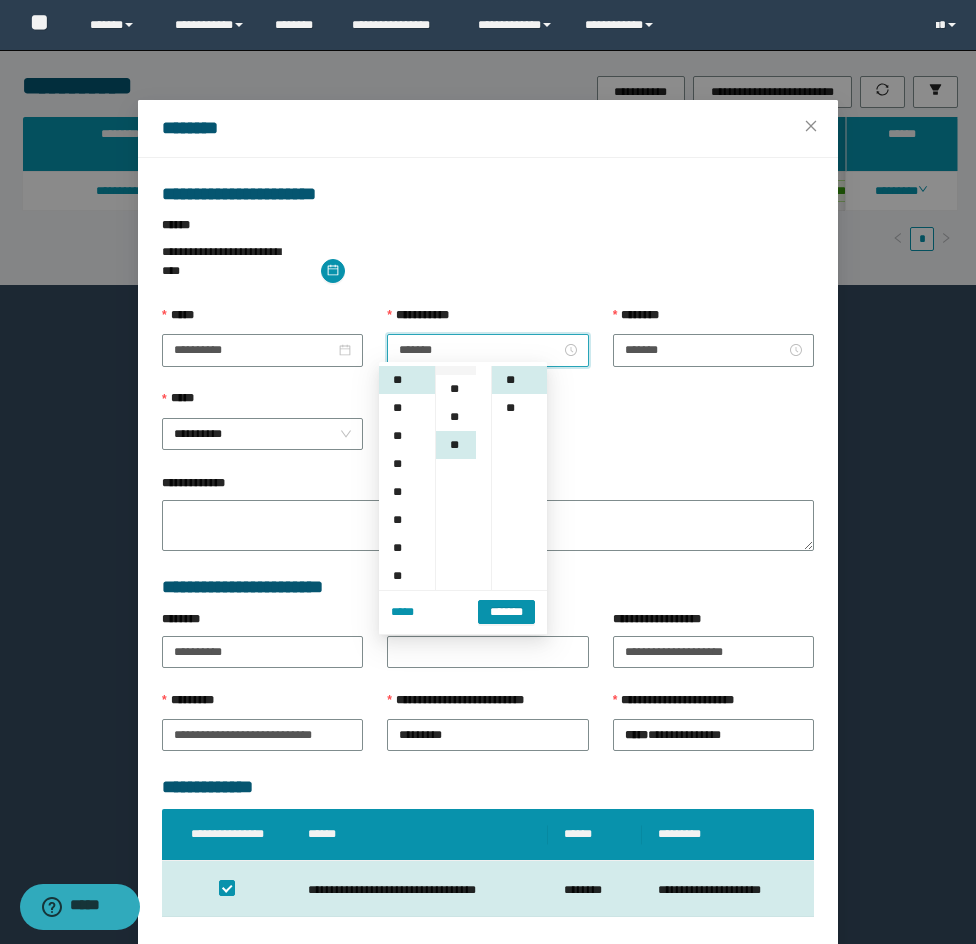 scroll, scrollTop: 208, scrollLeft: 0, axis: vertical 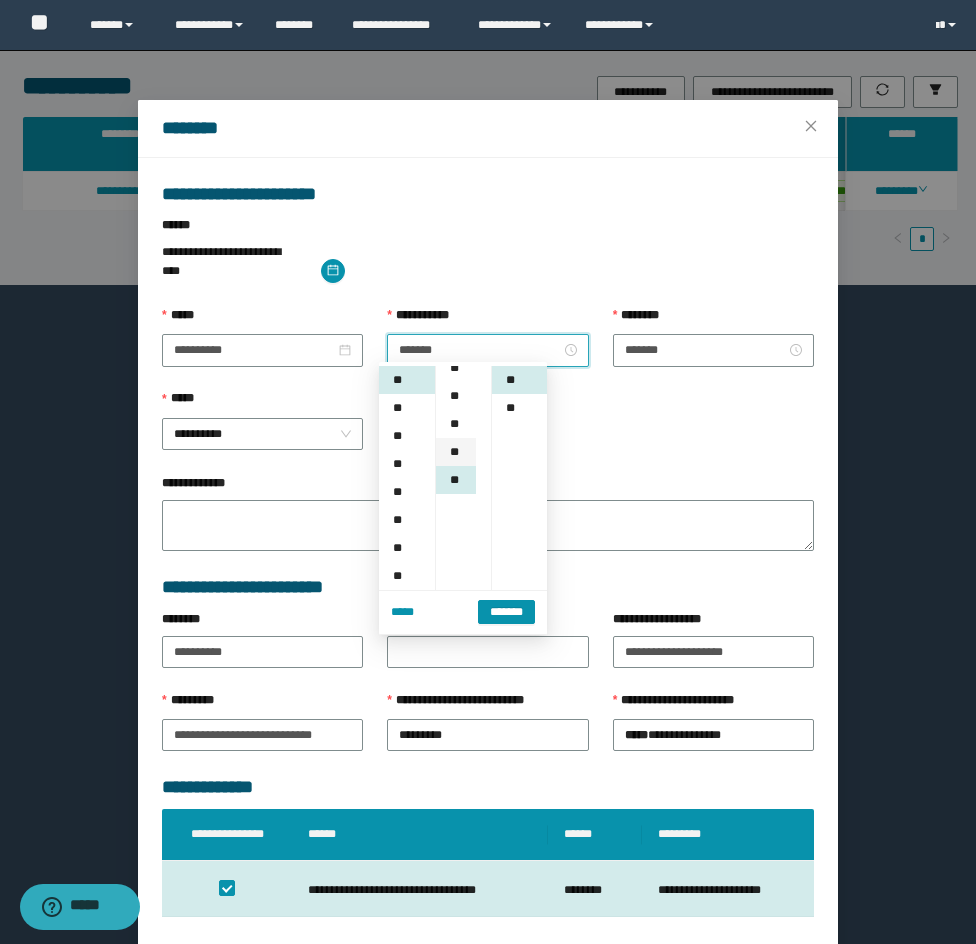 click on "**" at bounding box center (456, 452) 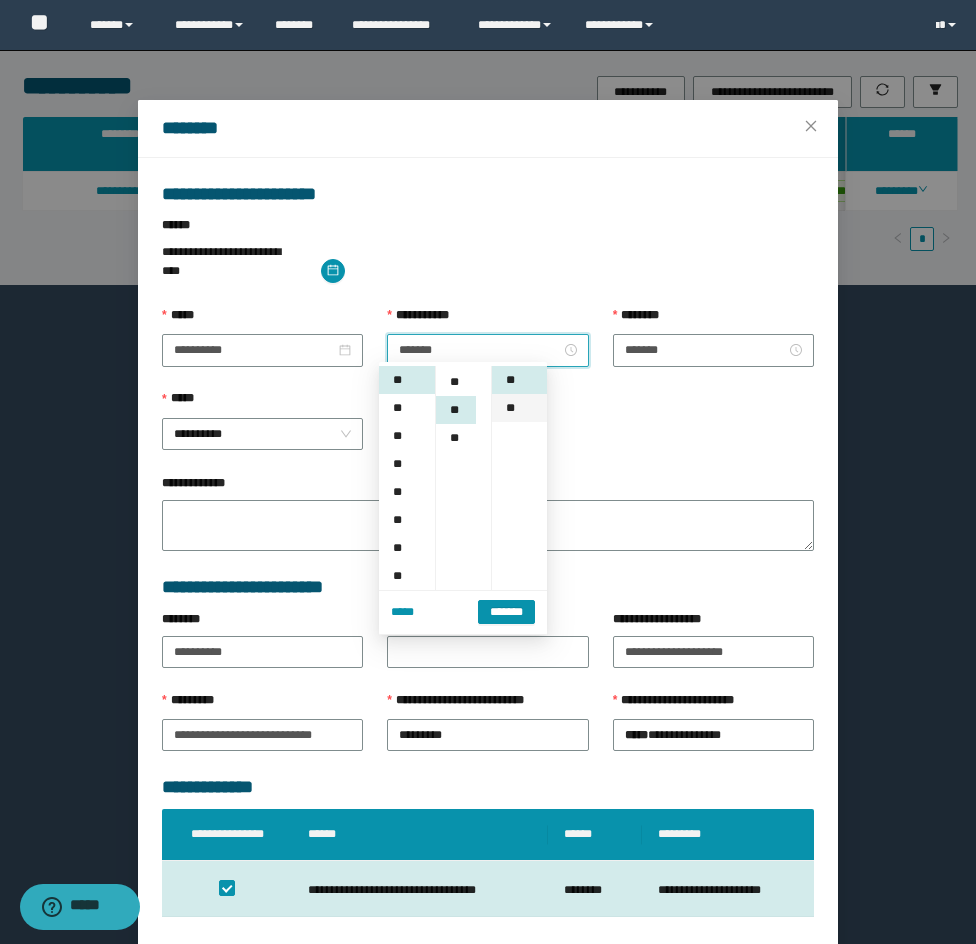 scroll, scrollTop: 280, scrollLeft: 0, axis: vertical 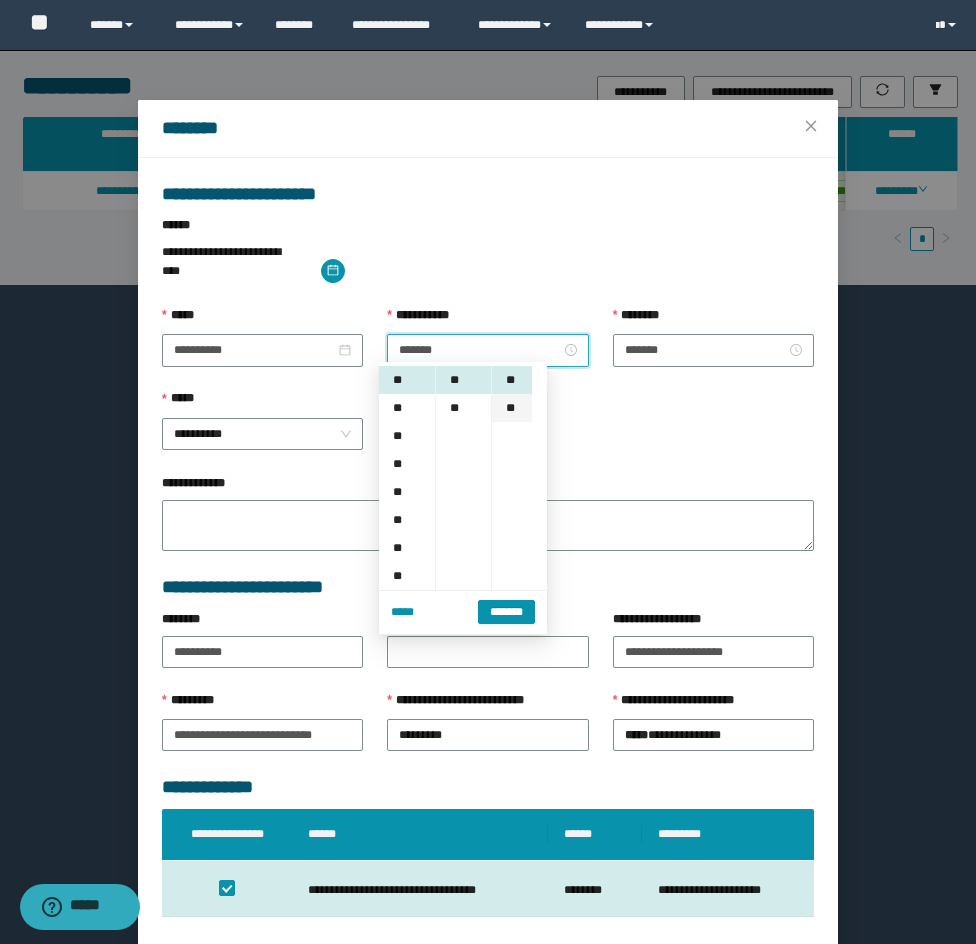 click on "**" at bounding box center (512, 408) 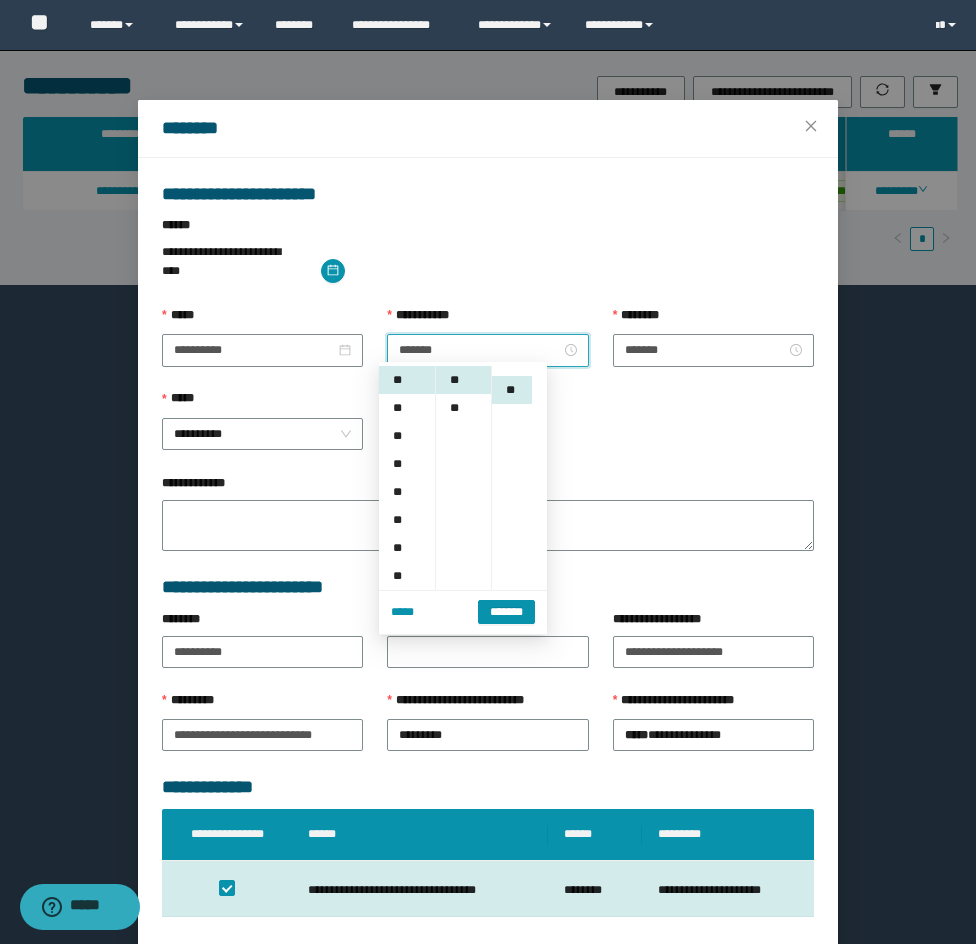 scroll, scrollTop: 28, scrollLeft: 0, axis: vertical 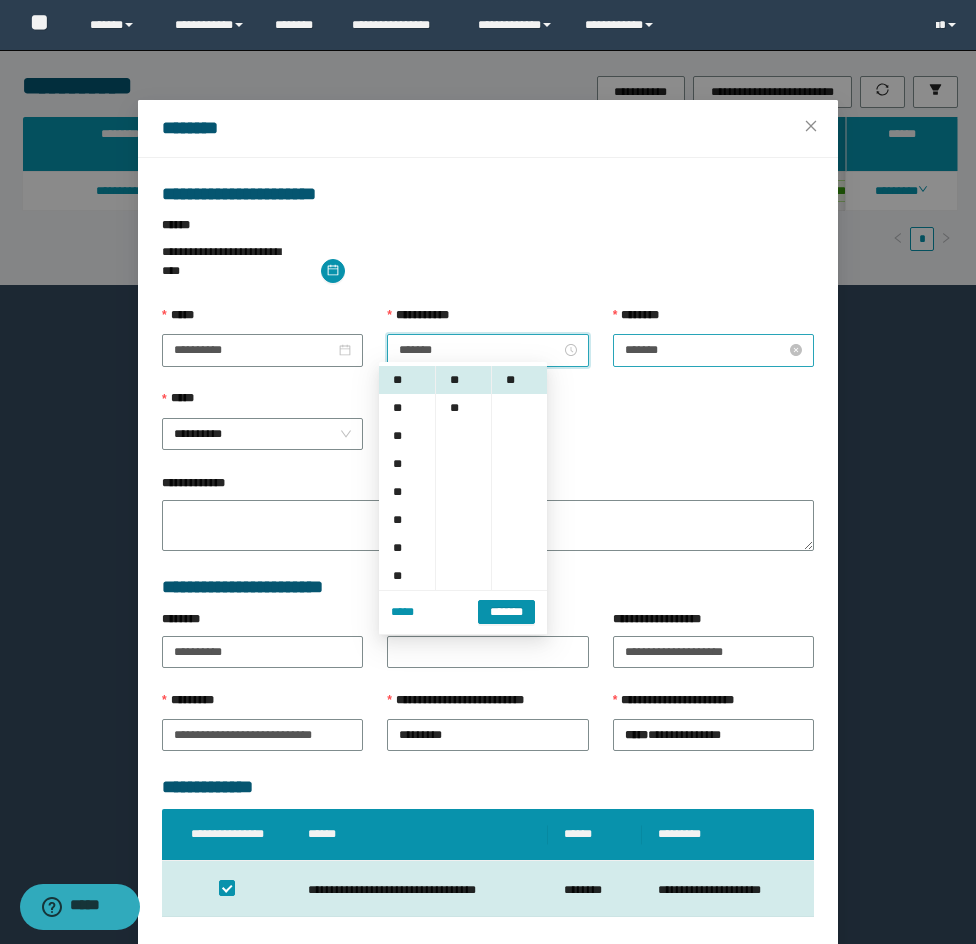 click on "*******" at bounding box center (705, 350) 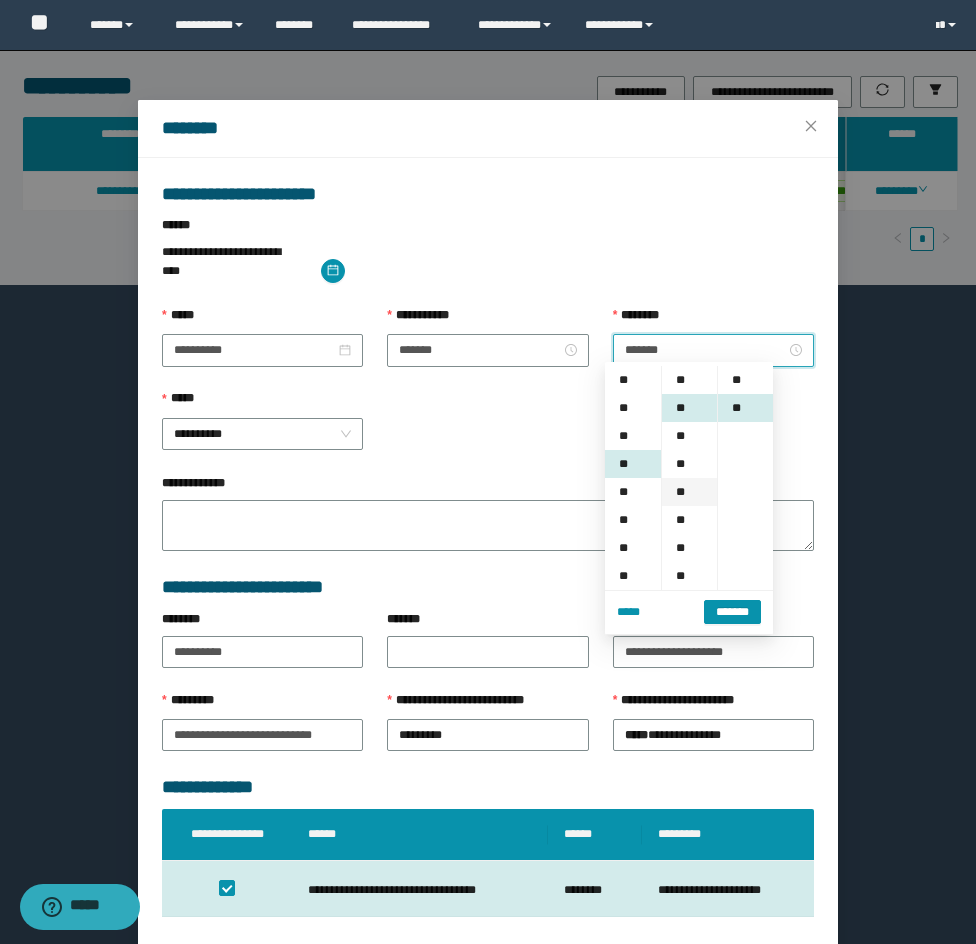 scroll, scrollTop: 84, scrollLeft: 0, axis: vertical 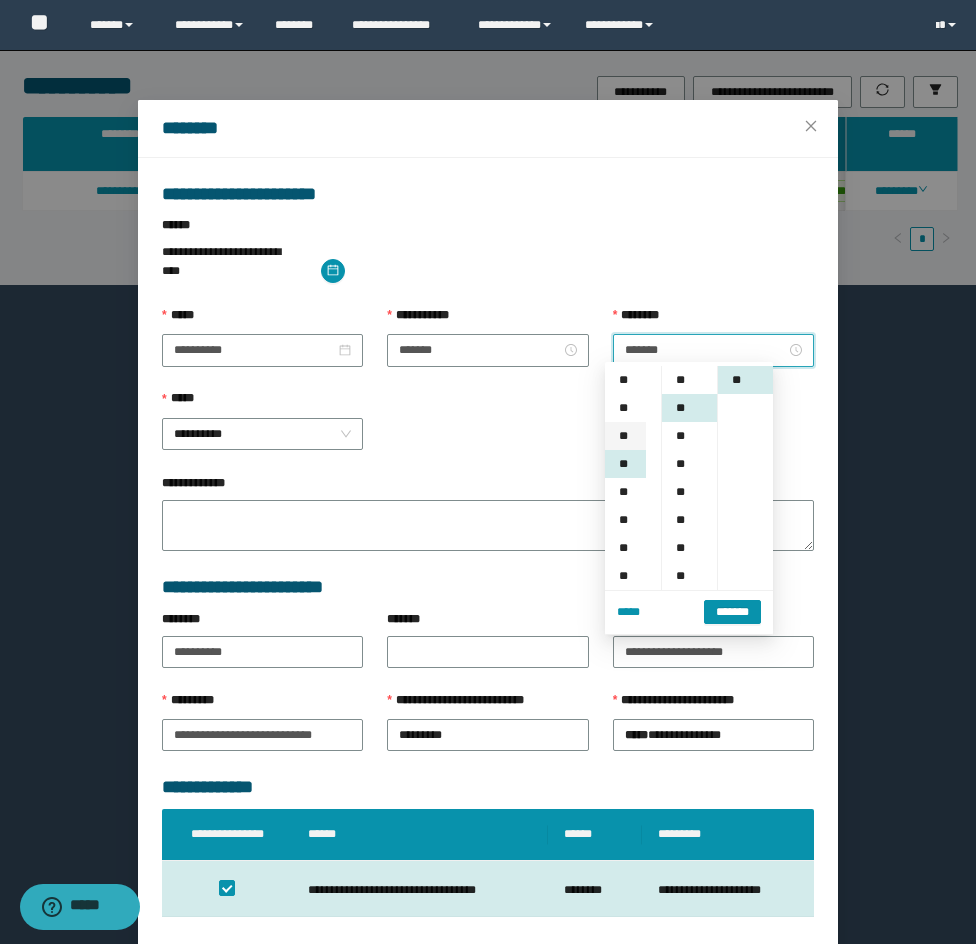 click on "**" at bounding box center (625, 436) 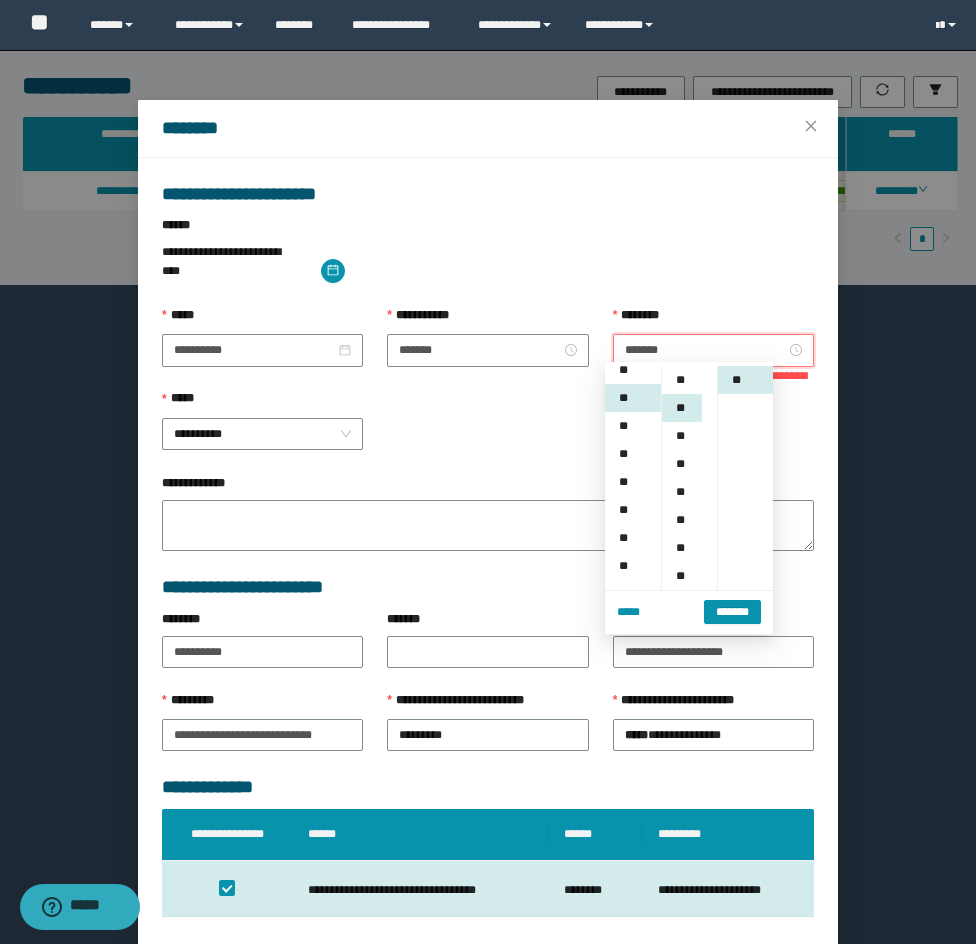 scroll, scrollTop: 56, scrollLeft: 0, axis: vertical 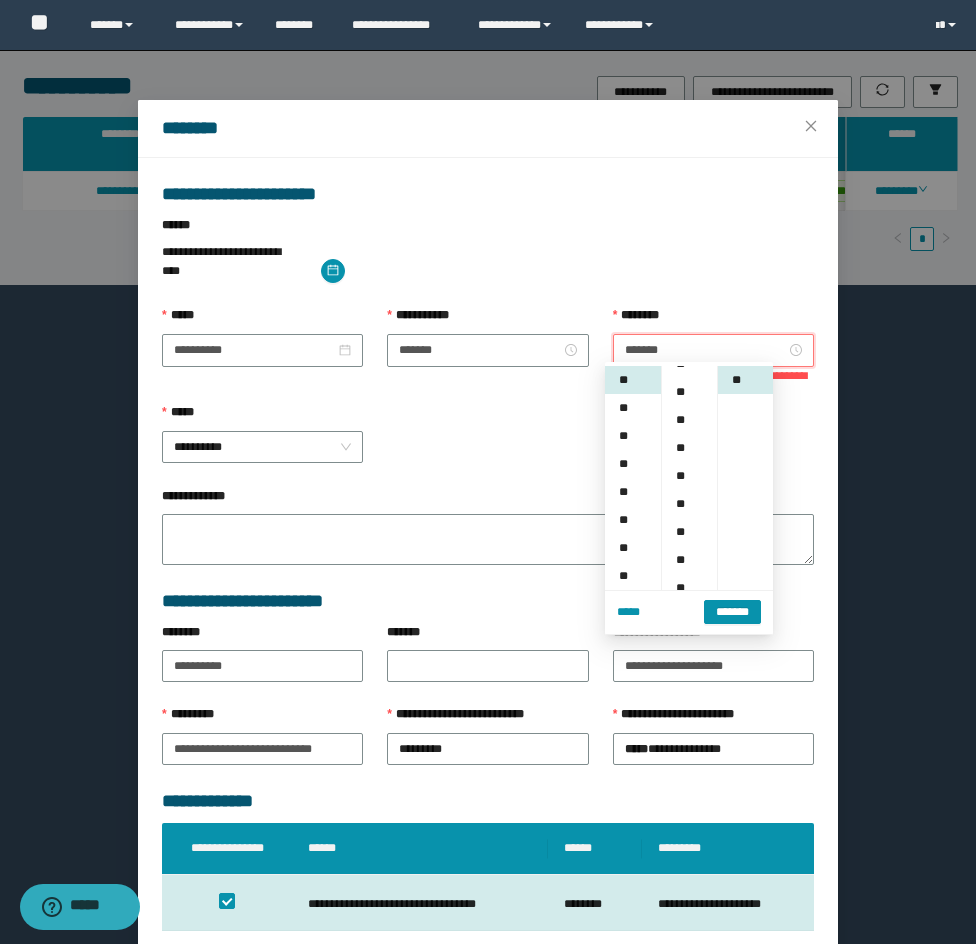 click on "**" at bounding box center [682, 588] 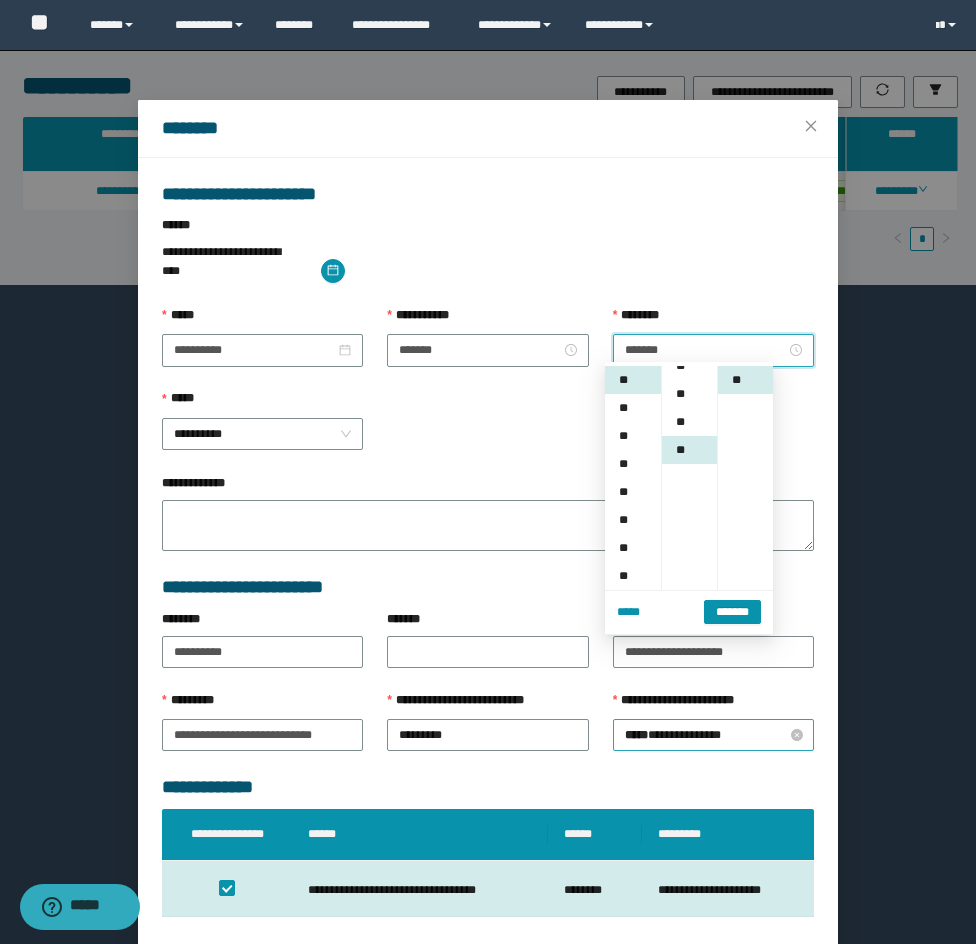 scroll, scrollTop: 308, scrollLeft: 0, axis: vertical 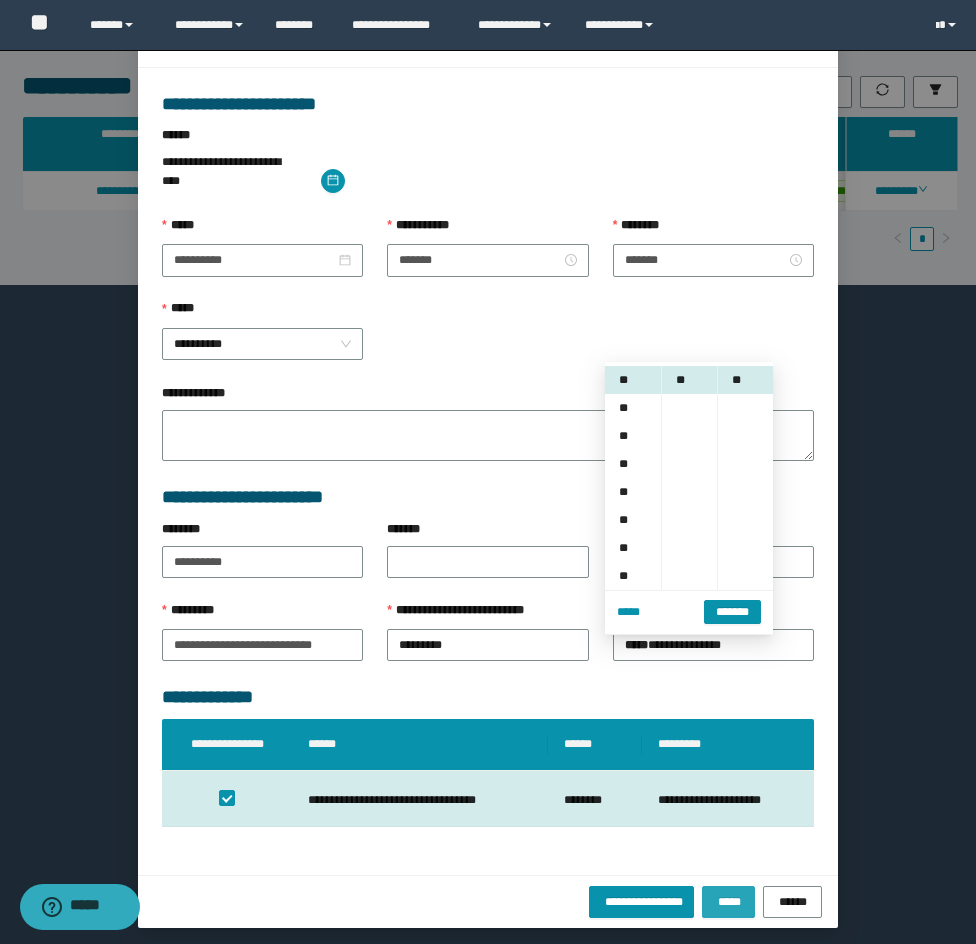 click on "*****" at bounding box center (728, 901) 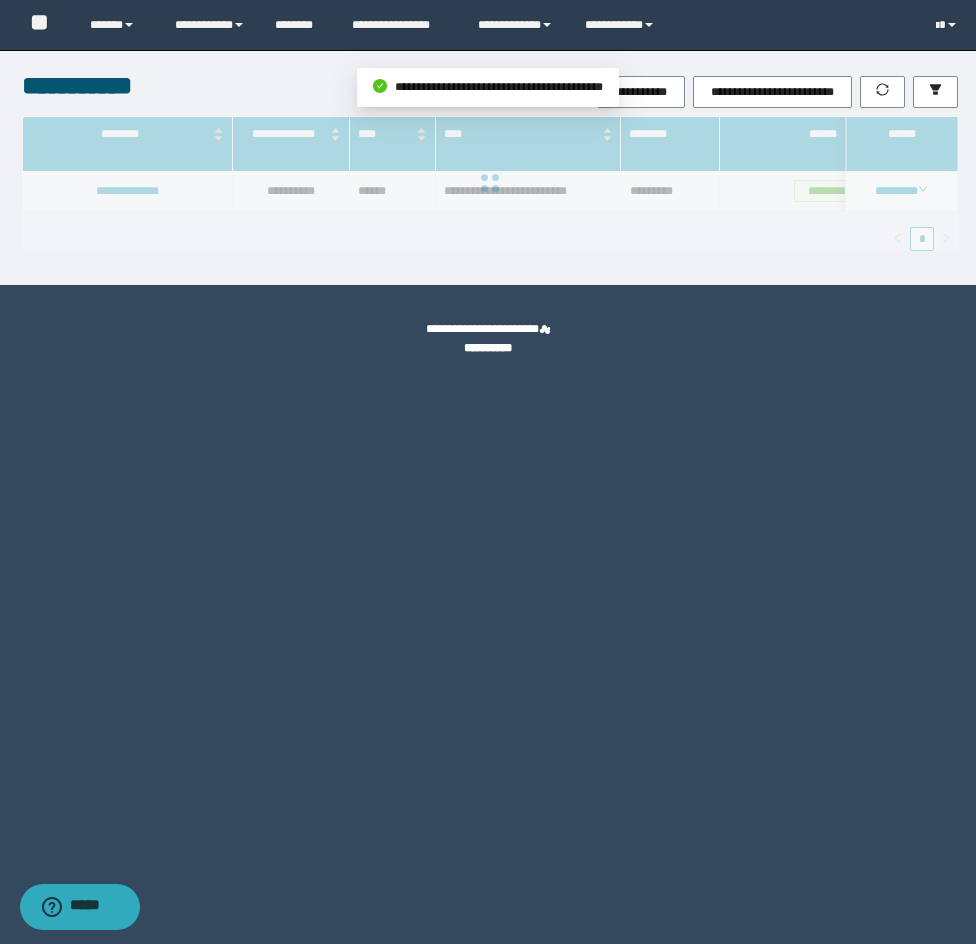 scroll, scrollTop: 0, scrollLeft: 0, axis: both 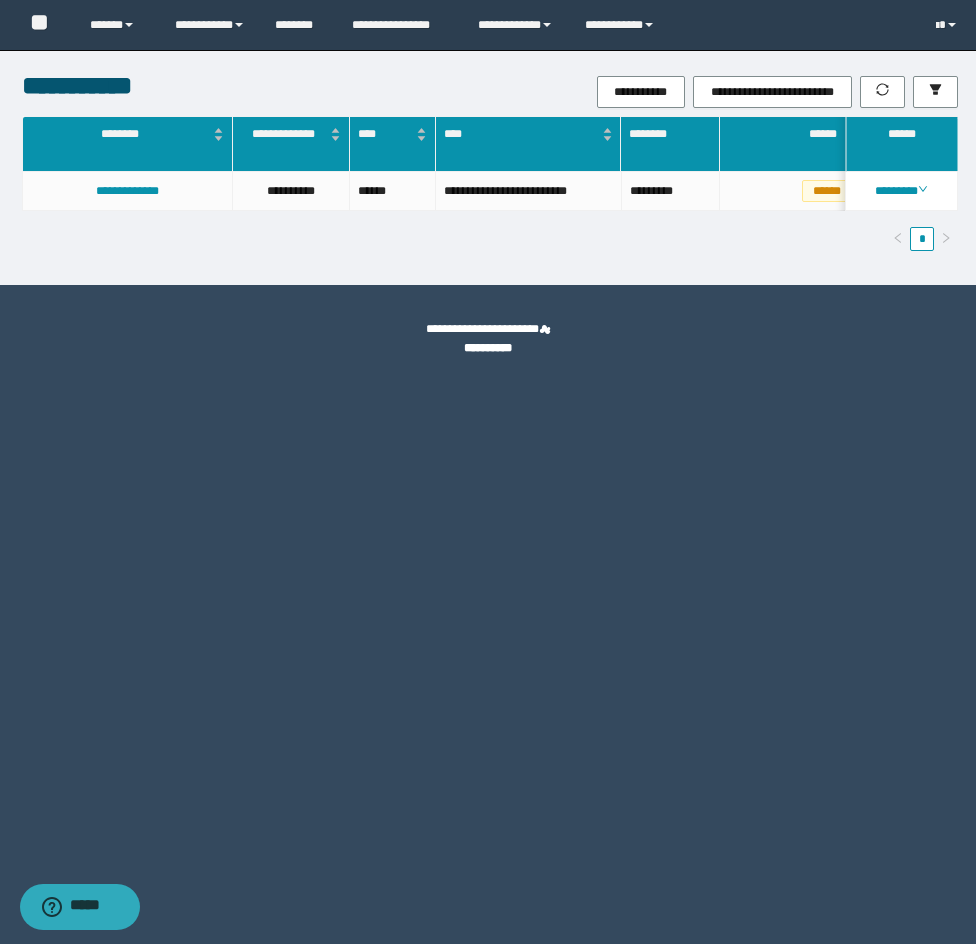 click on "**********" at bounding box center [490, 183] 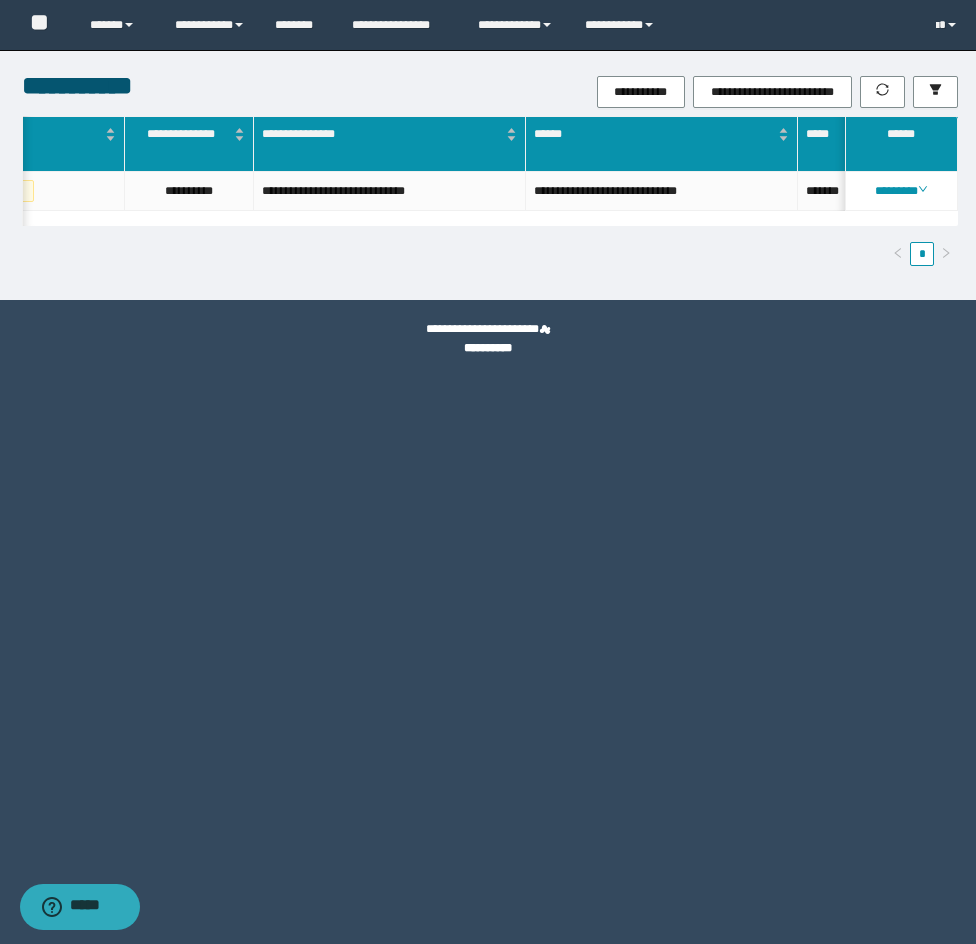 click on "**********" at bounding box center (488, 175) 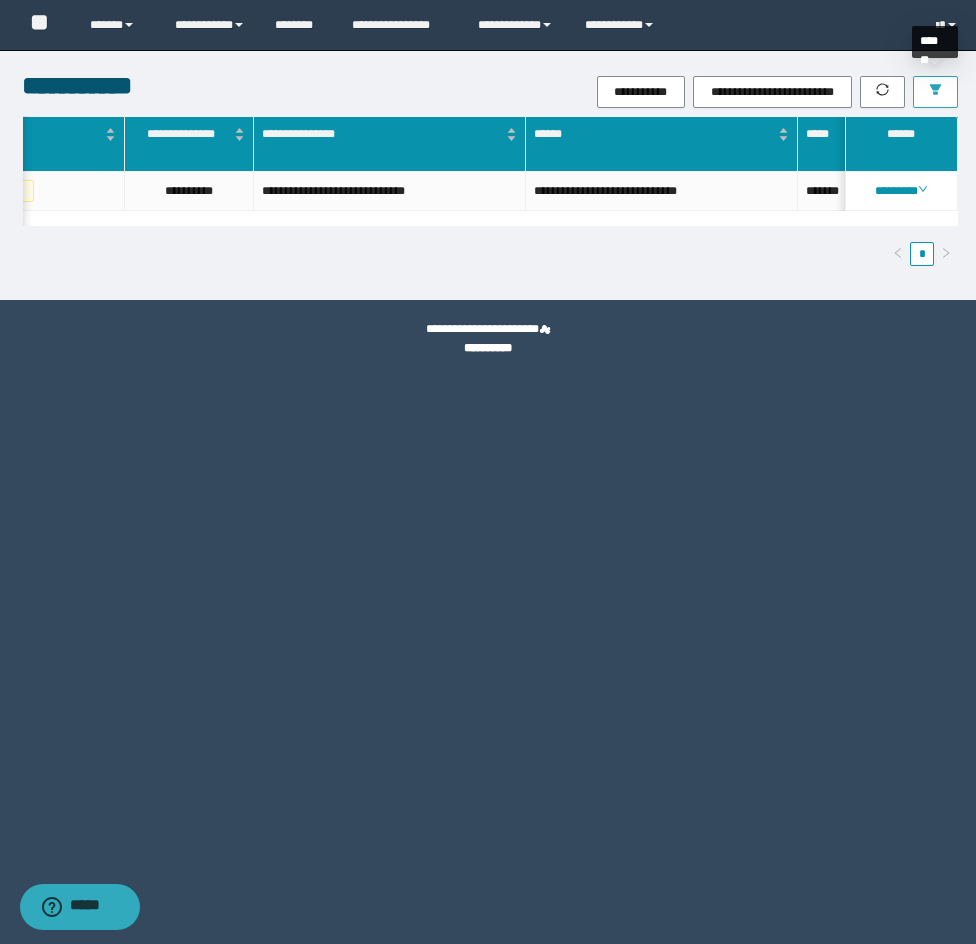 click 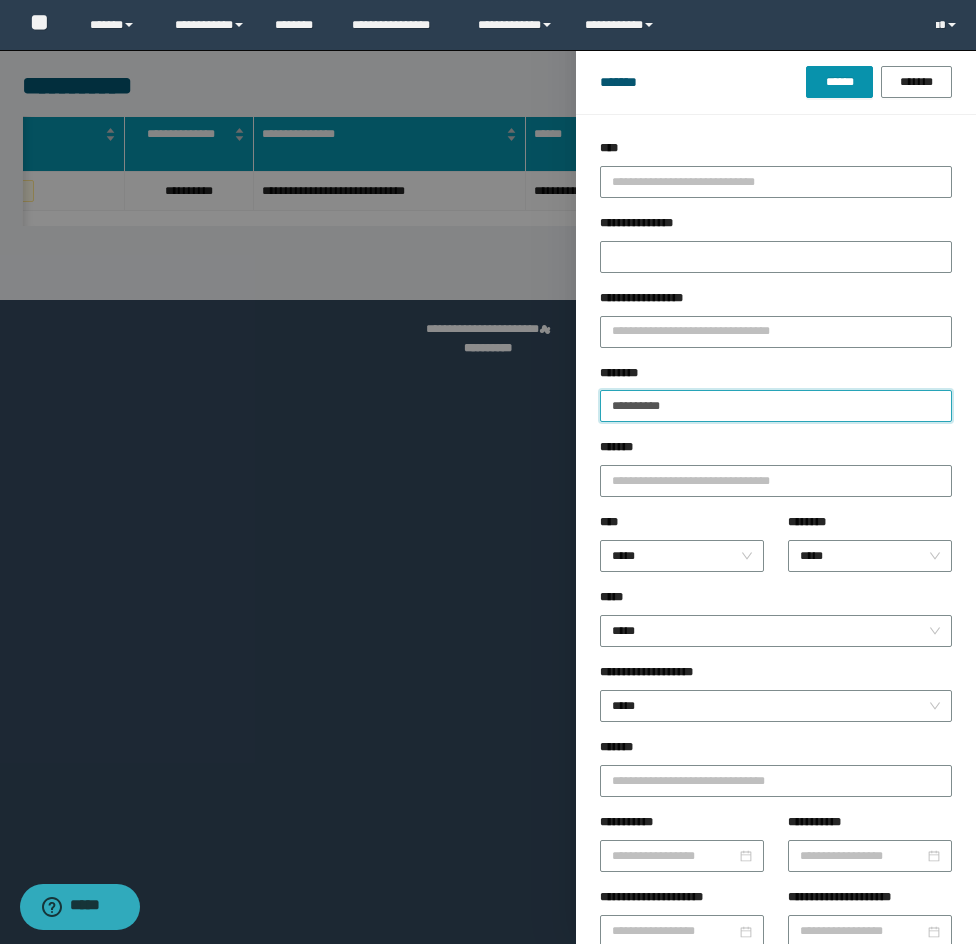 drag, startPoint x: 717, startPoint y: 411, endPoint x: 580, endPoint y: 381, distance: 140.24622 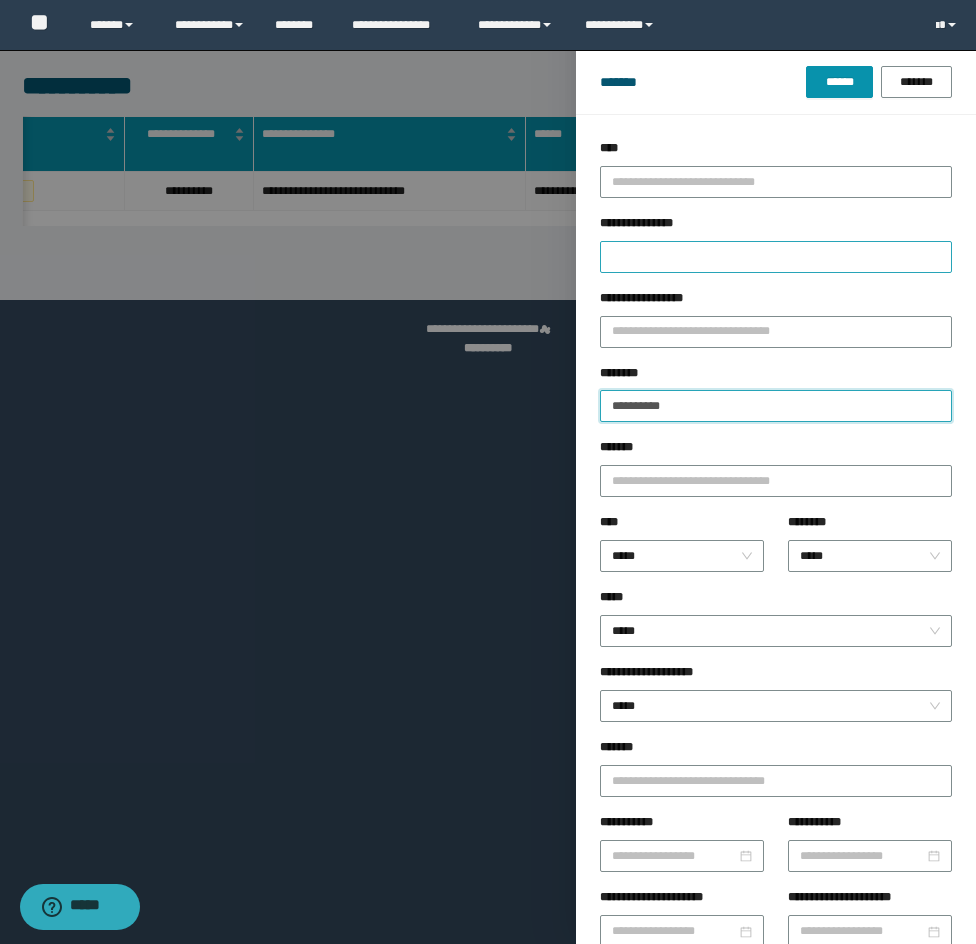 paste 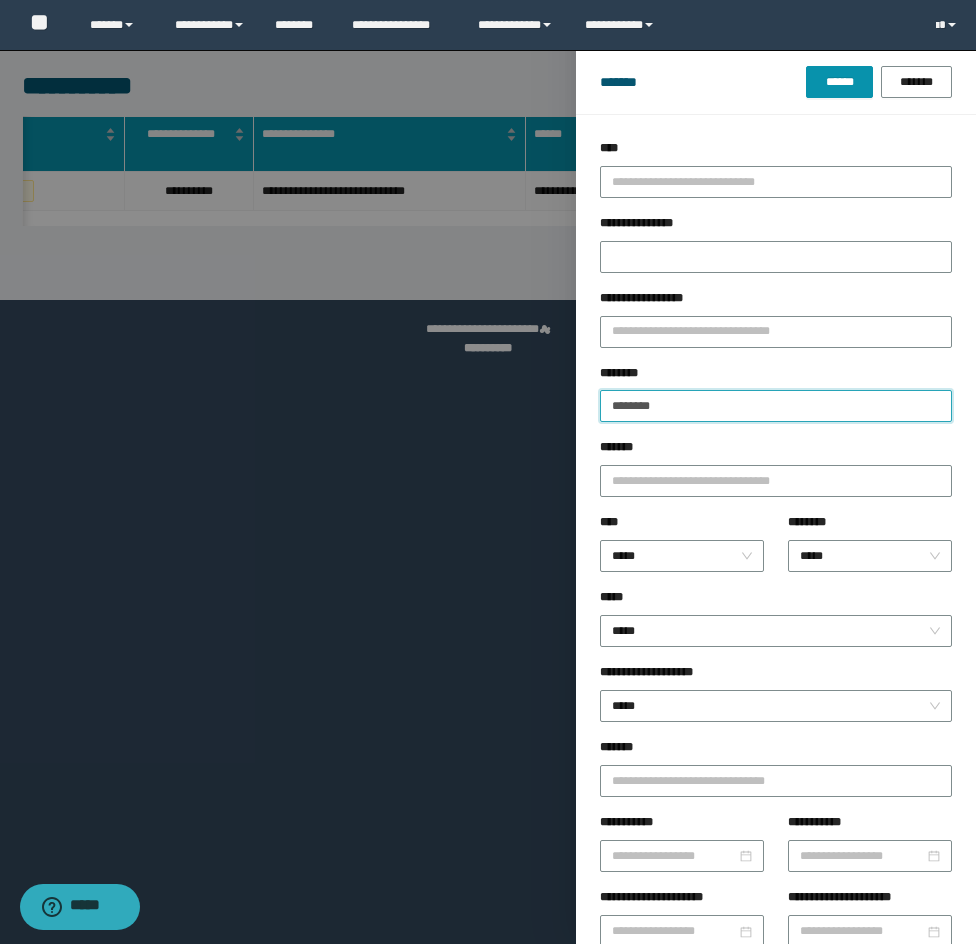 type on "********" 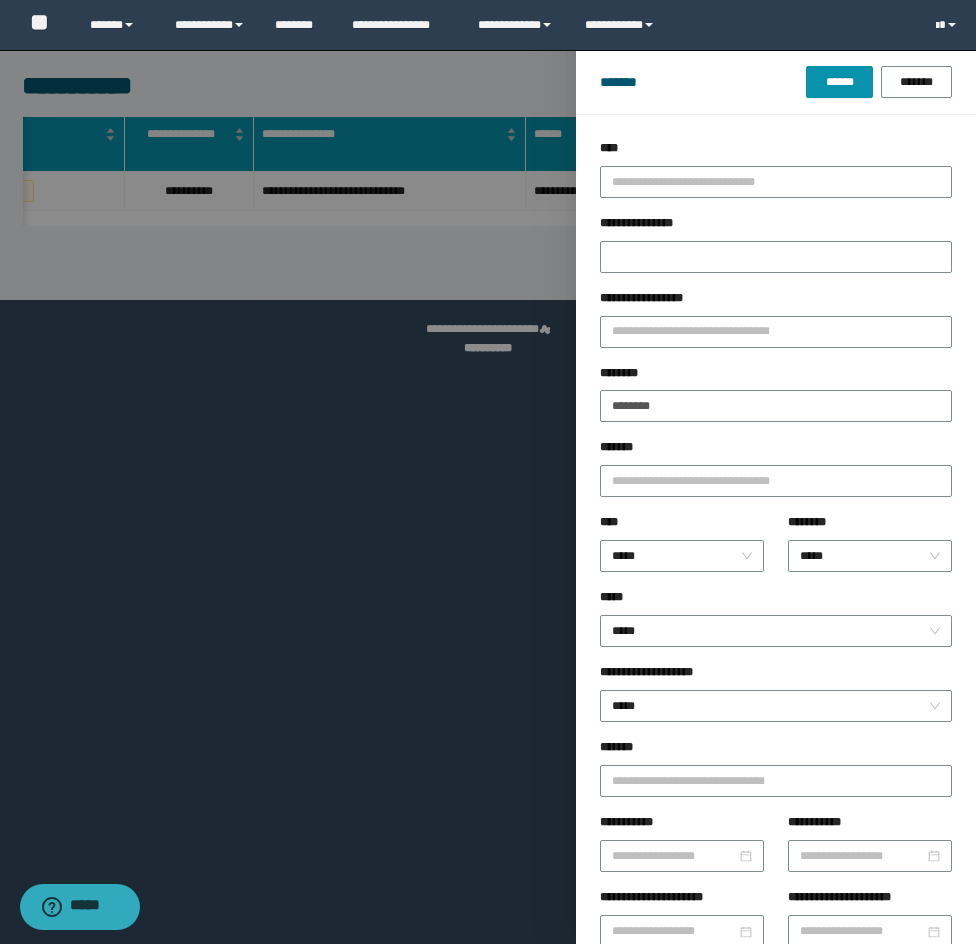 click on "*******" at bounding box center [703, 82] 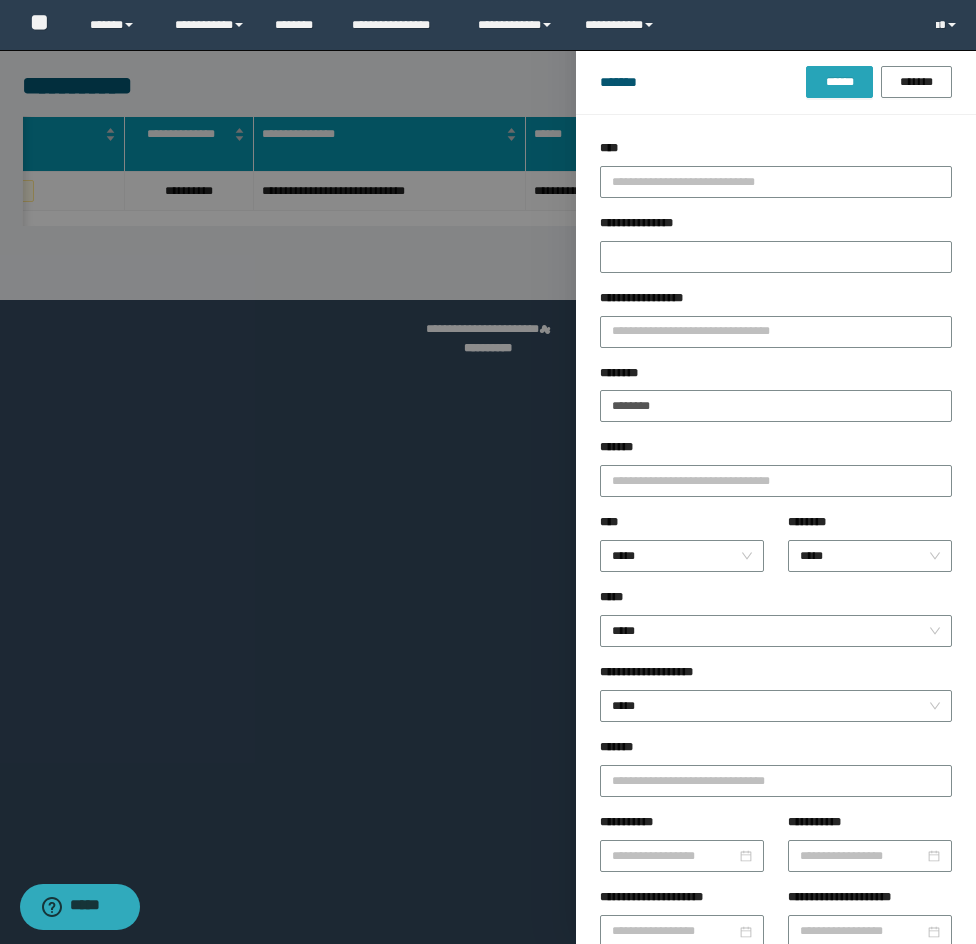 click on "******" at bounding box center [839, 82] 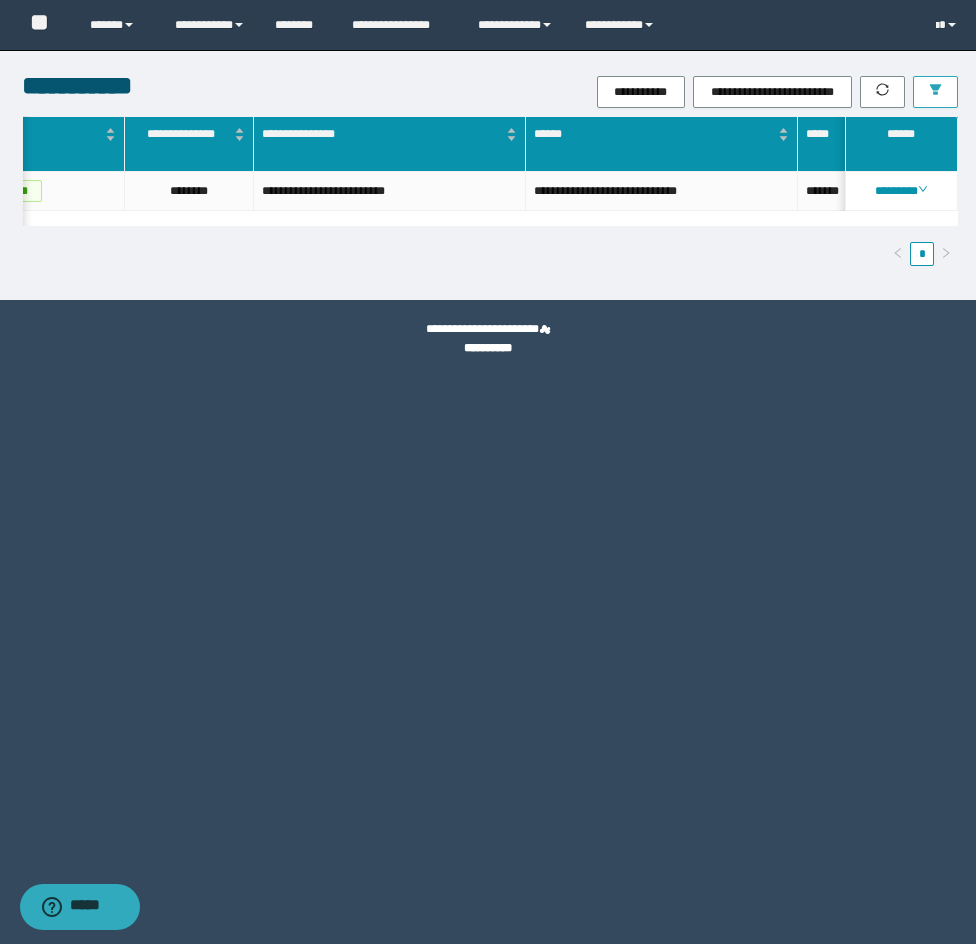 scroll, scrollTop: 0, scrollLeft: 0, axis: both 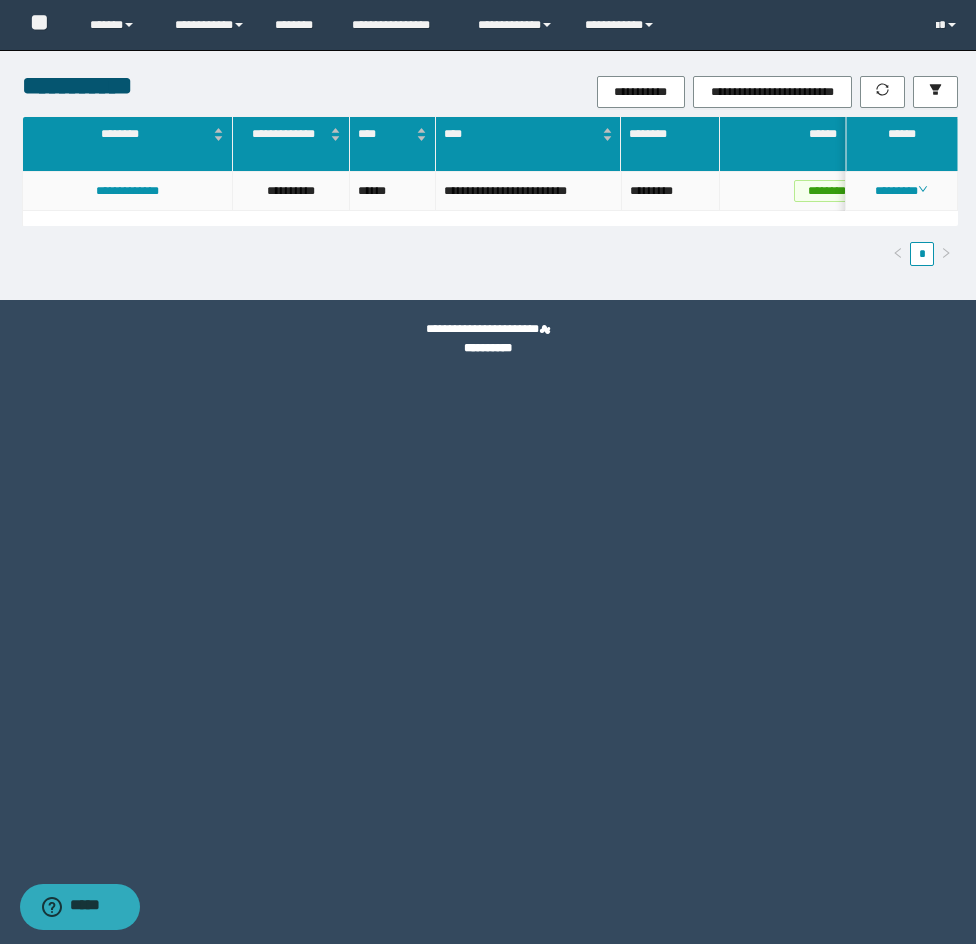 click on "**********" at bounding box center (128, 191) 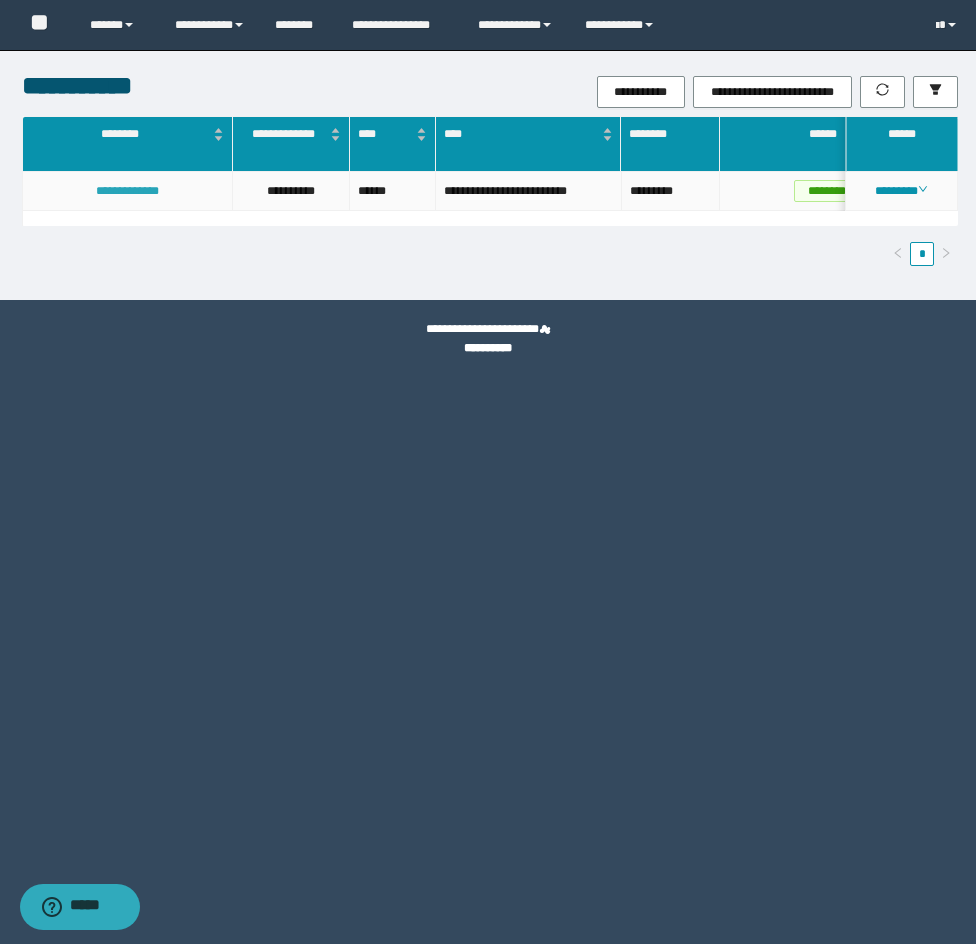 click on "**********" at bounding box center (127, 191) 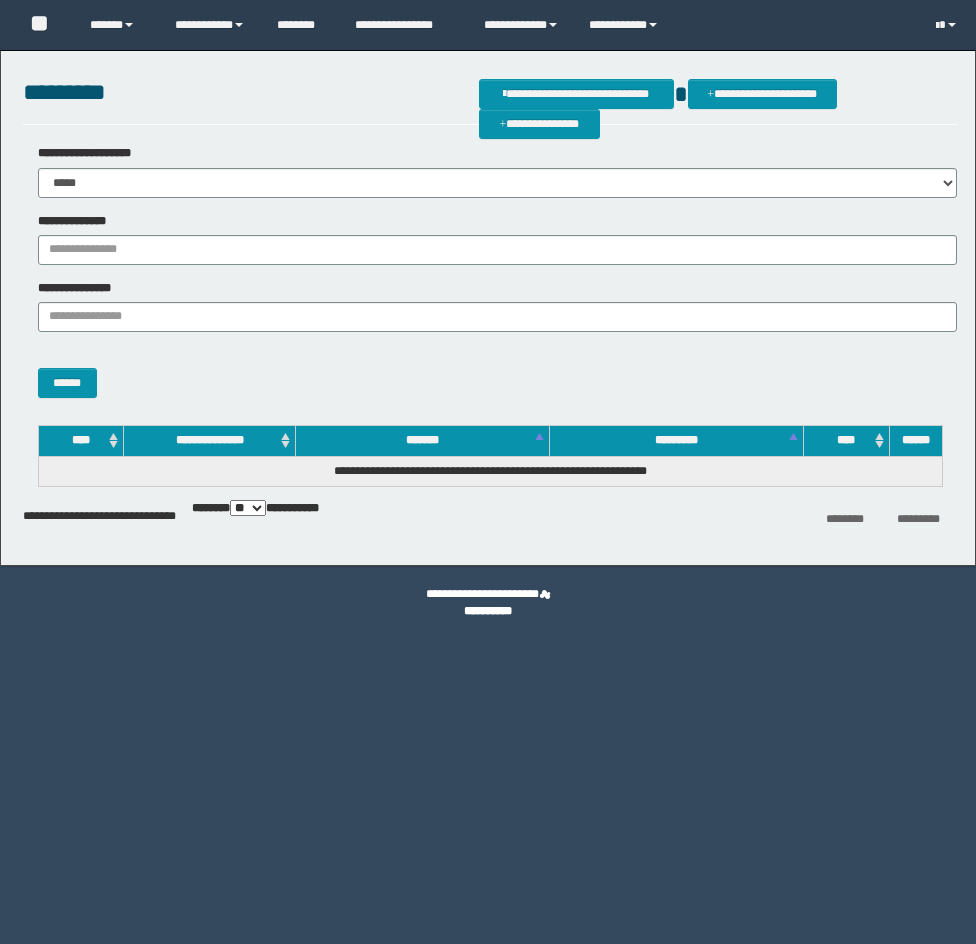 scroll, scrollTop: 0, scrollLeft: 0, axis: both 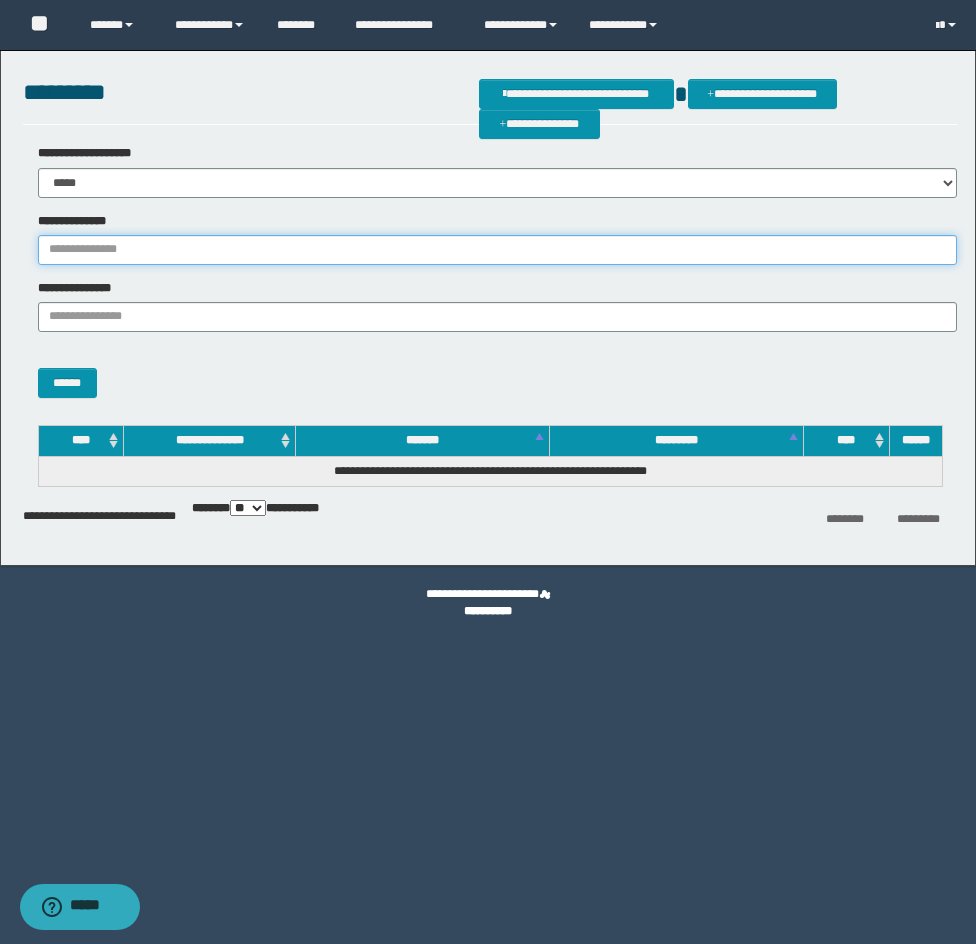 click on "**********" at bounding box center (497, 250) 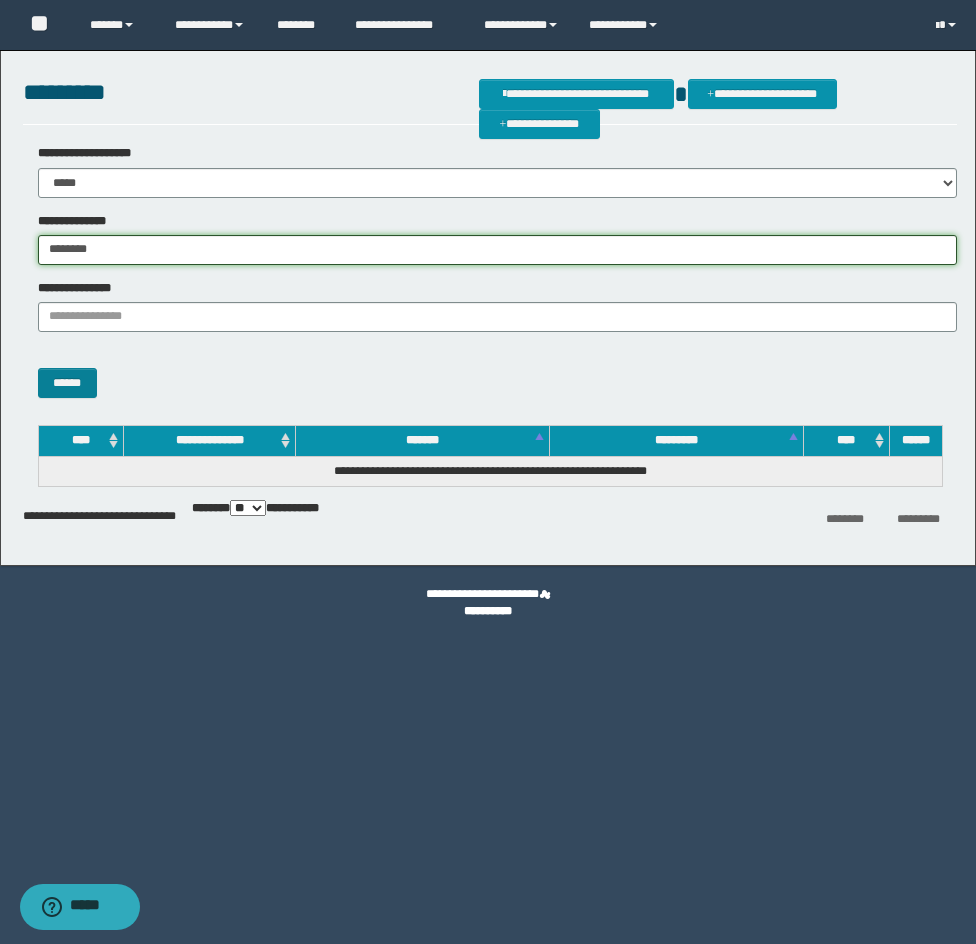 type on "********" 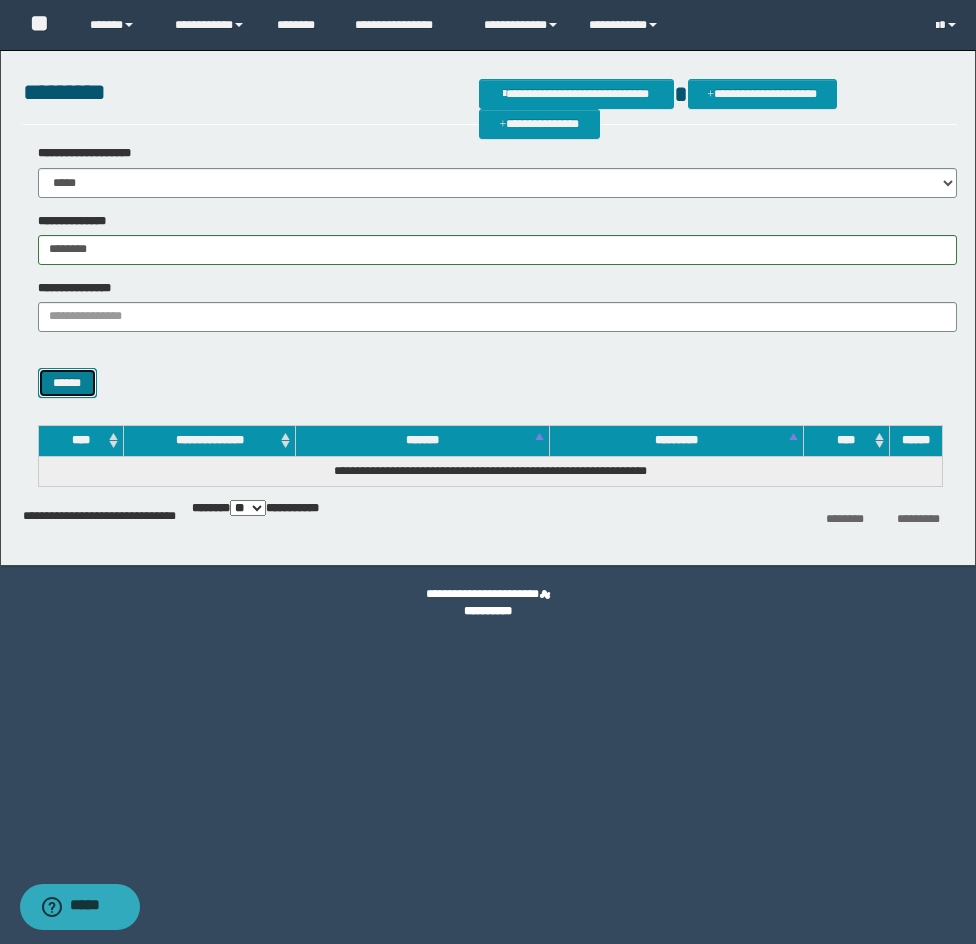 click on "******" at bounding box center [67, 383] 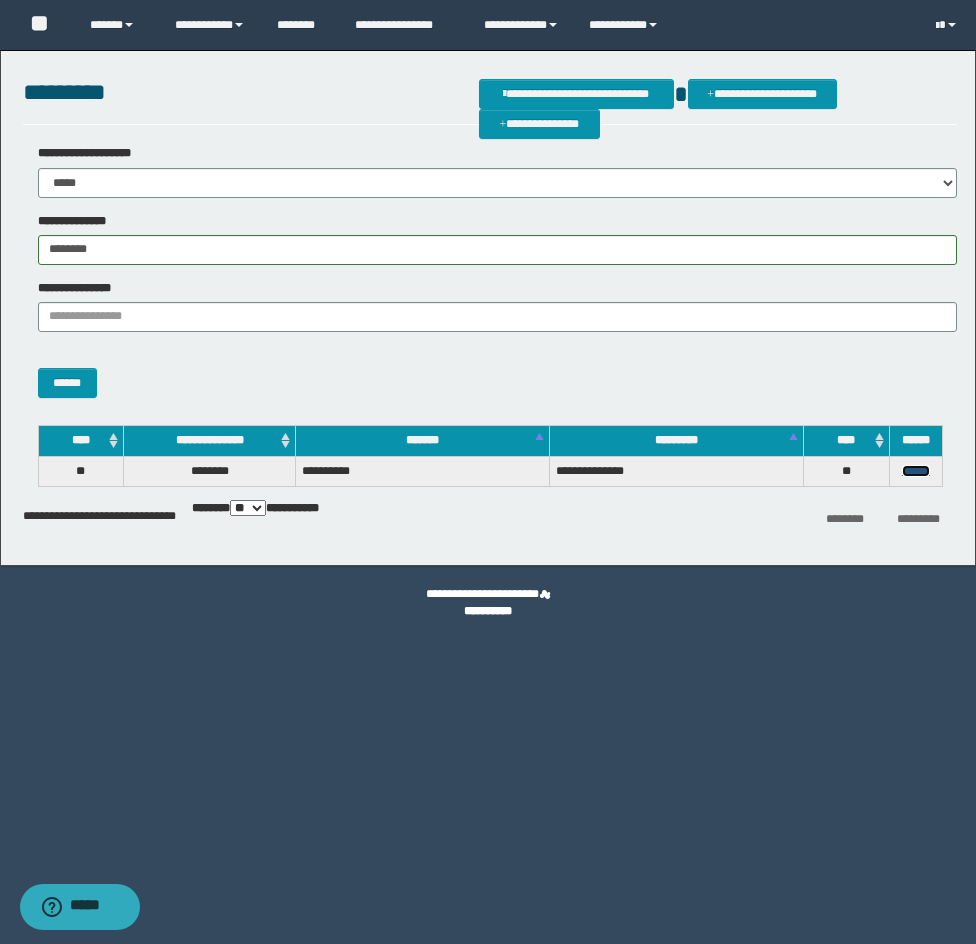 click on "******" at bounding box center (916, 471) 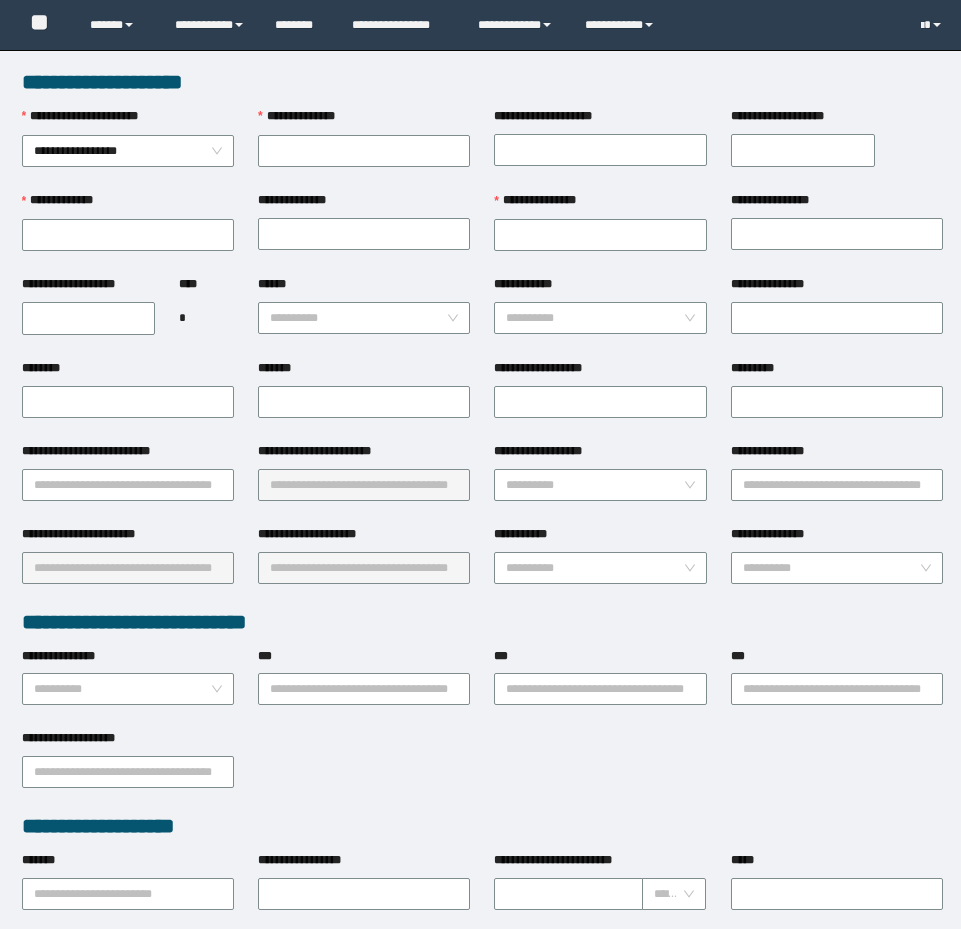 scroll, scrollTop: 0, scrollLeft: 0, axis: both 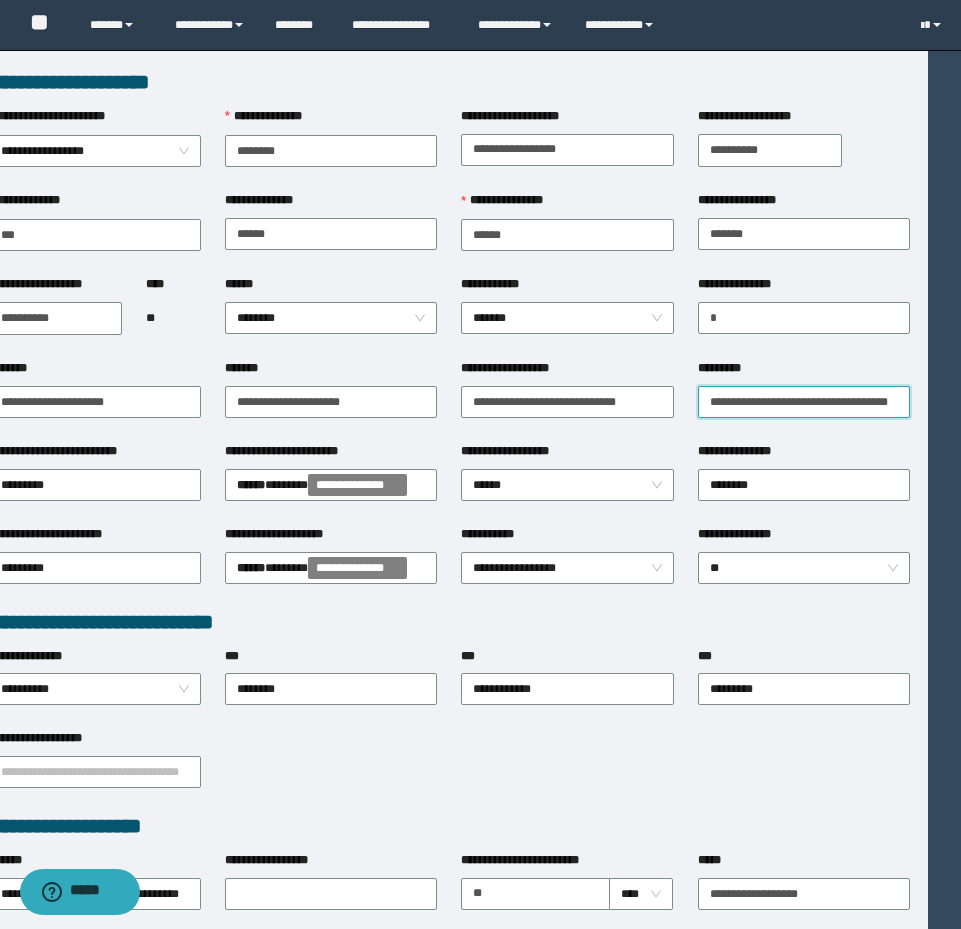drag, startPoint x: 780, startPoint y: 399, endPoint x: 947, endPoint y: 402, distance: 167.02695 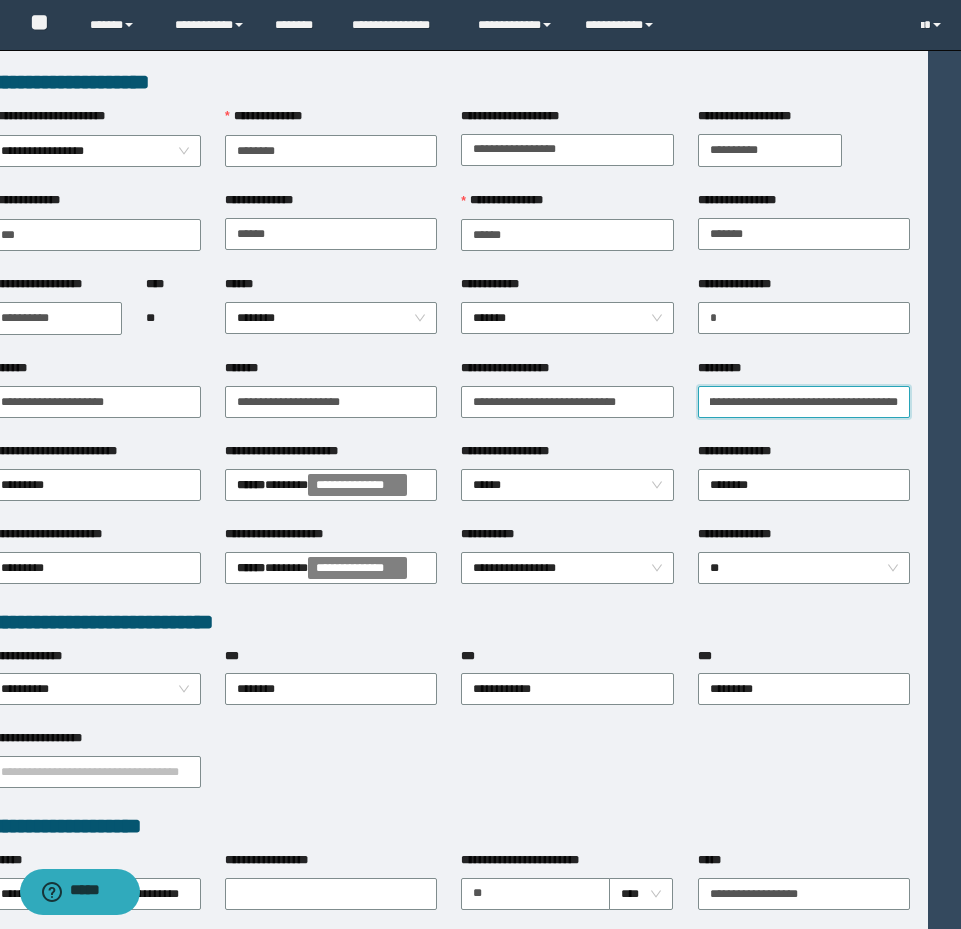 scroll, scrollTop: 0, scrollLeft: 86, axis: horizontal 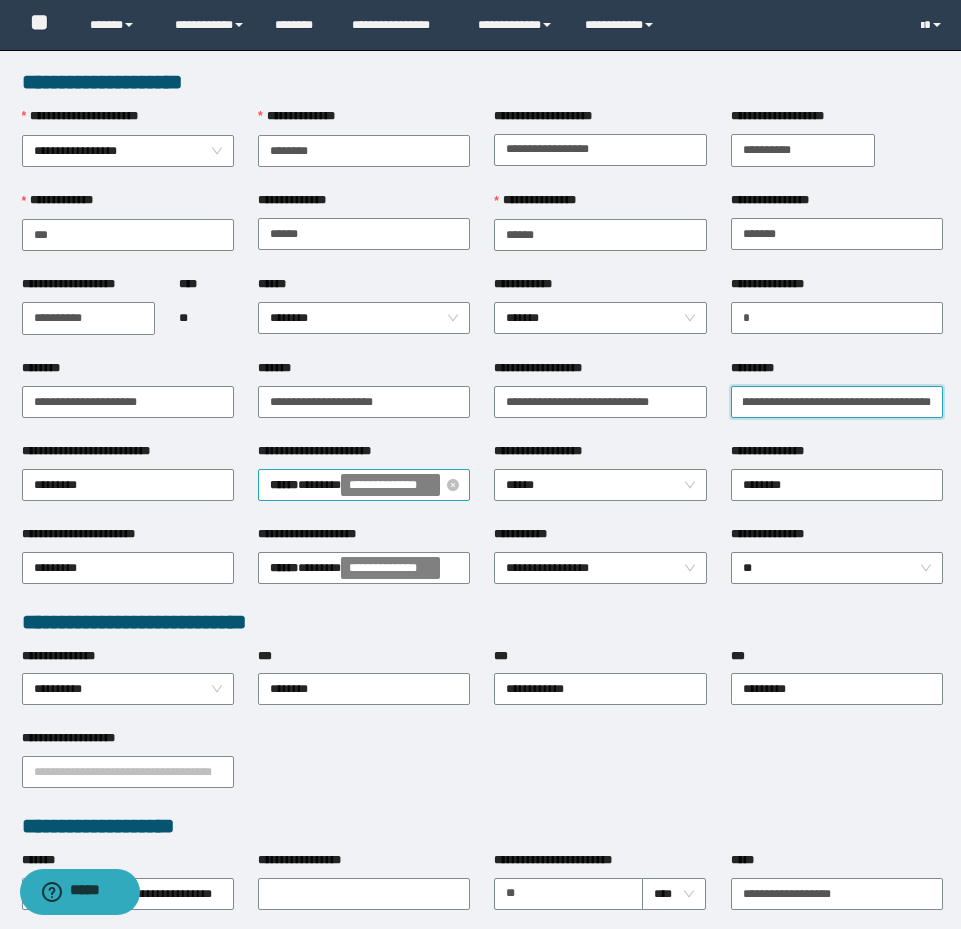 click on "**********" at bounding box center [390, 485] 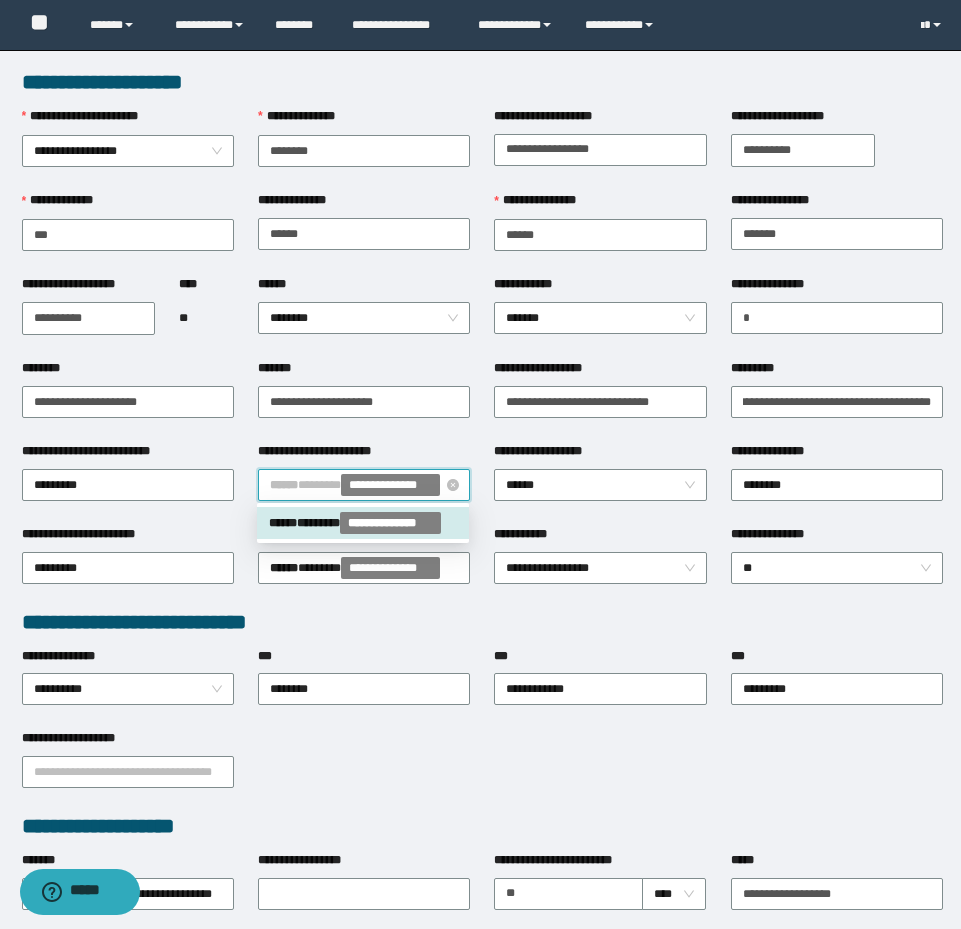 scroll, scrollTop: 0, scrollLeft: 0, axis: both 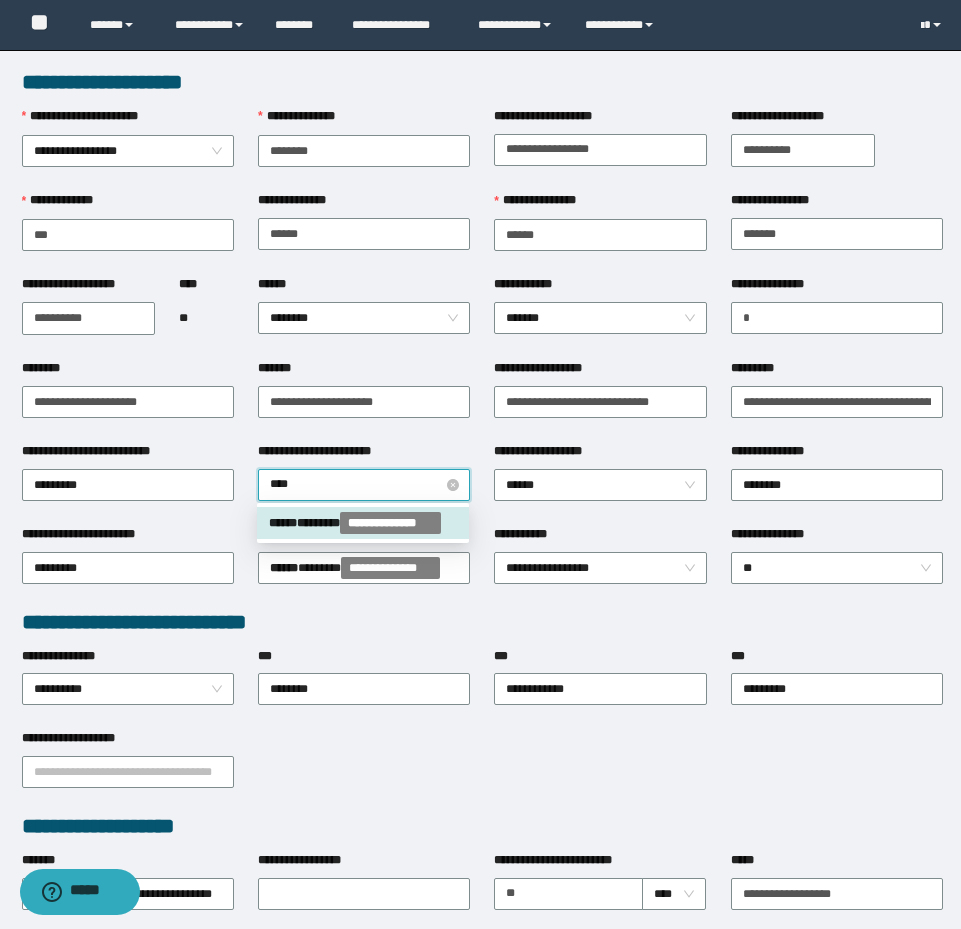 type on "*****" 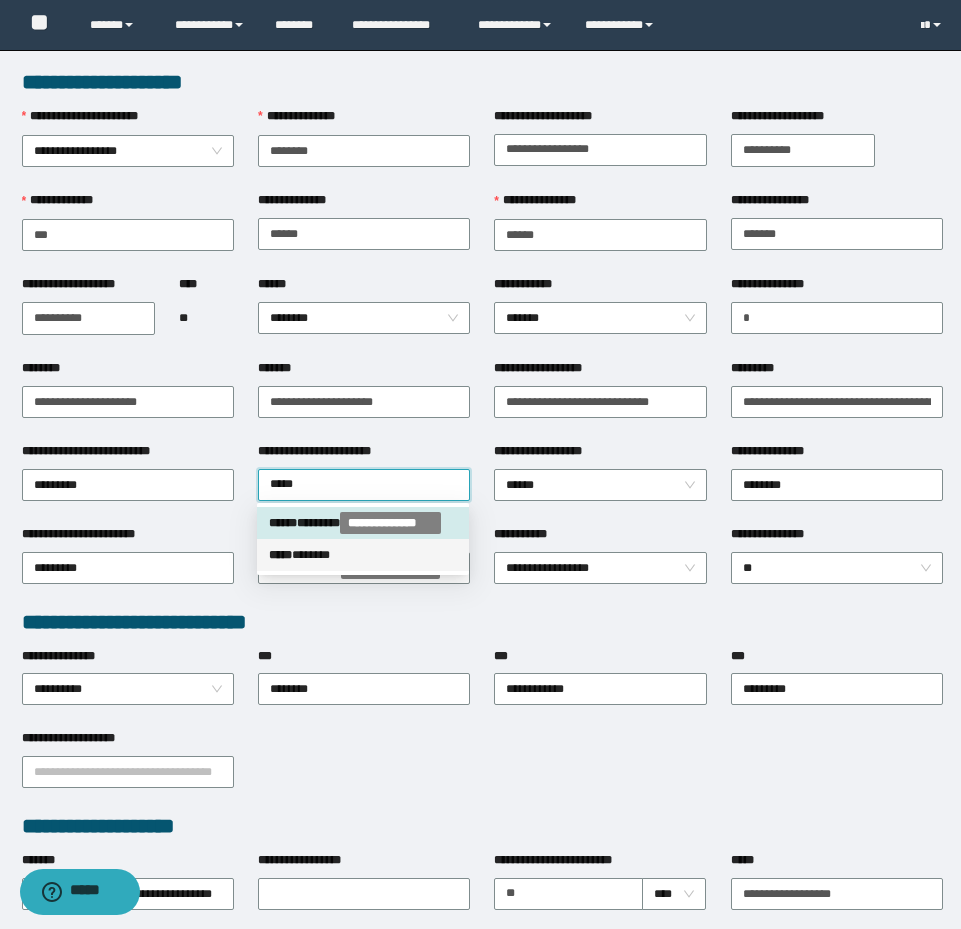 click on "***** * *****" at bounding box center [363, 555] 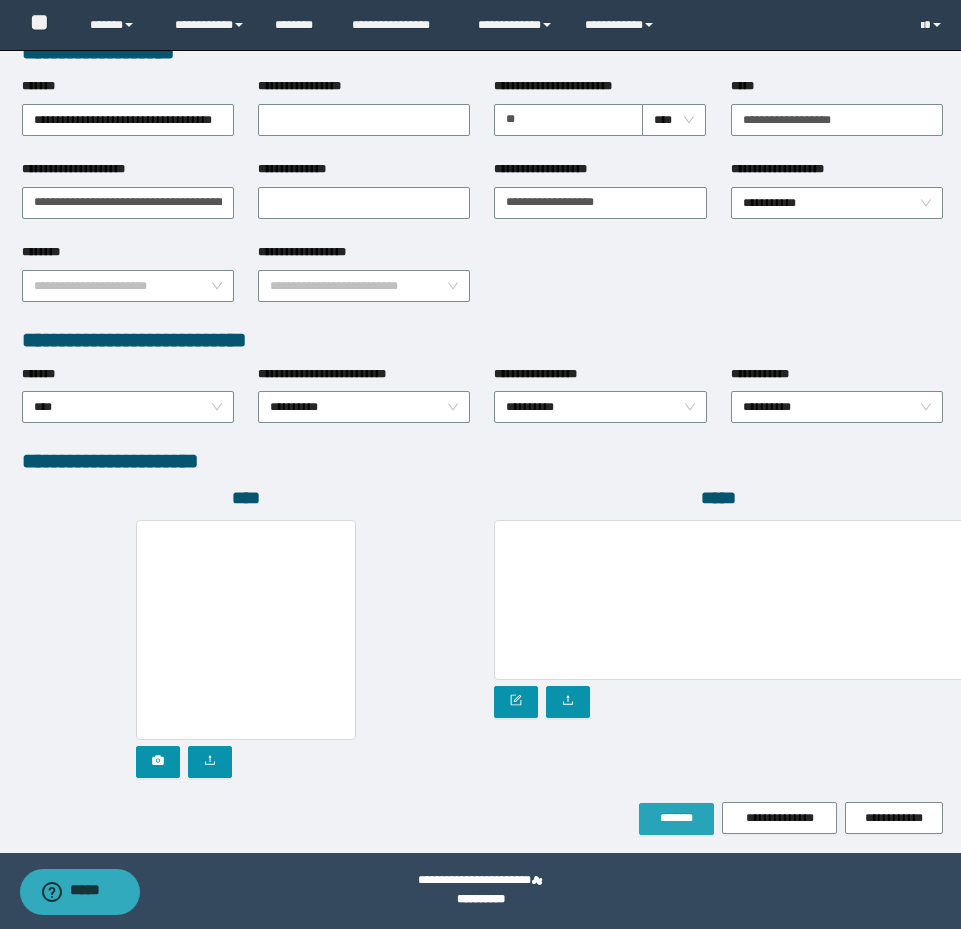 click on "*******" at bounding box center (676, 818) 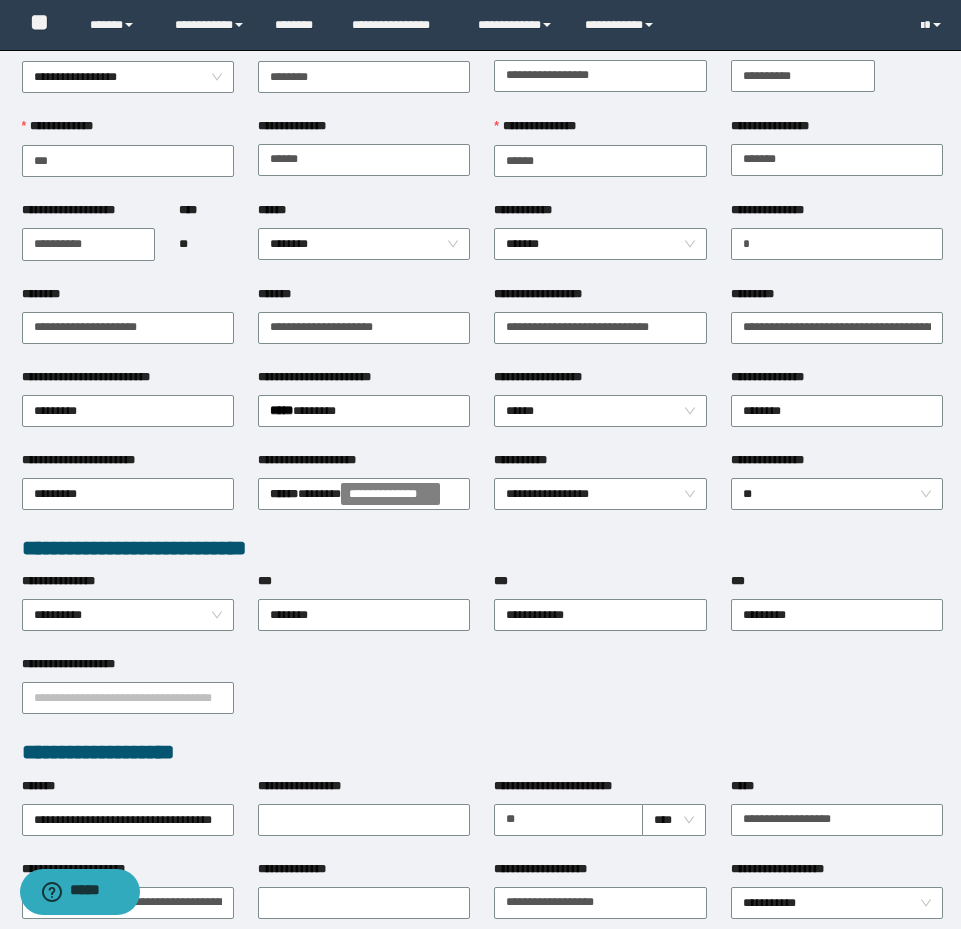 scroll, scrollTop: 0, scrollLeft: 0, axis: both 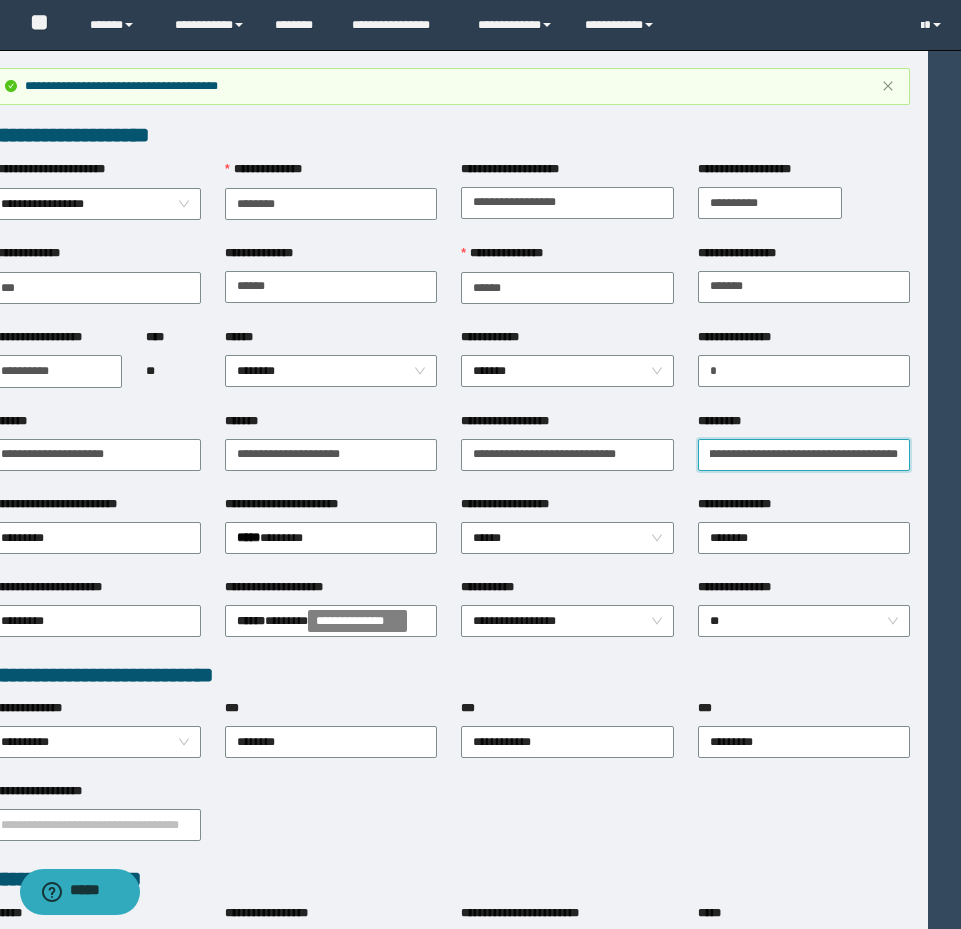 drag, startPoint x: 735, startPoint y: 463, endPoint x: 974, endPoint y: 473, distance: 239.2091 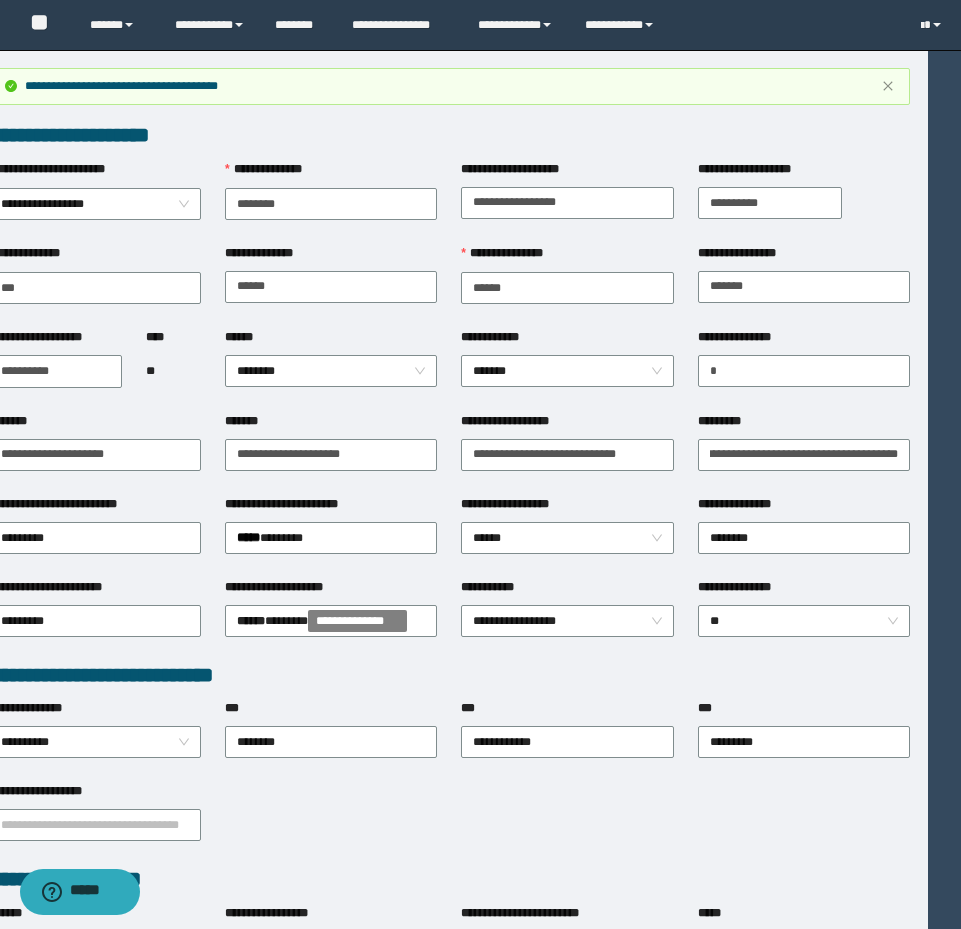 scroll, scrollTop: 0, scrollLeft: 0, axis: both 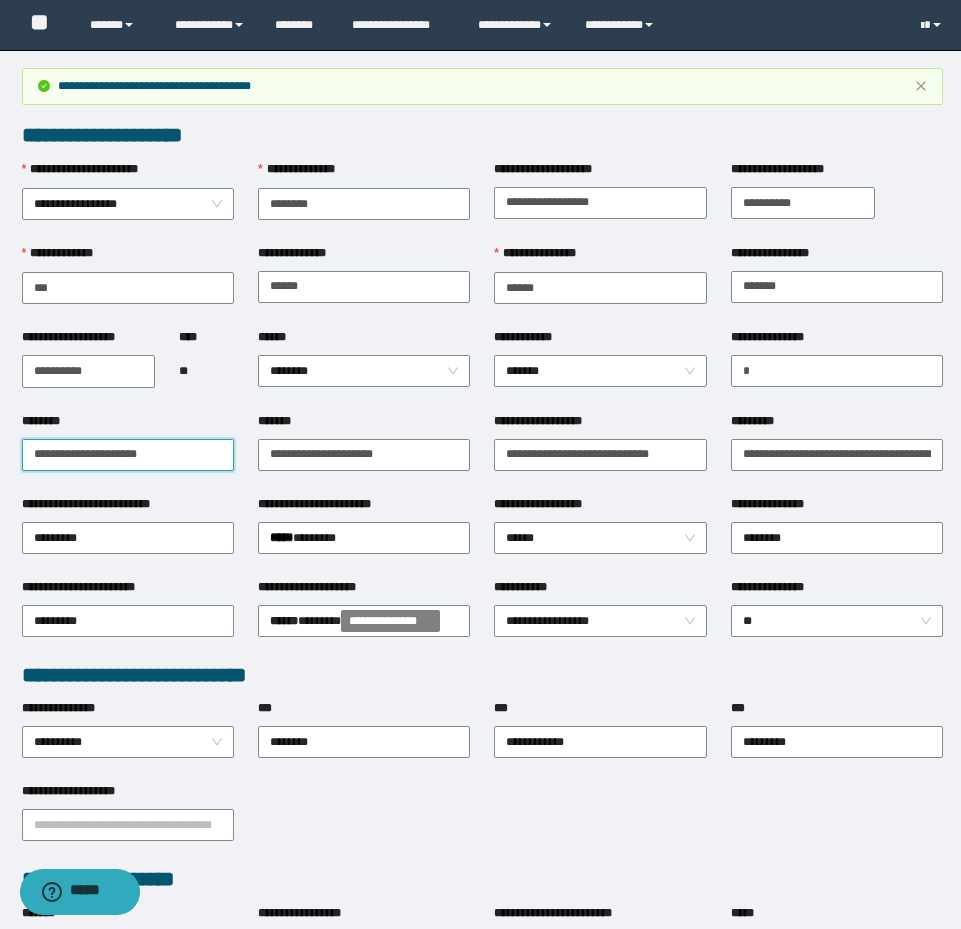drag, startPoint x: 174, startPoint y: 457, endPoint x: -5, endPoint y: 450, distance: 179.13683 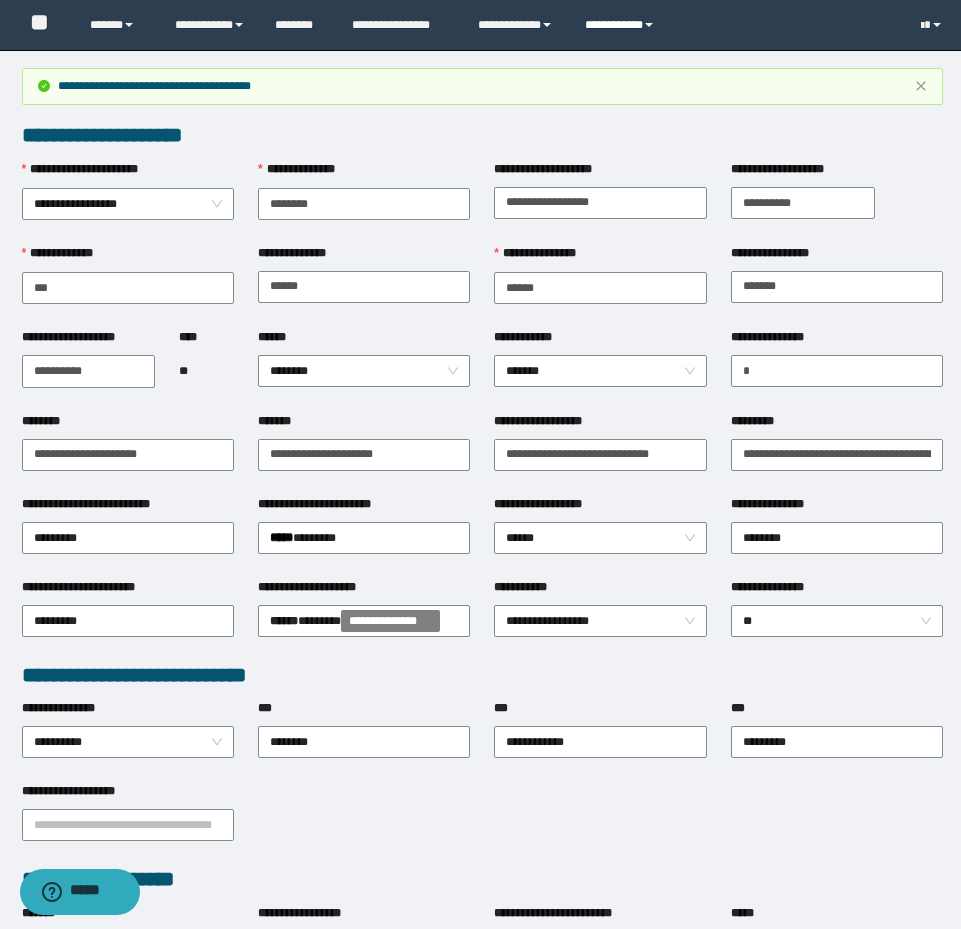 click on "**********" at bounding box center [622, 25] 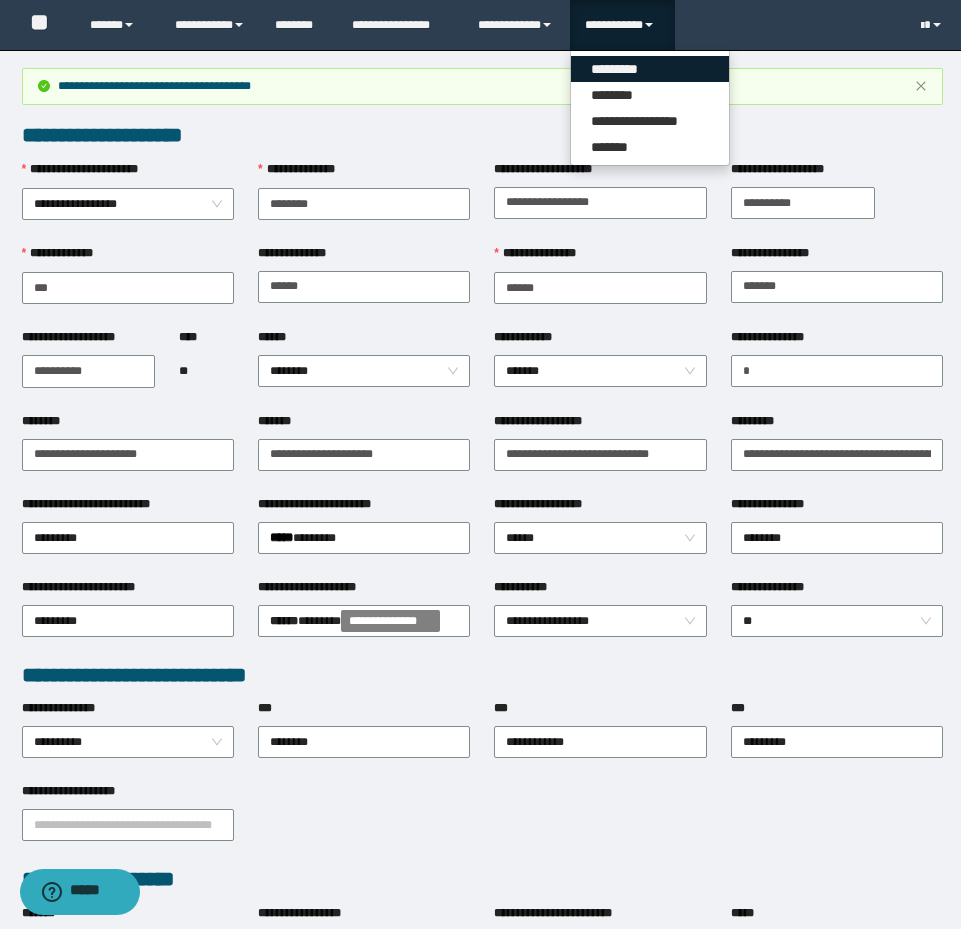 click on "*********" at bounding box center (650, 69) 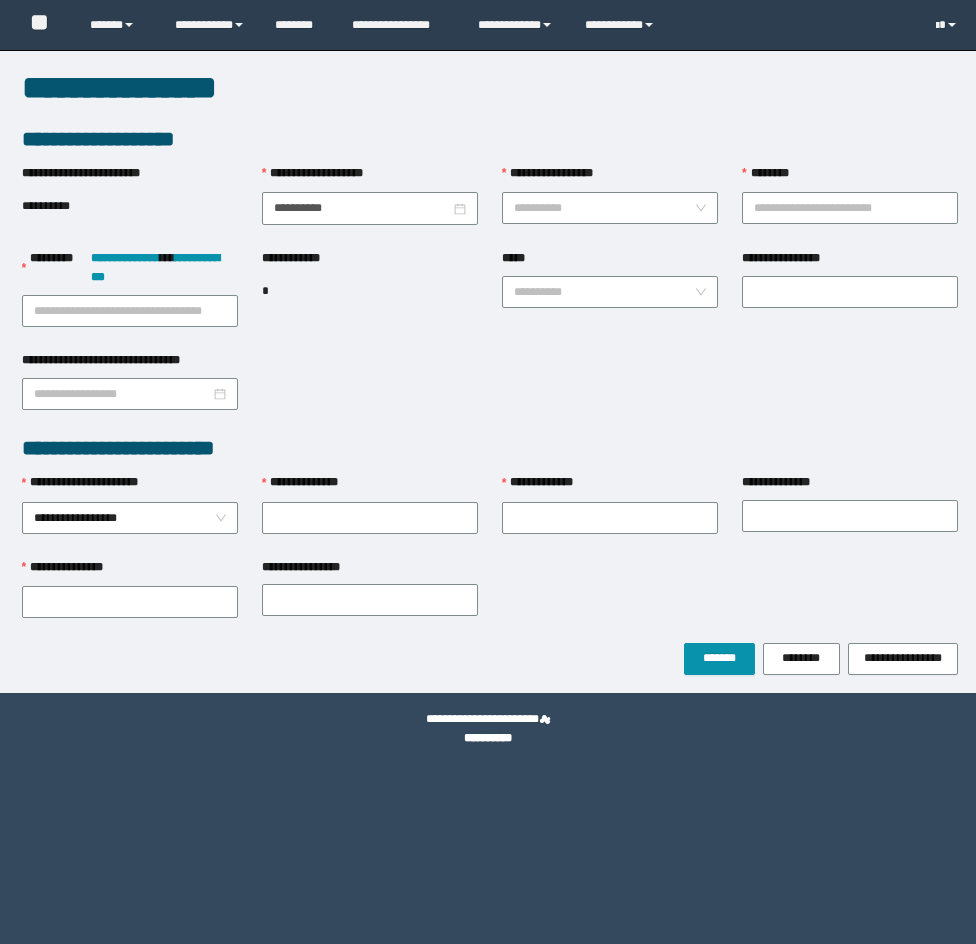 scroll, scrollTop: 0, scrollLeft: 0, axis: both 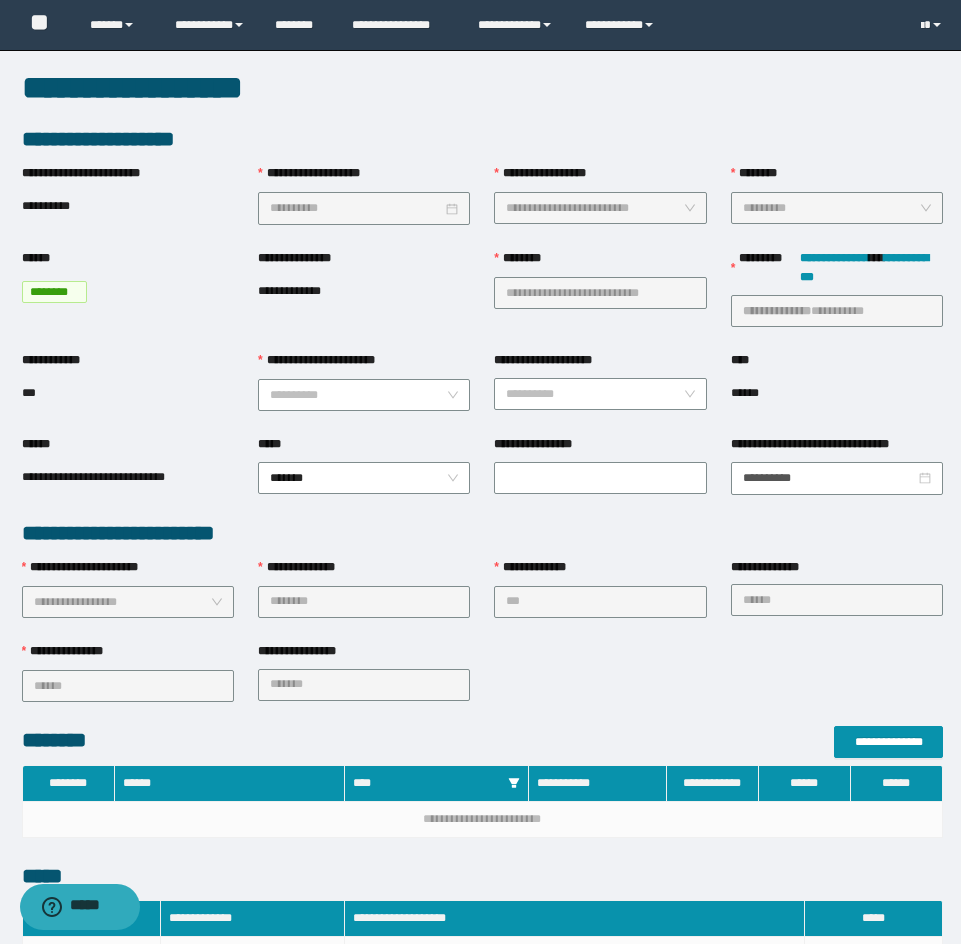 click on "**********" at bounding box center (325, 360) 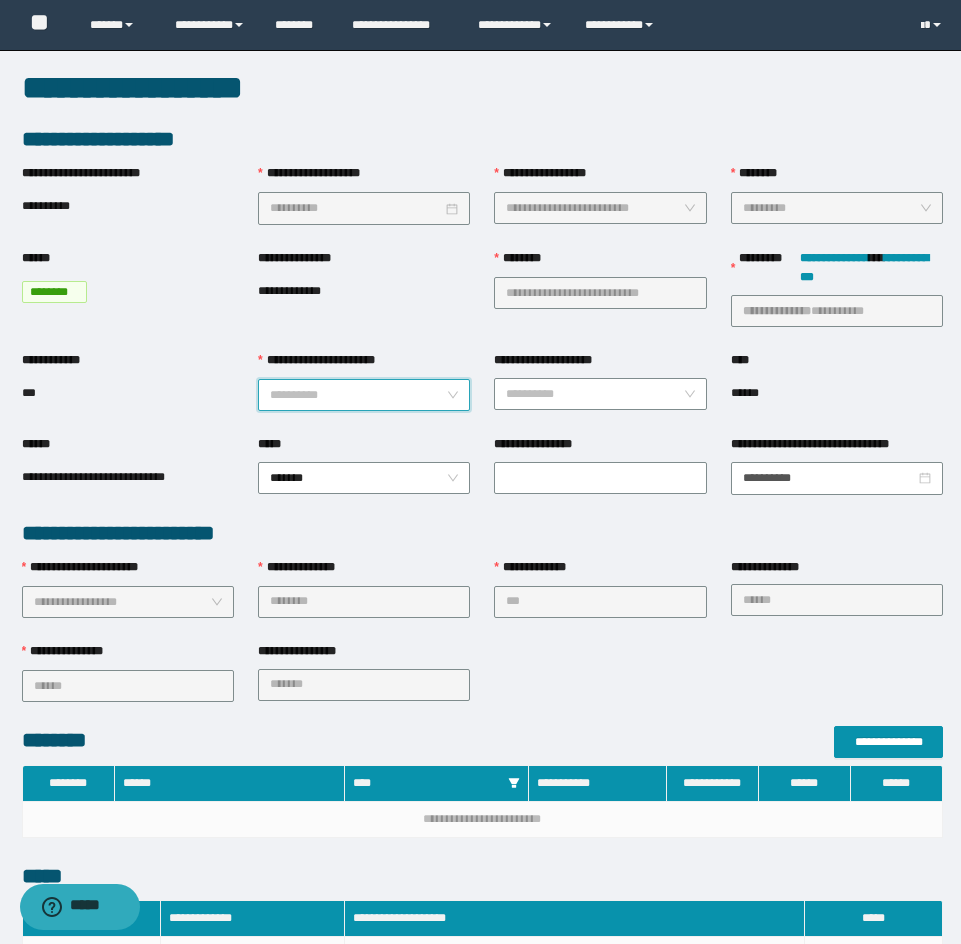 click on "**********" at bounding box center [364, 393] 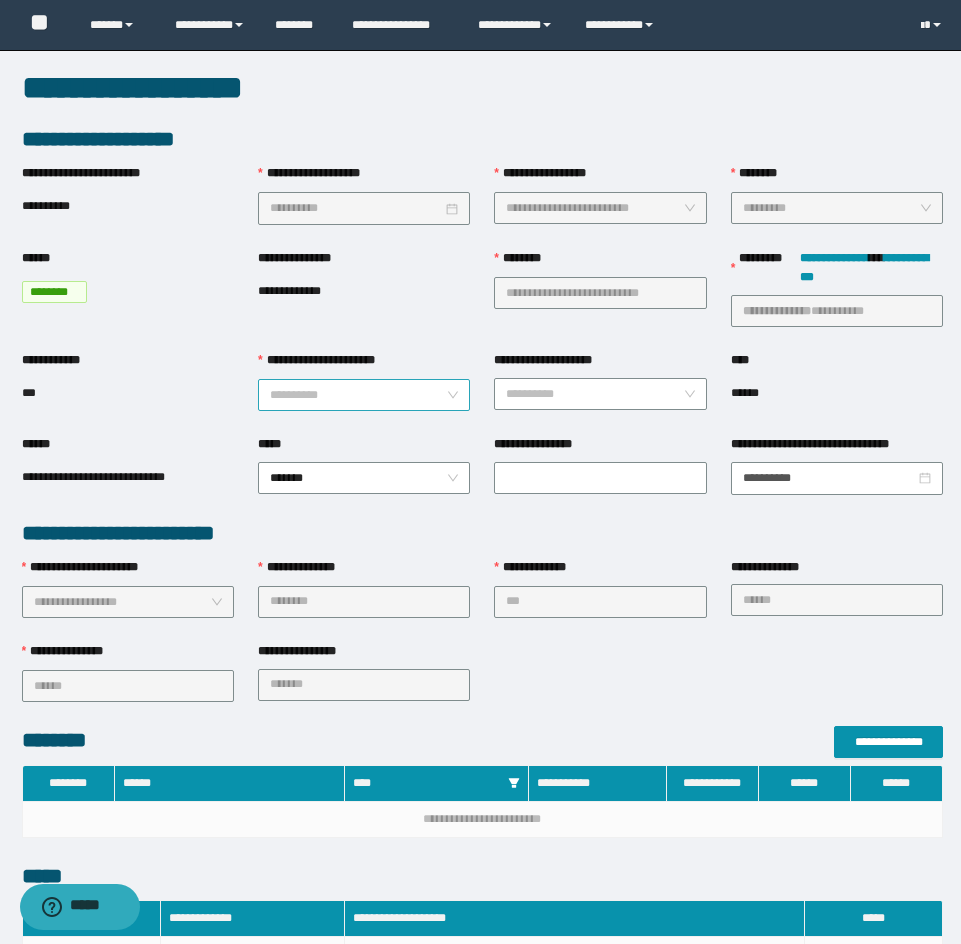 click on "**********" at bounding box center [358, 395] 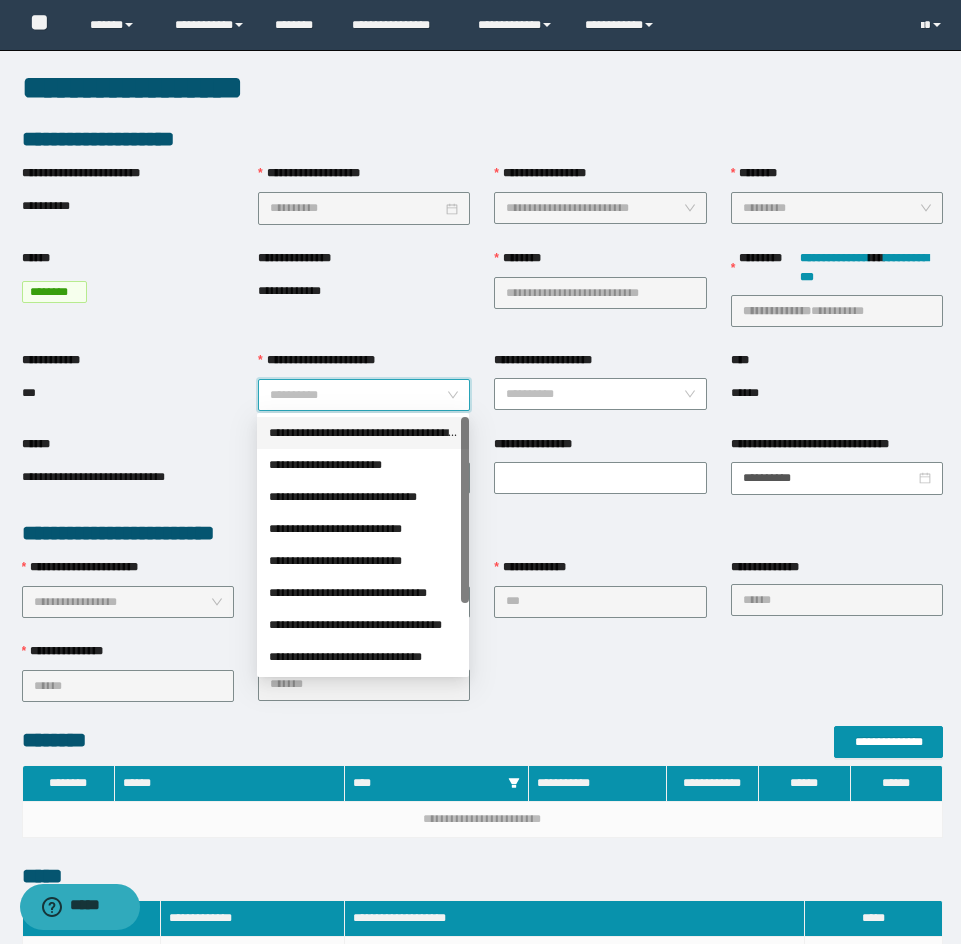 click on "**********" at bounding box center [480, 472] 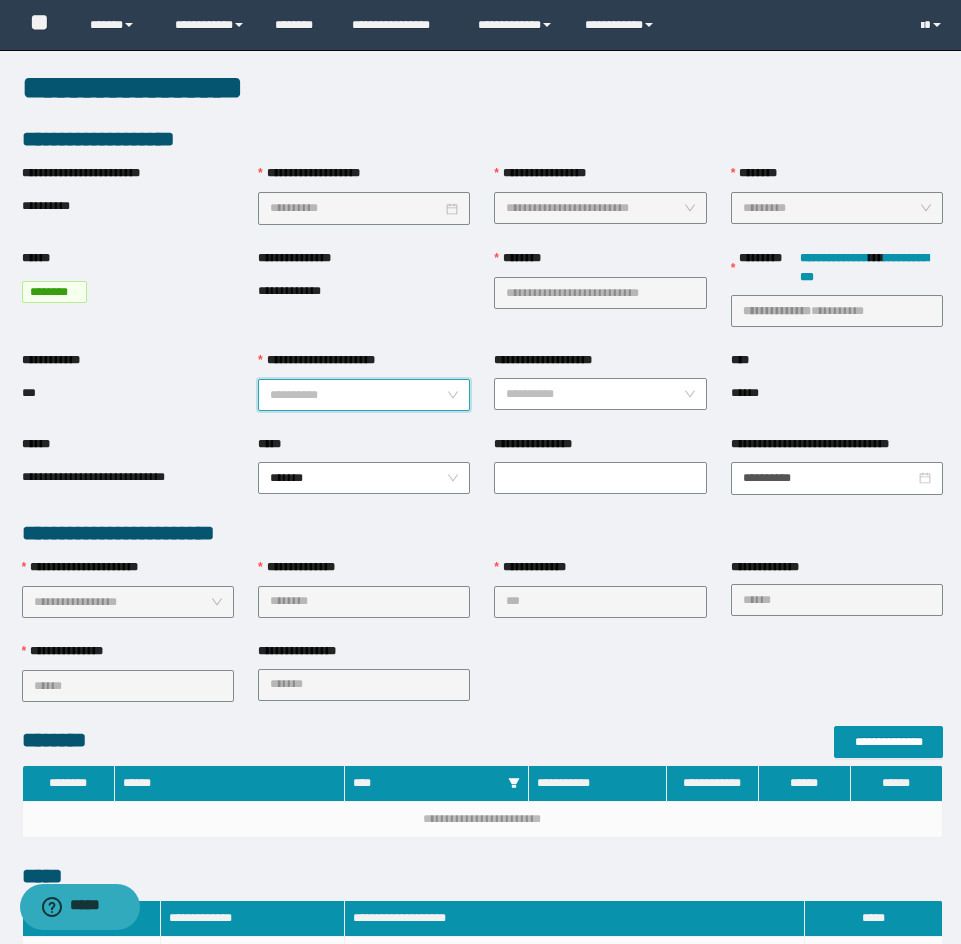 click on "**********" at bounding box center [358, 395] 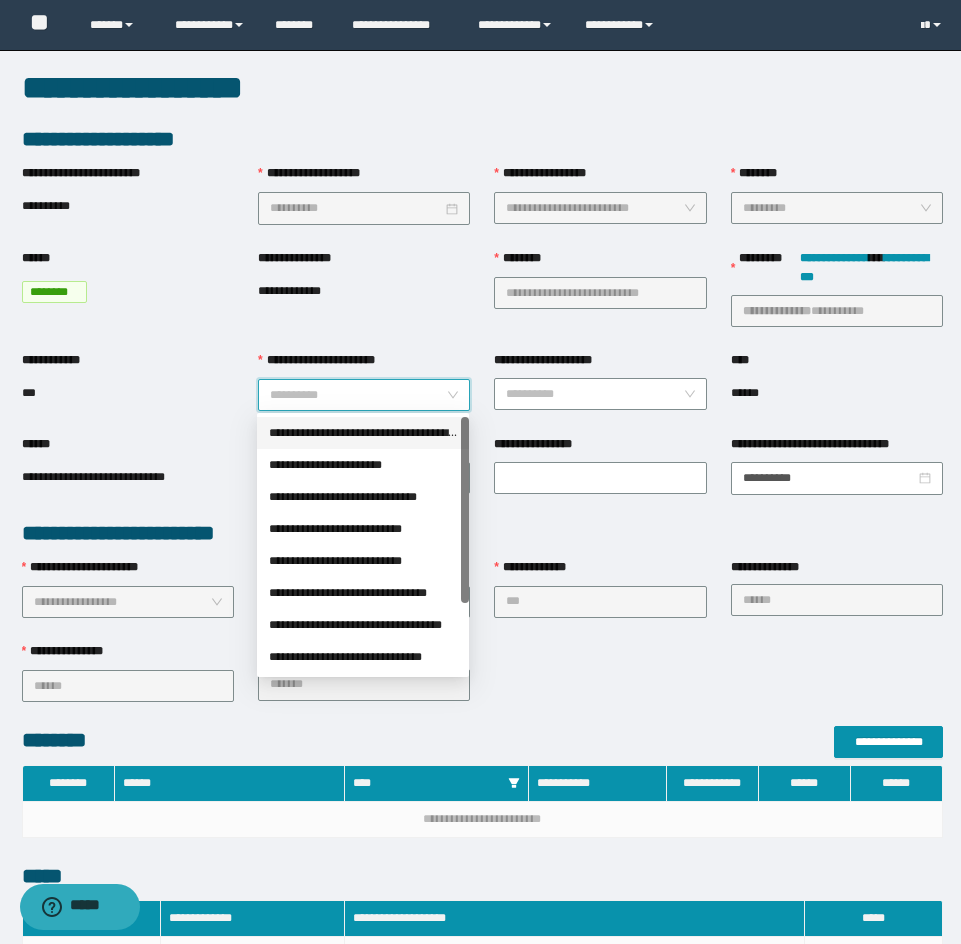 click on "**********" at bounding box center [363, 433] 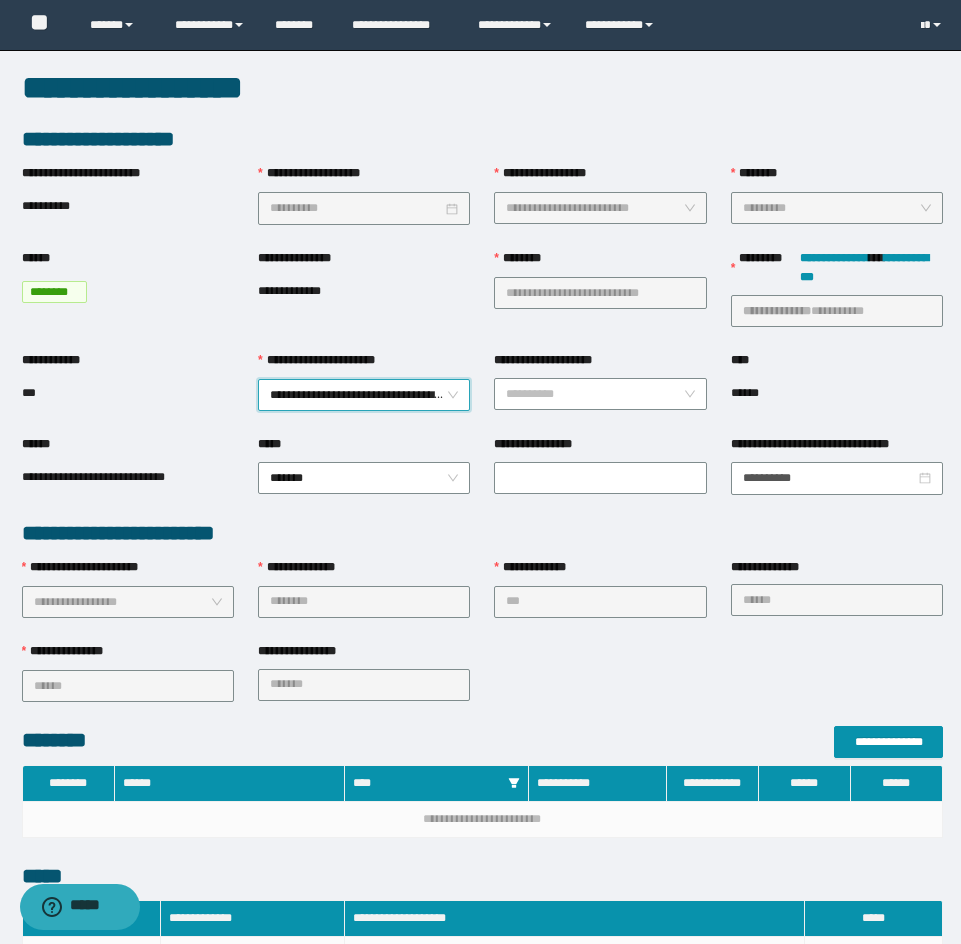 click on "**********" at bounding box center [364, 395] 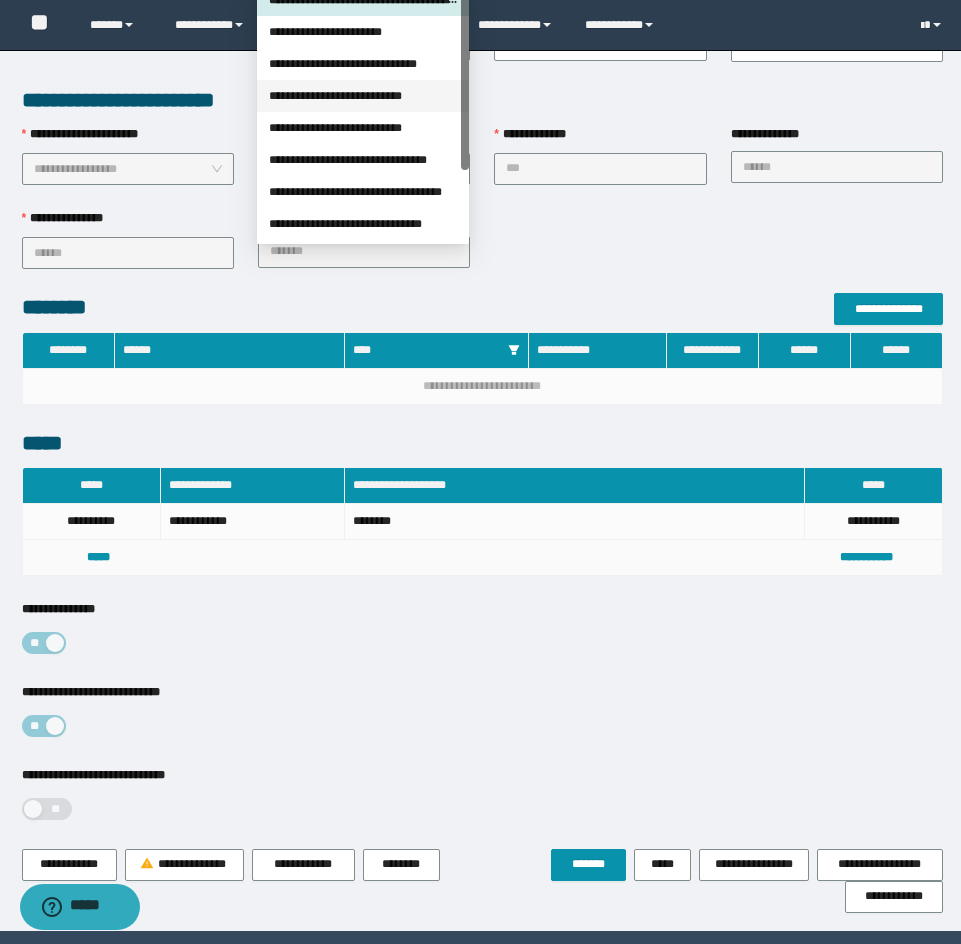 scroll, scrollTop: 494, scrollLeft: 0, axis: vertical 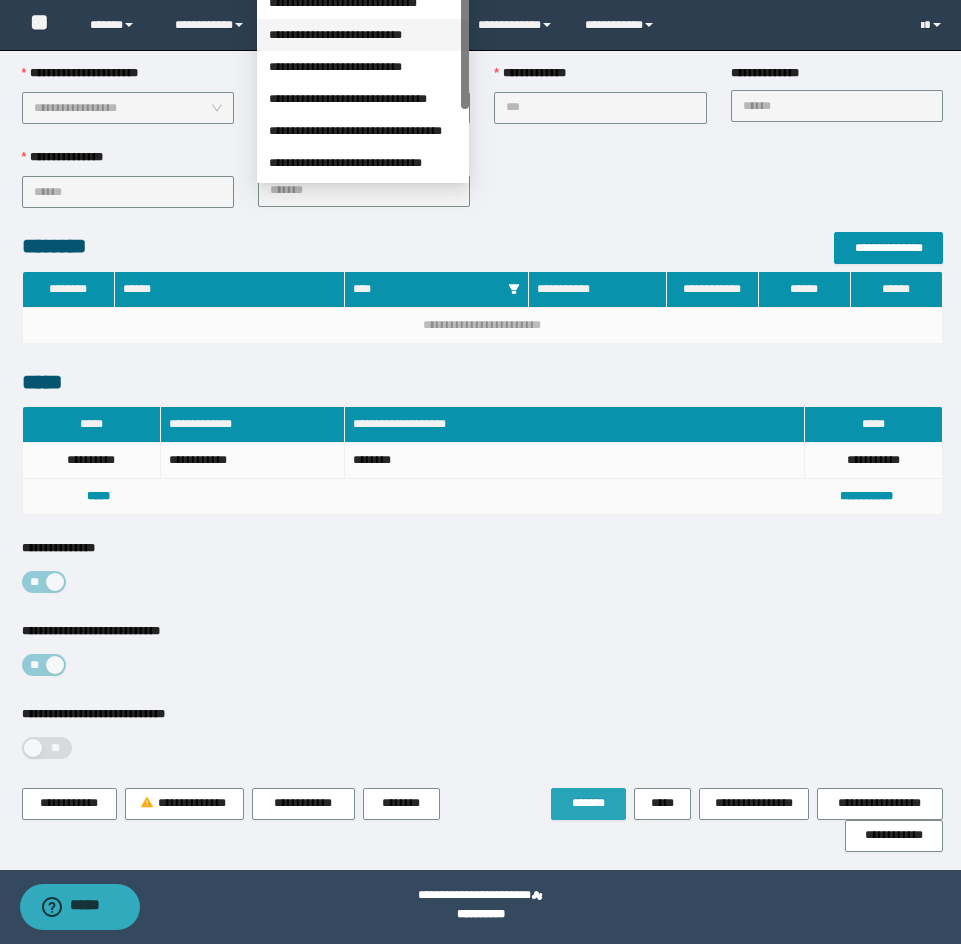 click on "*******" at bounding box center [588, 804] 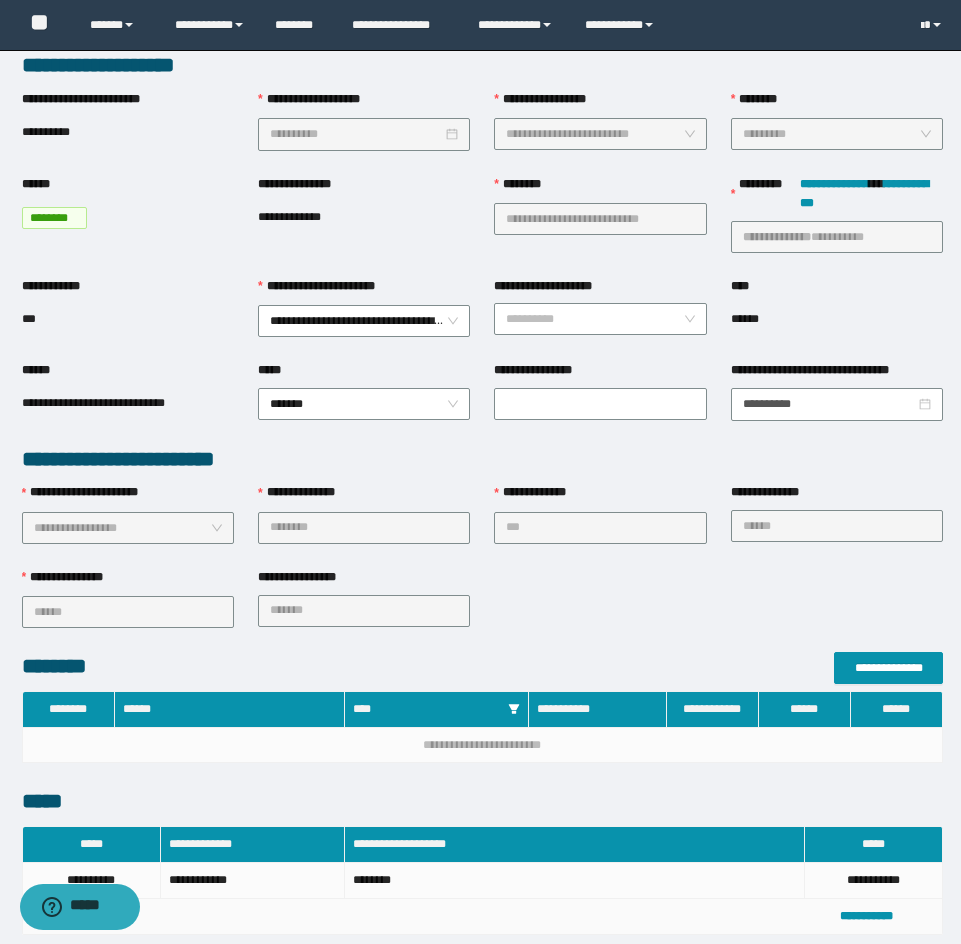 scroll, scrollTop: 0, scrollLeft: 0, axis: both 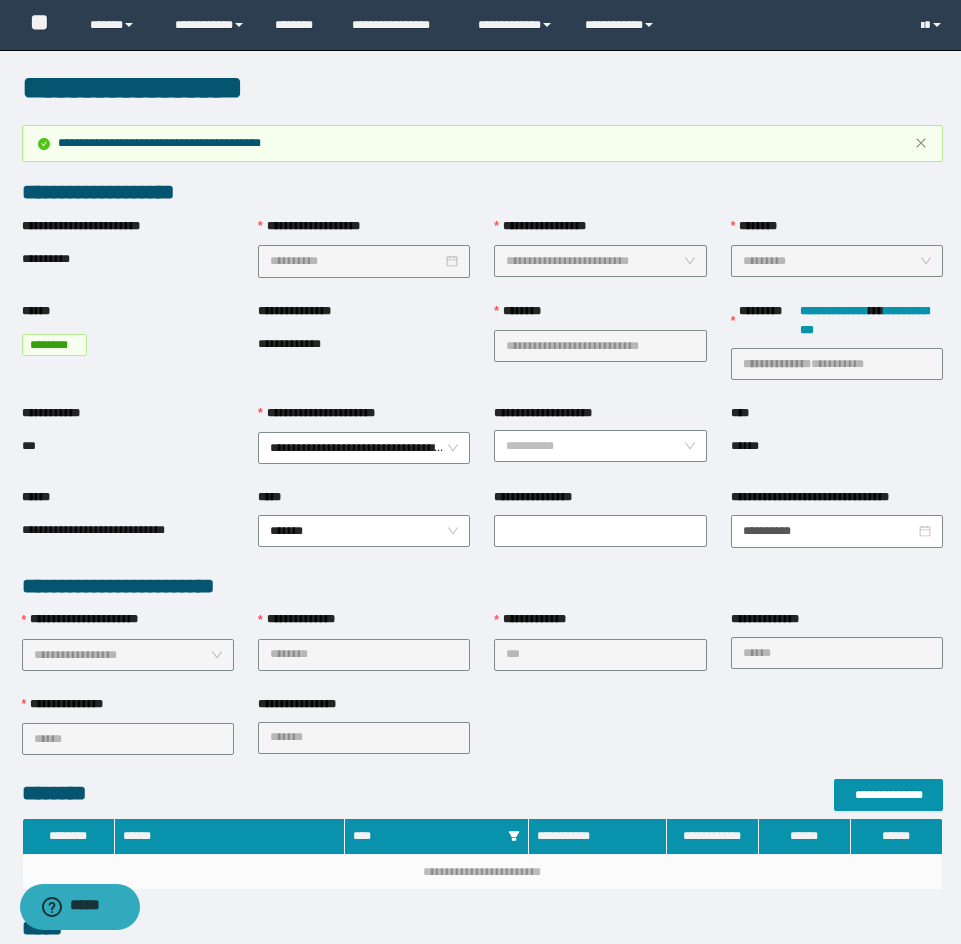 type 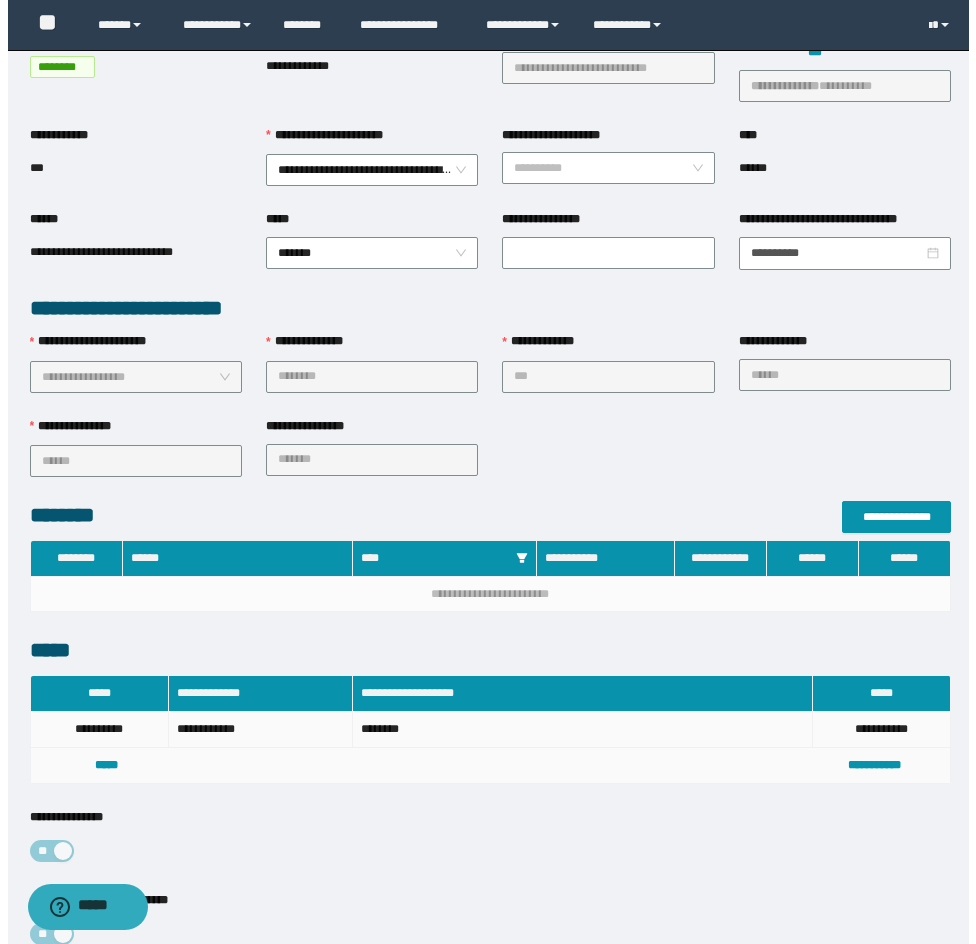 scroll, scrollTop: 547, scrollLeft: 0, axis: vertical 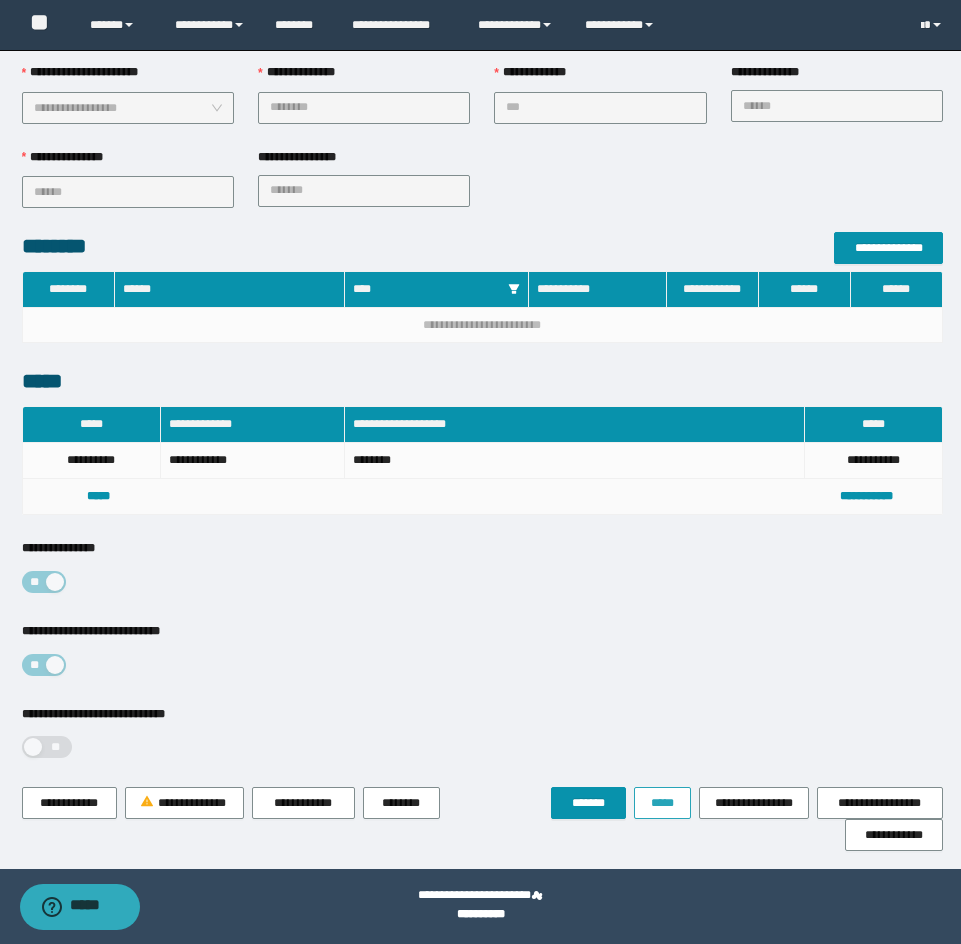 click on "*****" at bounding box center (662, 803) 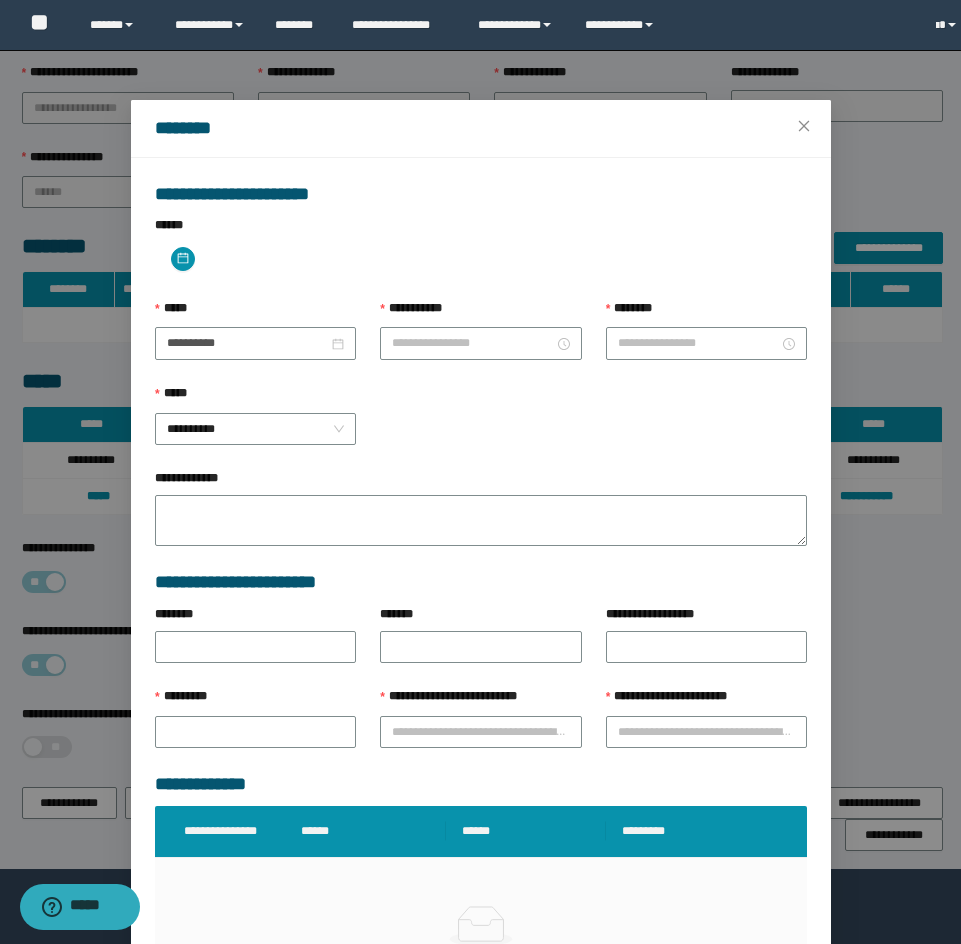 type on "**********" 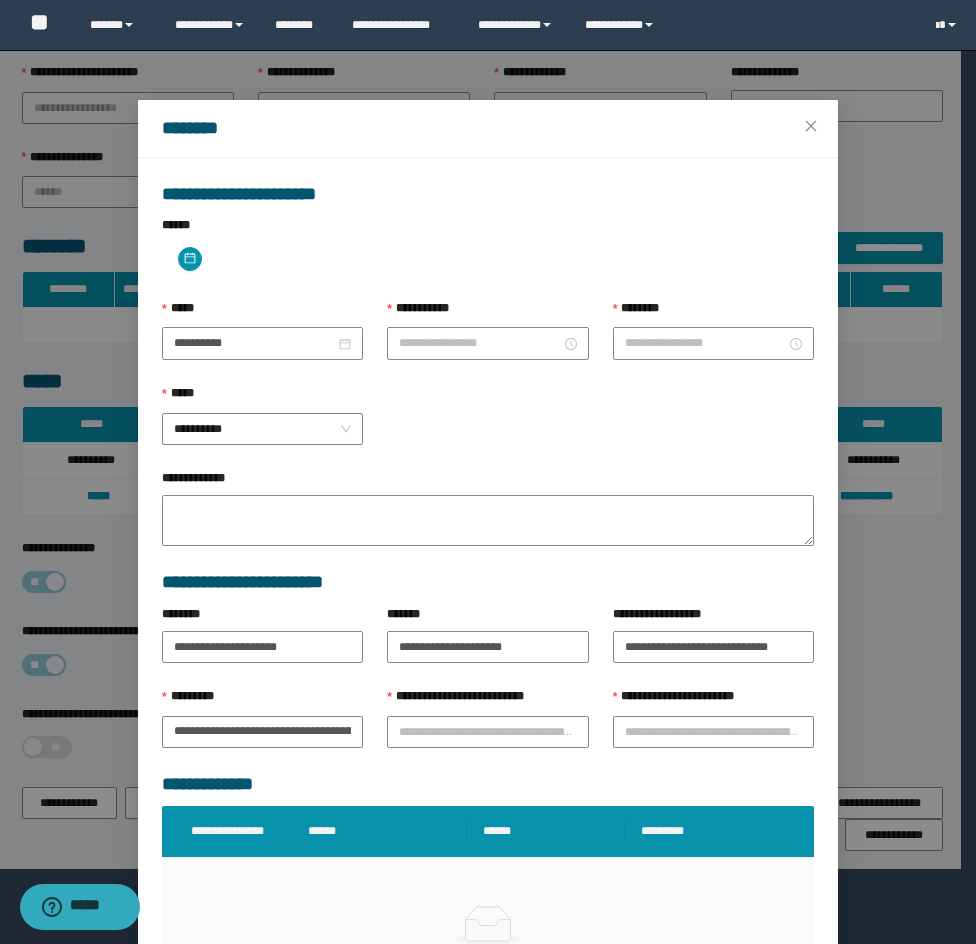 type on "*******" 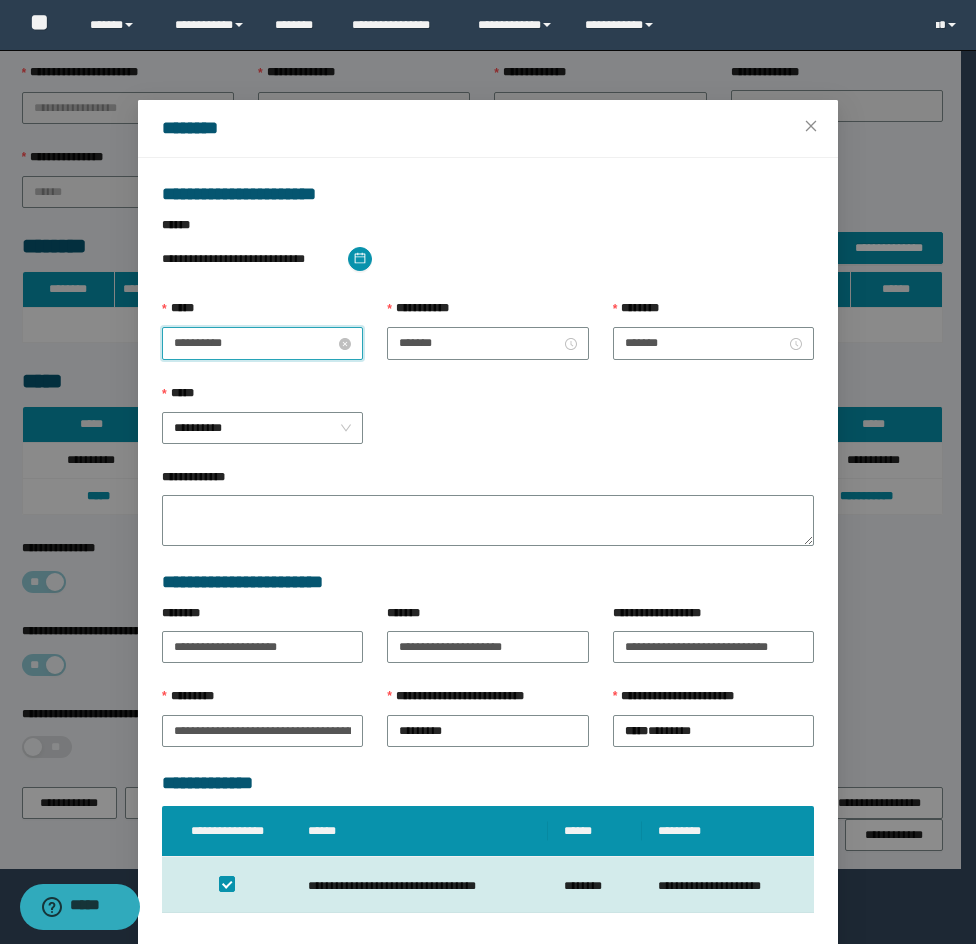 click on "**********" at bounding box center (254, 343) 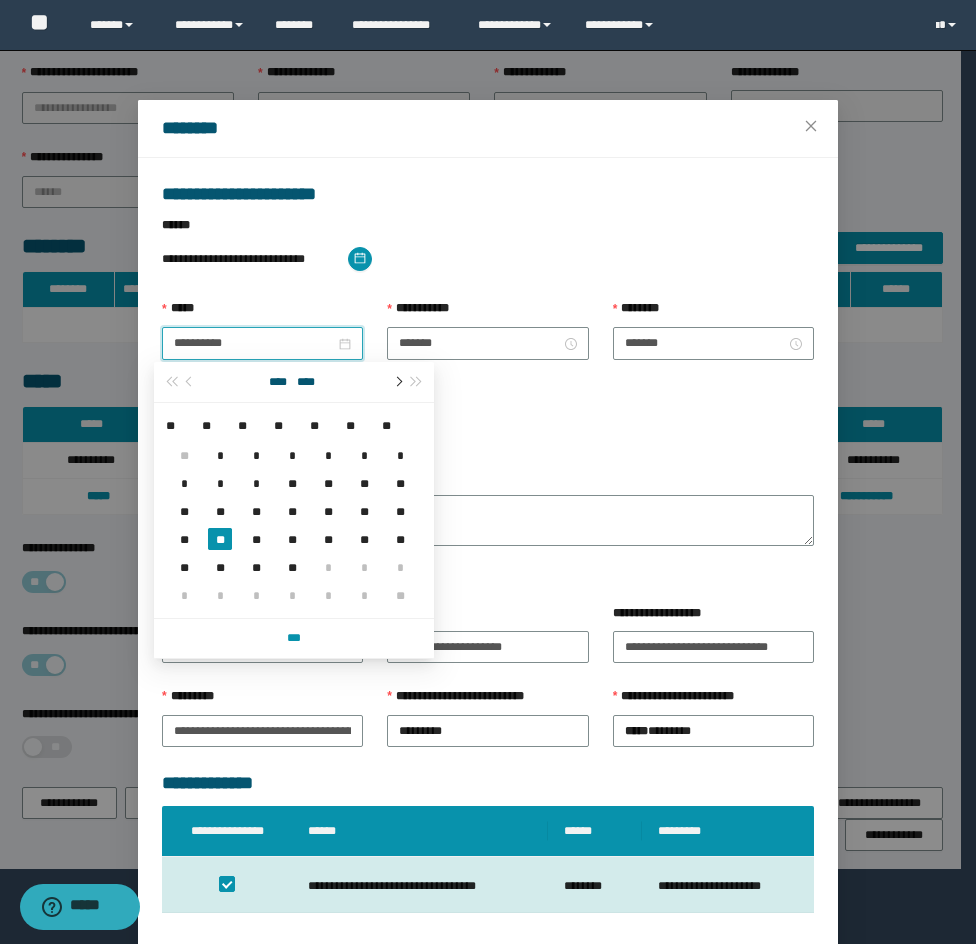 click at bounding box center (397, 382) 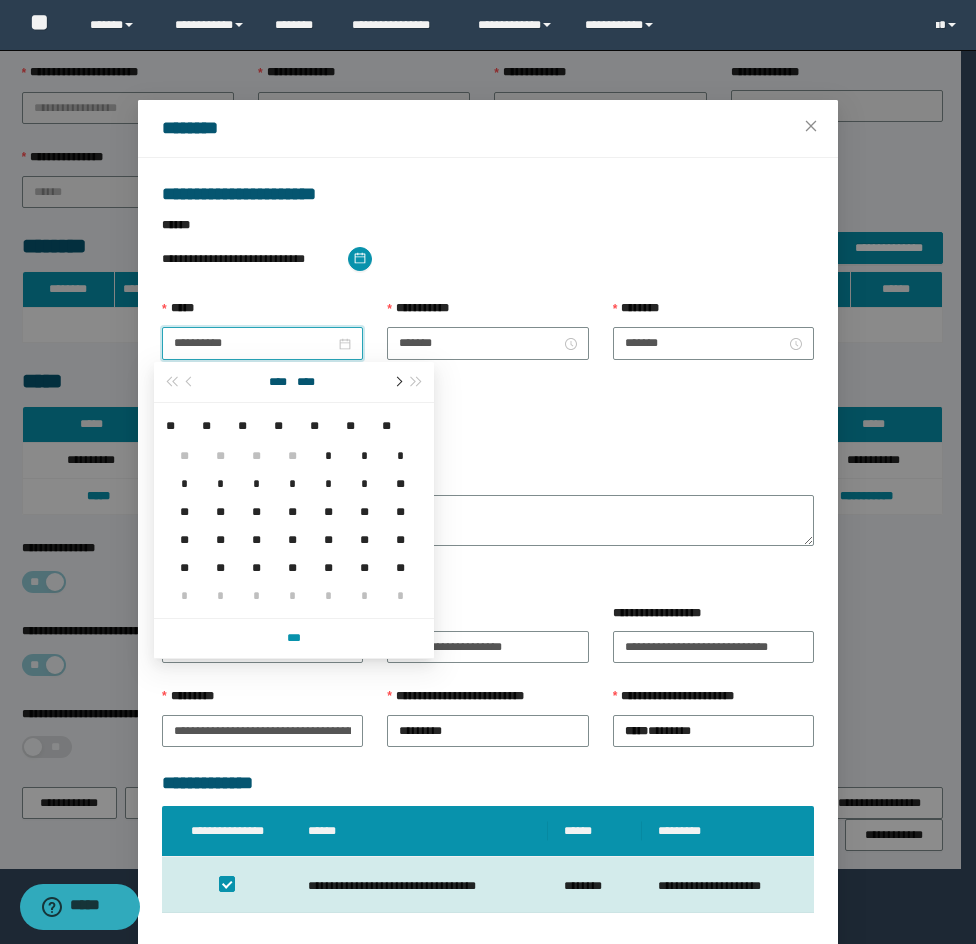 click at bounding box center (397, 382) 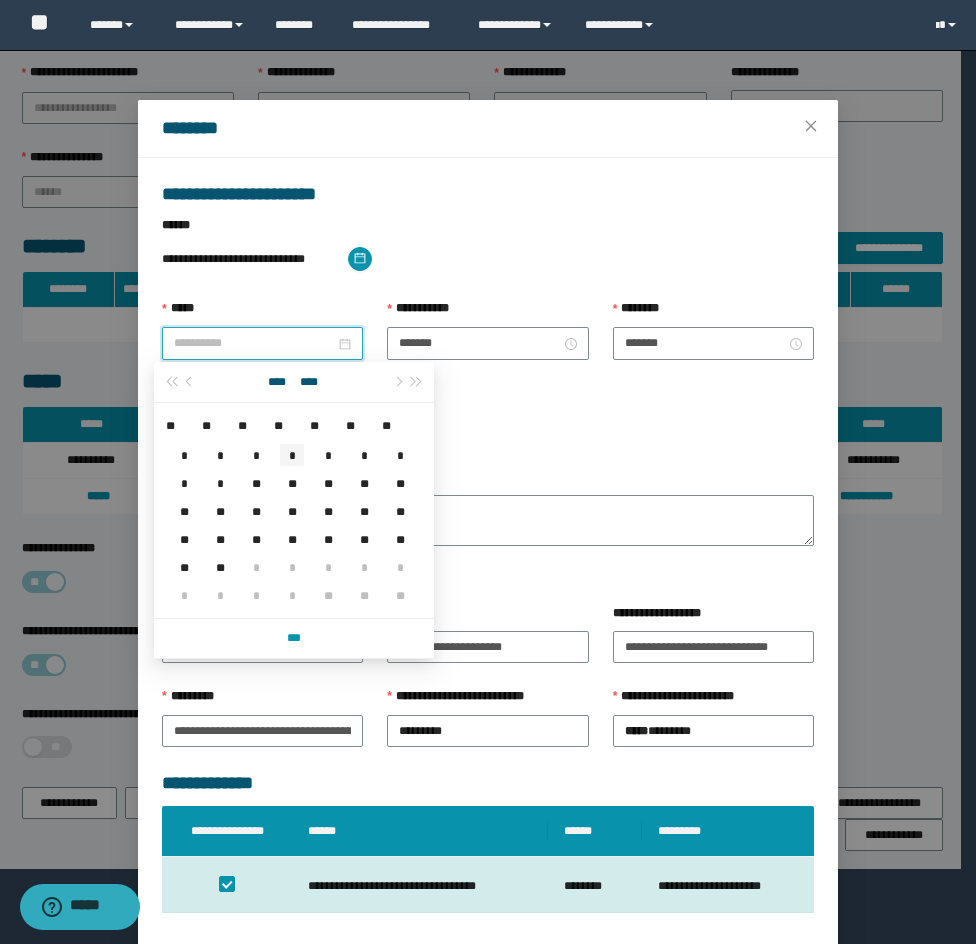 type on "**********" 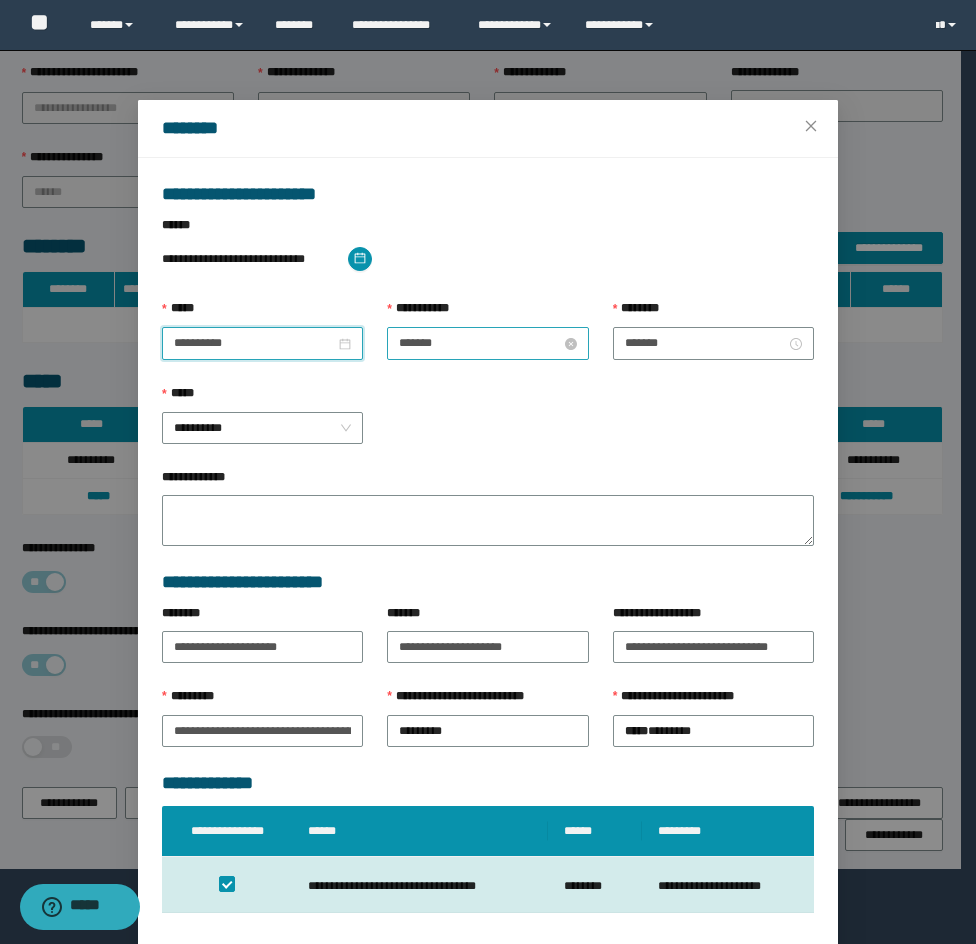 click on "*******" at bounding box center (479, 343) 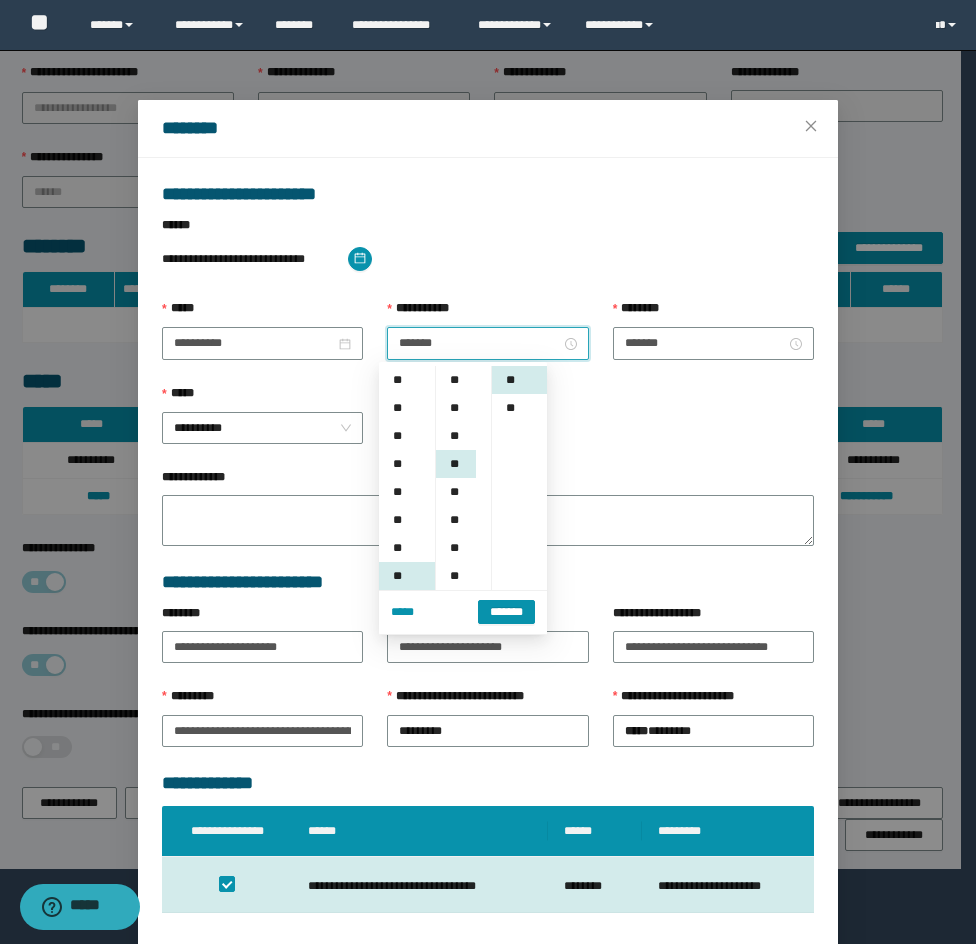 scroll, scrollTop: 196, scrollLeft: 0, axis: vertical 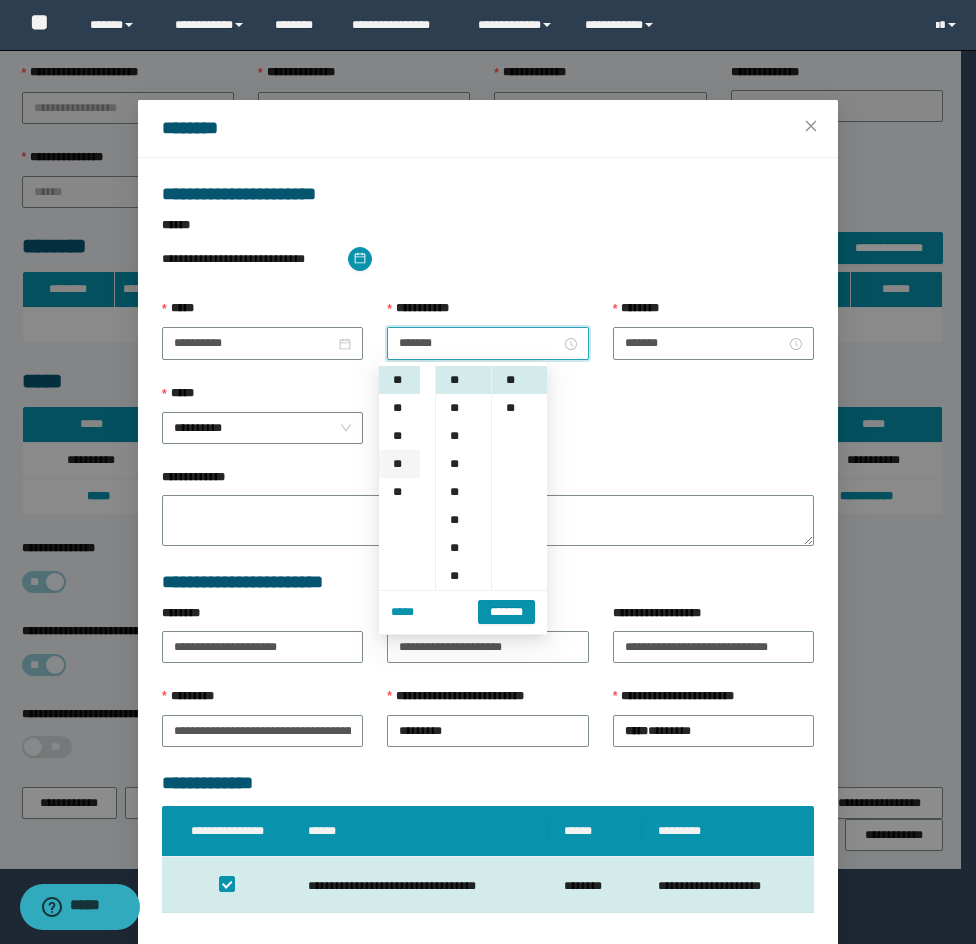 click on "**" at bounding box center [399, 464] 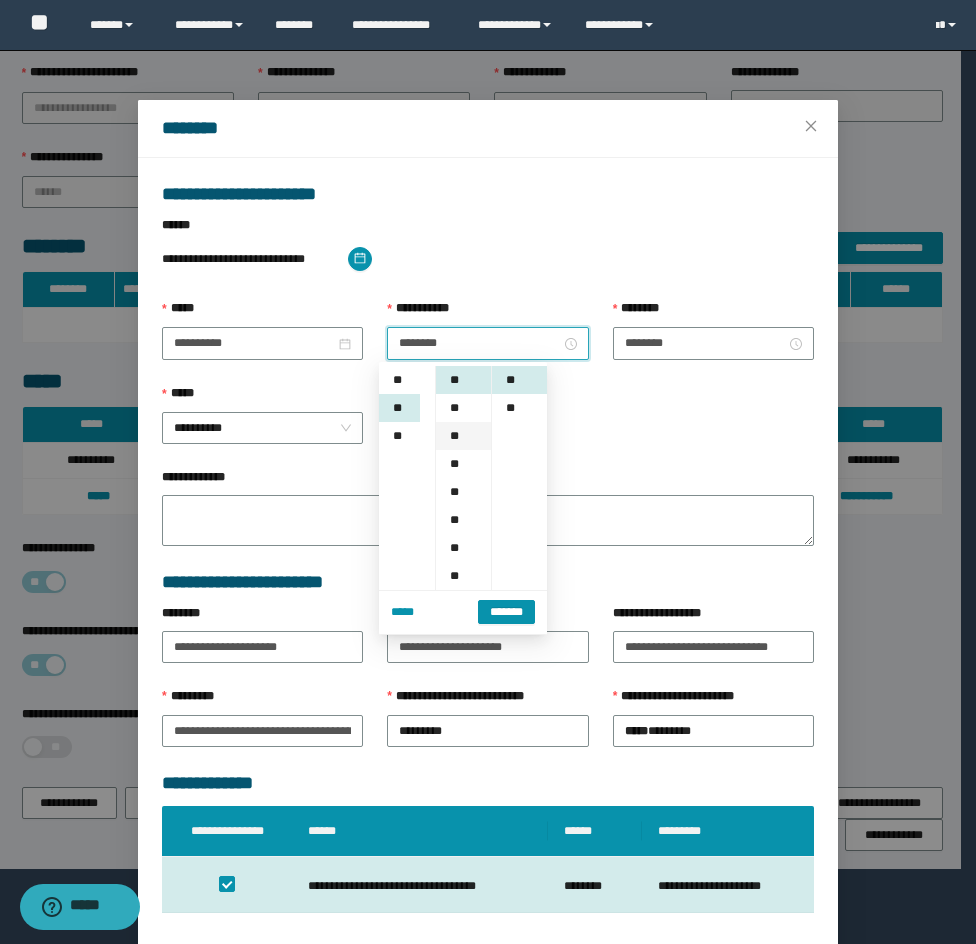scroll, scrollTop: 280, scrollLeft: 0, axis: vertical 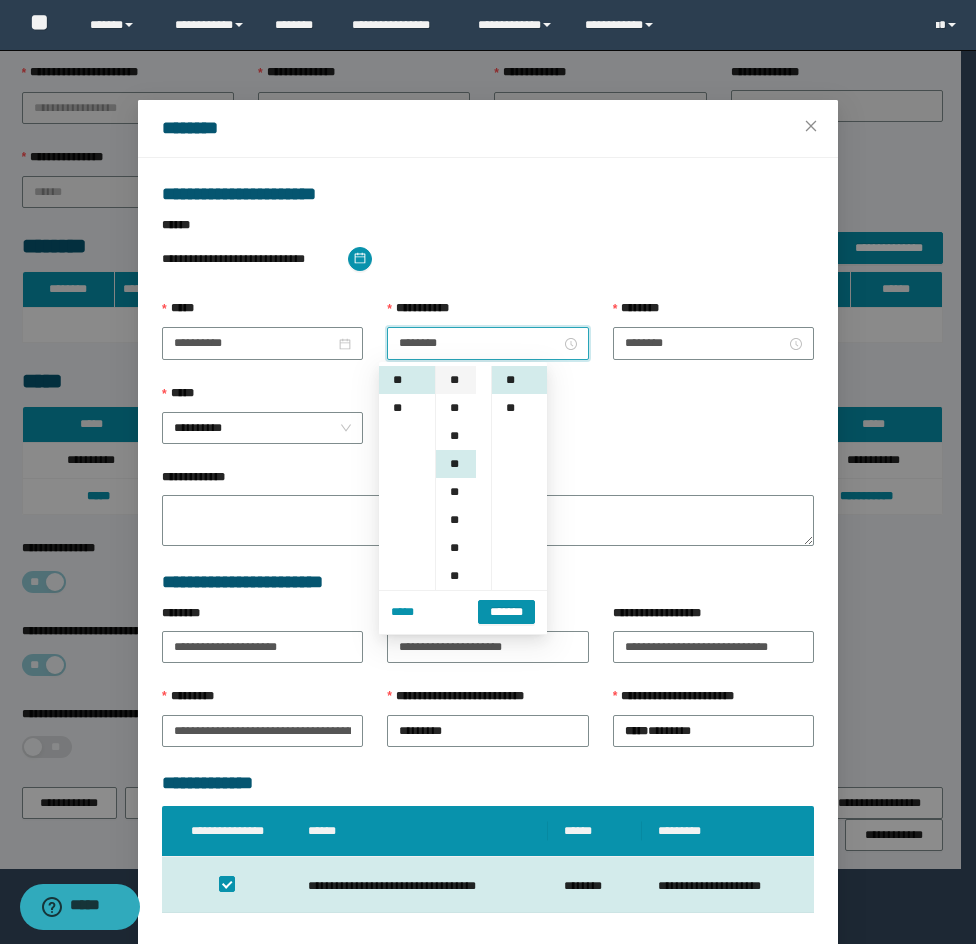 click on "**" at bounding box center (456, 380) 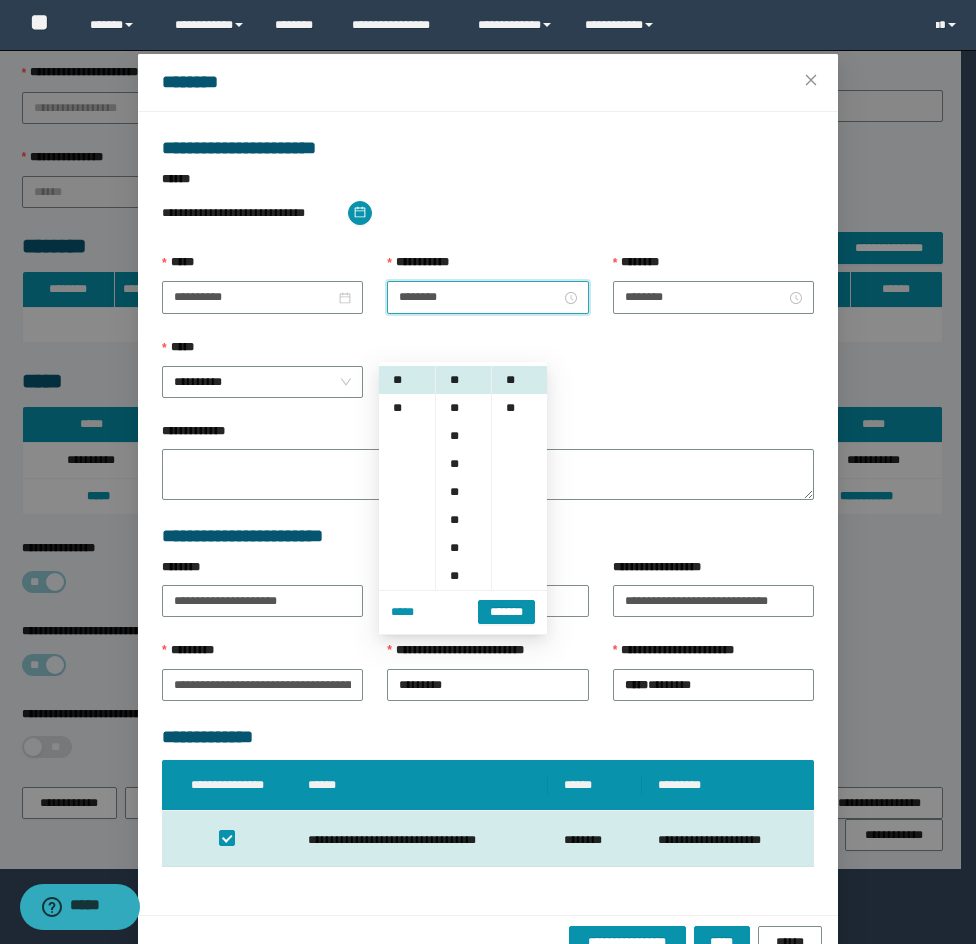 scroll, scrollTop: 90, scrollLeft: 0, axis: vertical 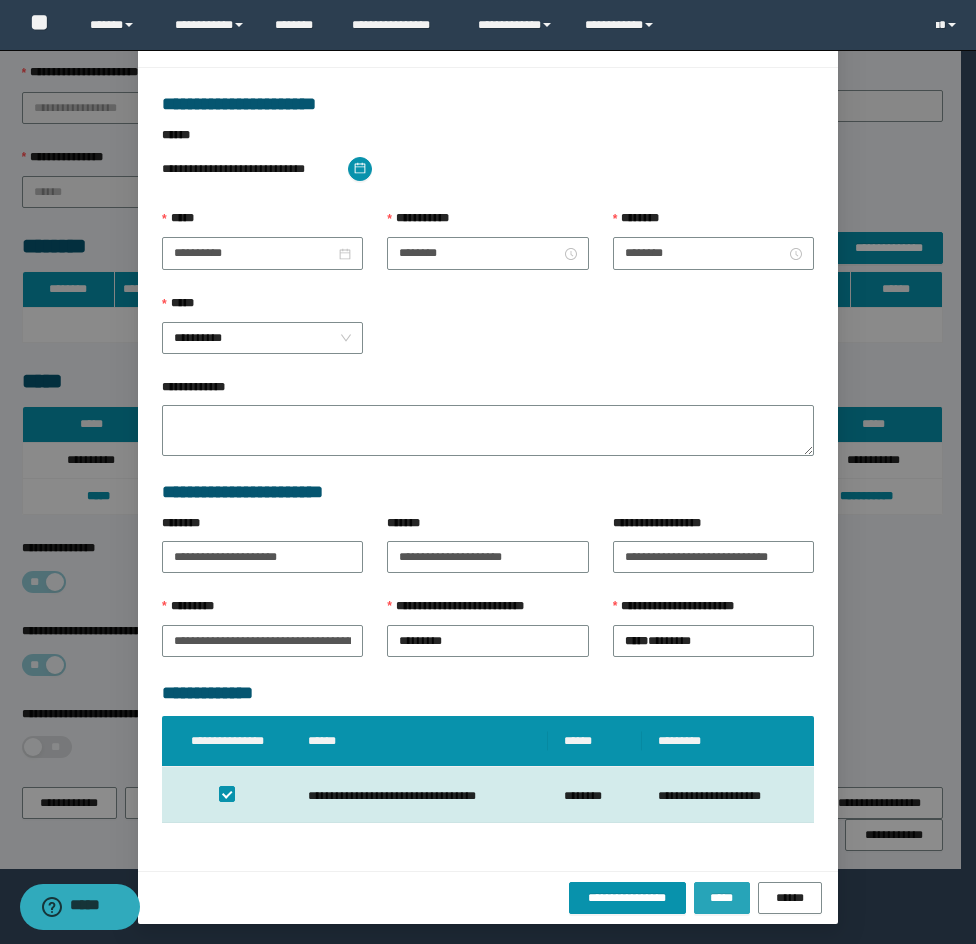 click on "*****" at bounding box center (722, 898) 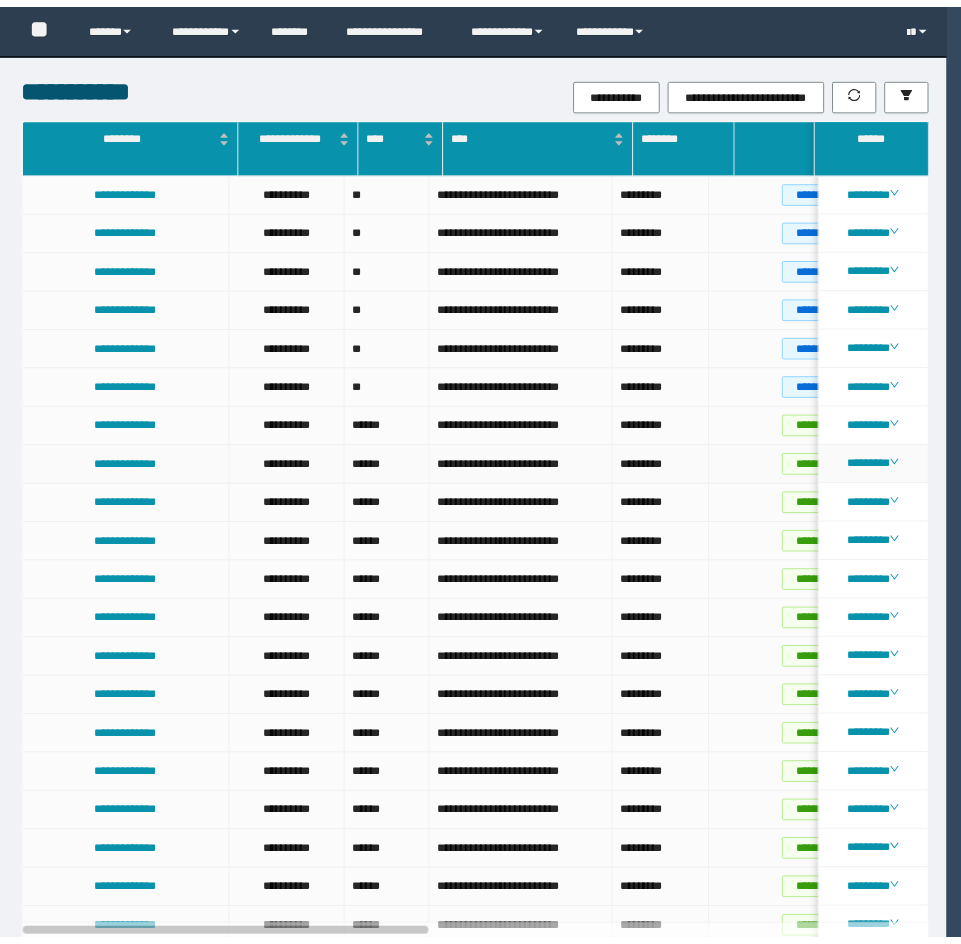 scroll, scrollTop: 0, scrollLeft: 0, axis: both 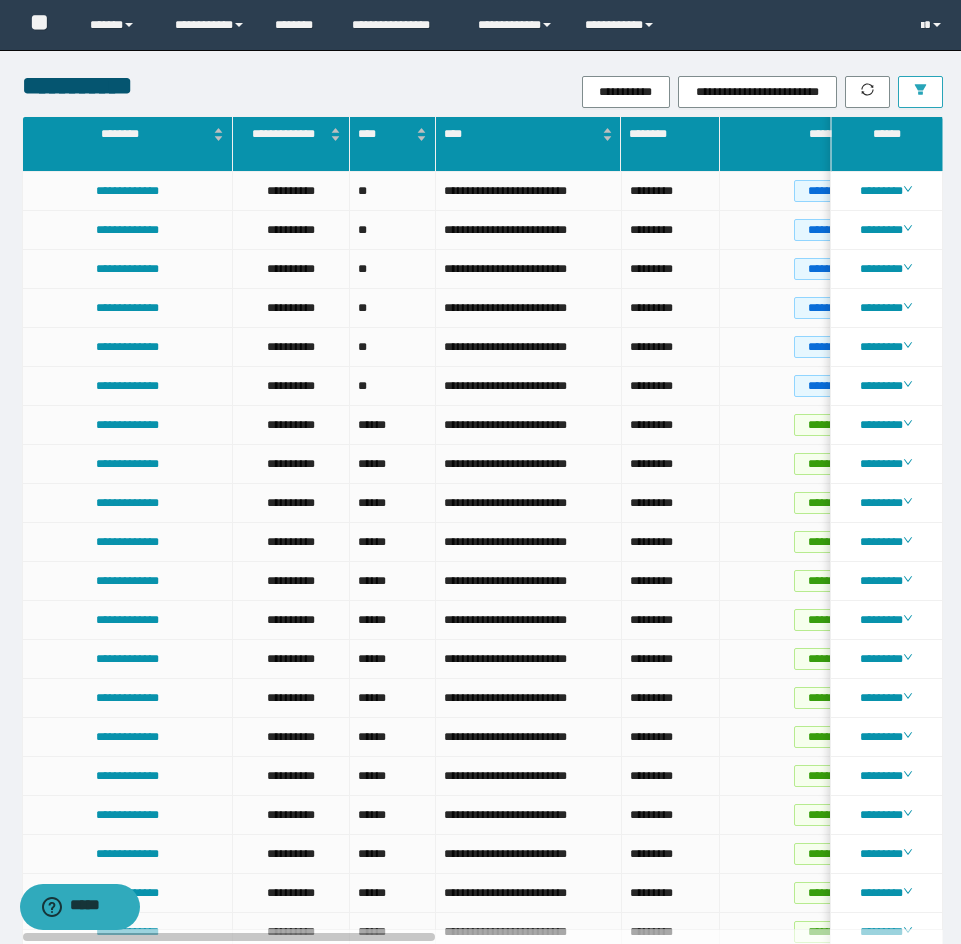 click at bounding box center (920, 92) 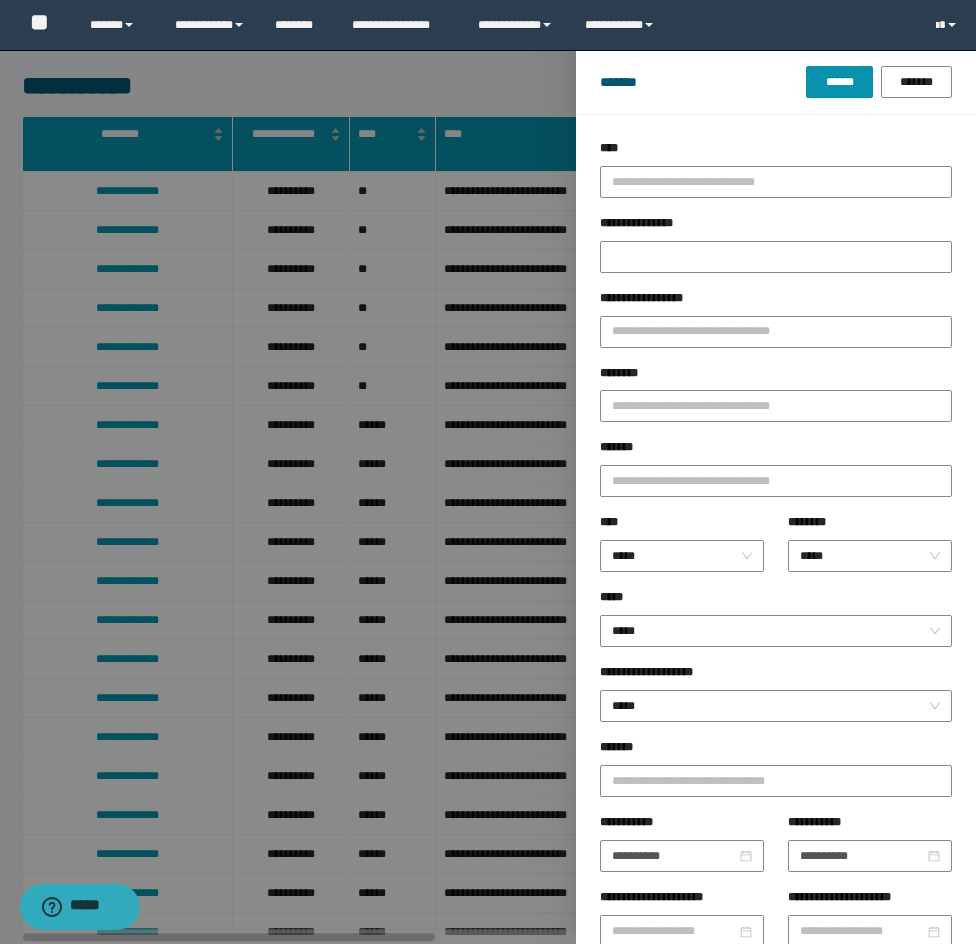 click at bounding box center [488, 472] 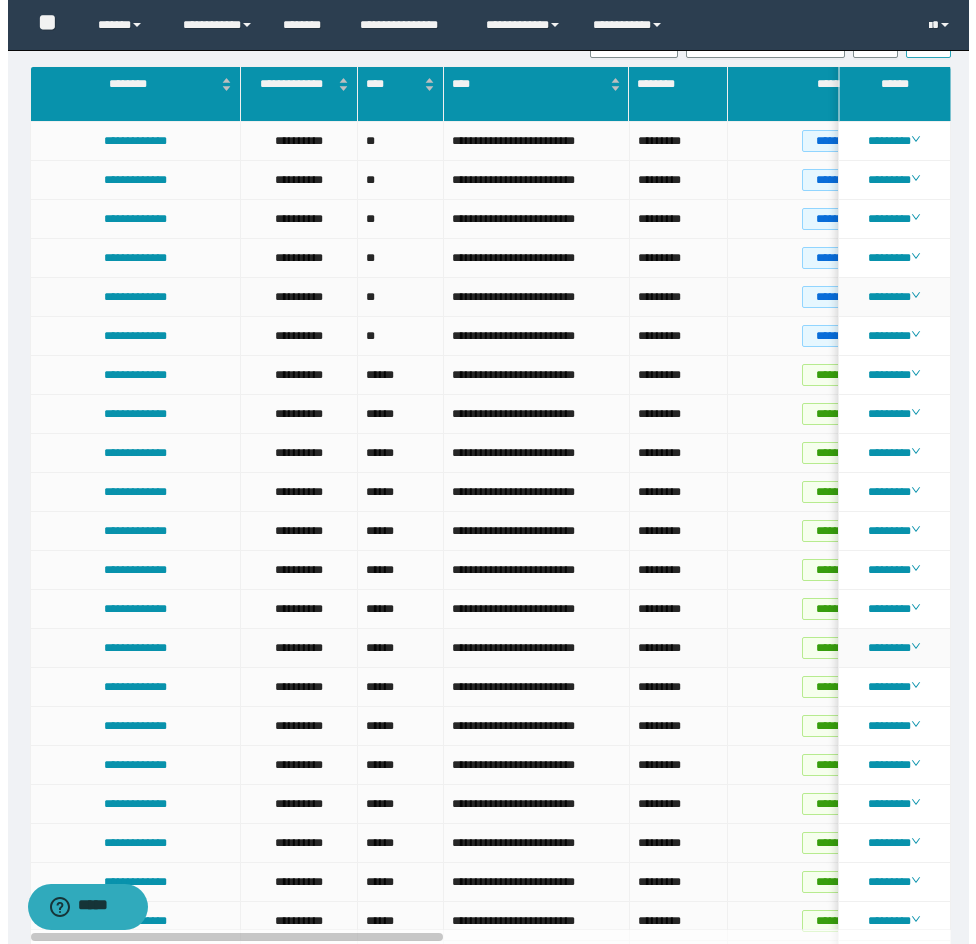 scroll, scrollTop: 0, scrollLeft: 0, axis: both 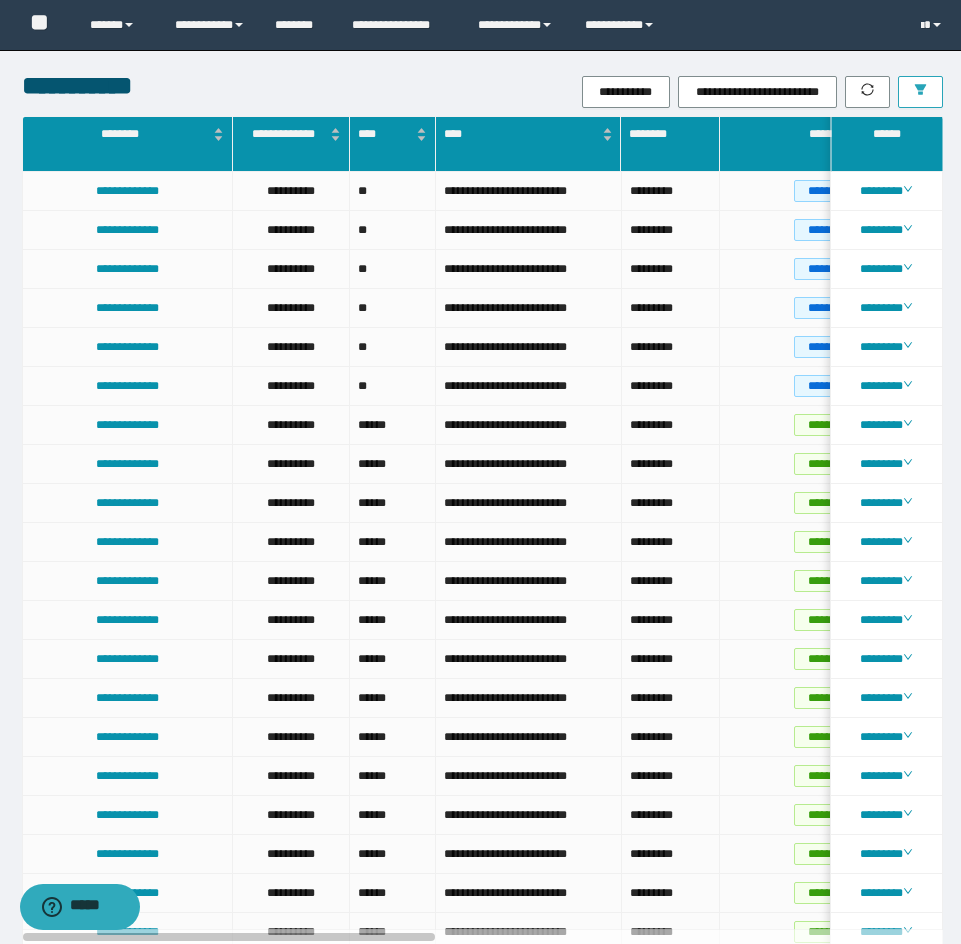 click 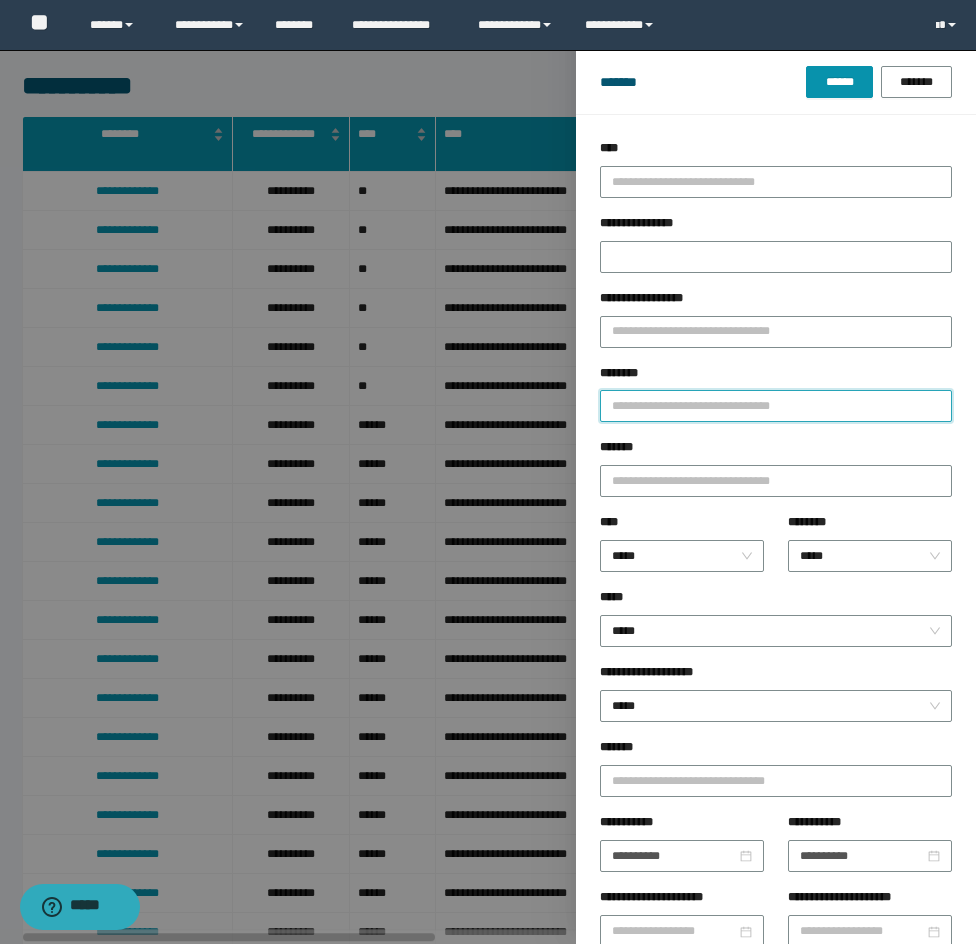 click on "********" at bounding box center [776, 406] 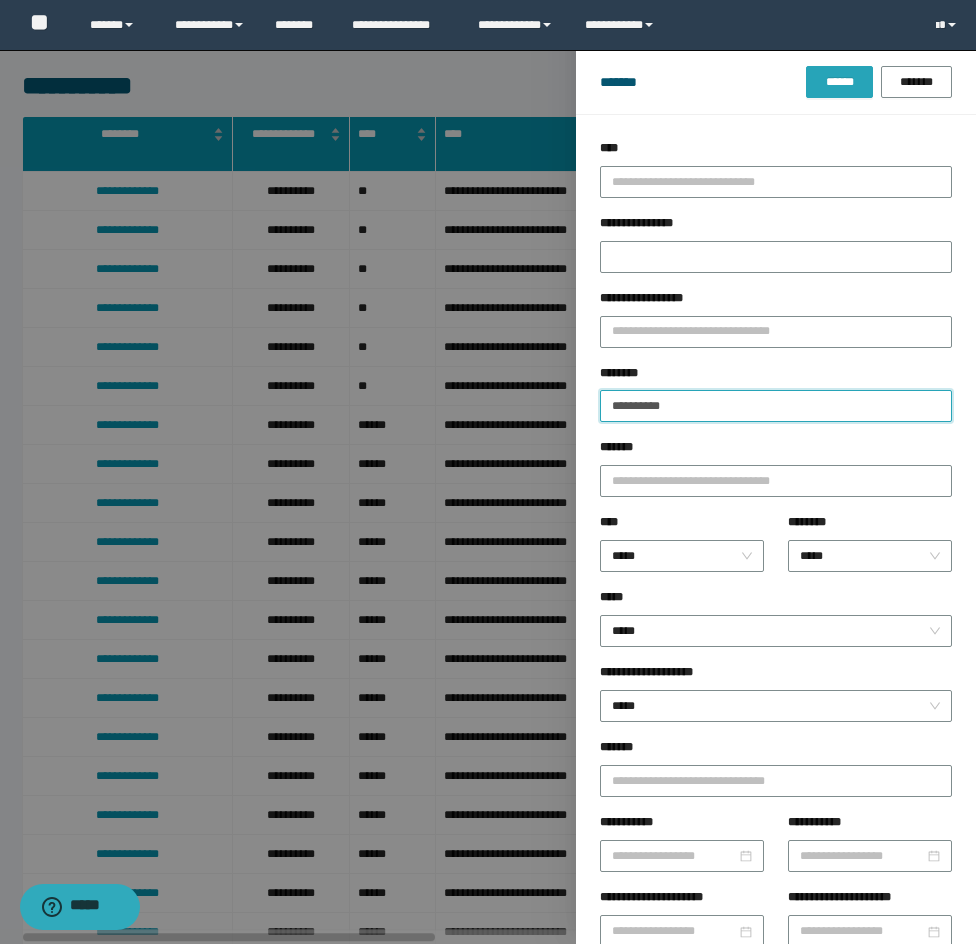 type on "**********" 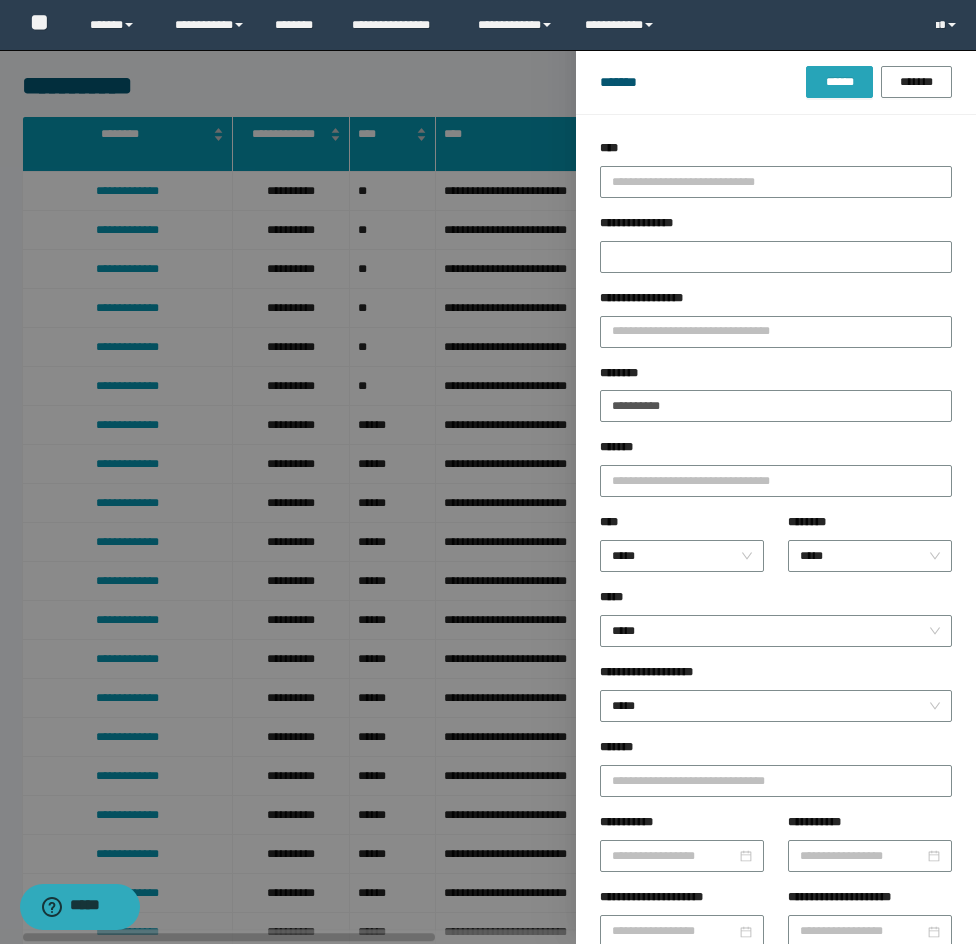 click on "******" at bounding box center (839, 82) 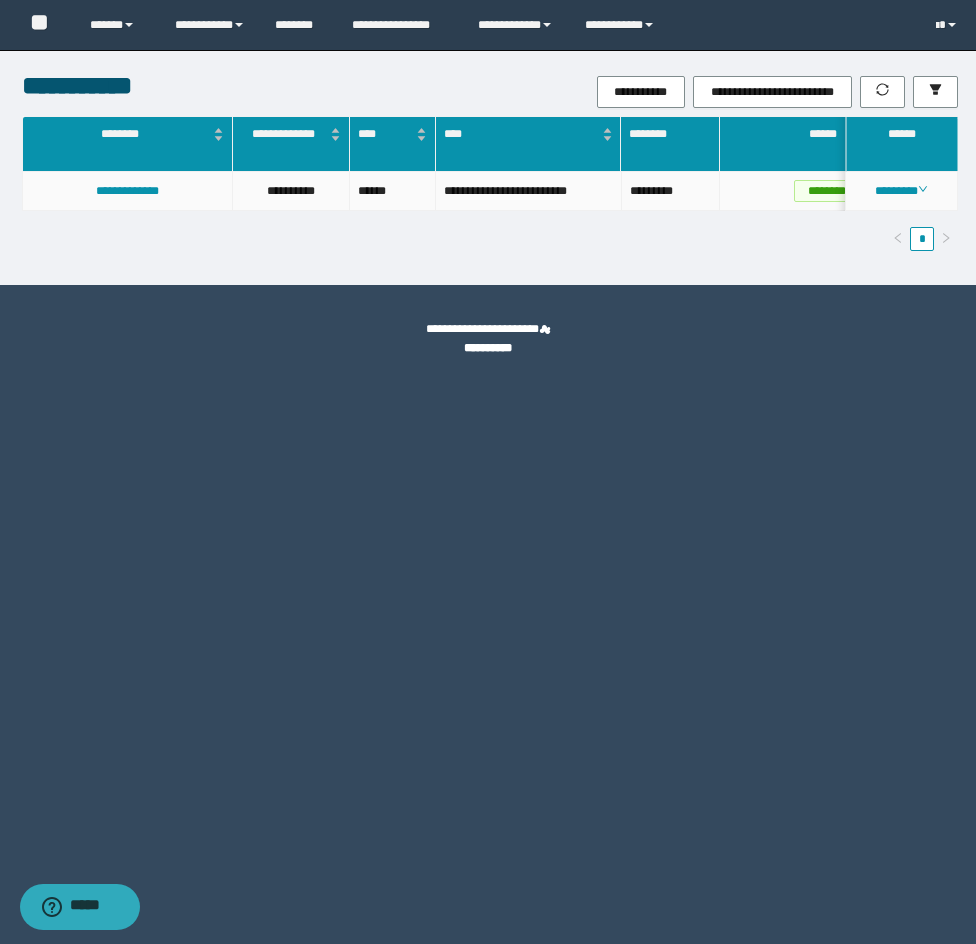 click on "**********" at bounding box center (528, 191) 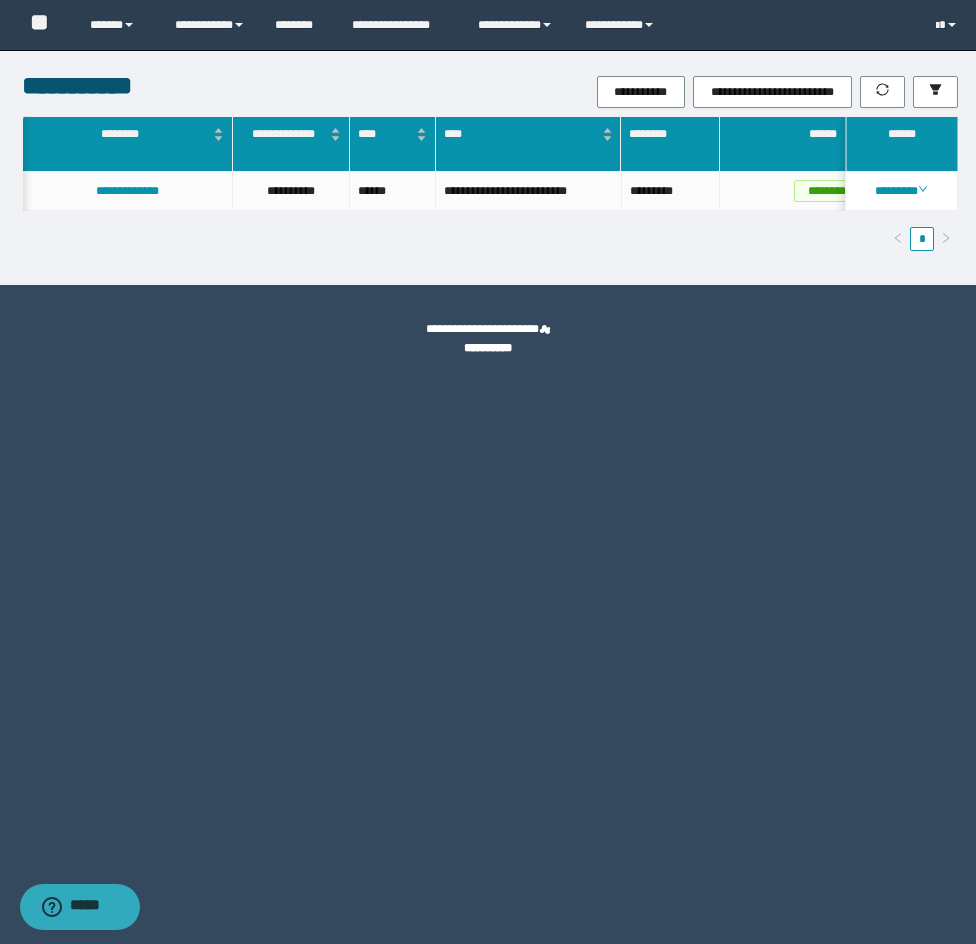scroll, scrollTop: 0, scrollLeft: 818, axis: horizontal 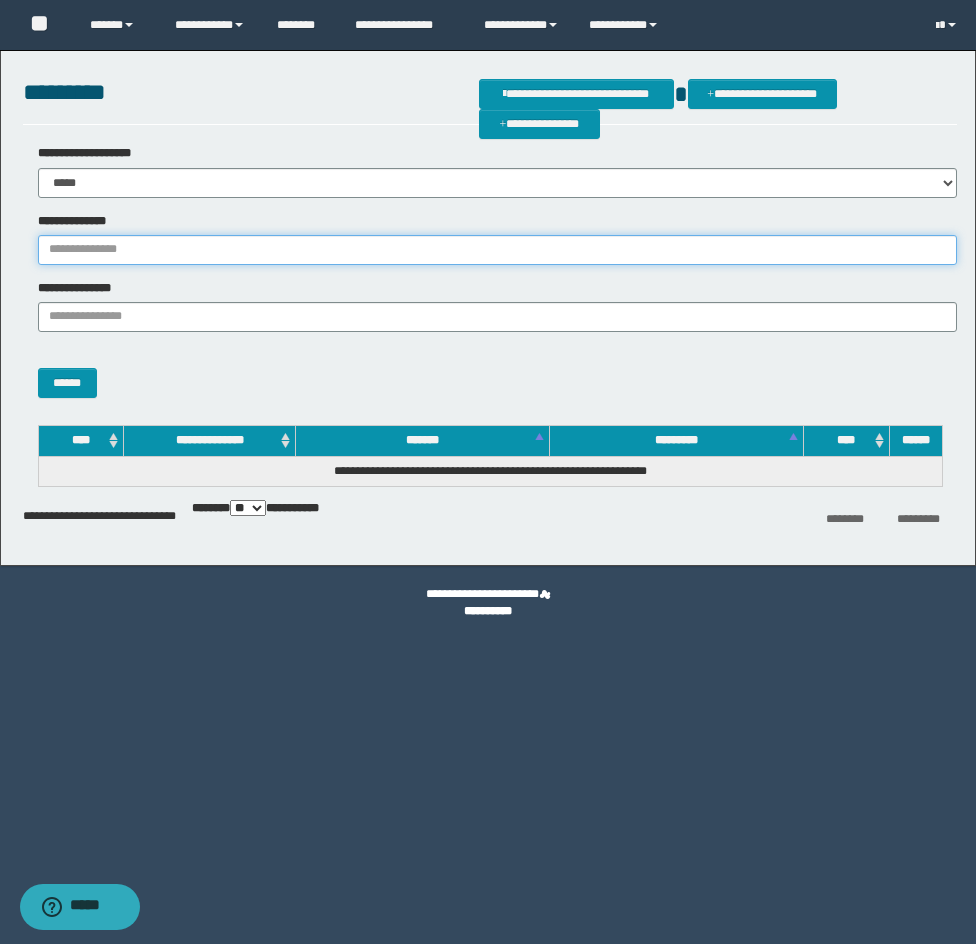 click on "**********" at bounding box center (497, 250) 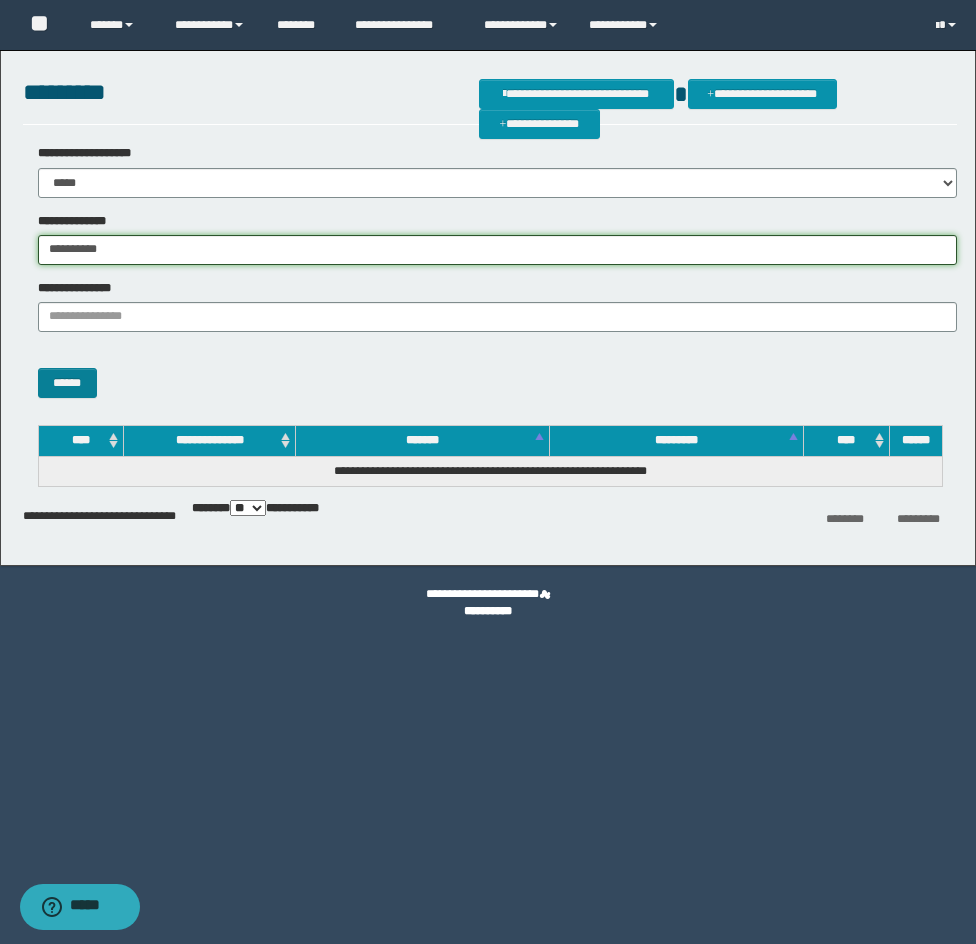type on "**********" 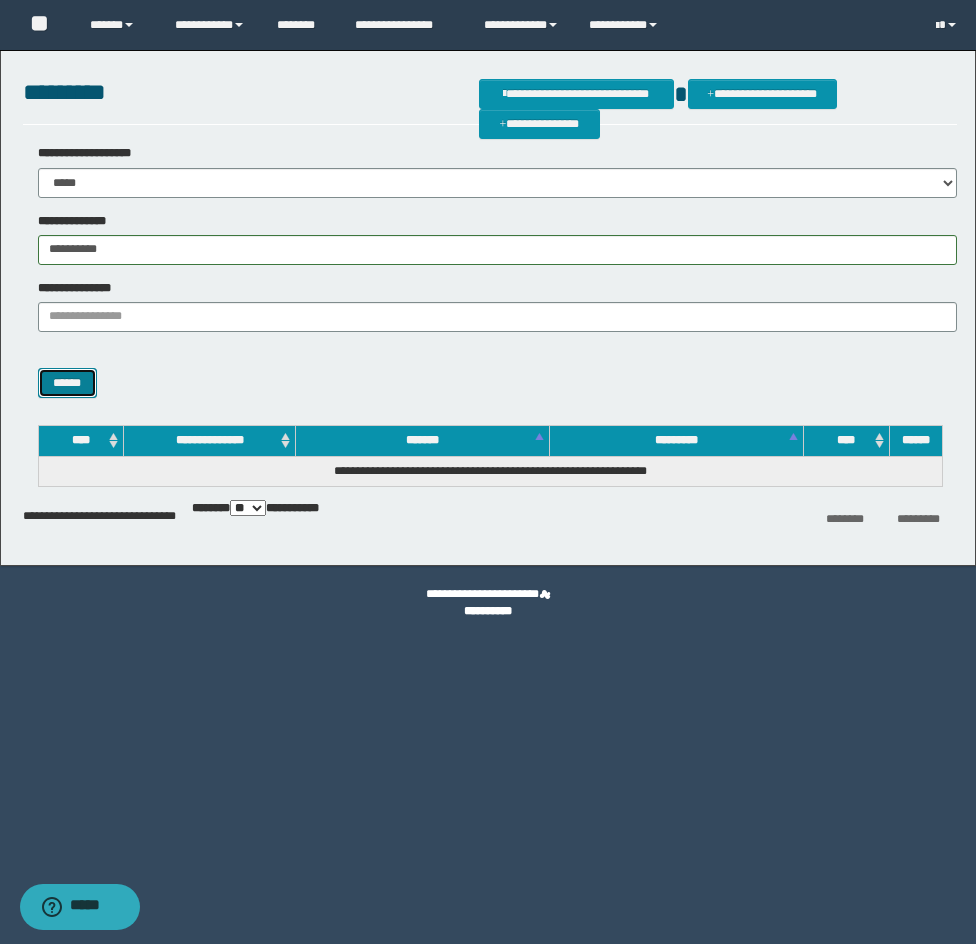 click on "******" at bounding box center (67, 383) 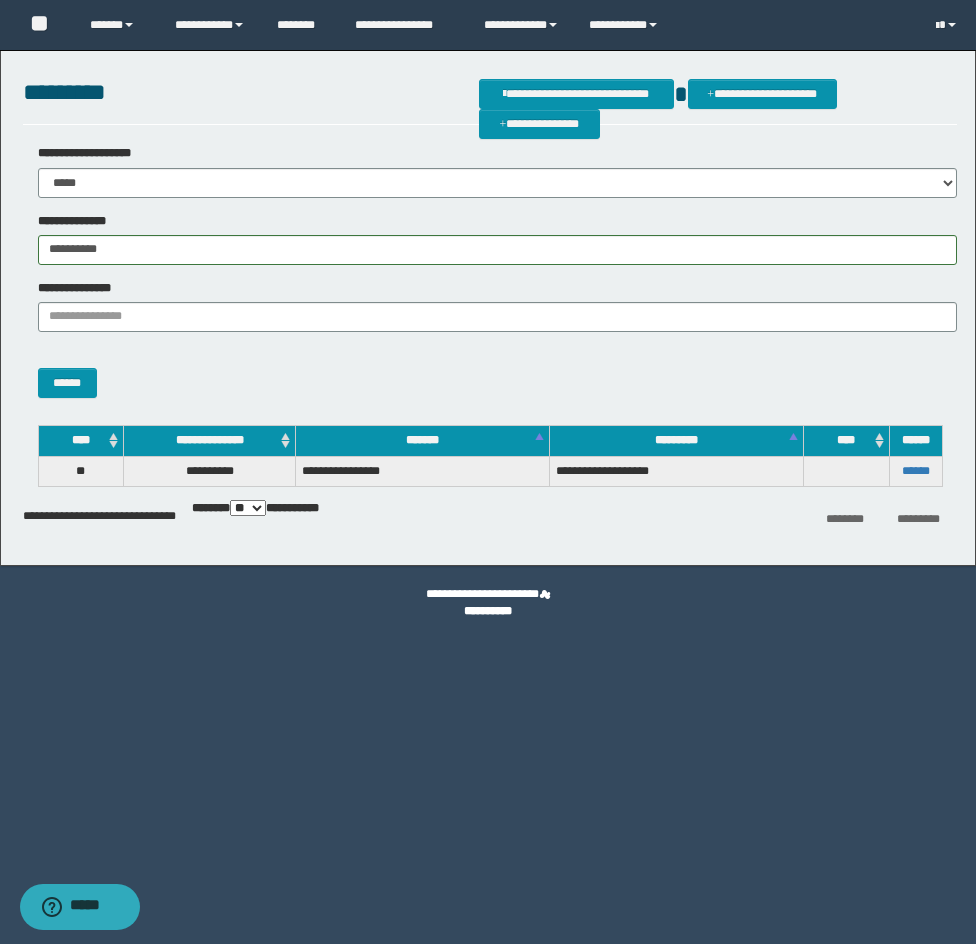 click on "******" at bounding box center (915, 471) 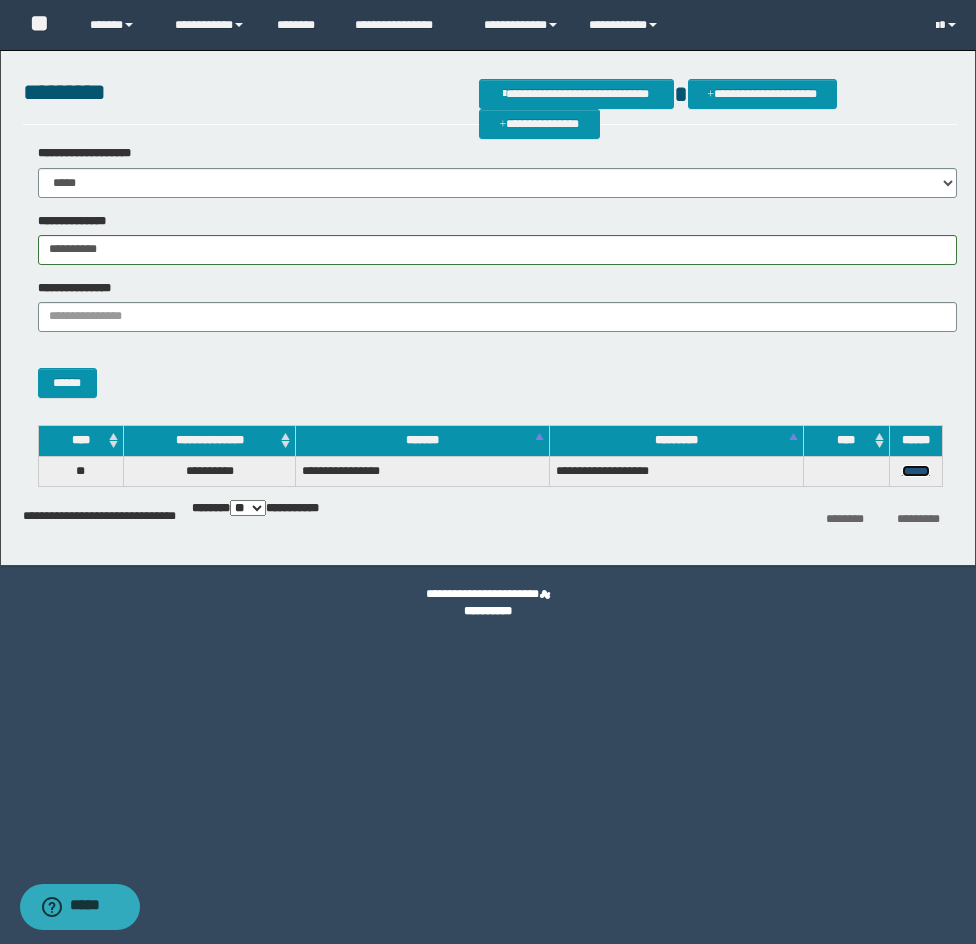 click on "******" at bounding box center [916, 471] 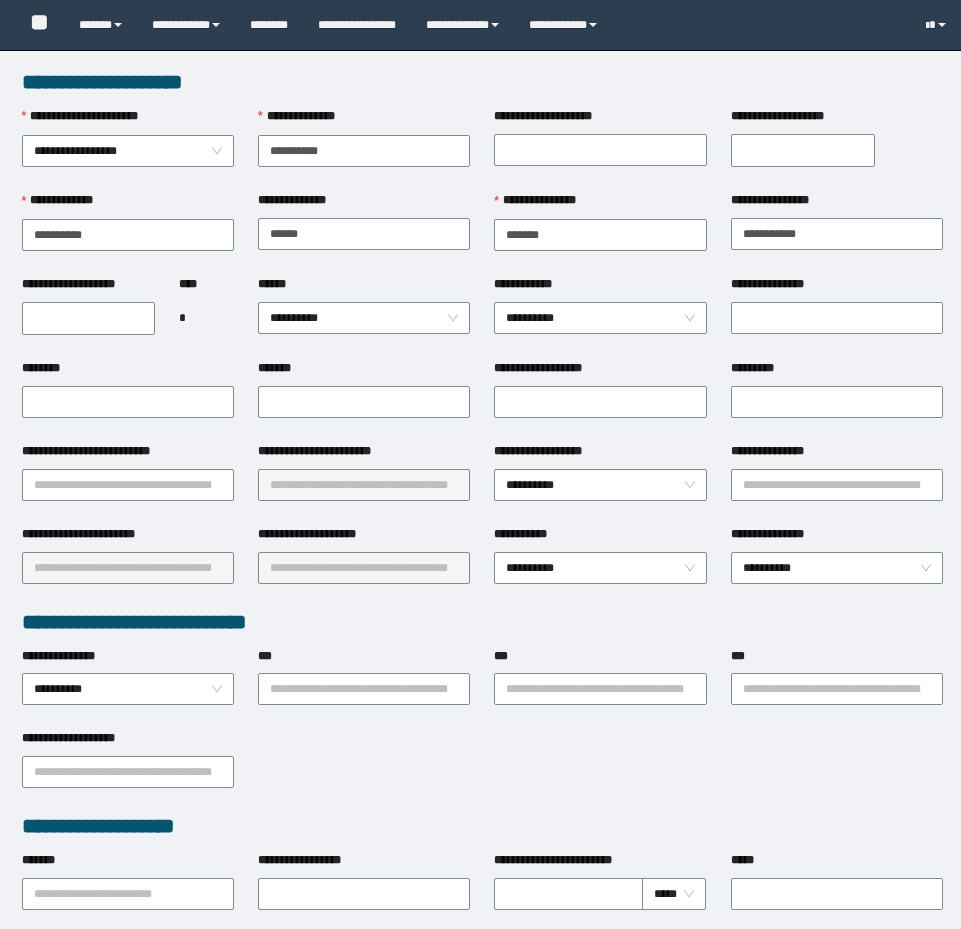 scroll, scrollTop: 0, scrollLeft: 0, axis: both 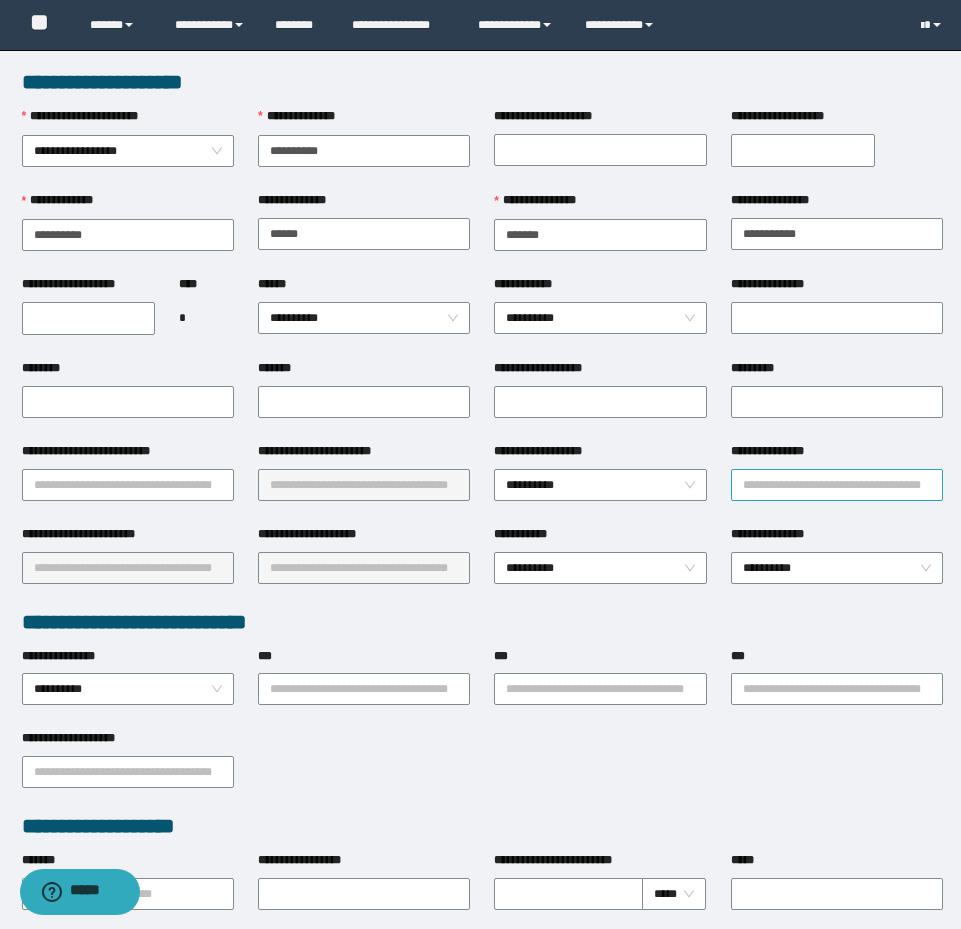 click on "**********" at bounding box center (837, 485) 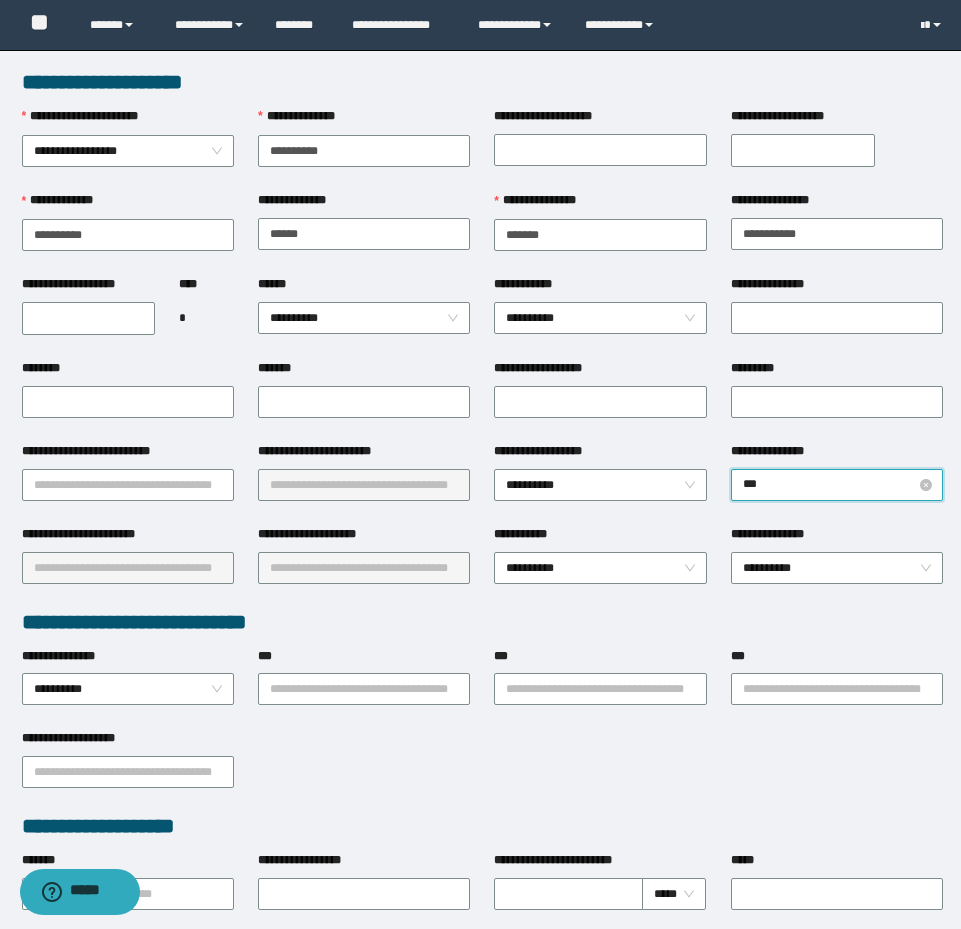 type on "****" 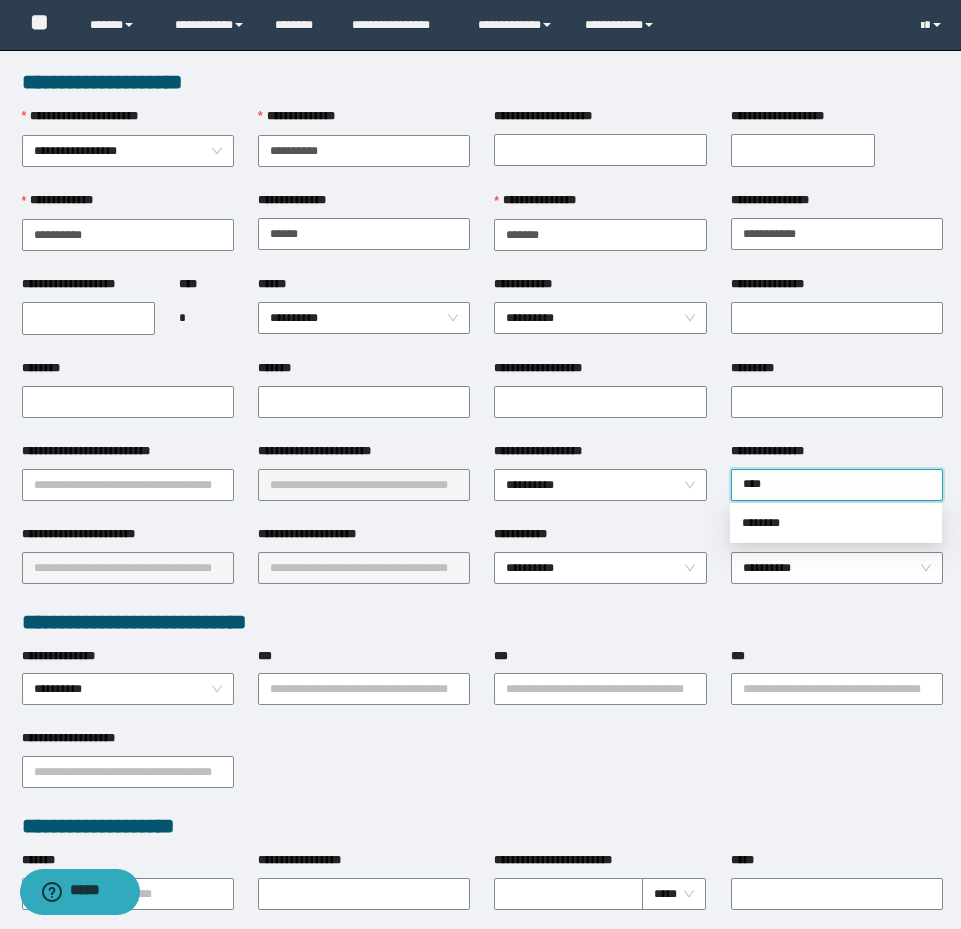 click on "**********" at bounding box center [837, 483] 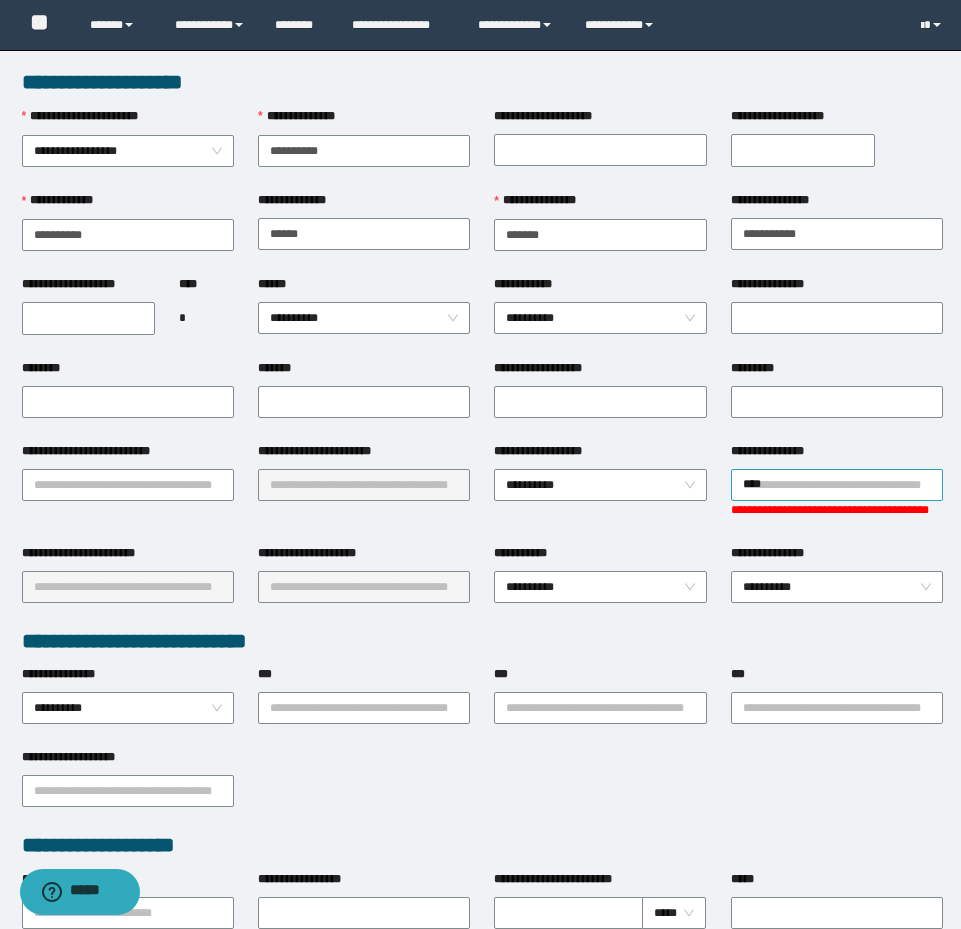 click on "****" at bounding box center (837, 485) 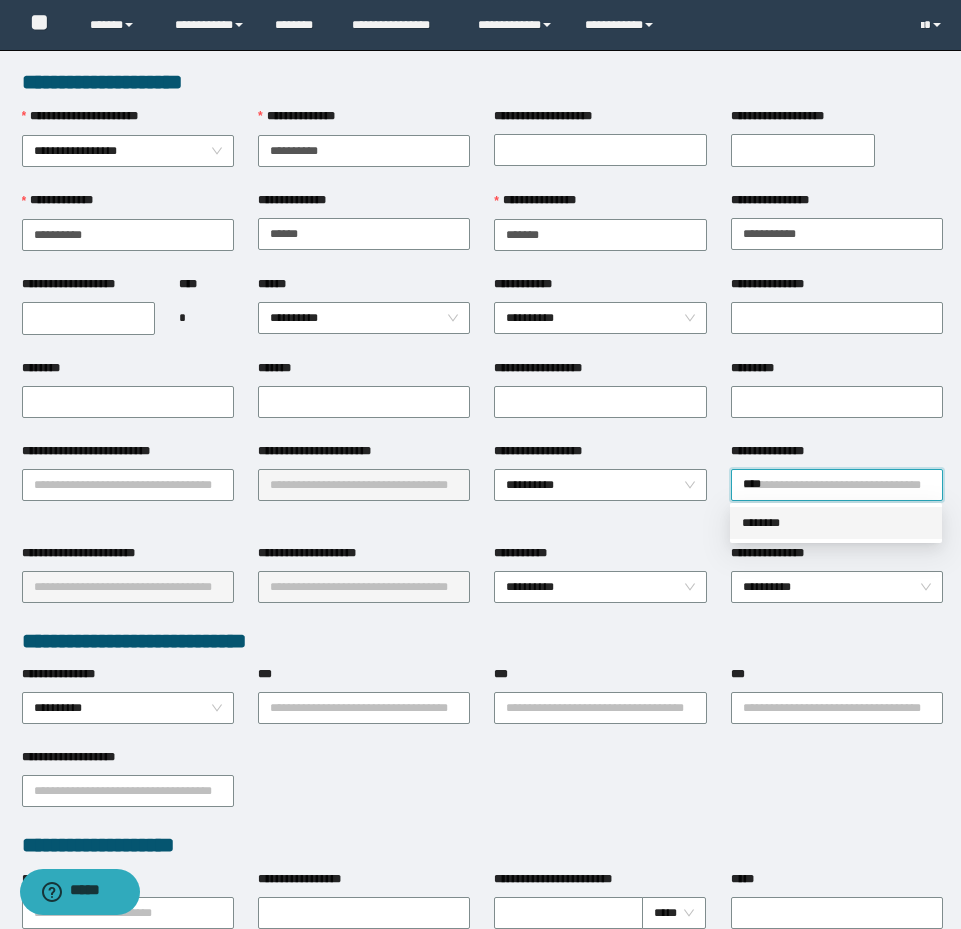click on "********" at bounding box center (836, 523) 